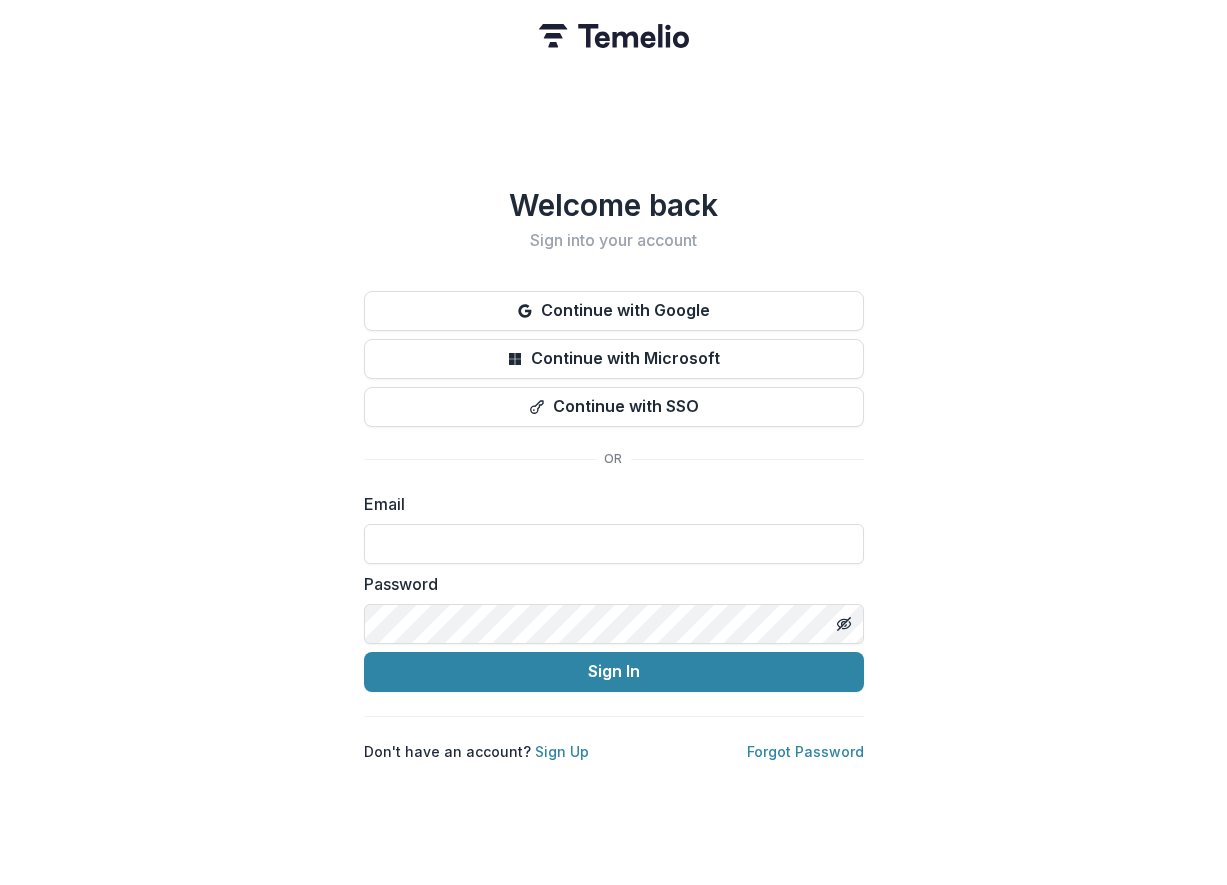 scroll, scrollTop: 0, scrollLeft: 0, axis: both 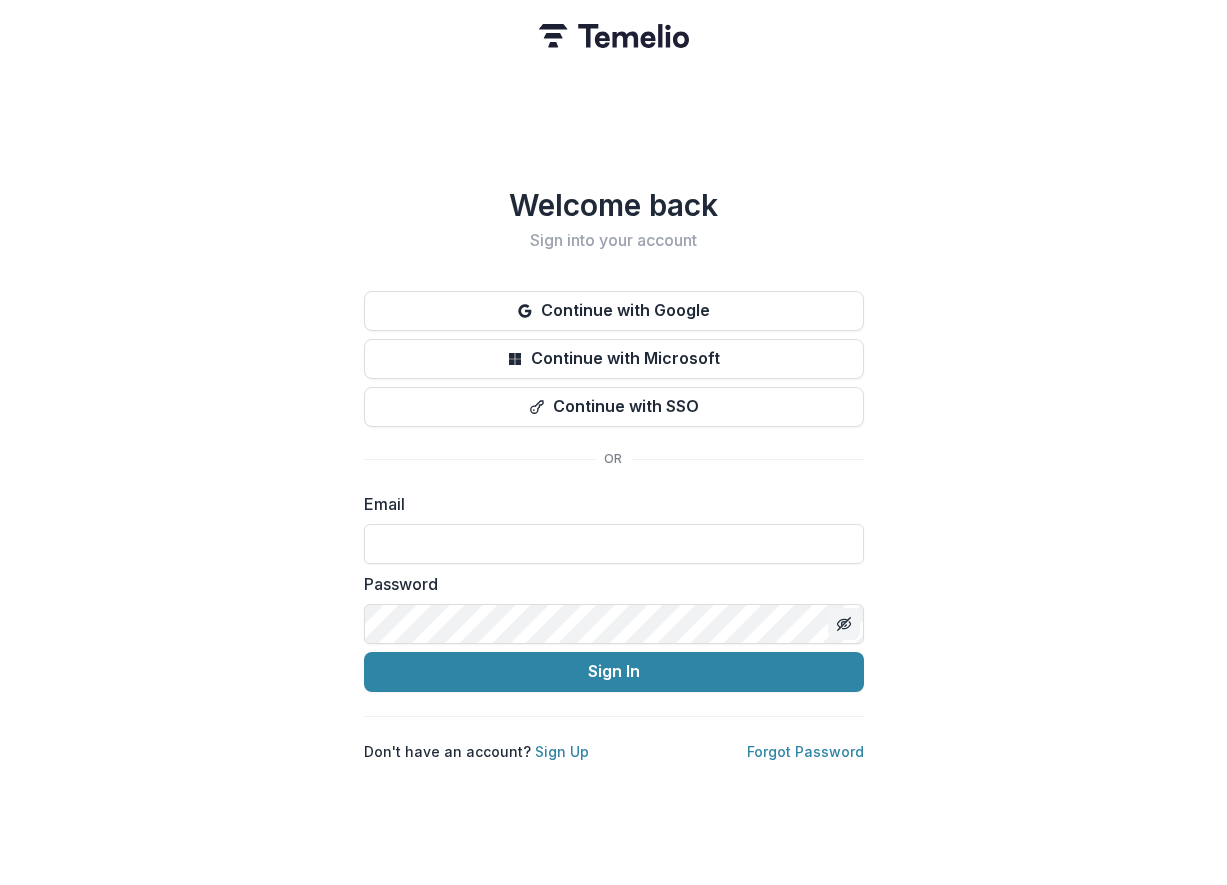 click 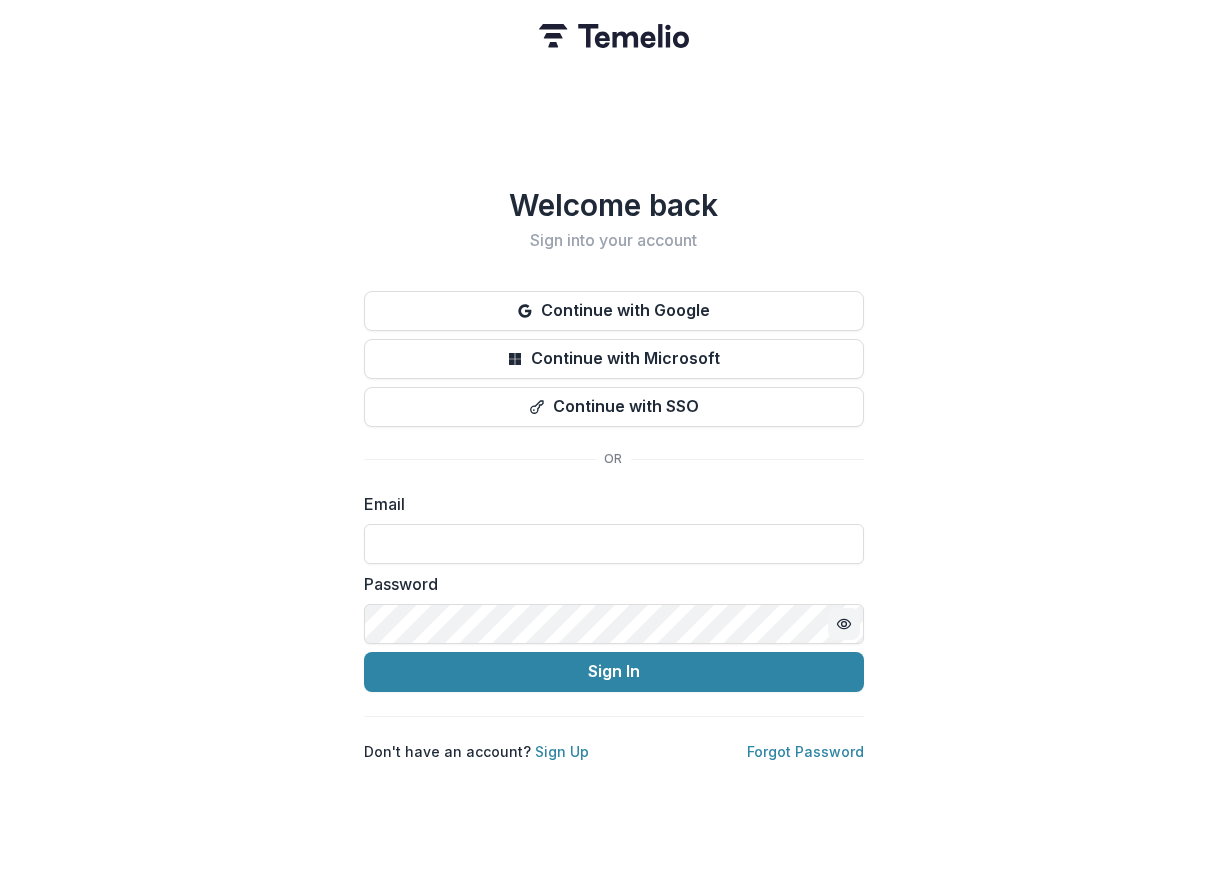 click 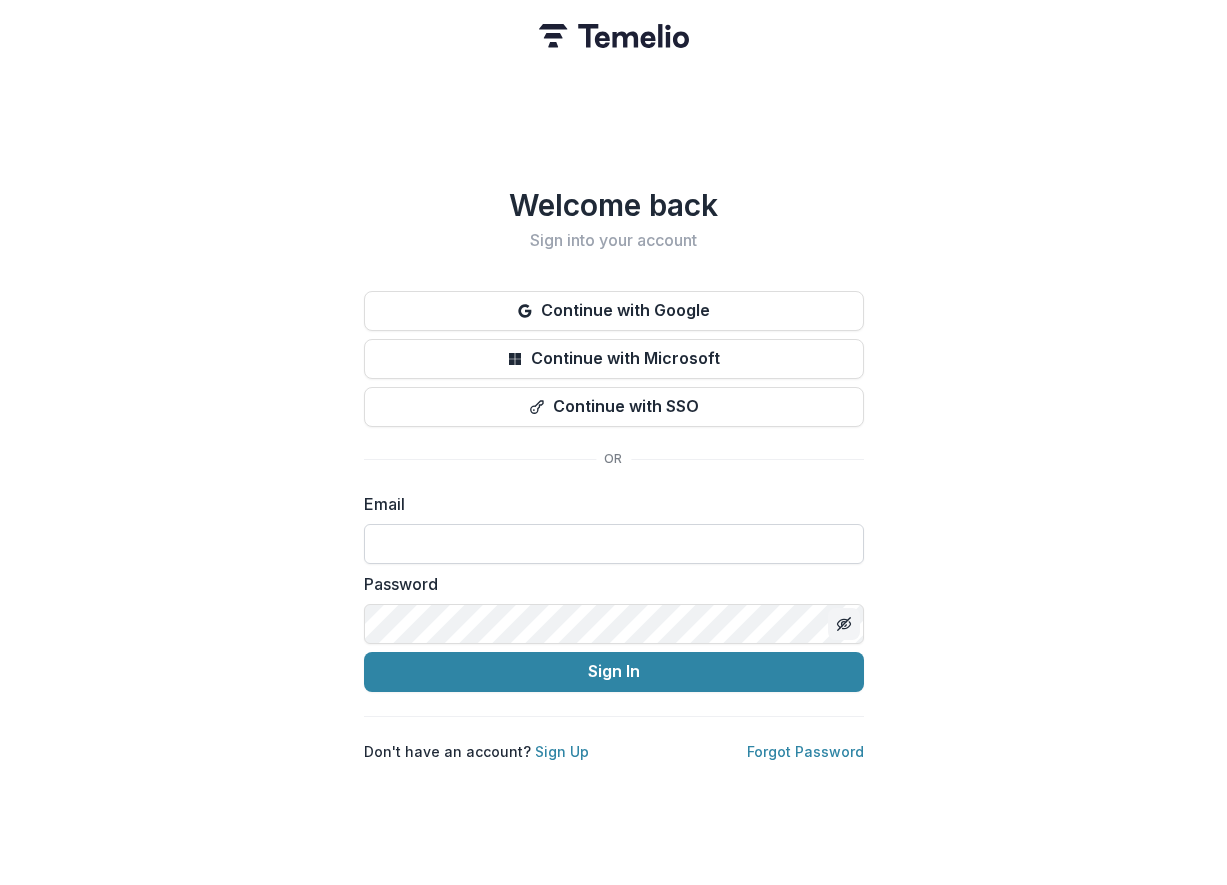 click at bounding box center [614, 544] 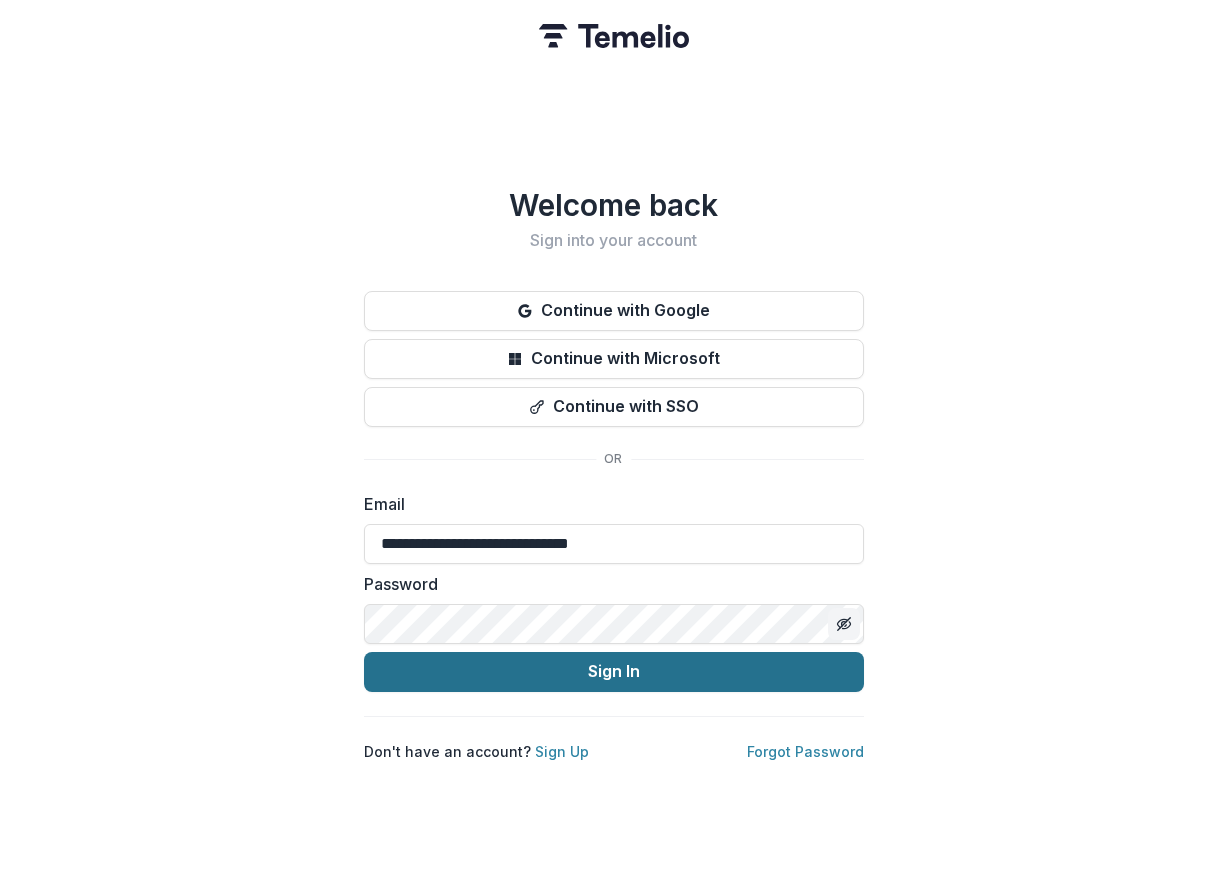 click on "Sign In" at bounding box center [614, 672] 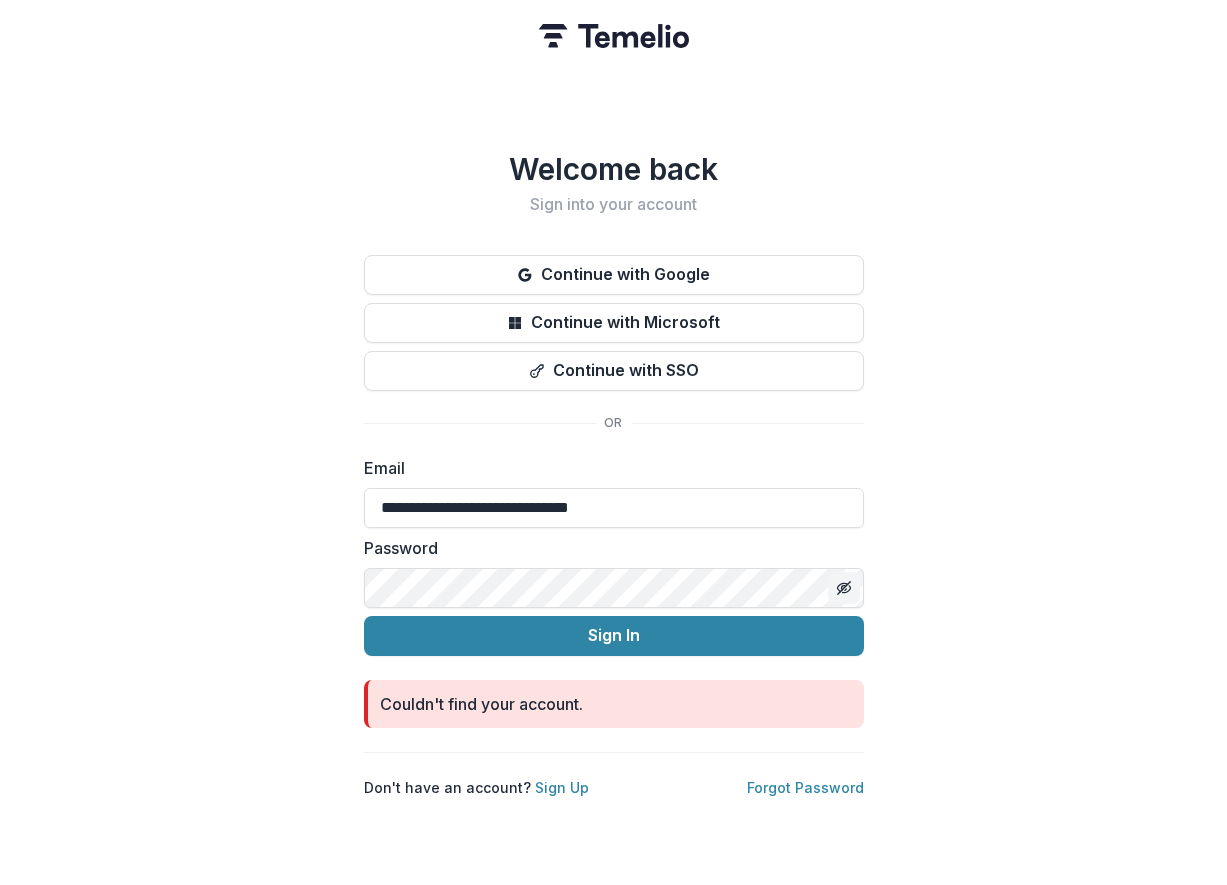 drag, startPoint x: 635, startPoint y: 627, endPoint x: 635, endPoint y: 653, distance: 26 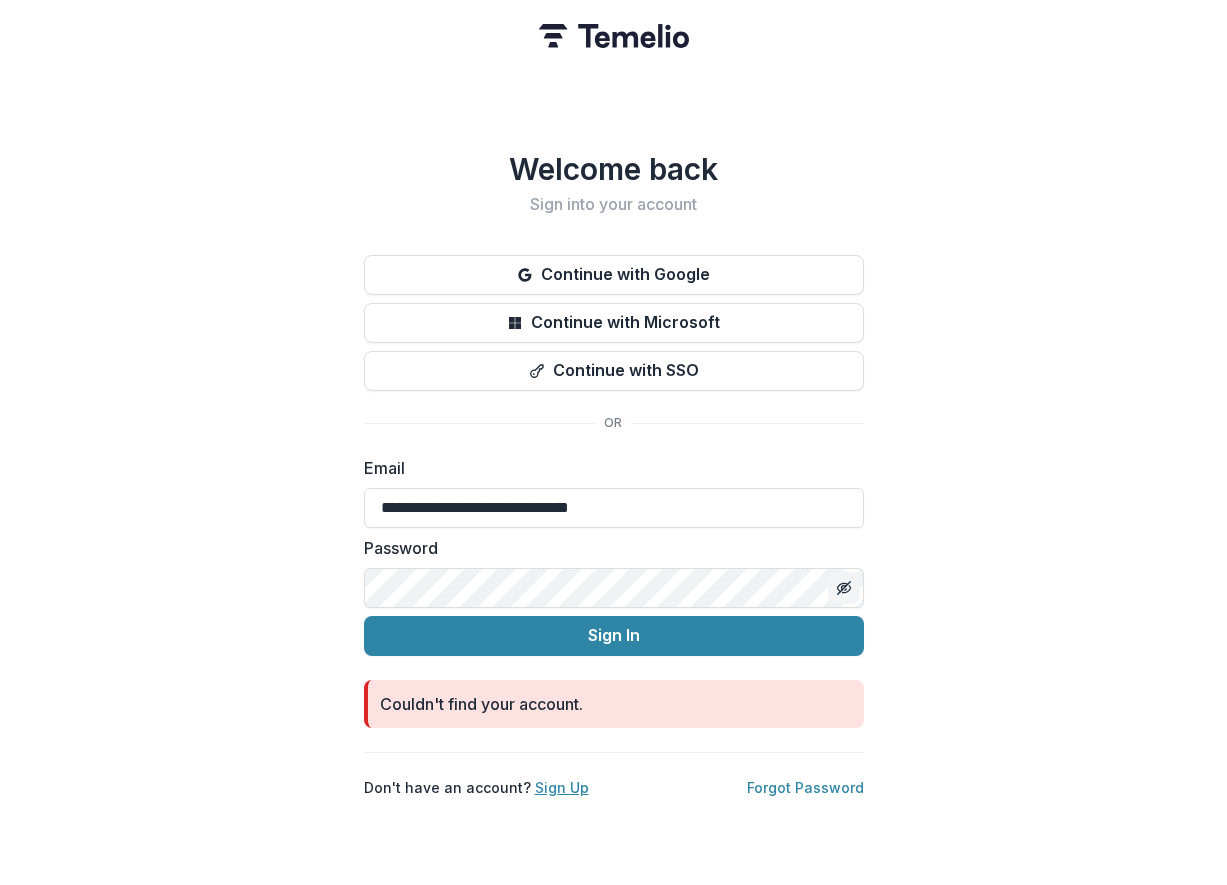 click on "Sign Up" at bounding box center [562, 787] 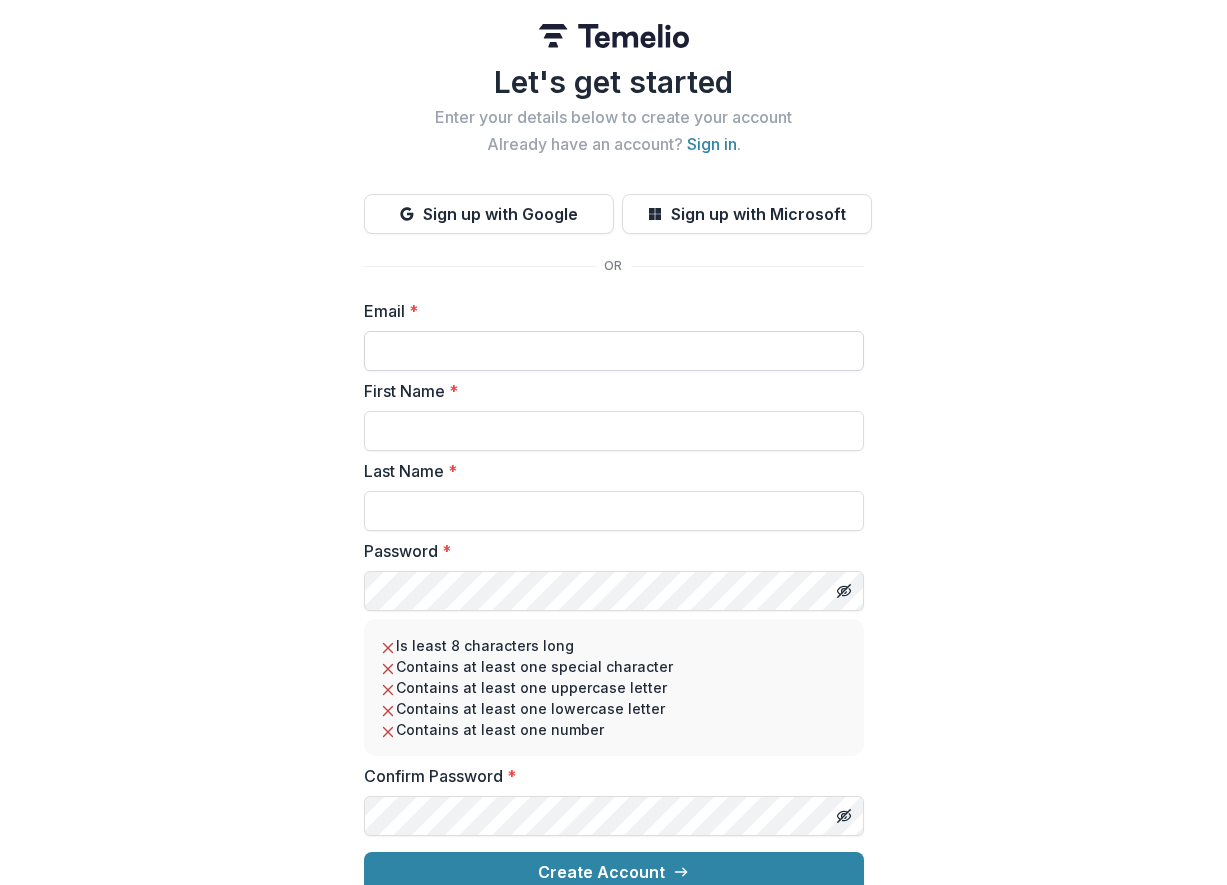 click on "Email *" at bounding box center (614, 351) 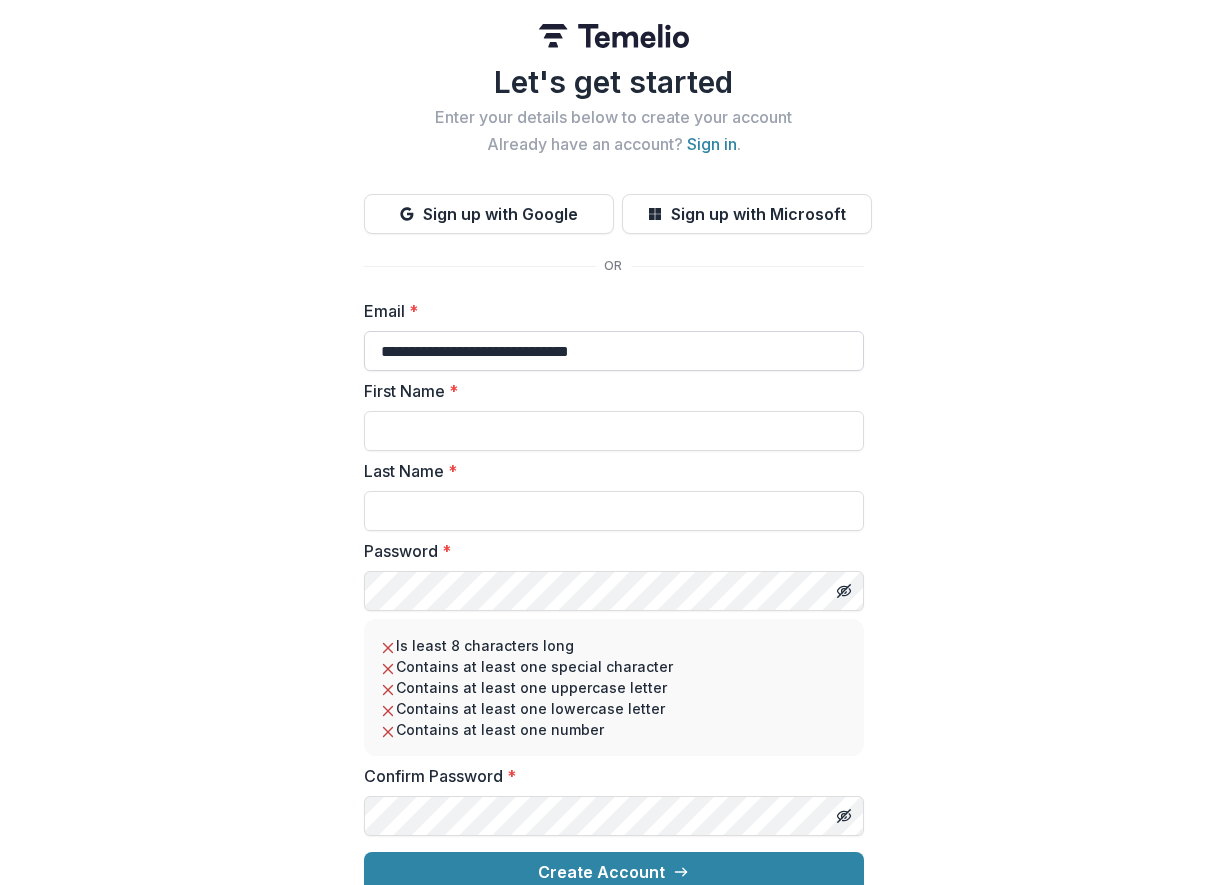 type on "*******" 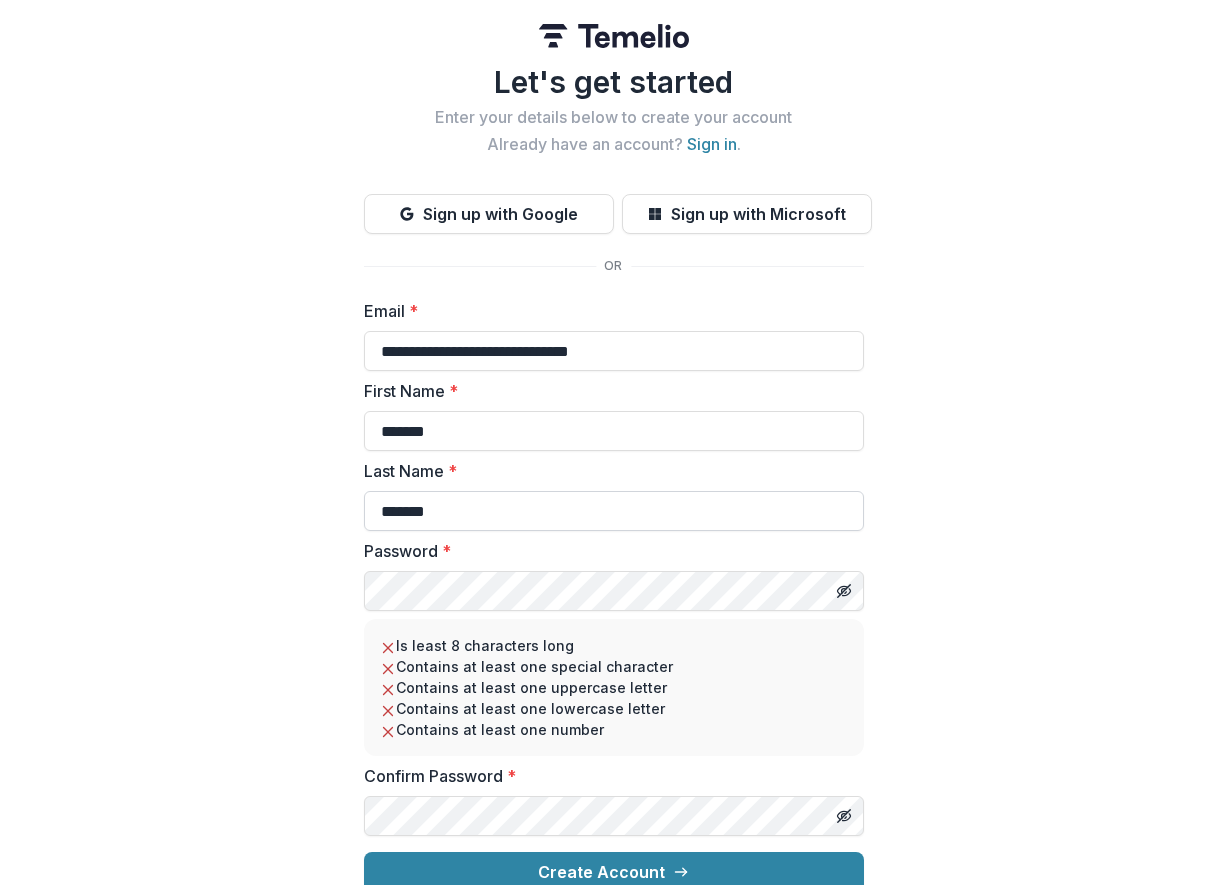 click on "*******" at bounding box center [614, 511] 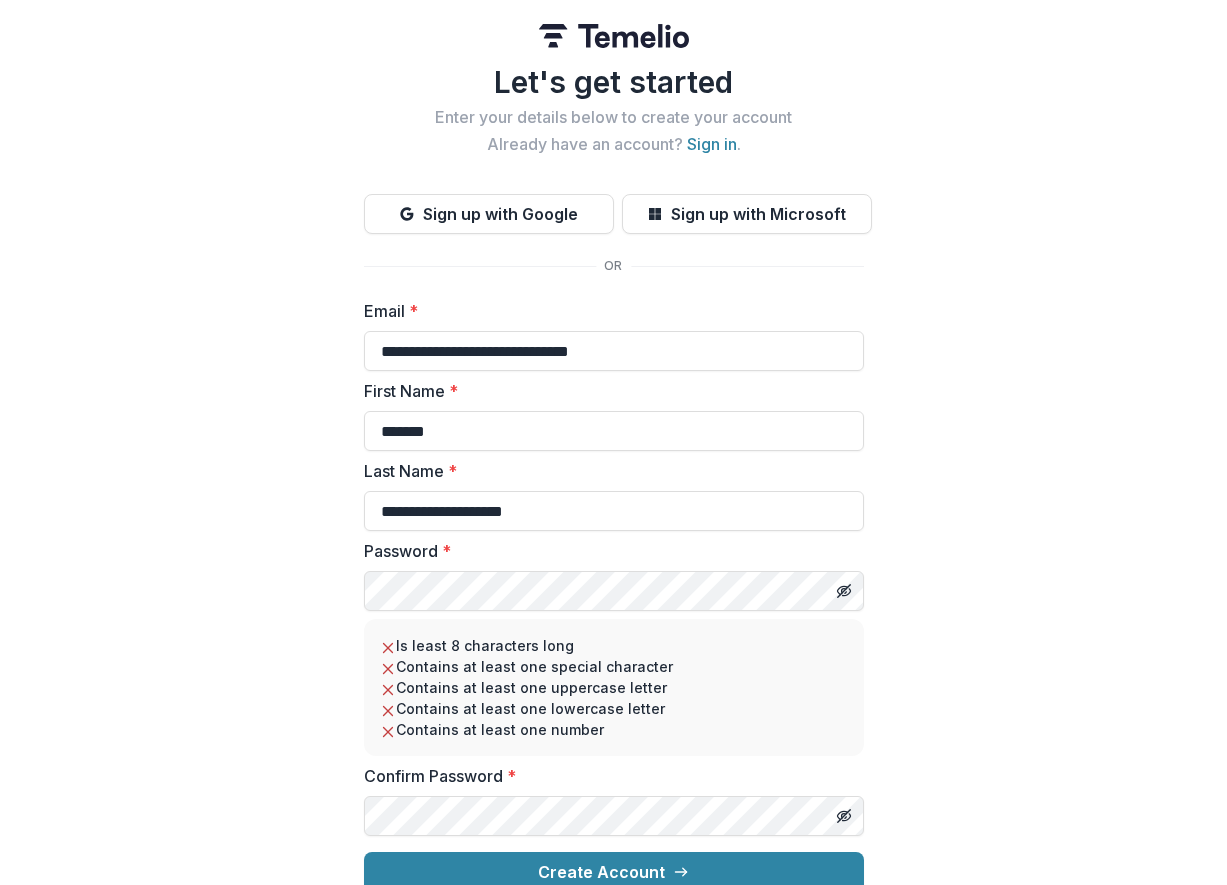 type on "**********" 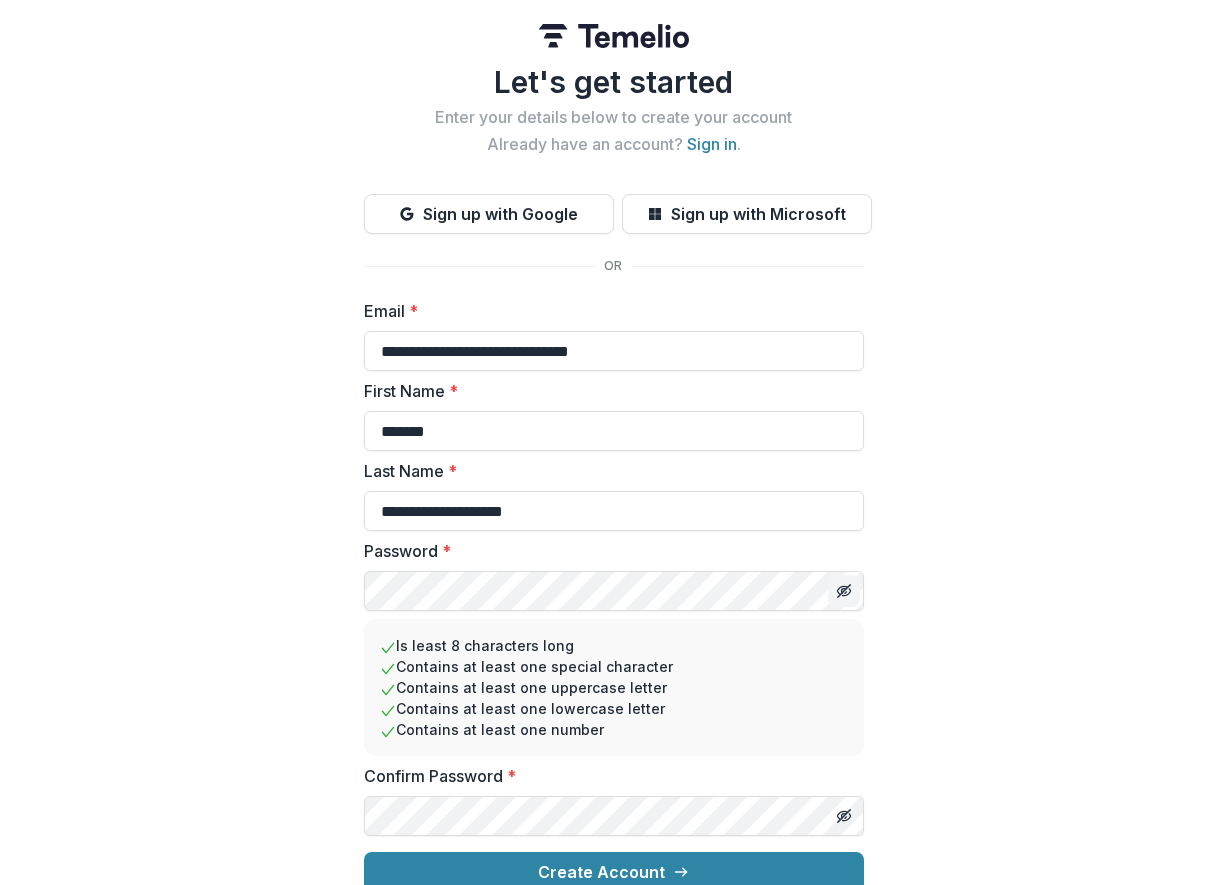 click 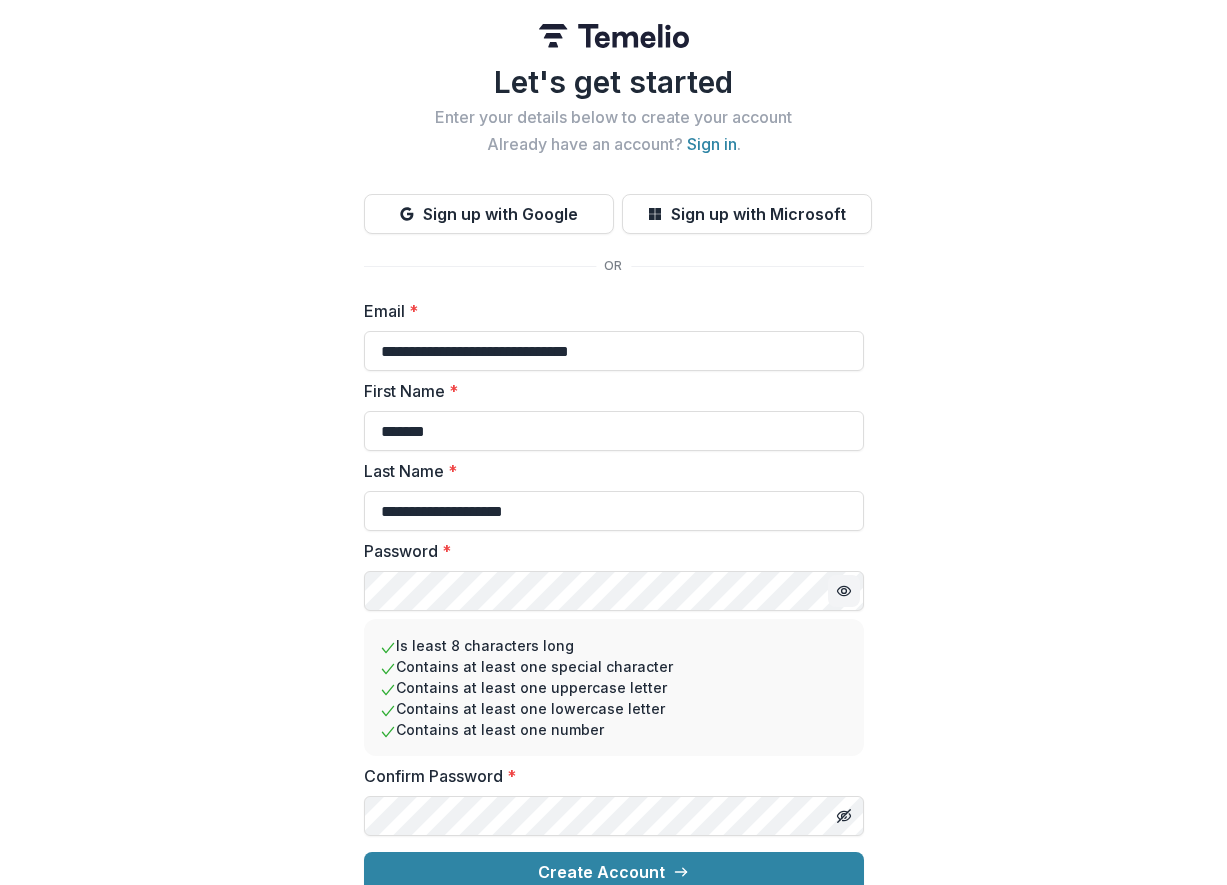 click 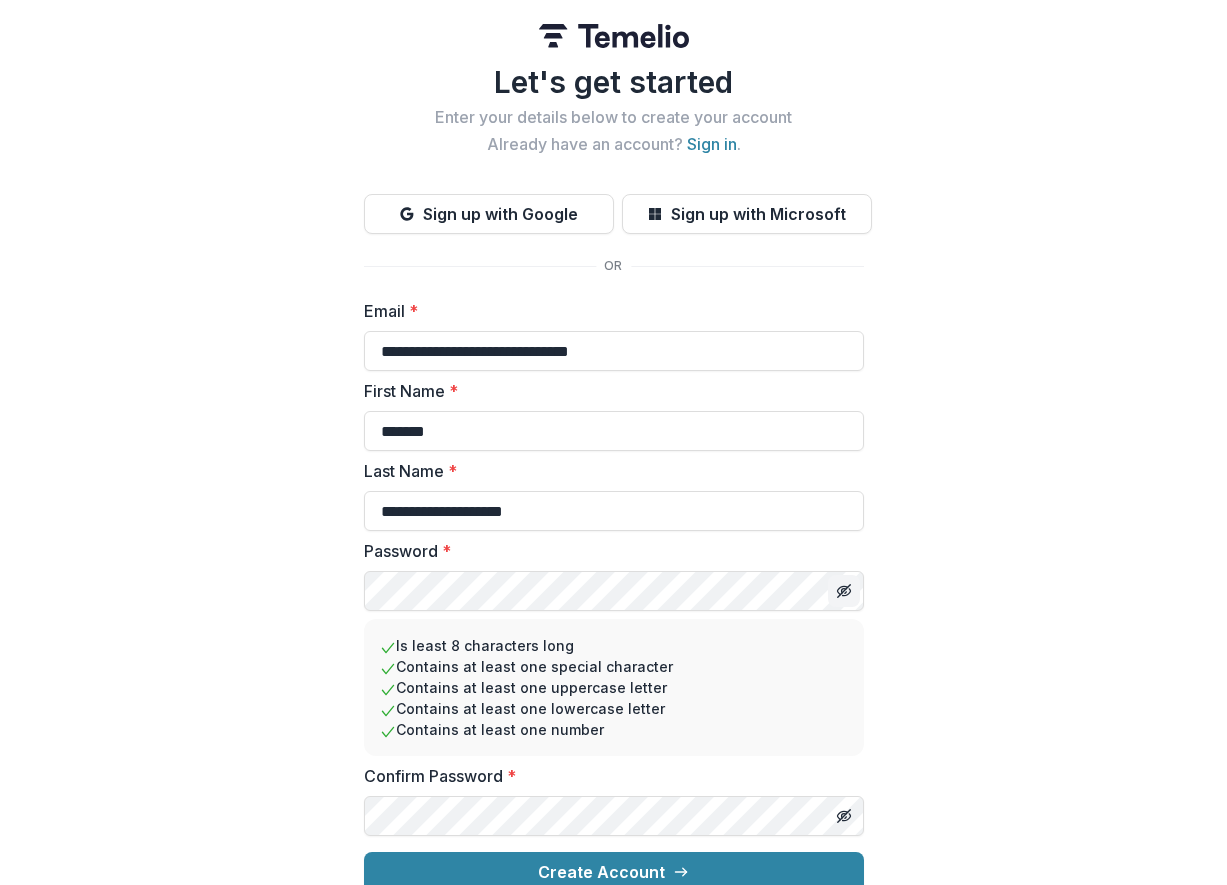 scroll, scrollTop: 23, scrollLeft: 0, axis: vertical 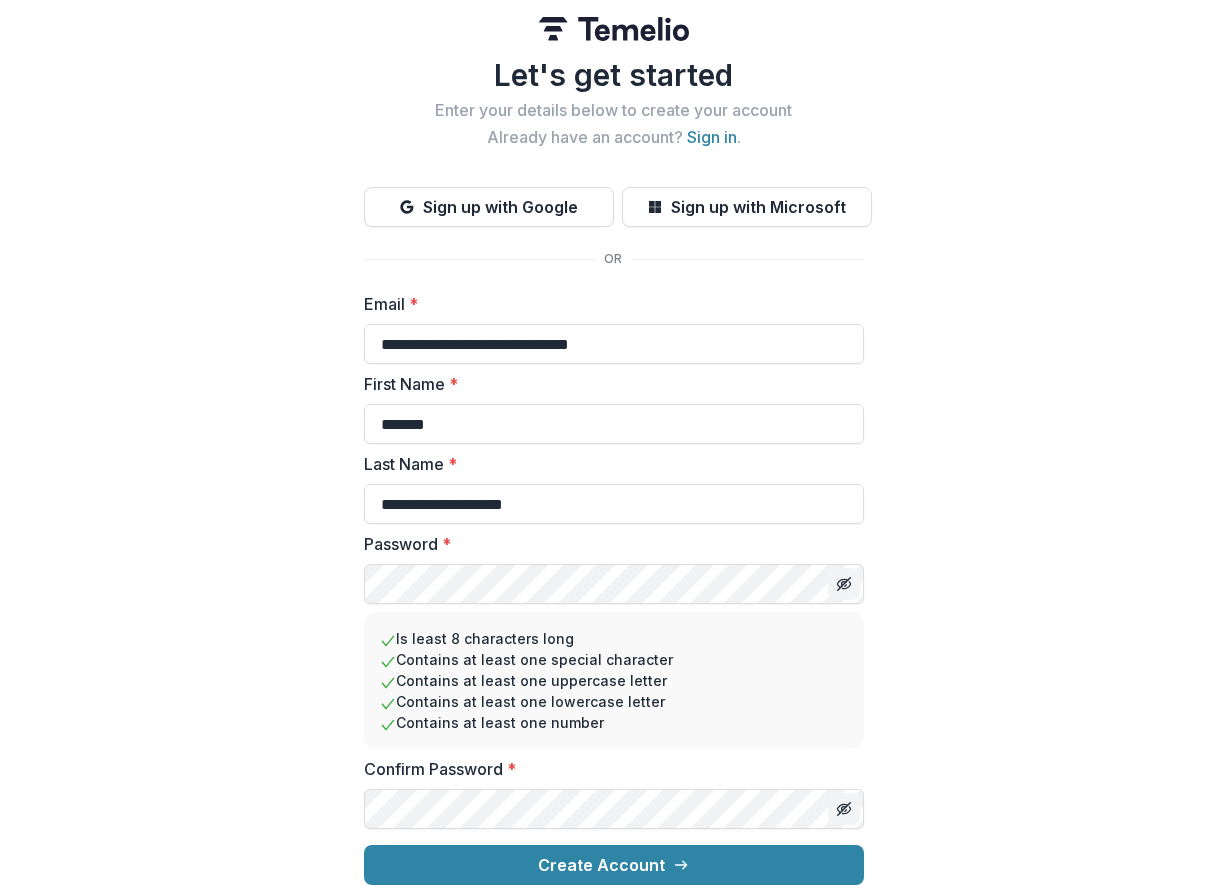 click 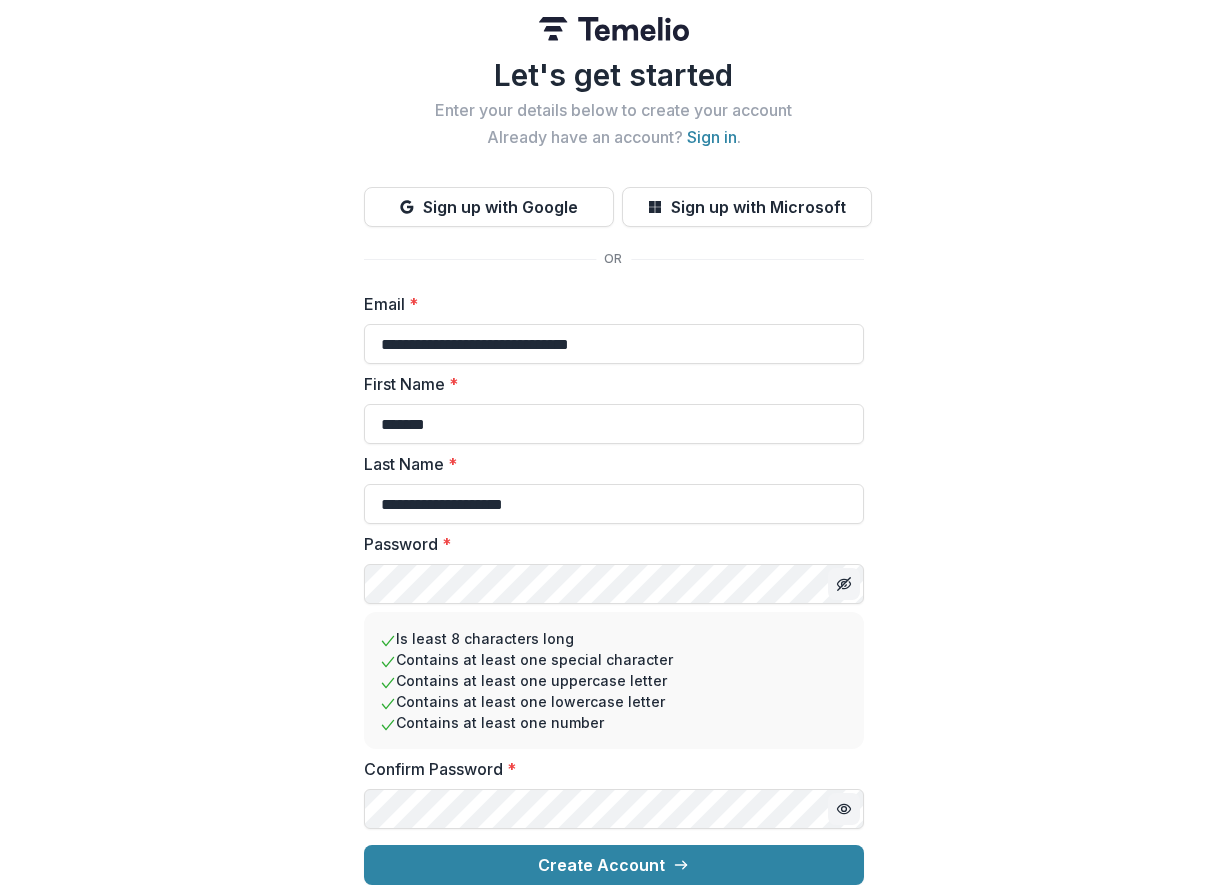 click 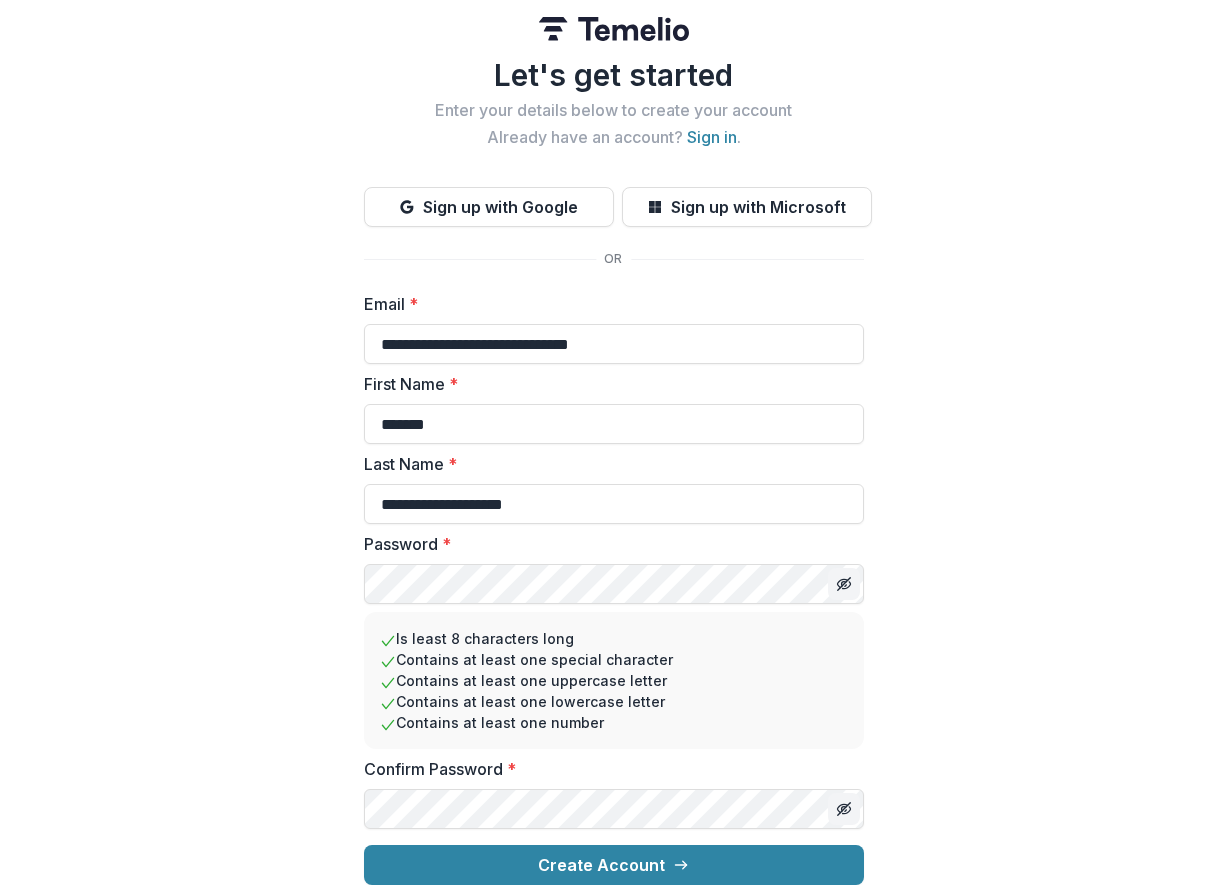 click on "Let's get started Enter your details below to create your account Already have an account?   Sign in . Sign up with Google Sign up with Microsoft Email * [EMAIL] First Name * [FIRST] Last Name * [LAST] Password * Is least 8 characters long Contains at least one special character Contains at least one uppercase letter Contains at least one lowercase letter Contains at least one number Confirm Password * Create Account" at bounding box center [613, 439] 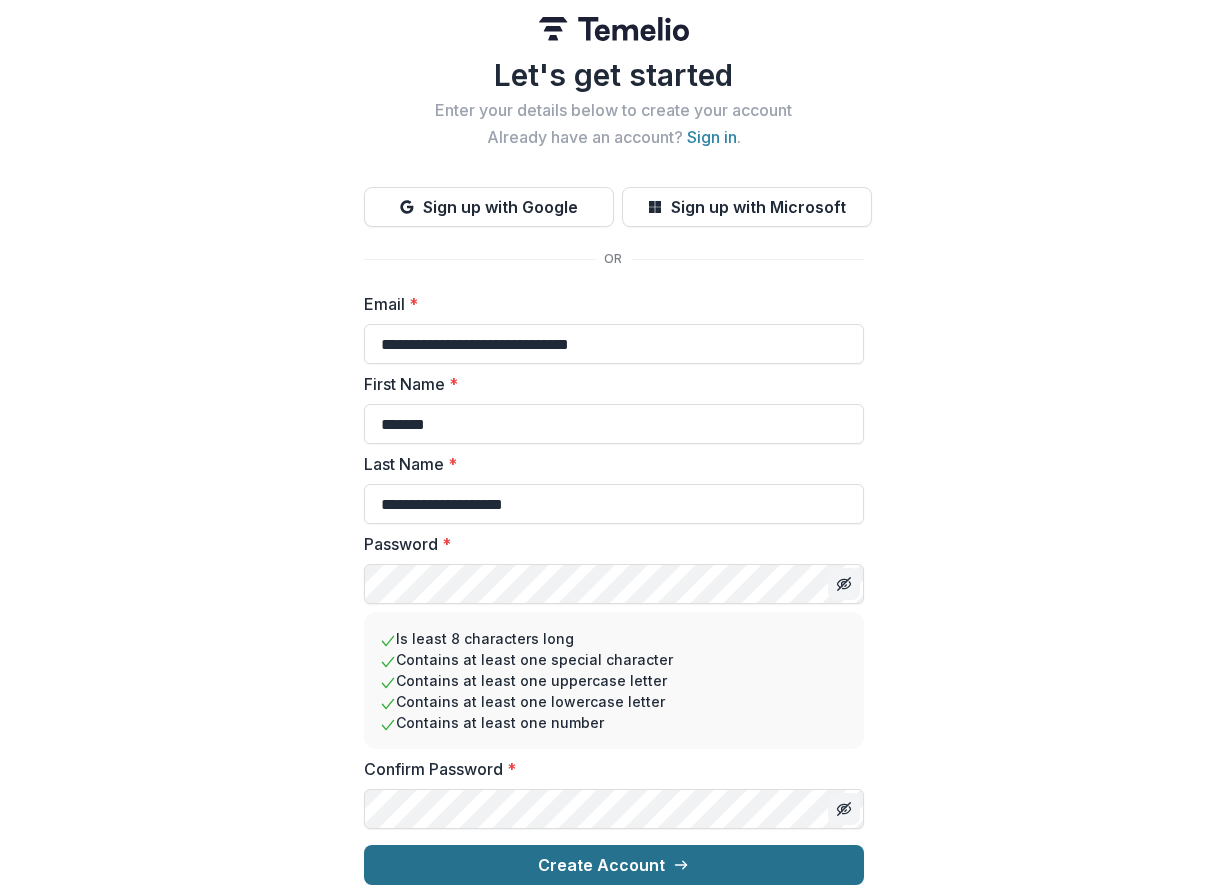 click on "Create Account" at bounding box center (614, 865) 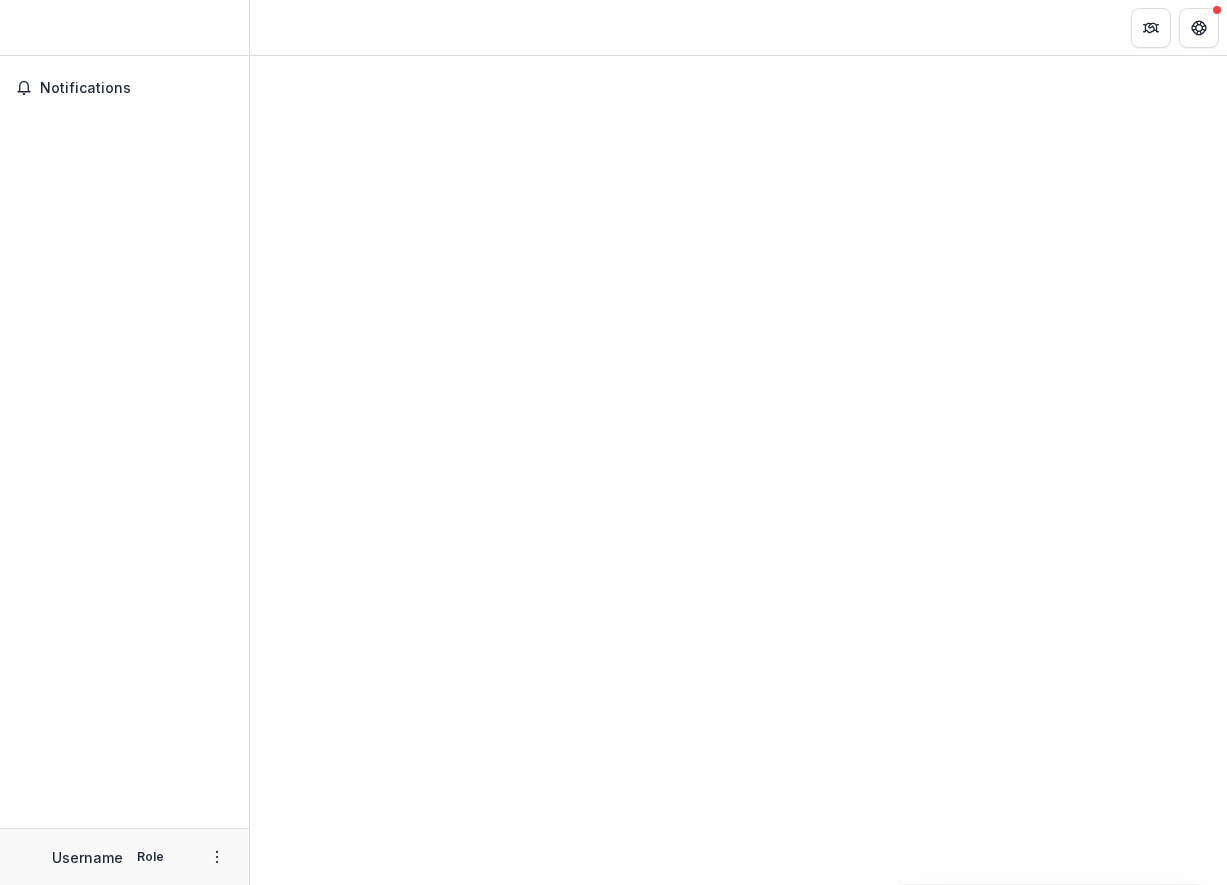 scroll, scrollTop: 0, scrollLeft: 0, axis: both 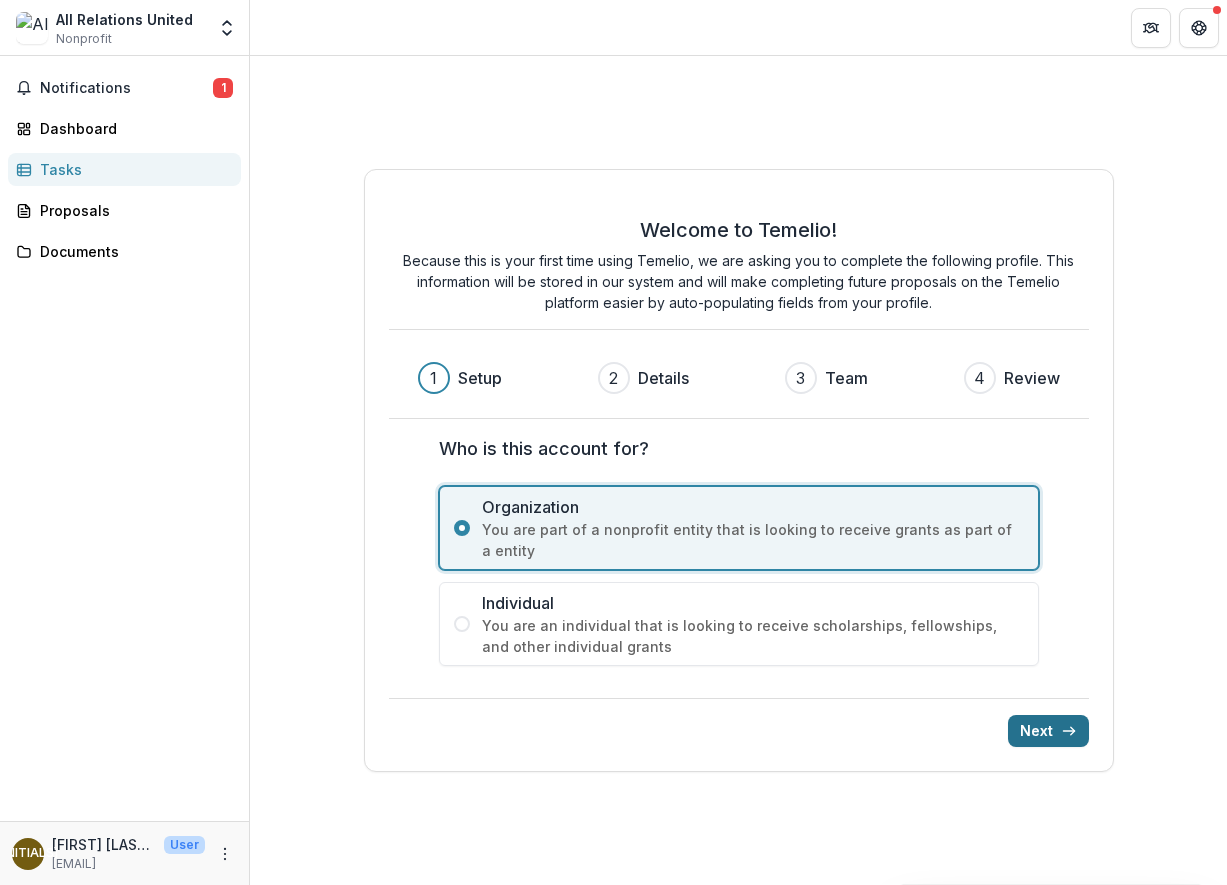 click on "Next" at bounding box center [1048, 731] 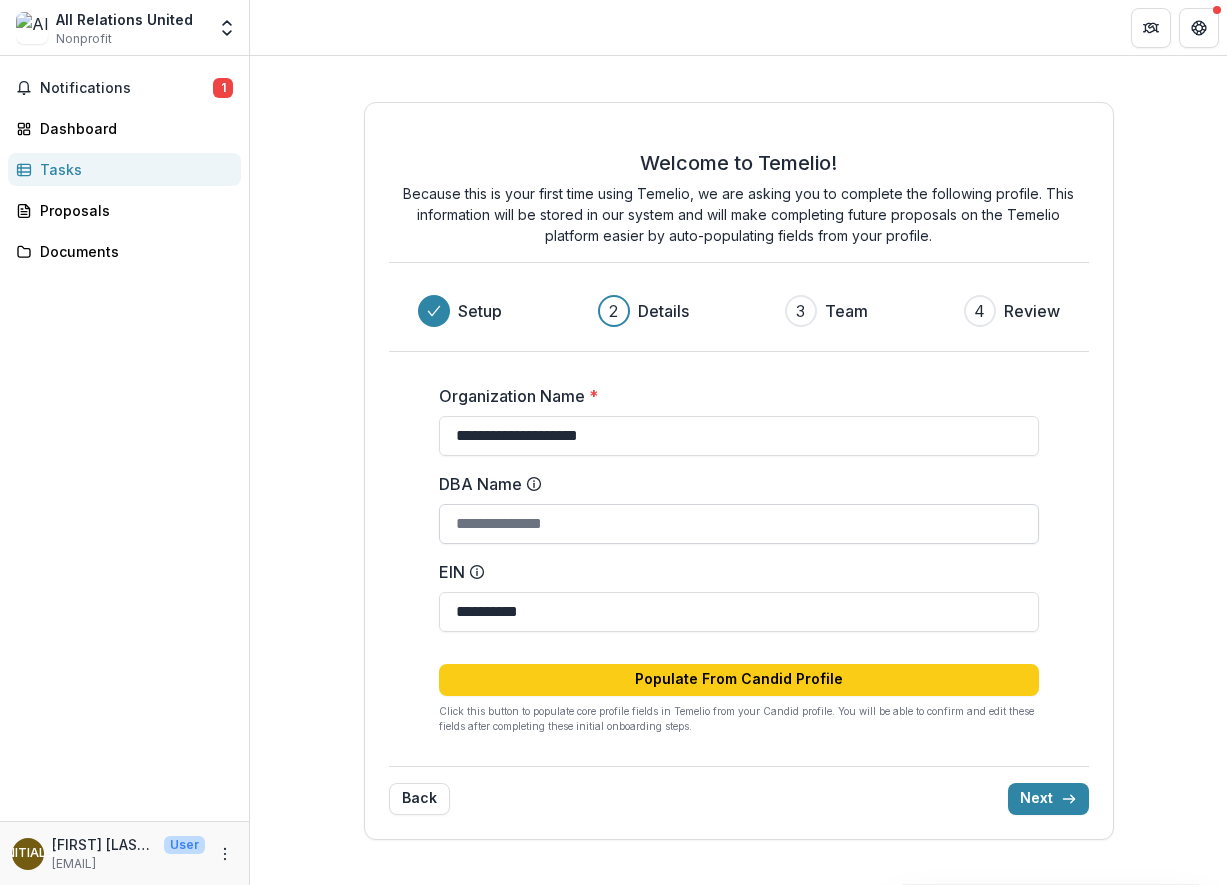 click on "DBA Name" at bounding box center [739, 524] 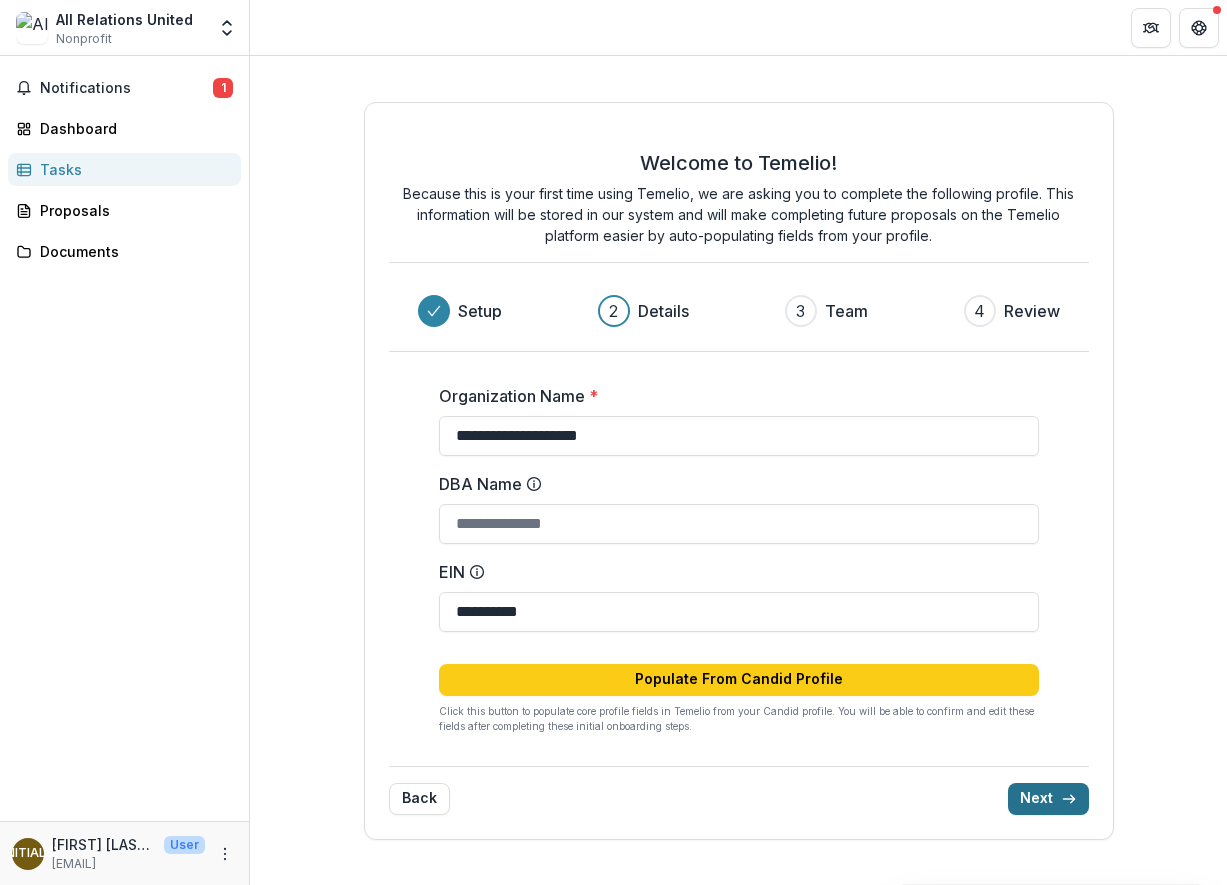 click on "Next" at bounding box center [1048, 799] 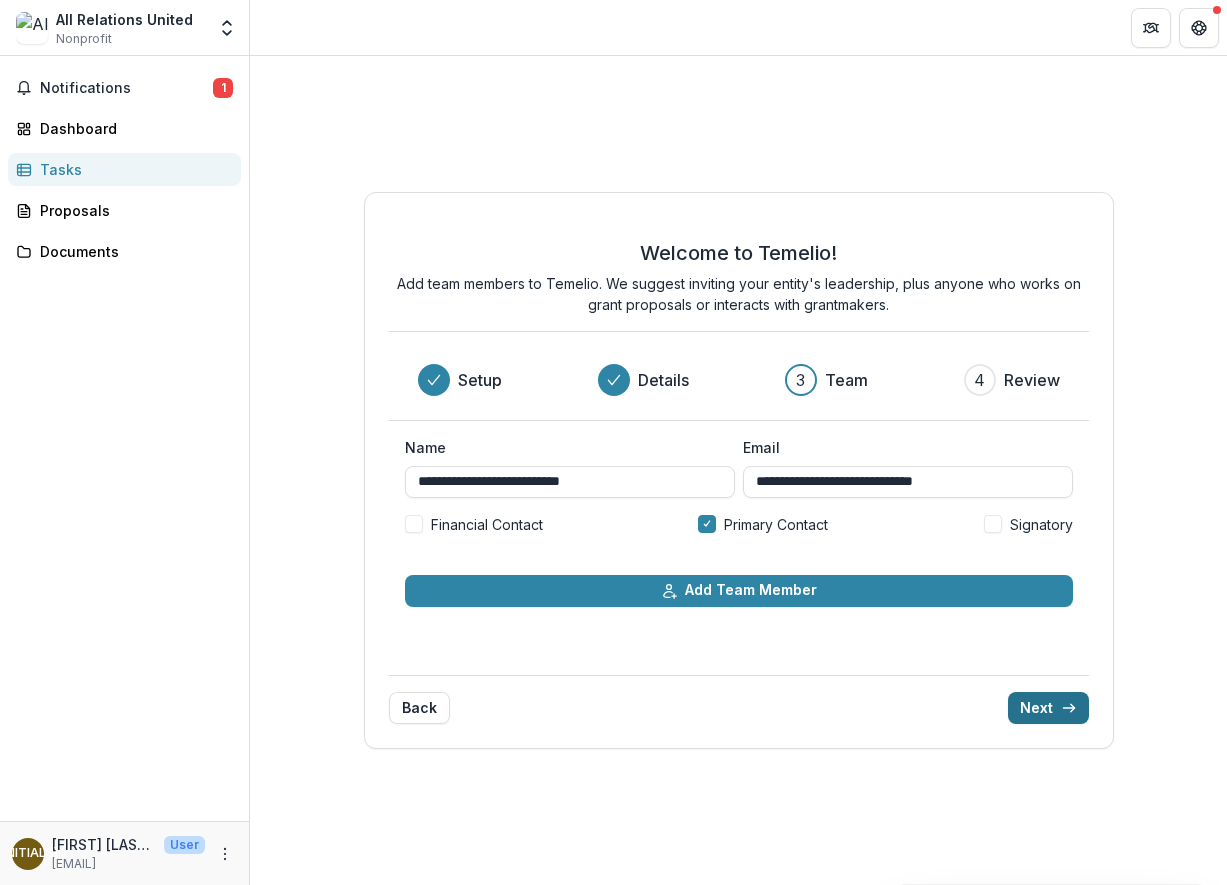 click on "Next" at bounding box center [1048, 708] 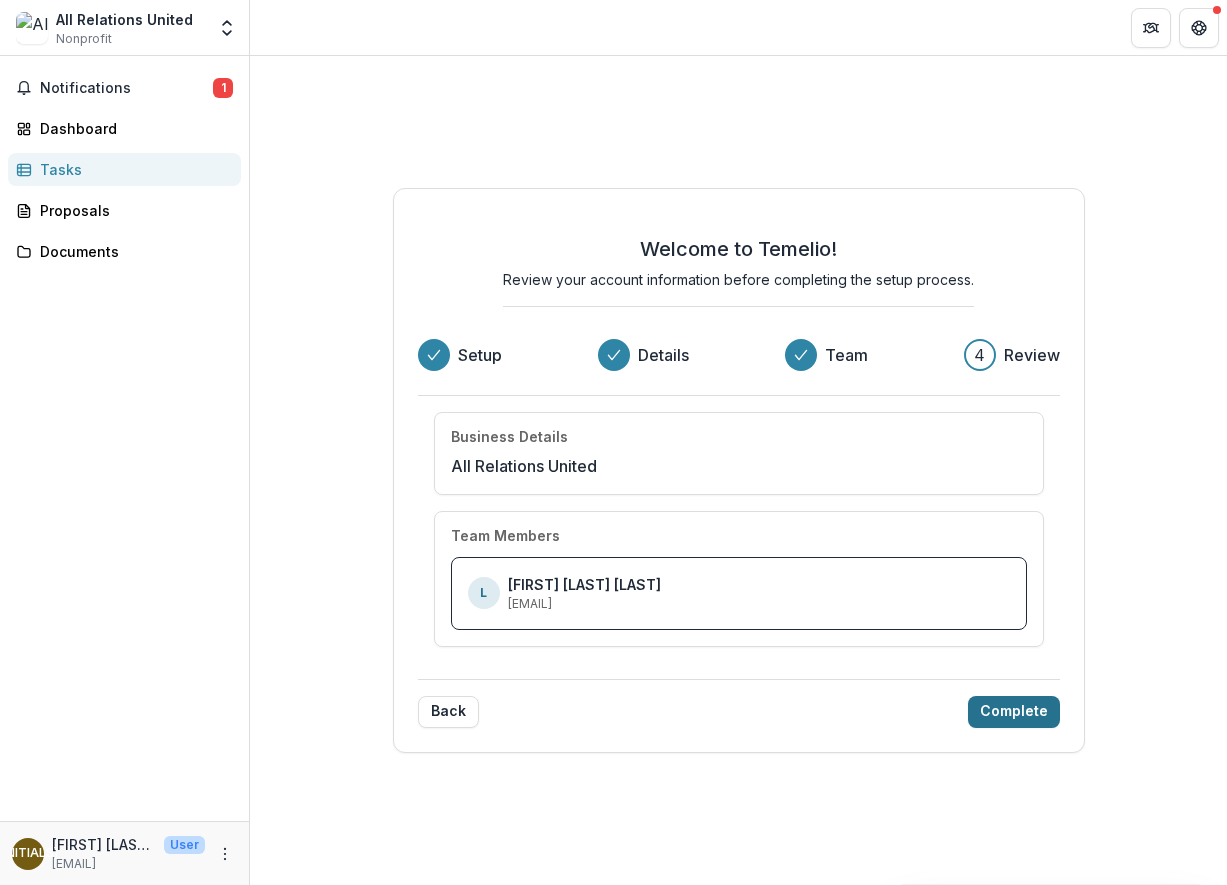 click on "Complete" at bounding box center (1014, 712) 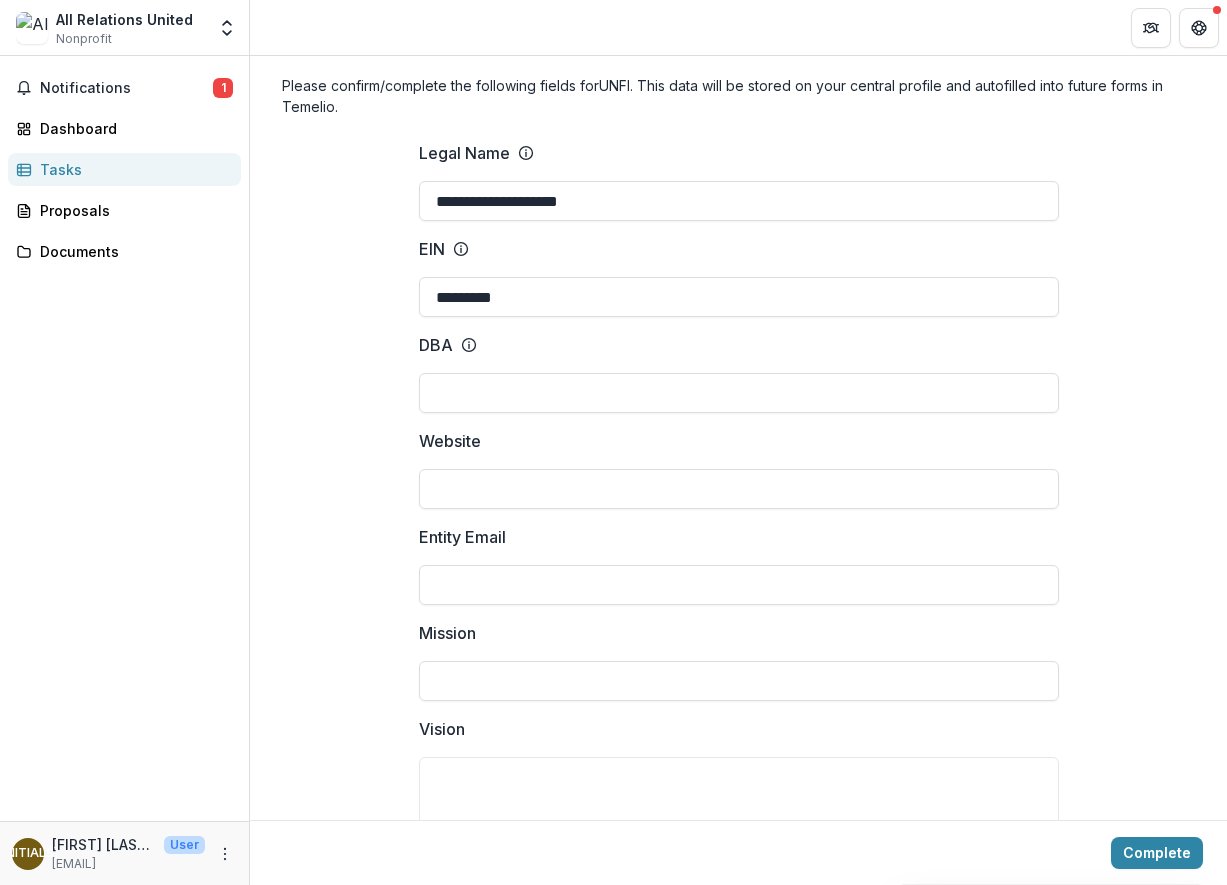 scroll, scrollTop: 78, scrollLeft: 0, axis: vertical 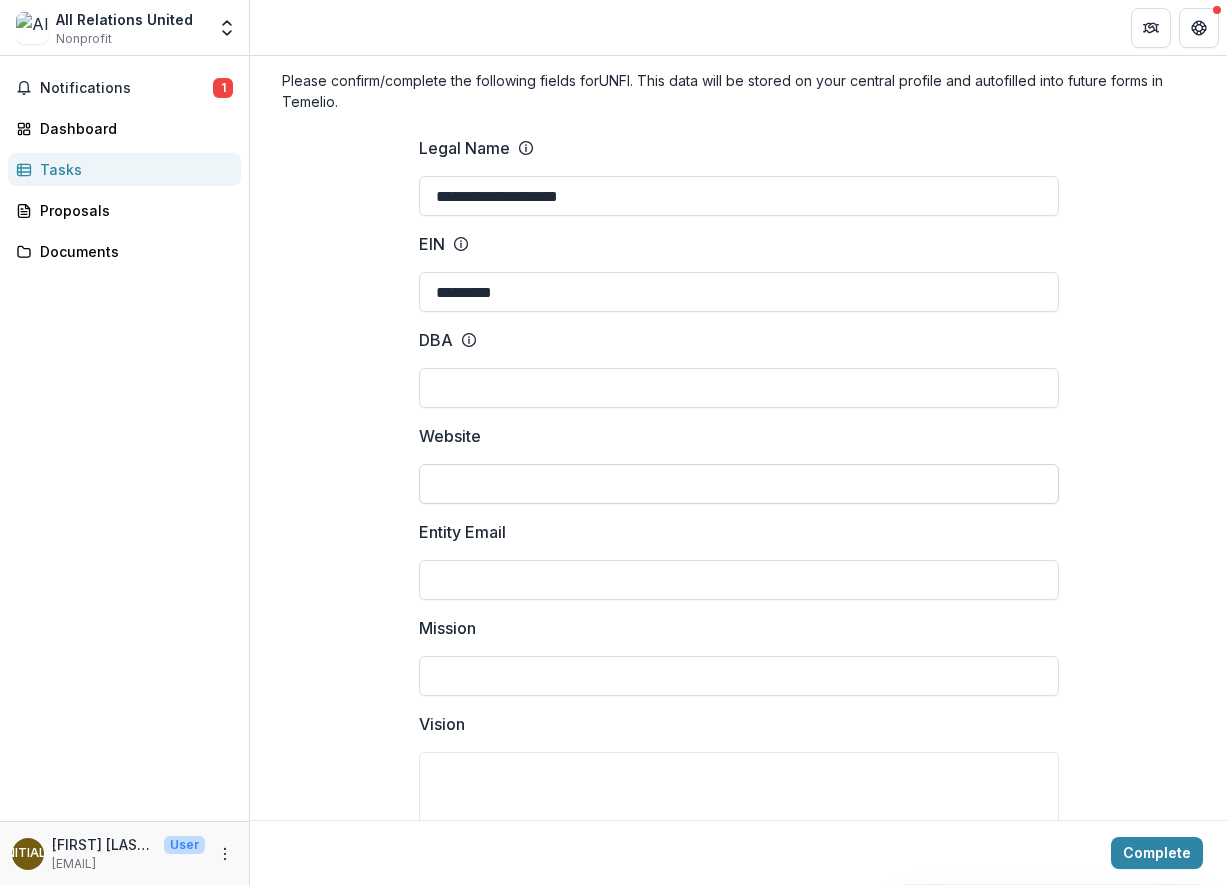 click on "Website" at bounding box center [739, 484] 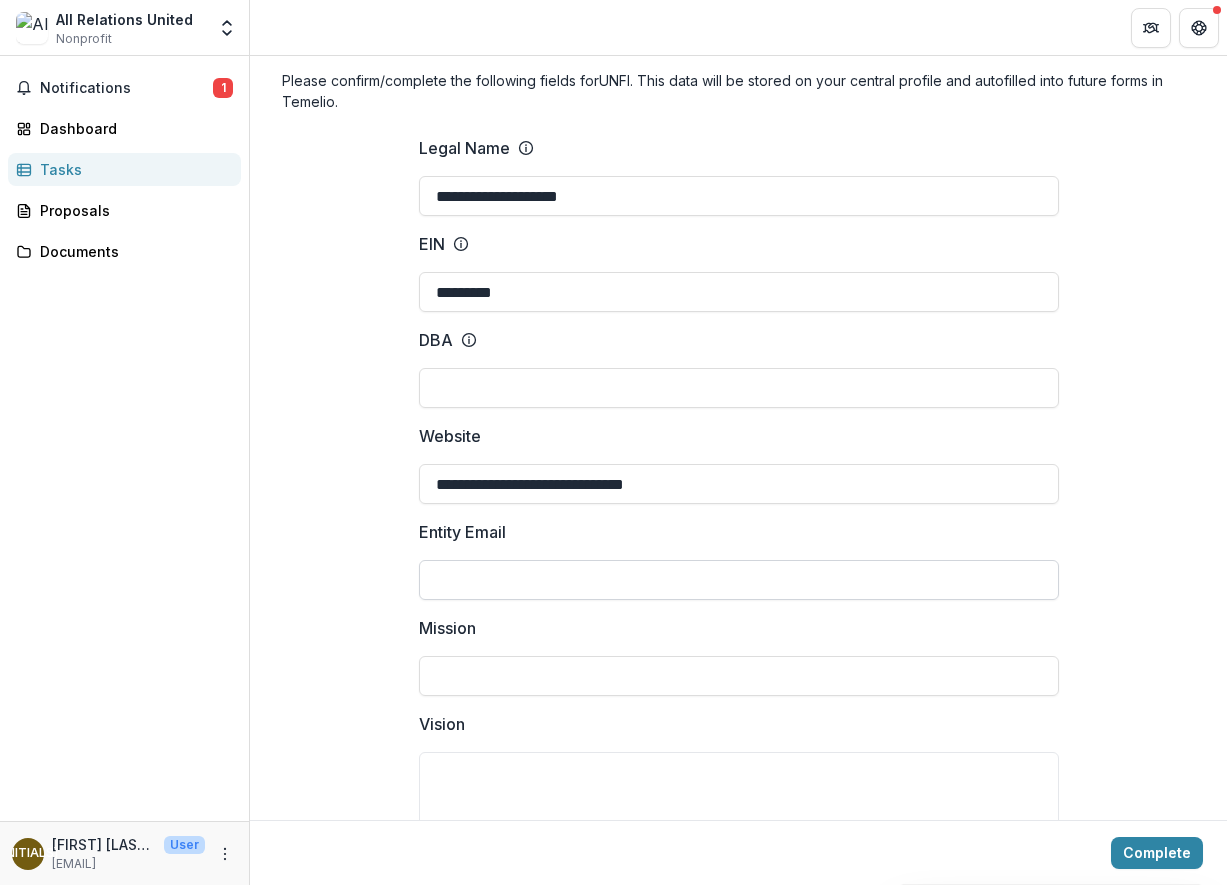 type on "**********" 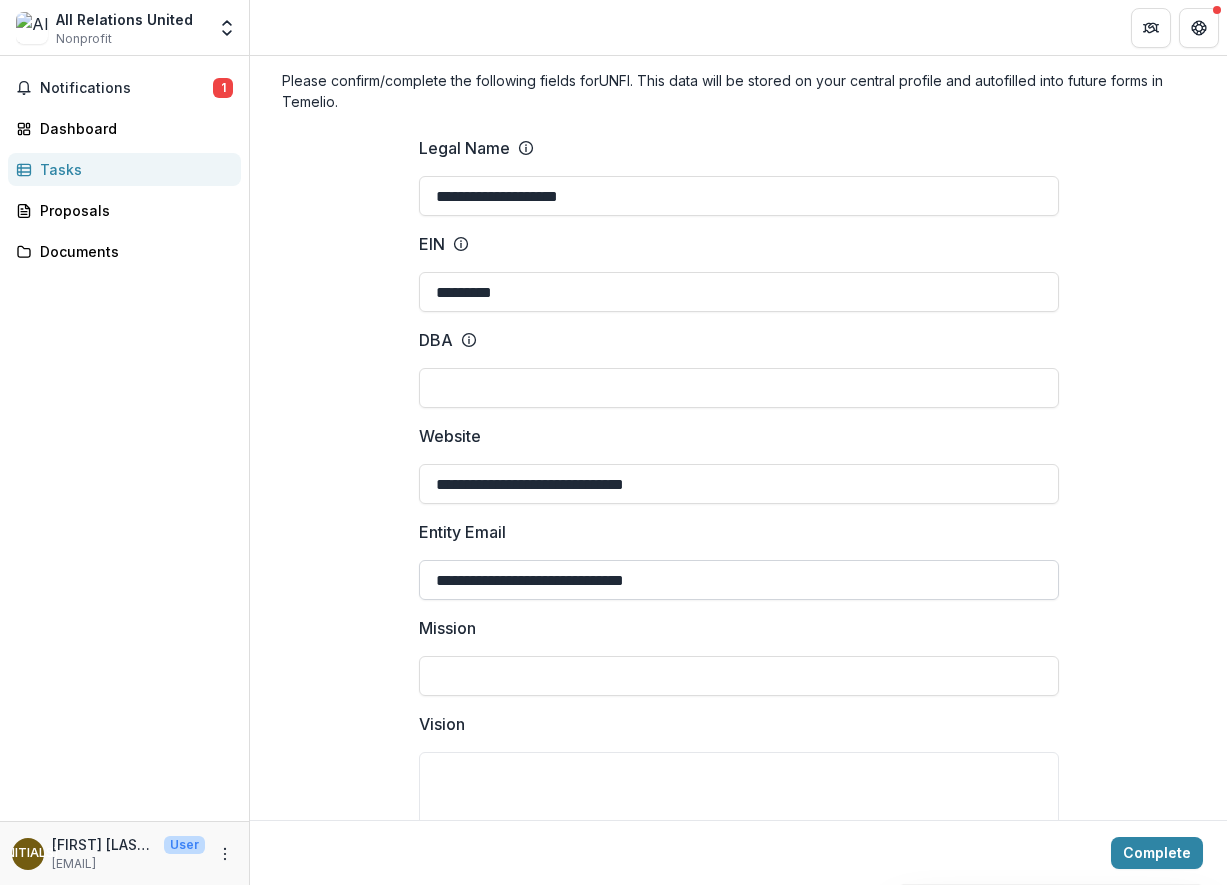 type on "**********" 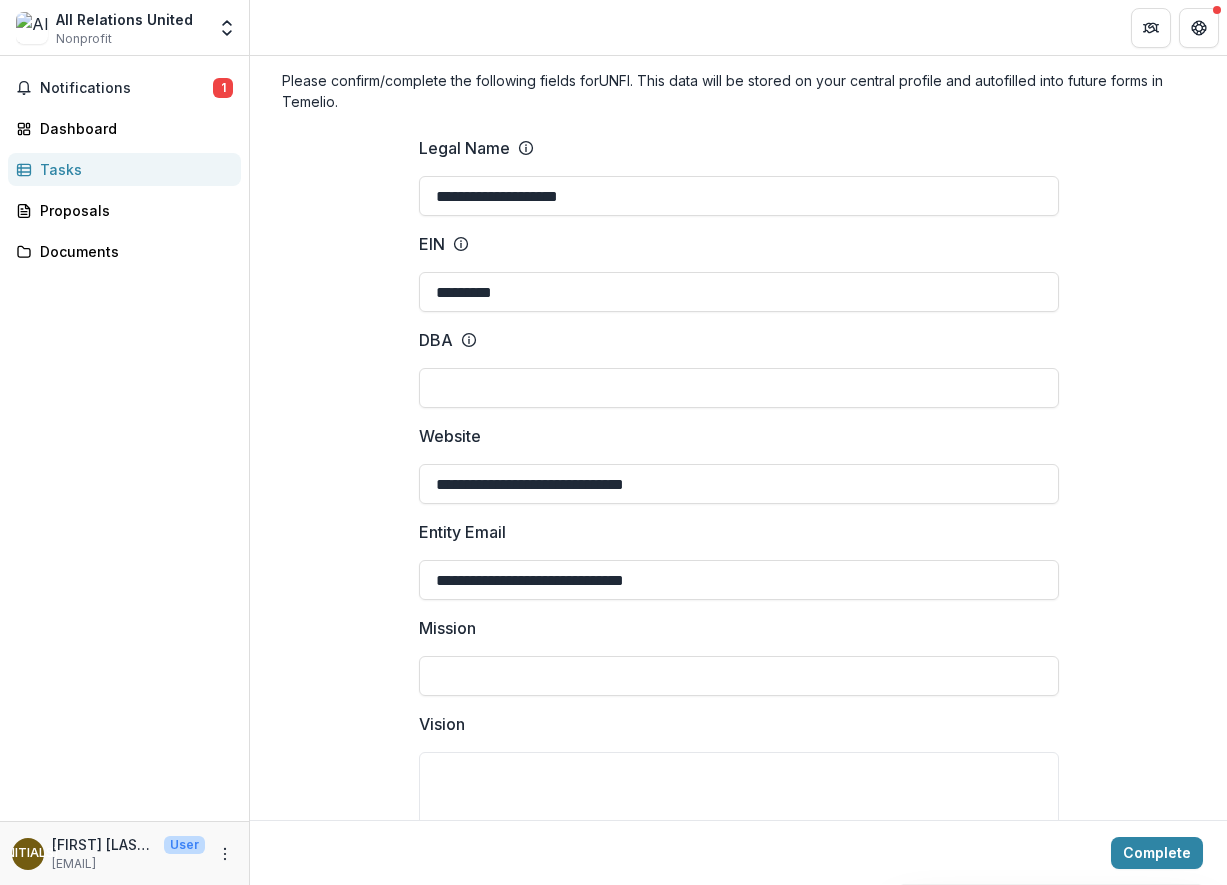 drag, startPoint x: 742, startPoint y: 483, endPoint x: 349, endPoint y: 488, distance: 393.0318 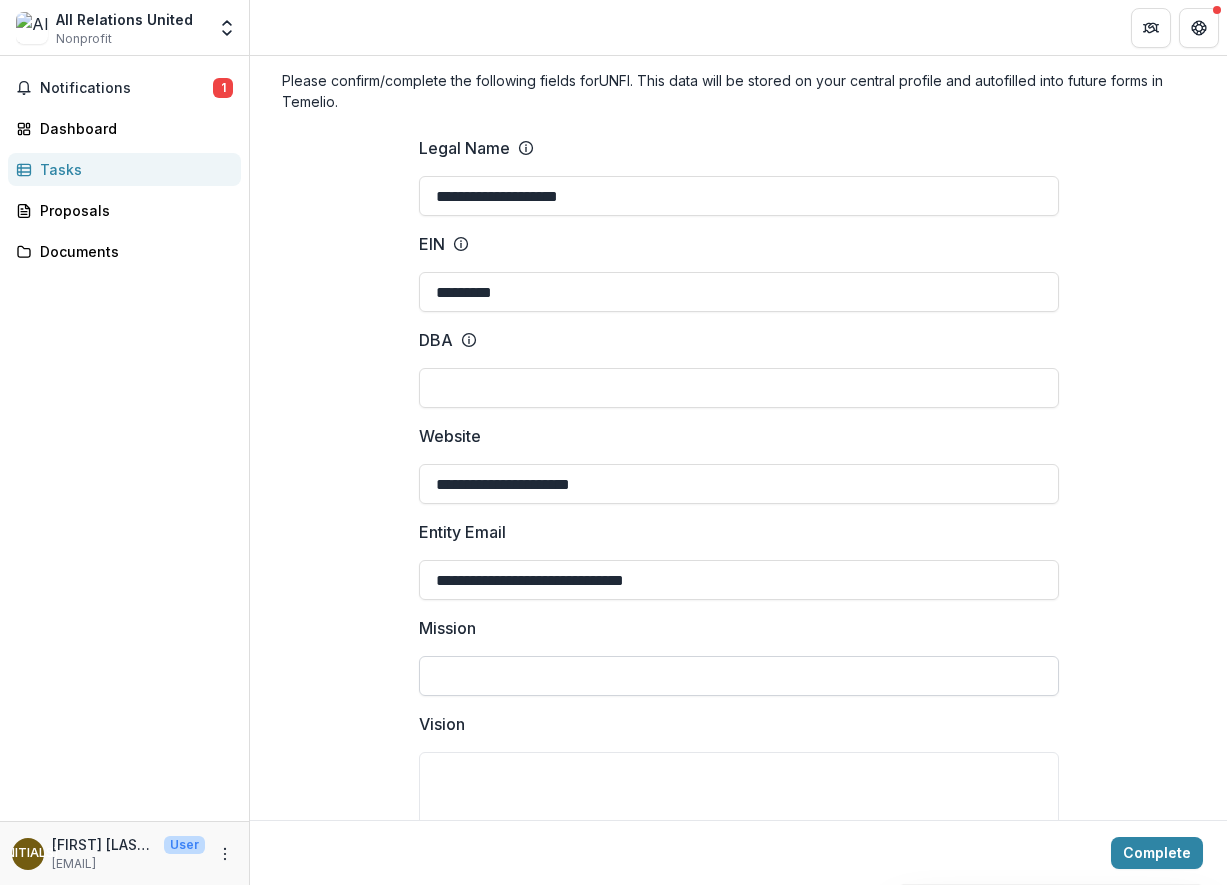 type on "**********" 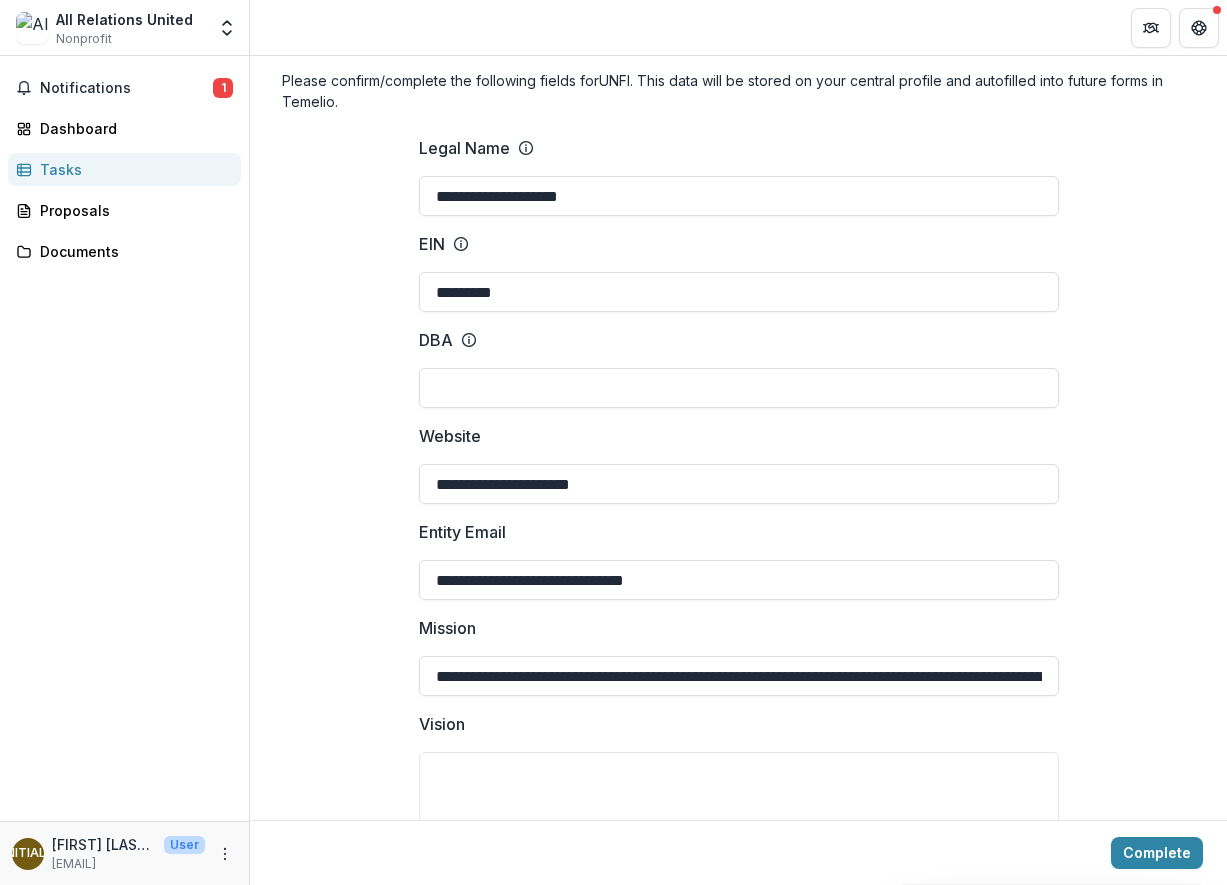 scroll, scrollTop: 0, scrollLeft: 2652, axis: horizontal 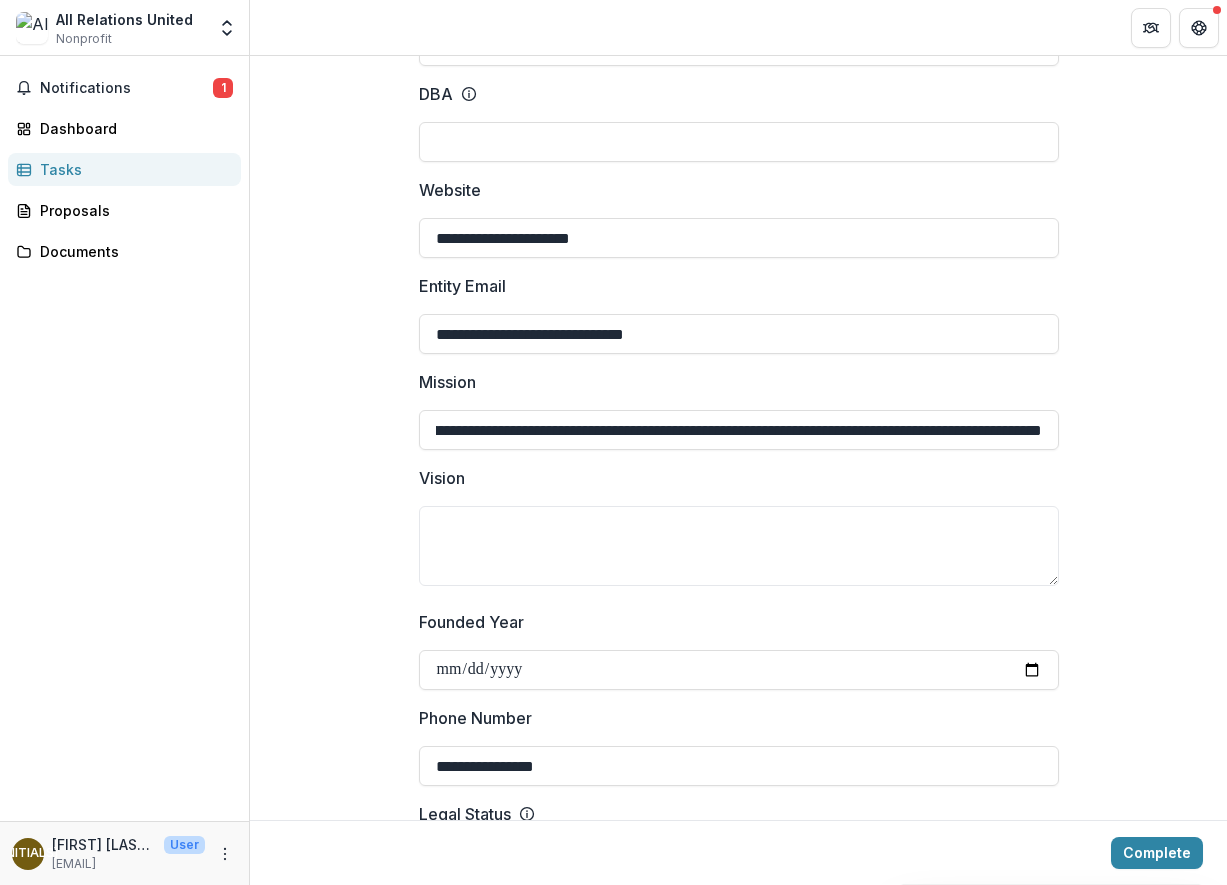 type on "**********" 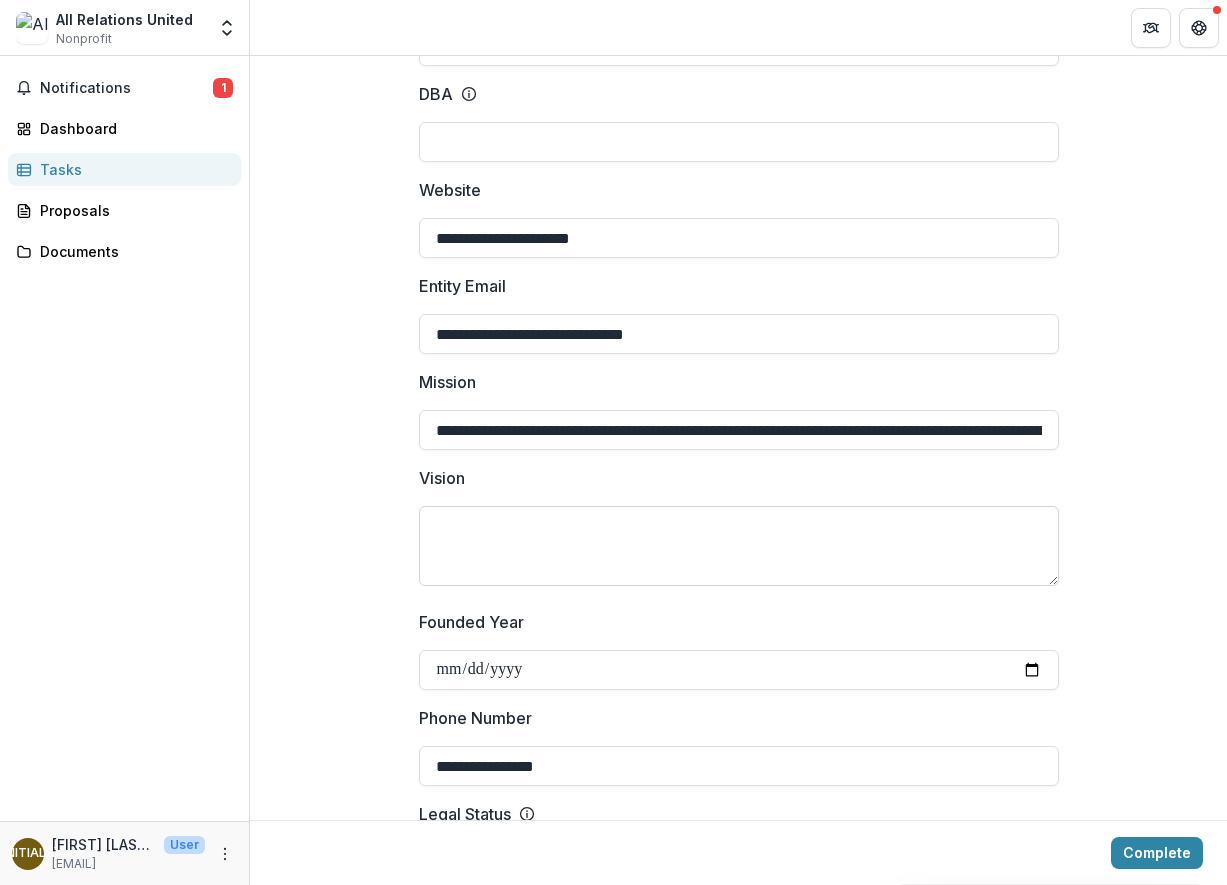 click on "Vision" at bounding box center (739, 546) 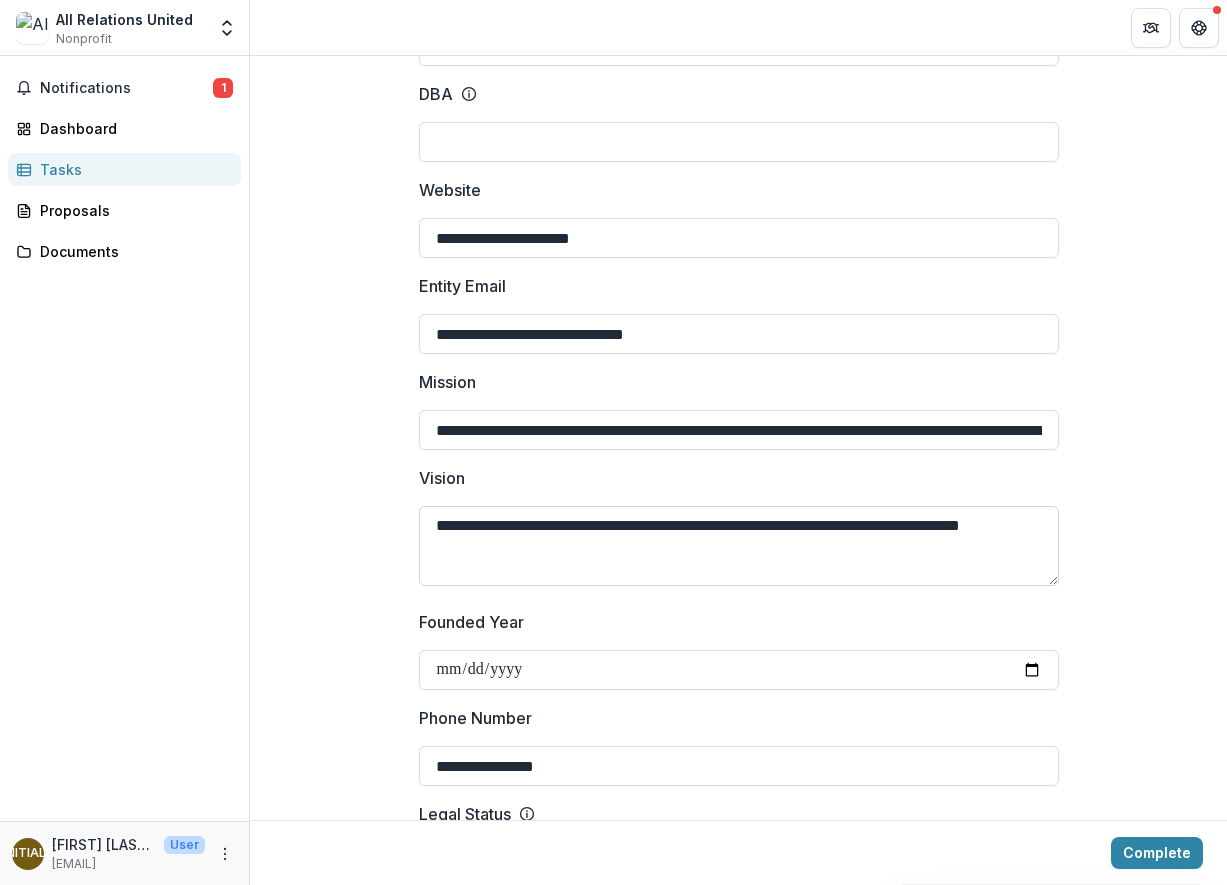 click on "**********" at bounding box center [739, 546] 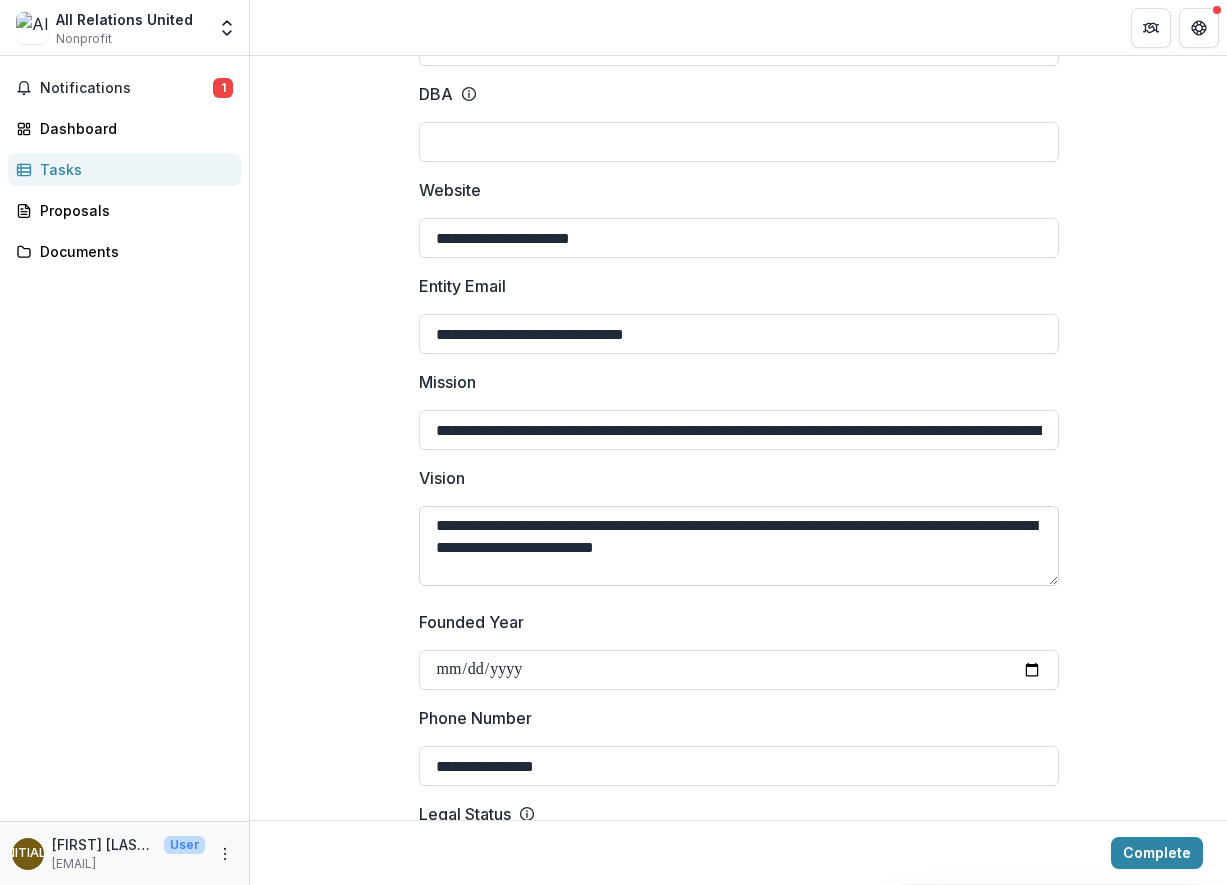 click on "**********" at bounding box center (739, 546) 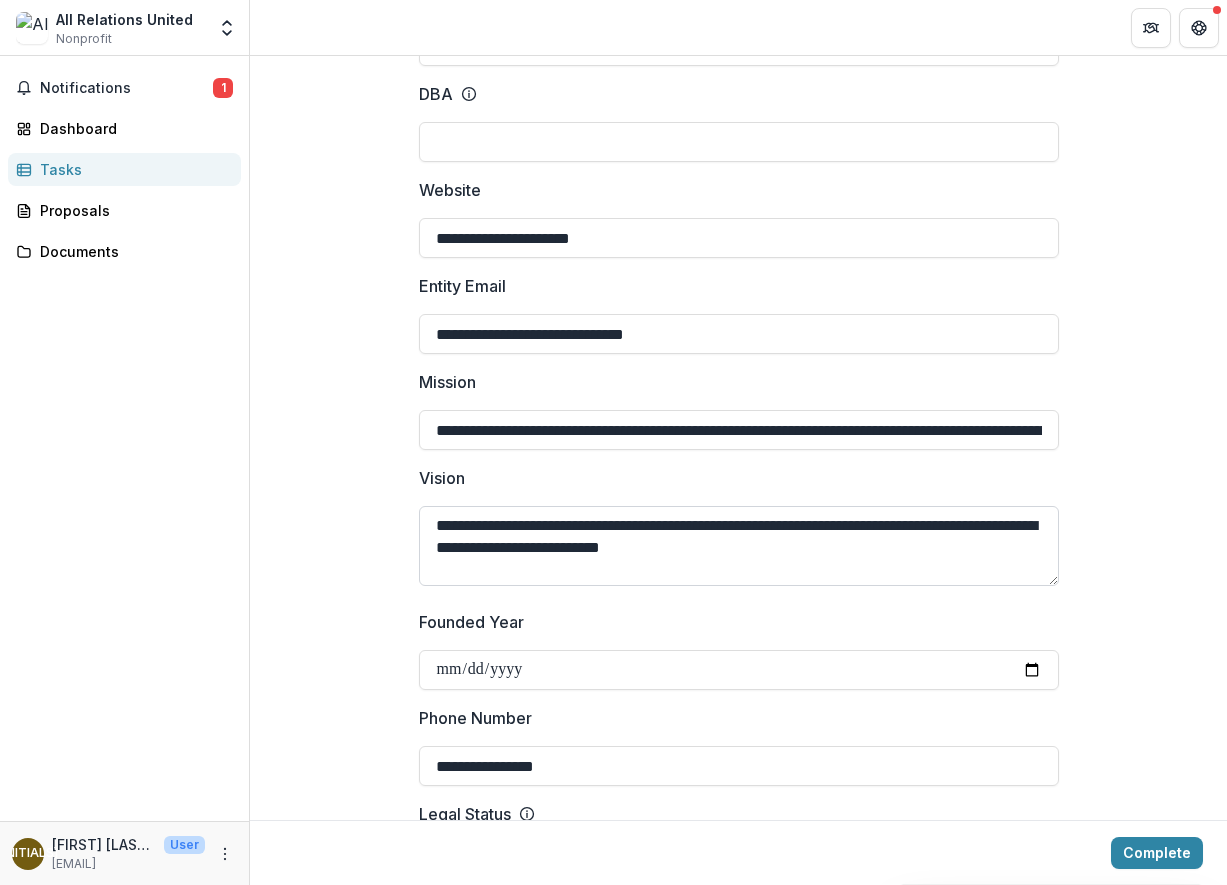 drag, startPoint x: 819, startPoint y: 527, endPoint x: 565, endPoint y: 529, distance: 254.00787 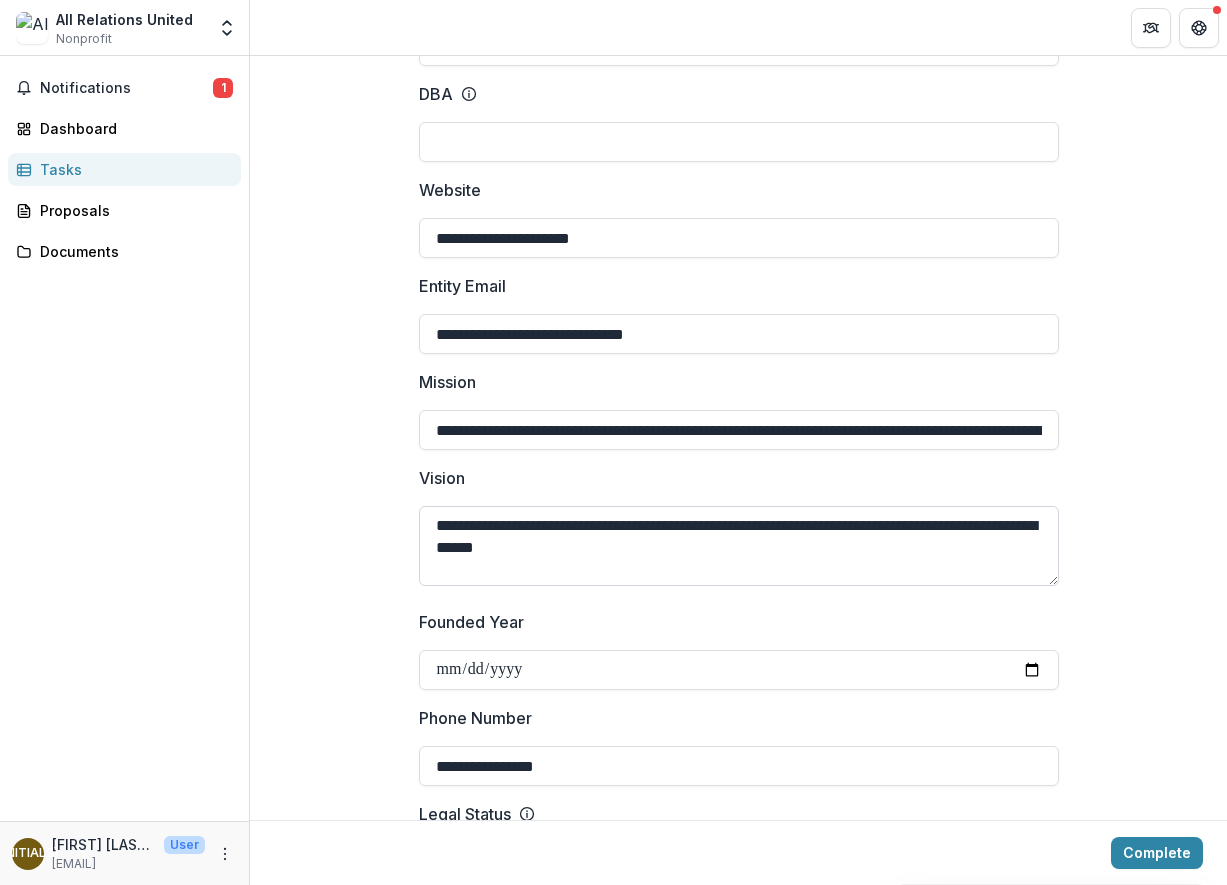 click on "**********" at bounding box center [739, 546] 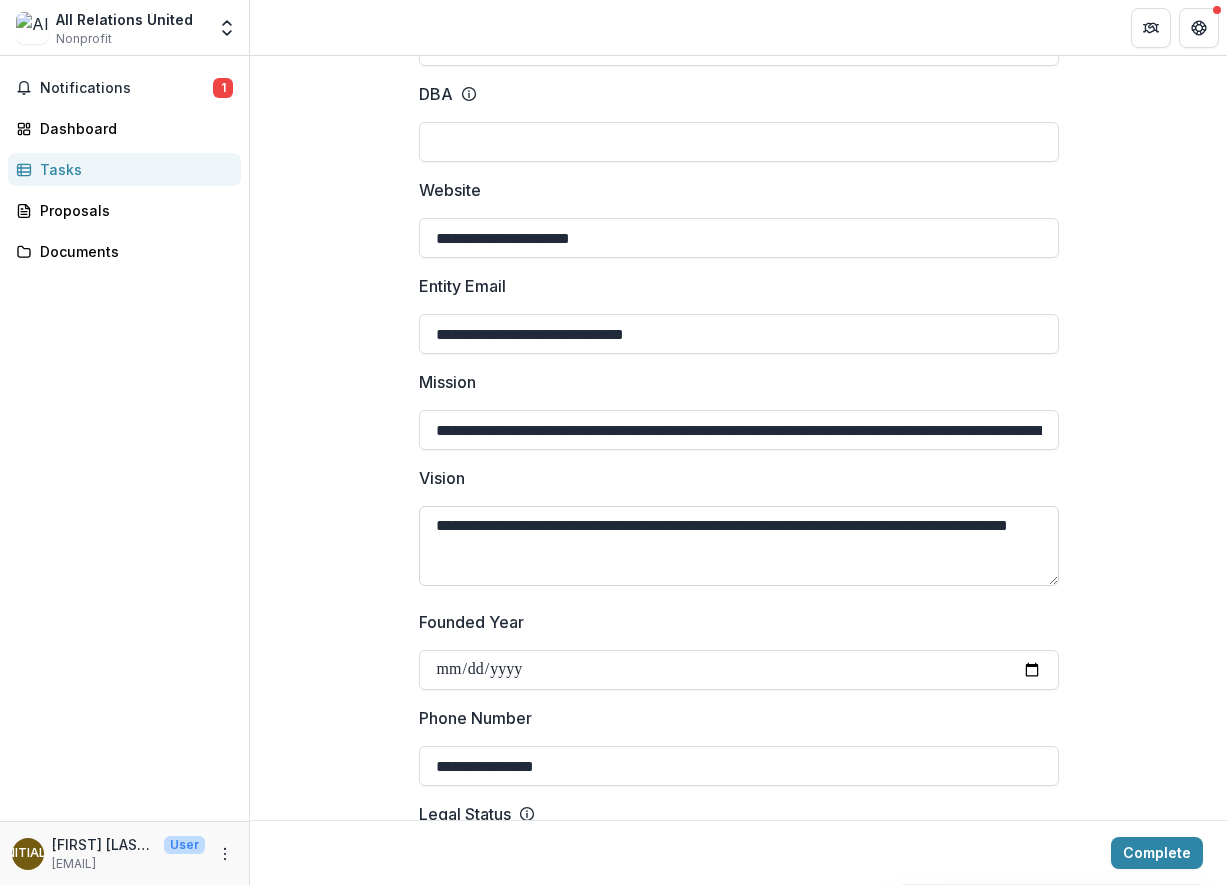 click on "**********" at bounding box center (739, 546) 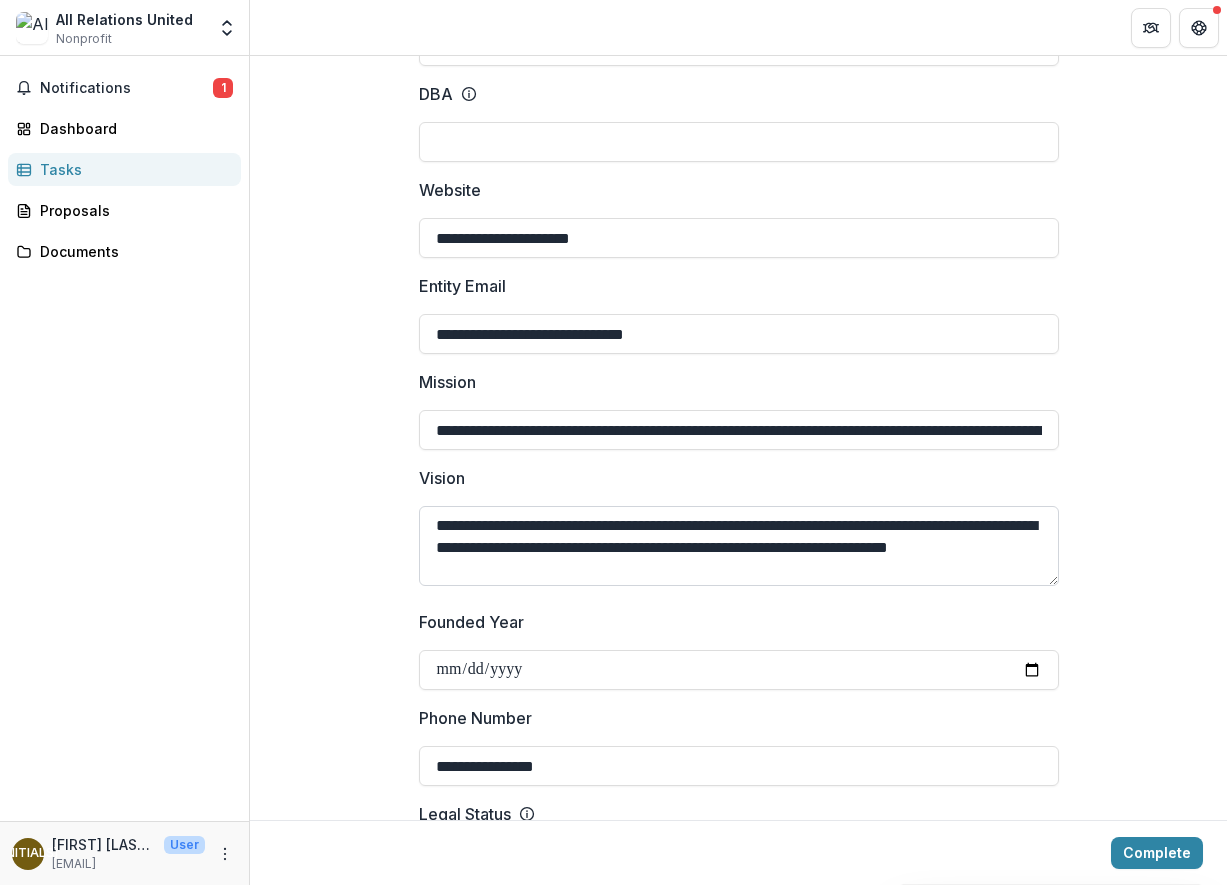 click on "**********" at bounding box center [739, 546] 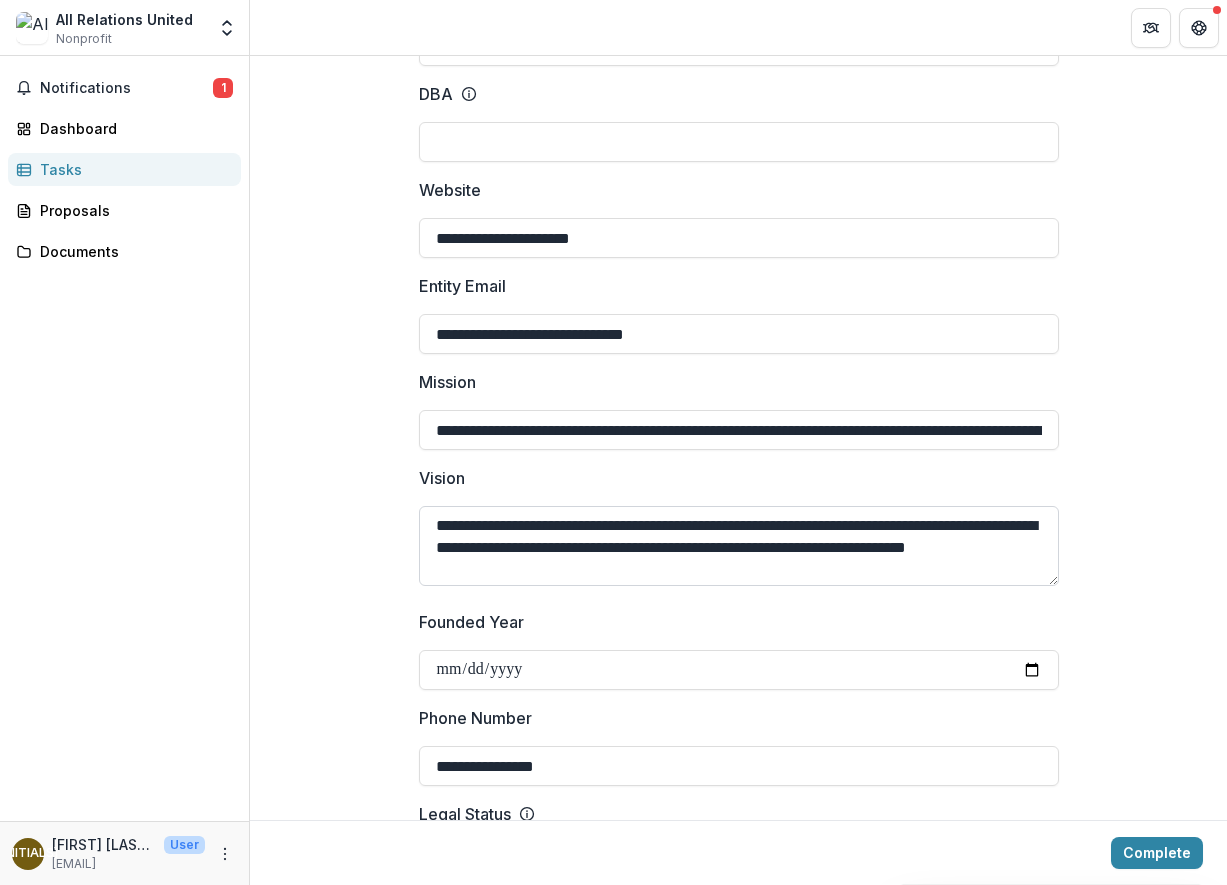 click on "**********" at bounding box center [739, 546] 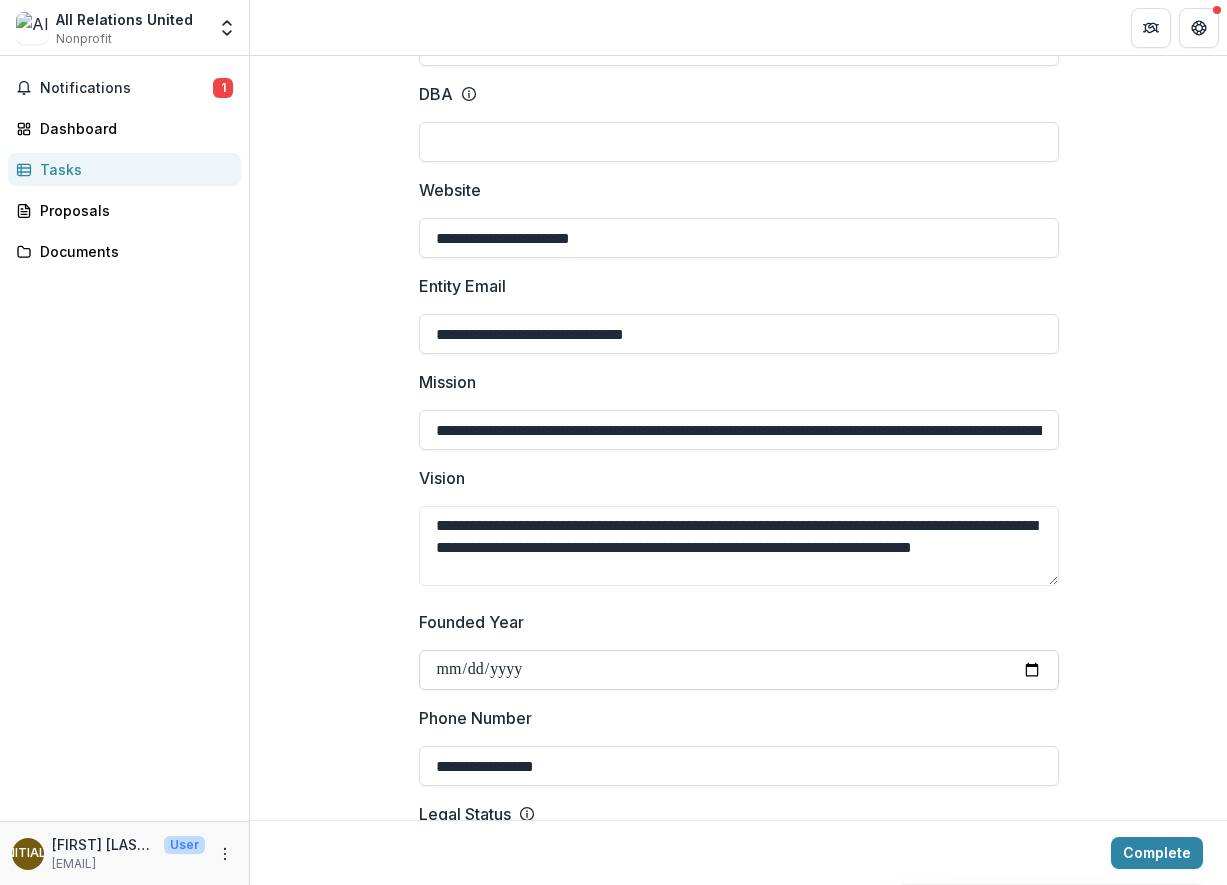 type on "**********" 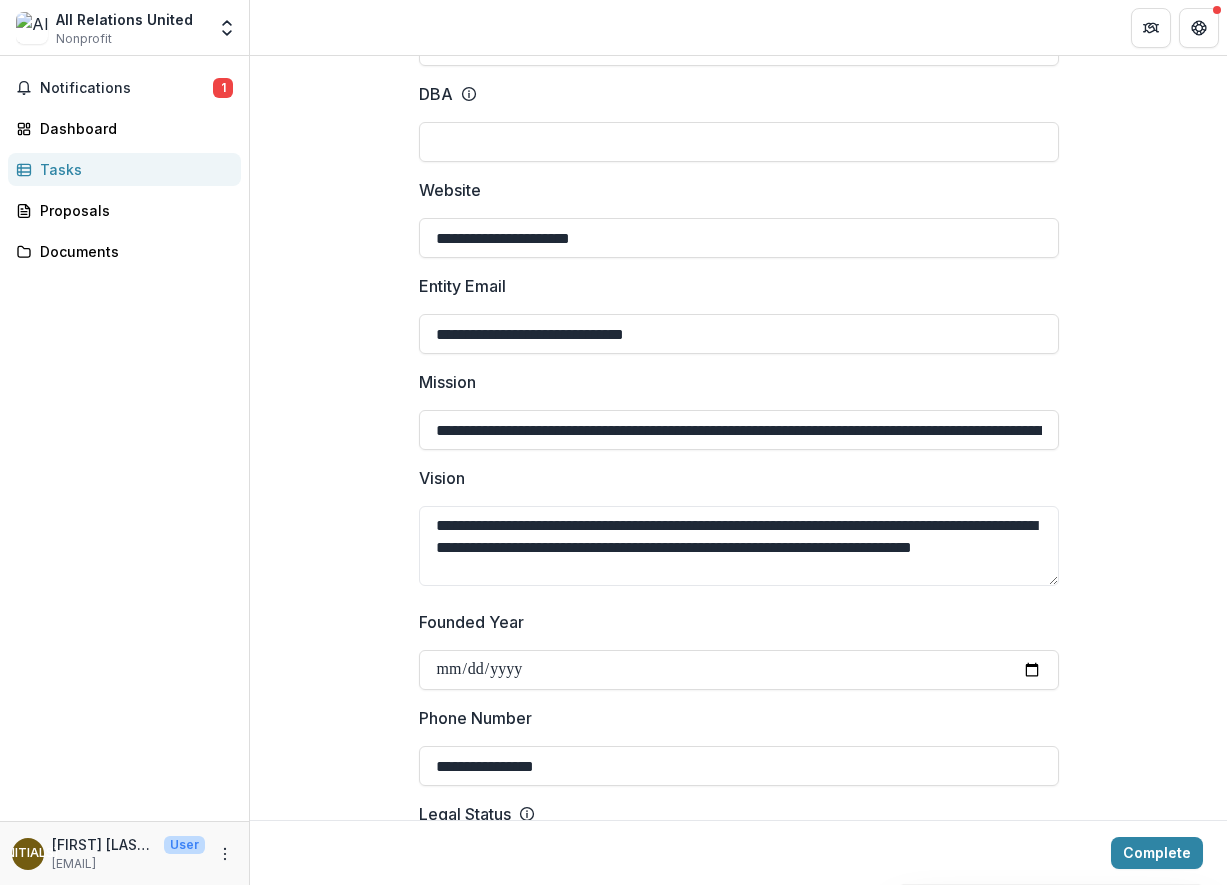 type on "**********" 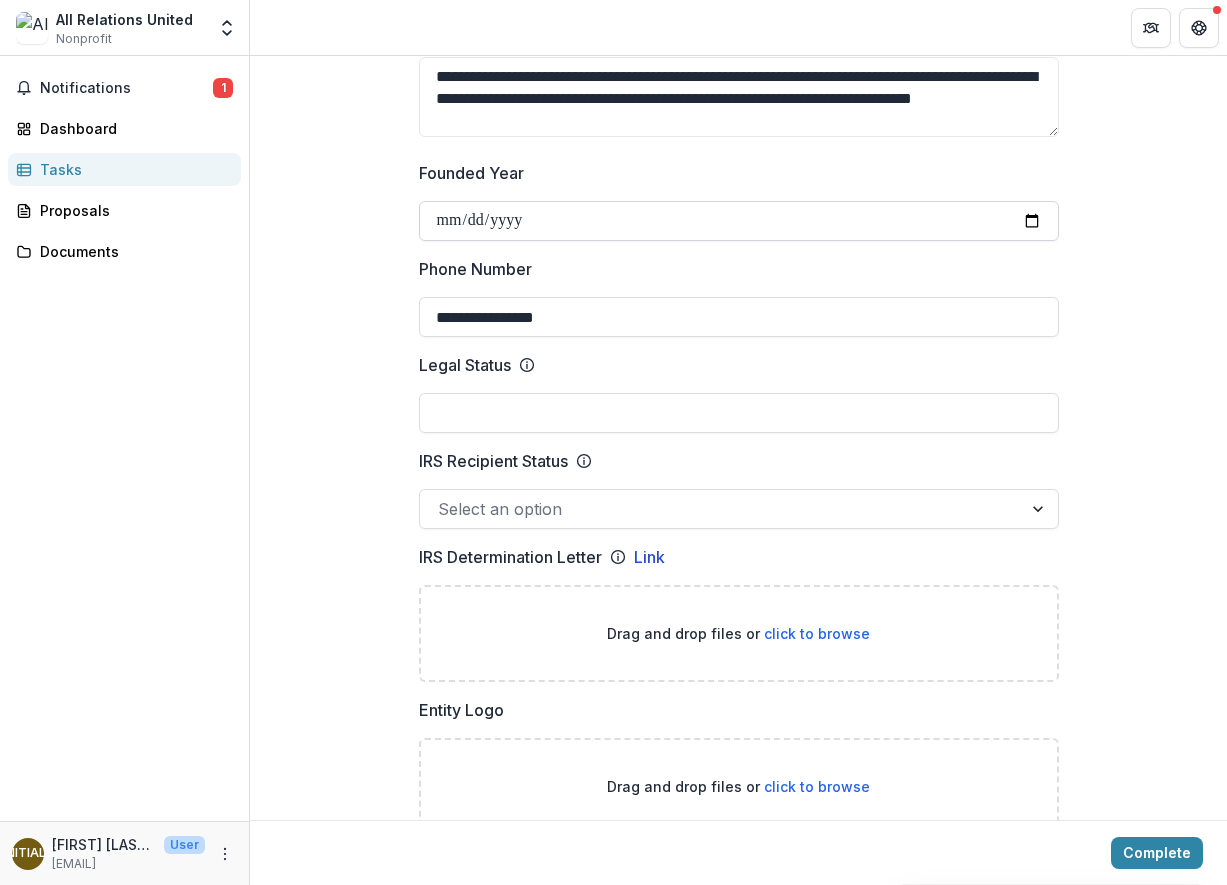 scroll, scrollTop: 786, scrollLeft: 0, axis: vertical 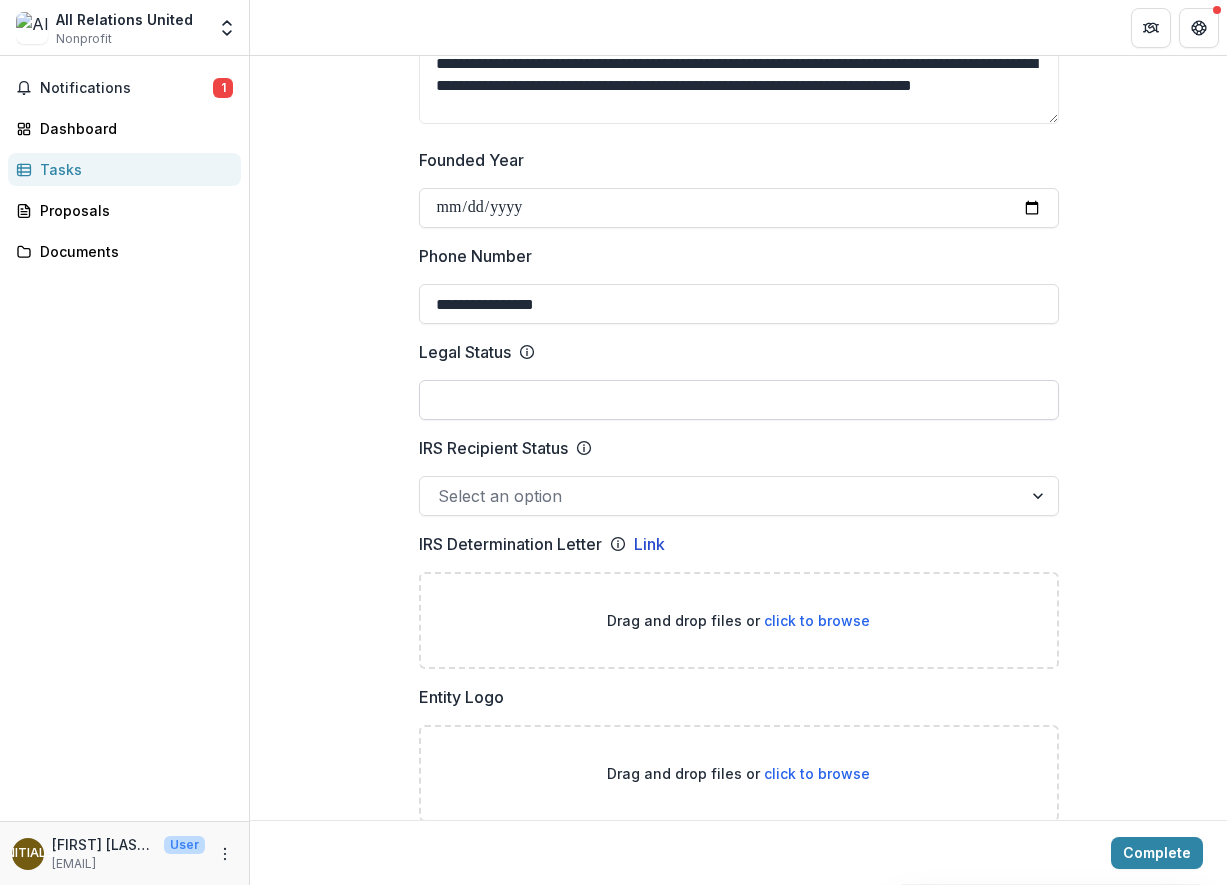 click on "Legal Status" at bounding box center (739, 400) 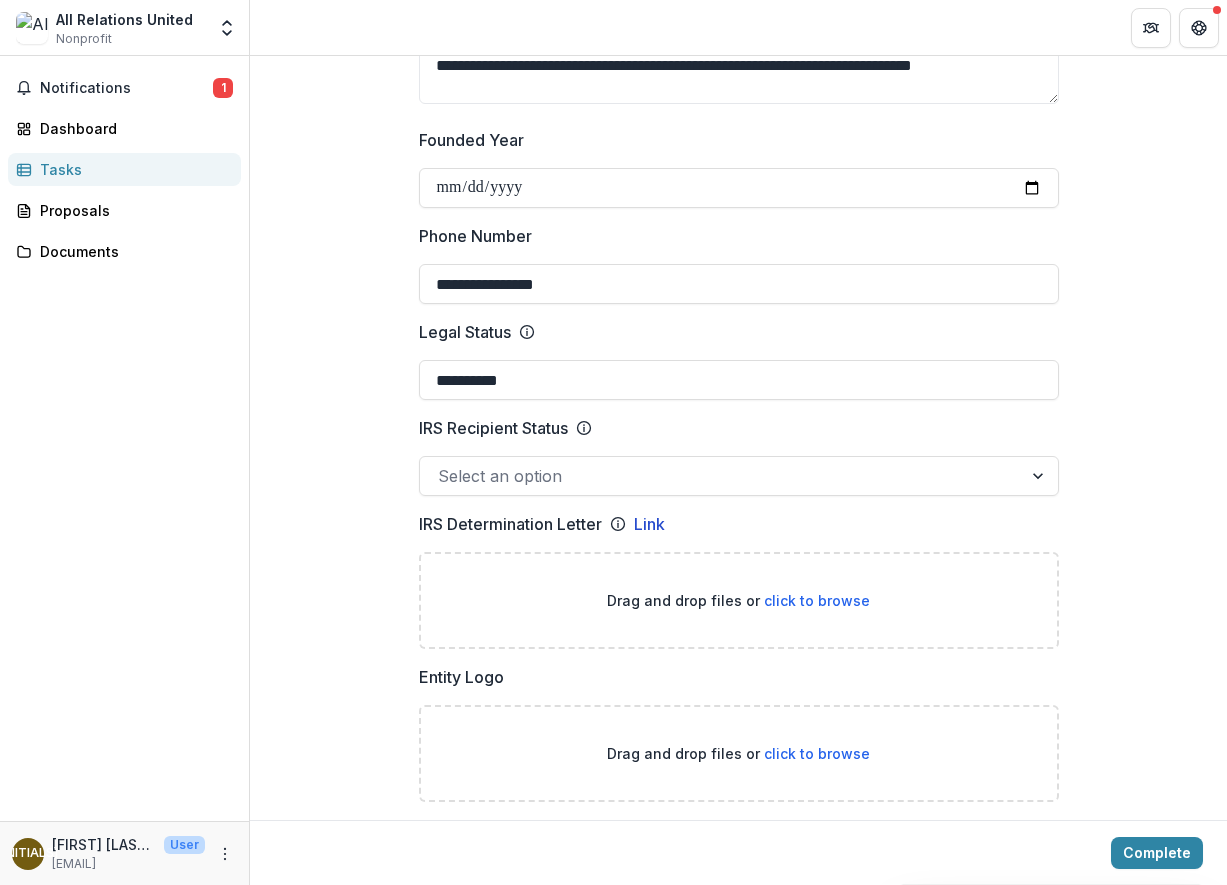 scroll, scrollTop: 816, scrollLeft: 0, axis: vertical 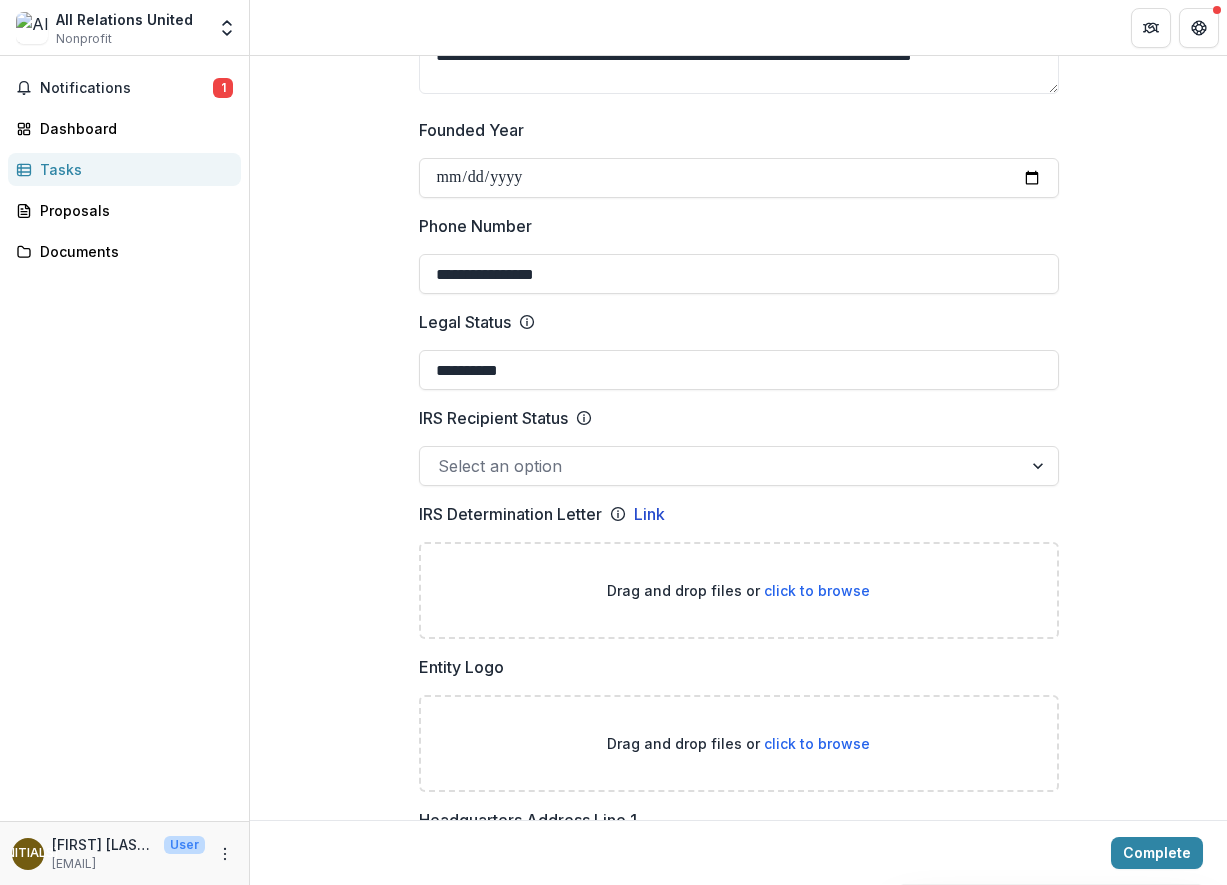 type on "**********" 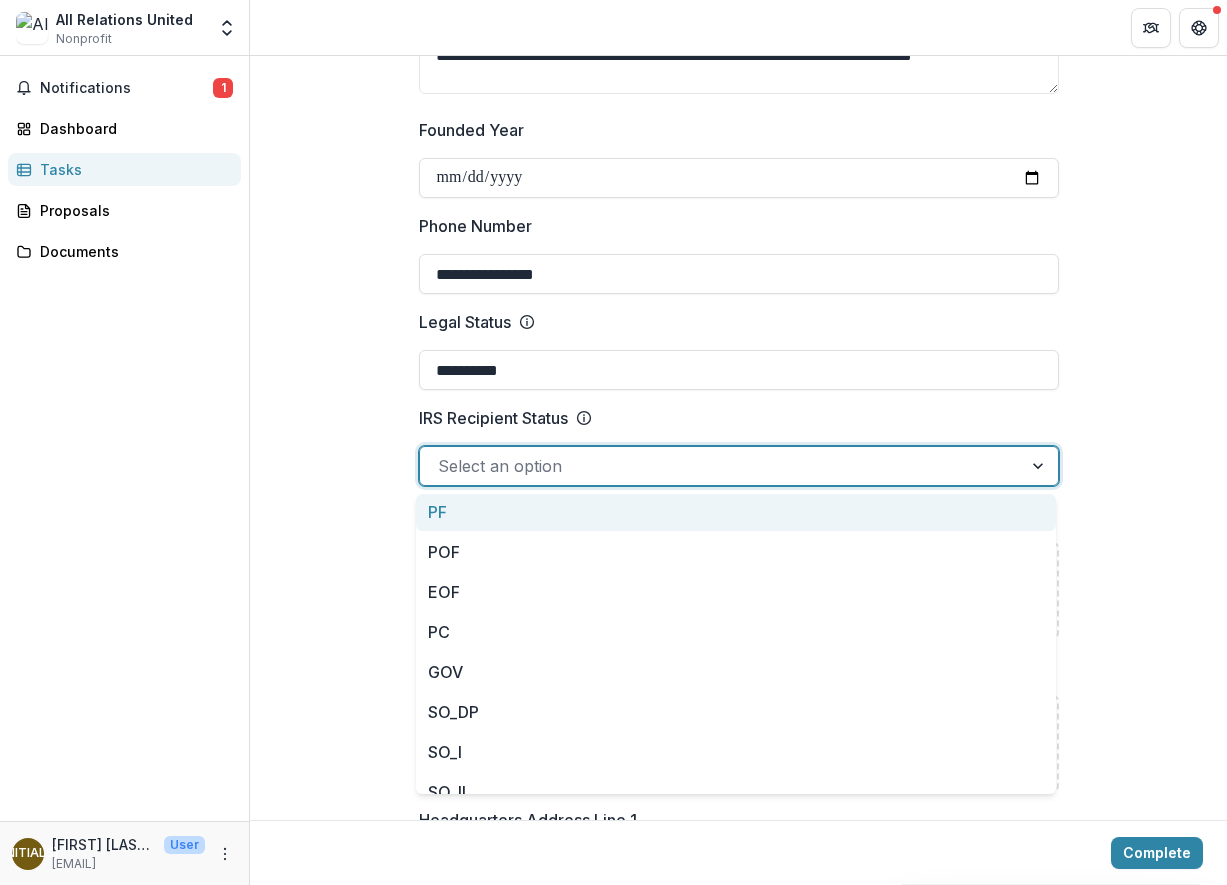 click at bounding box center (721, 466) 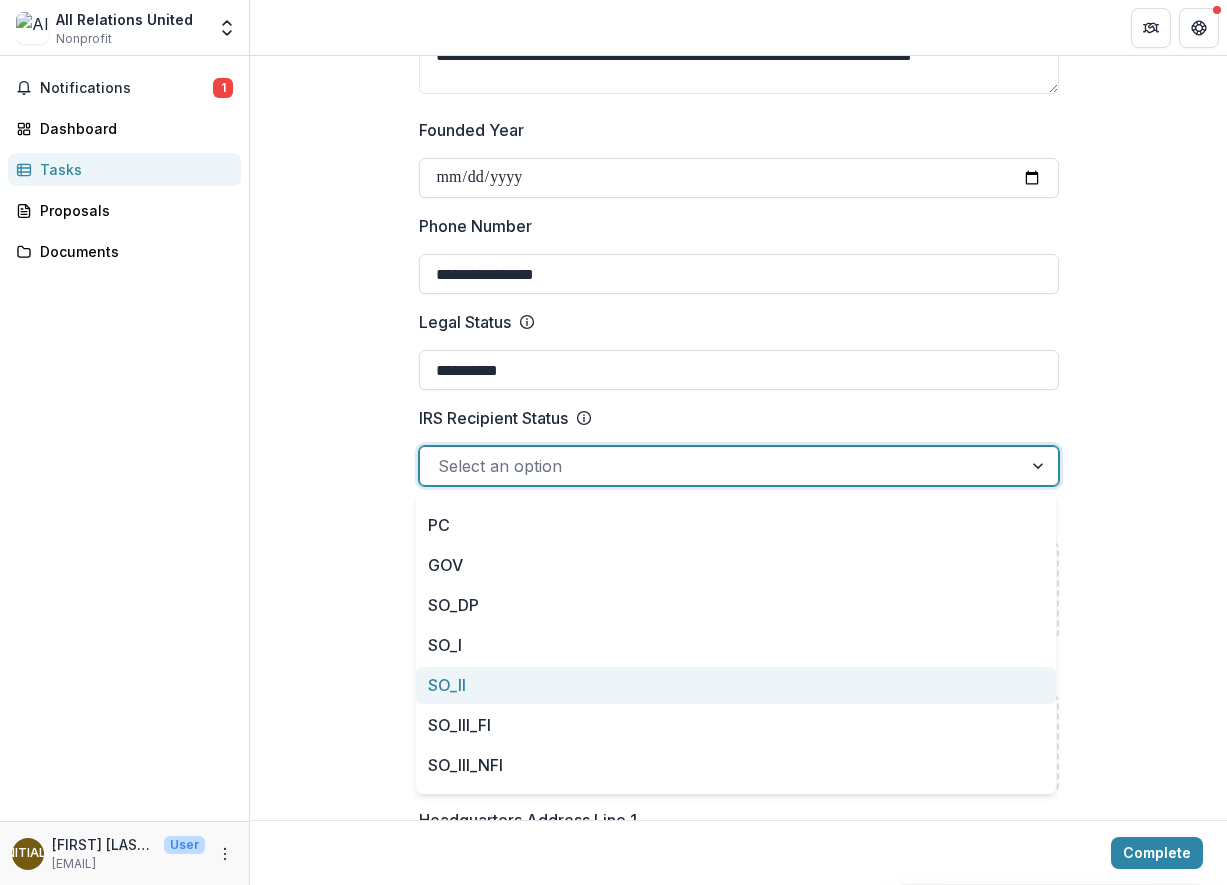 scroll, scrollTop: 118, scrollLeft: 0, axis: vertical 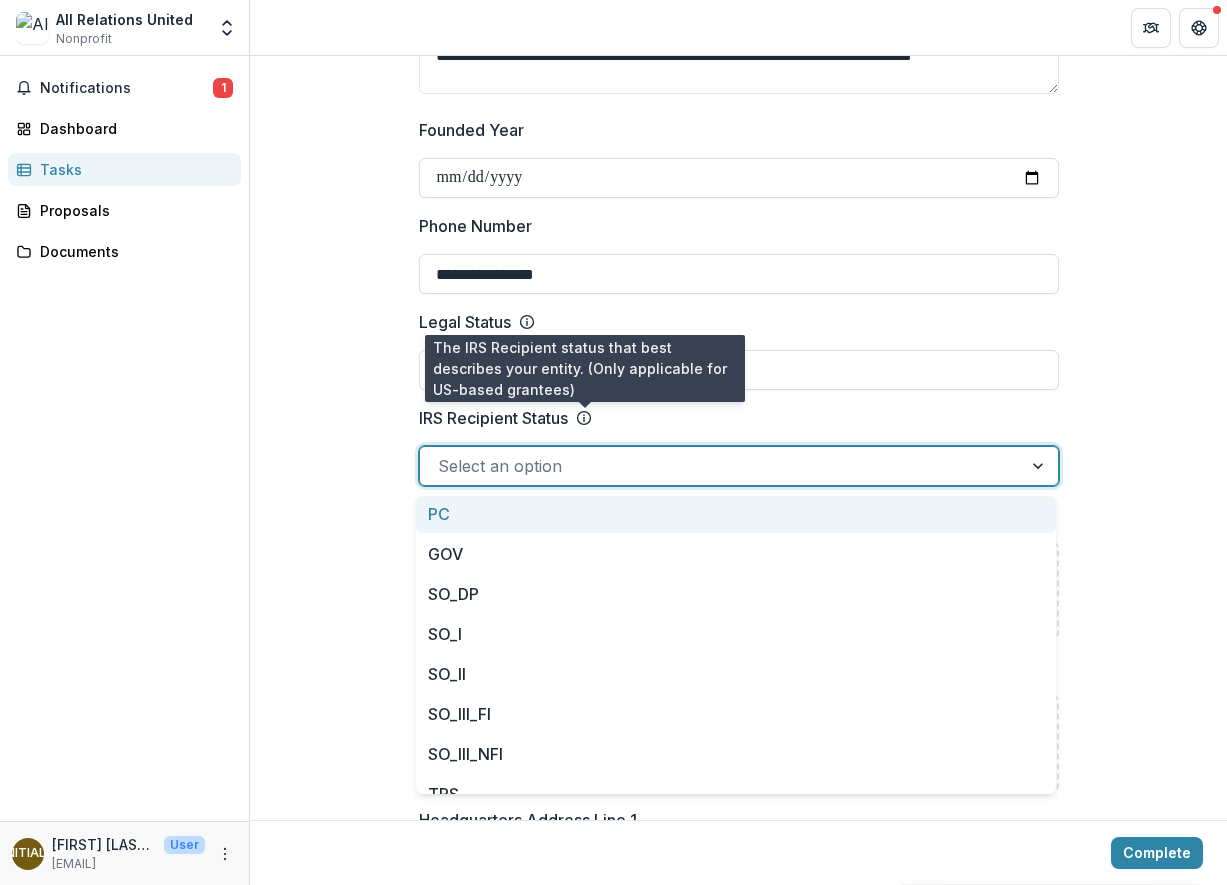 click 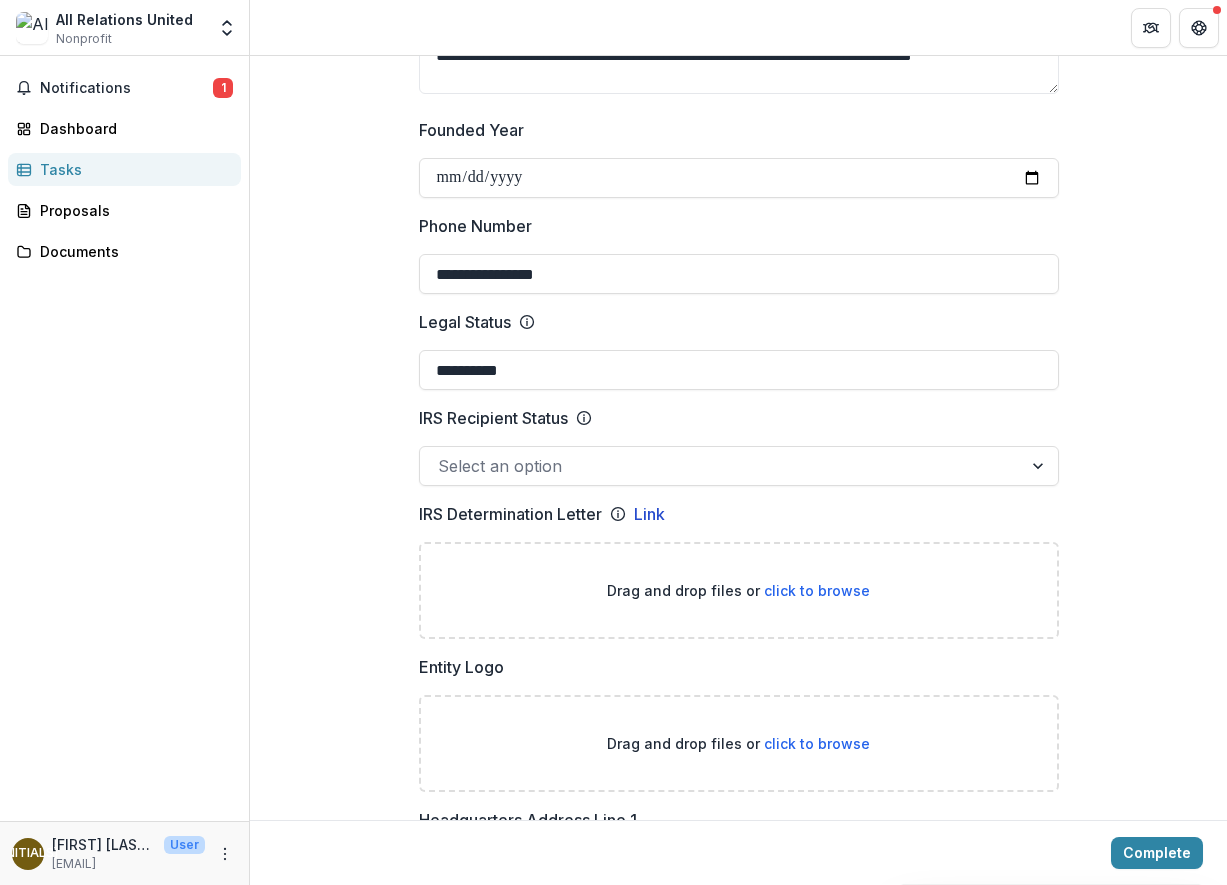 click 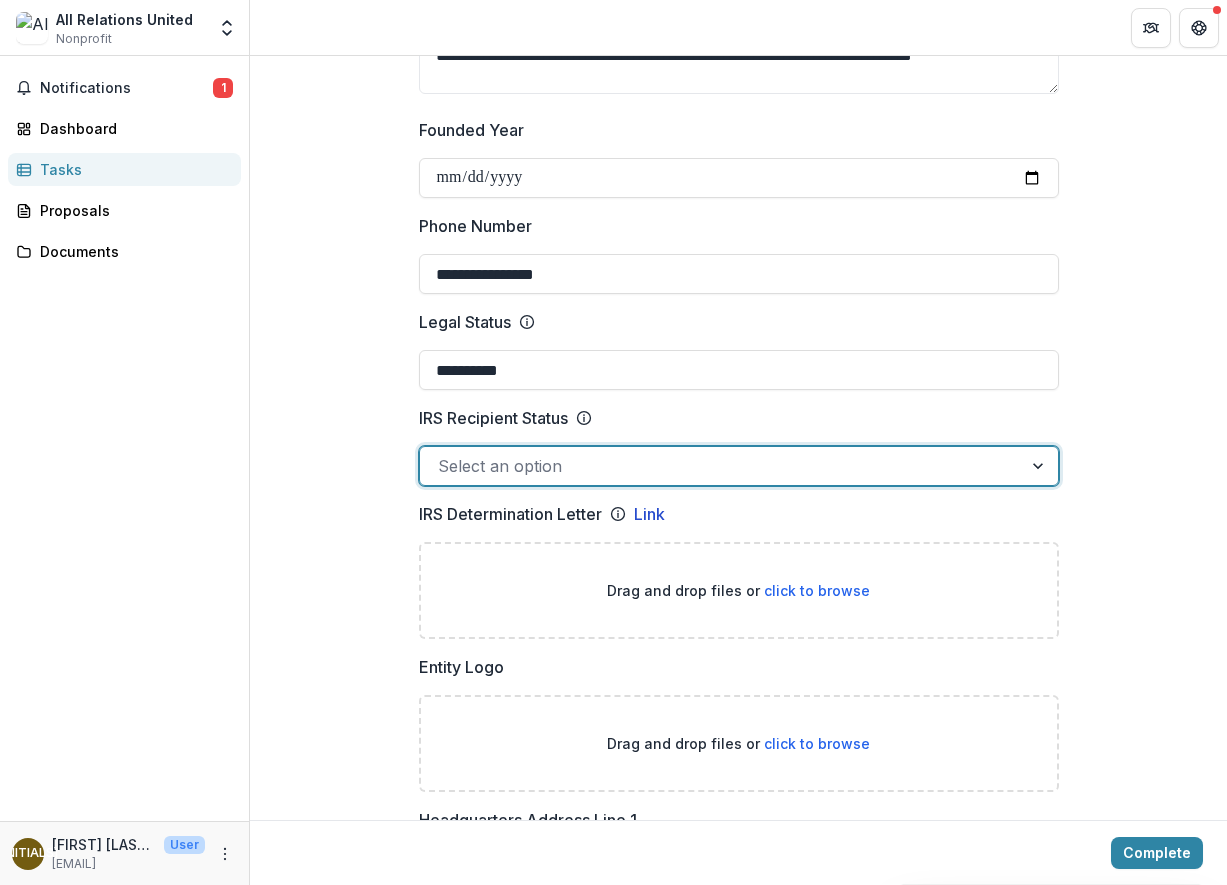 click at bounding box center [721, 466] 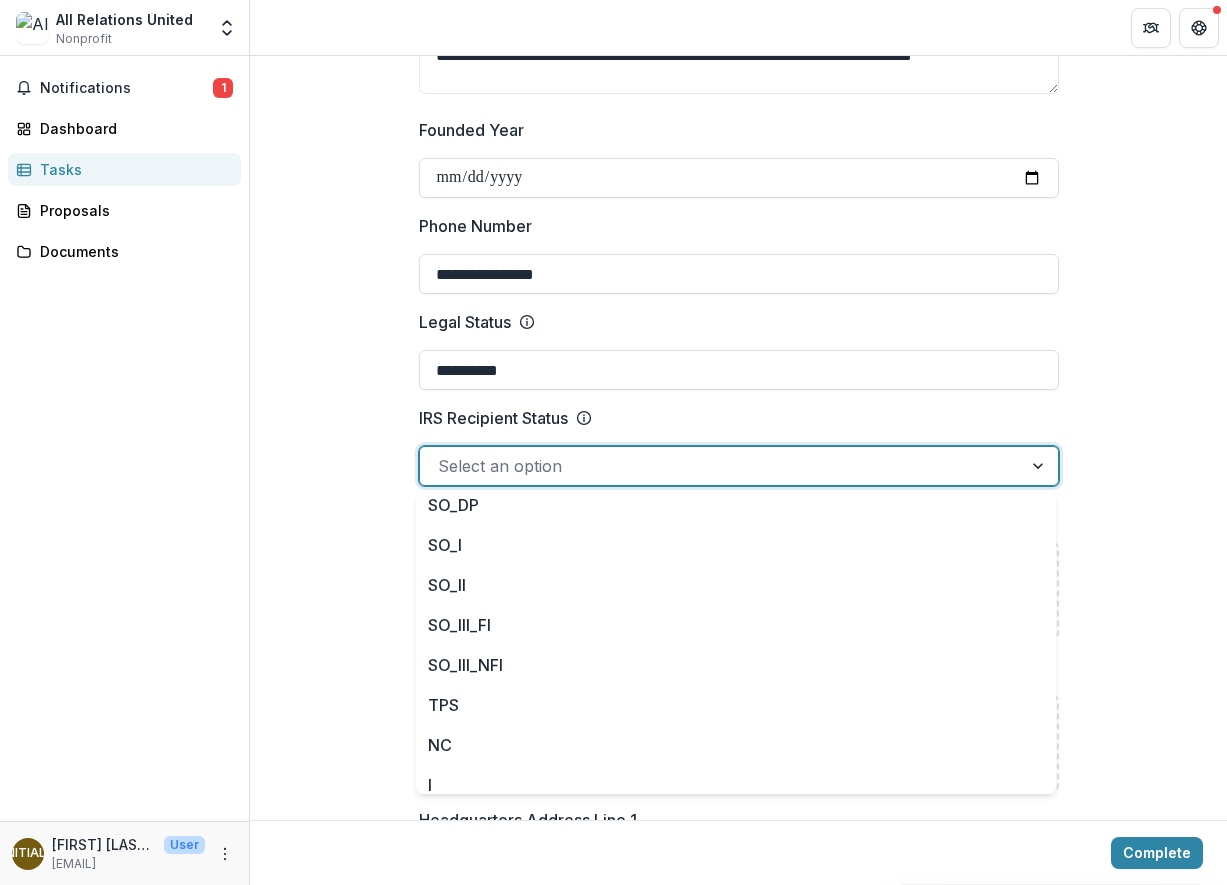 scroll, scrollTop: 220, scrollLeft: 0, axis: vertical 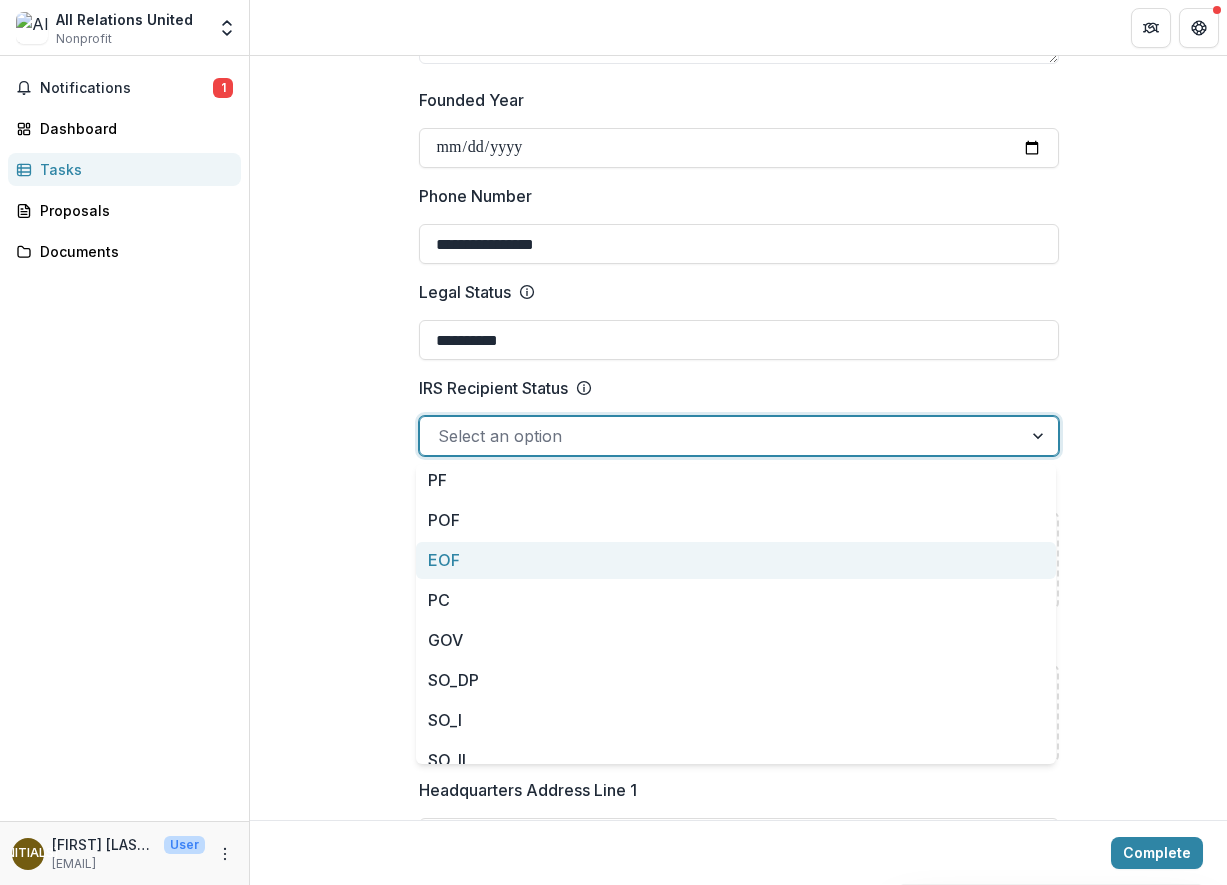 click on "EOF" at bounding box center [736, 560] 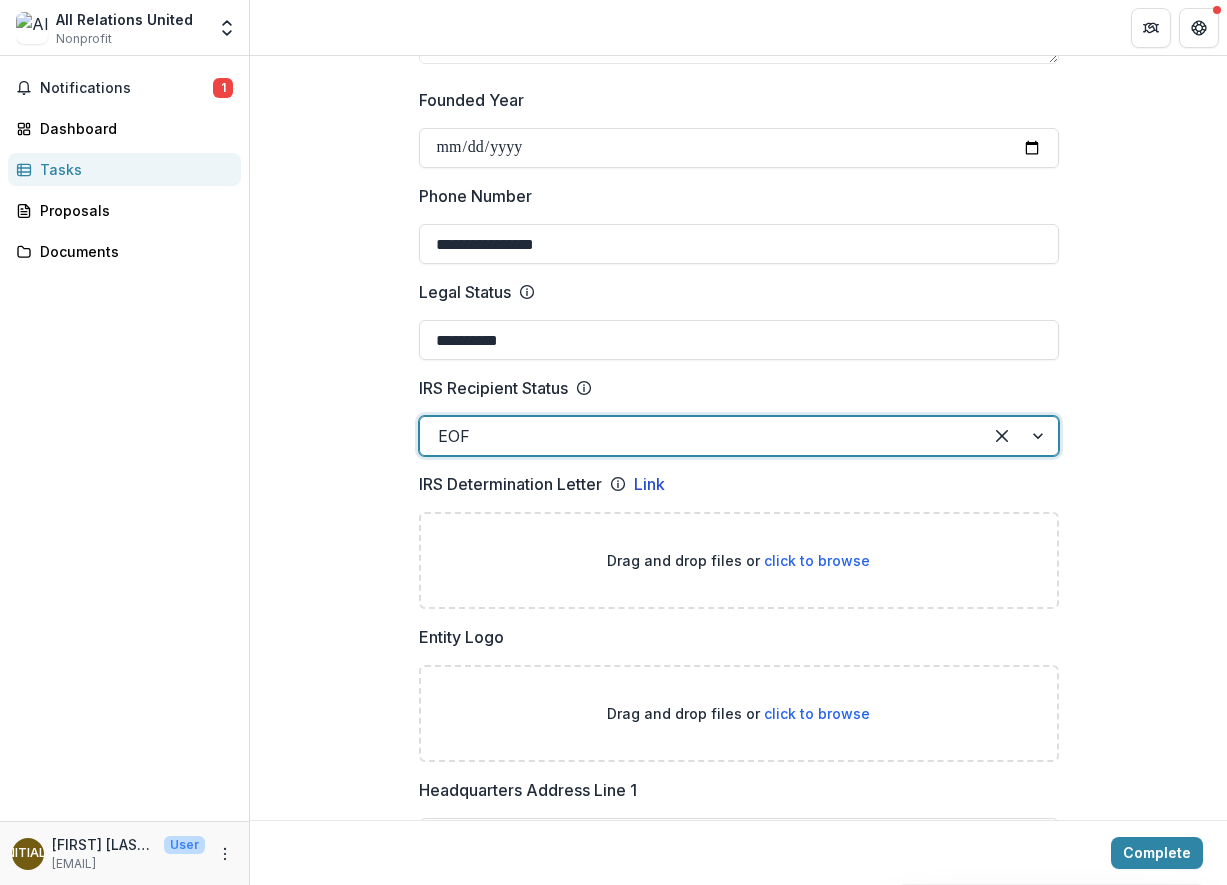click at bounding box center (701, 436) 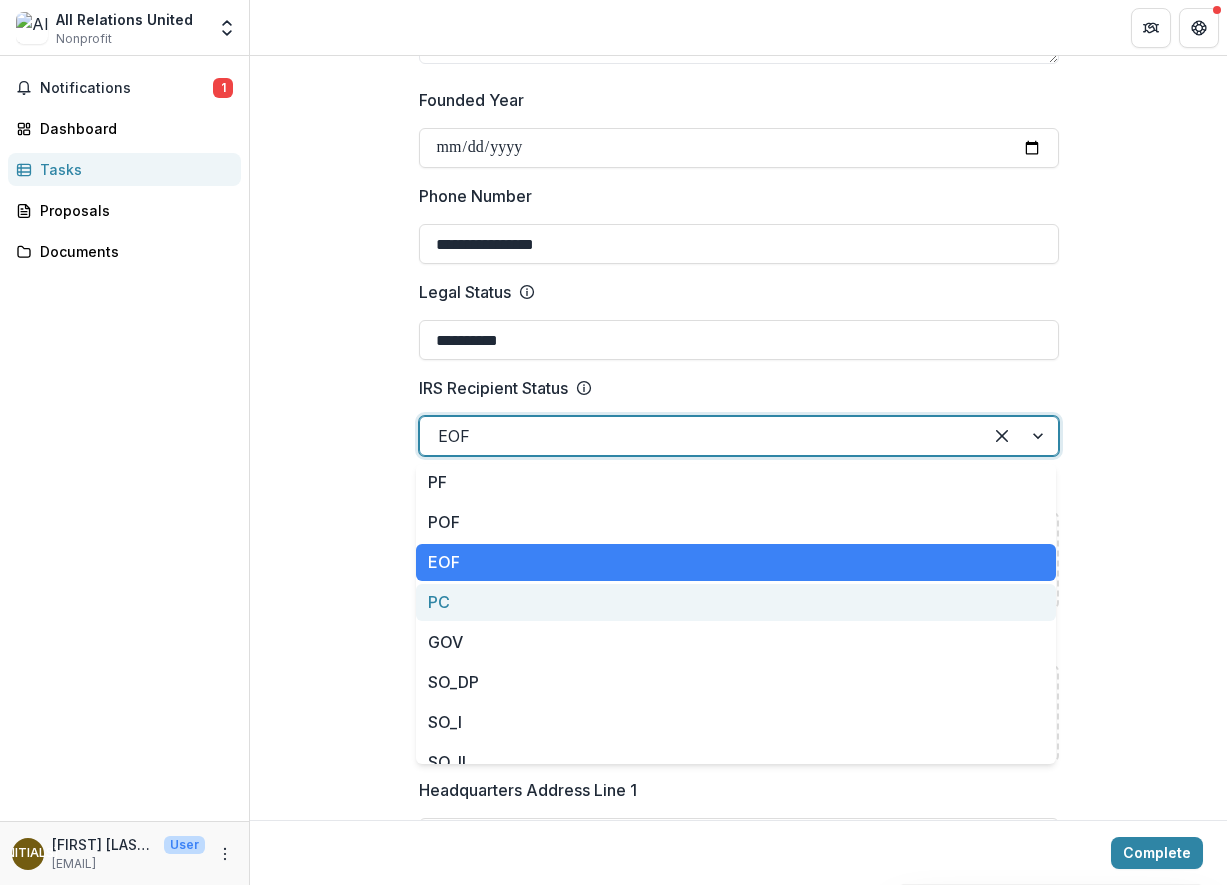 click on "PC" at bounding box center [736, 602] 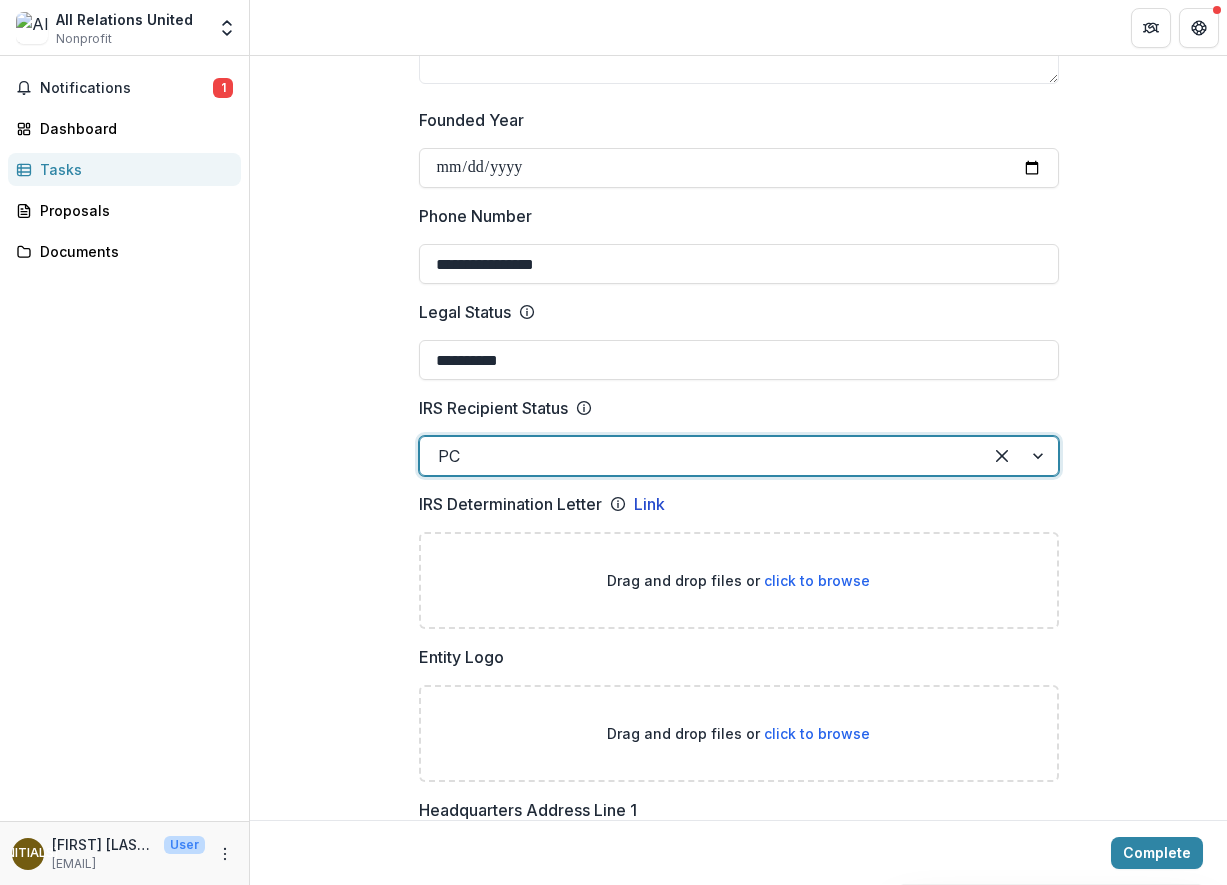 scroll, scrollTop: 822, scrollLeft: 0, axis: vertical 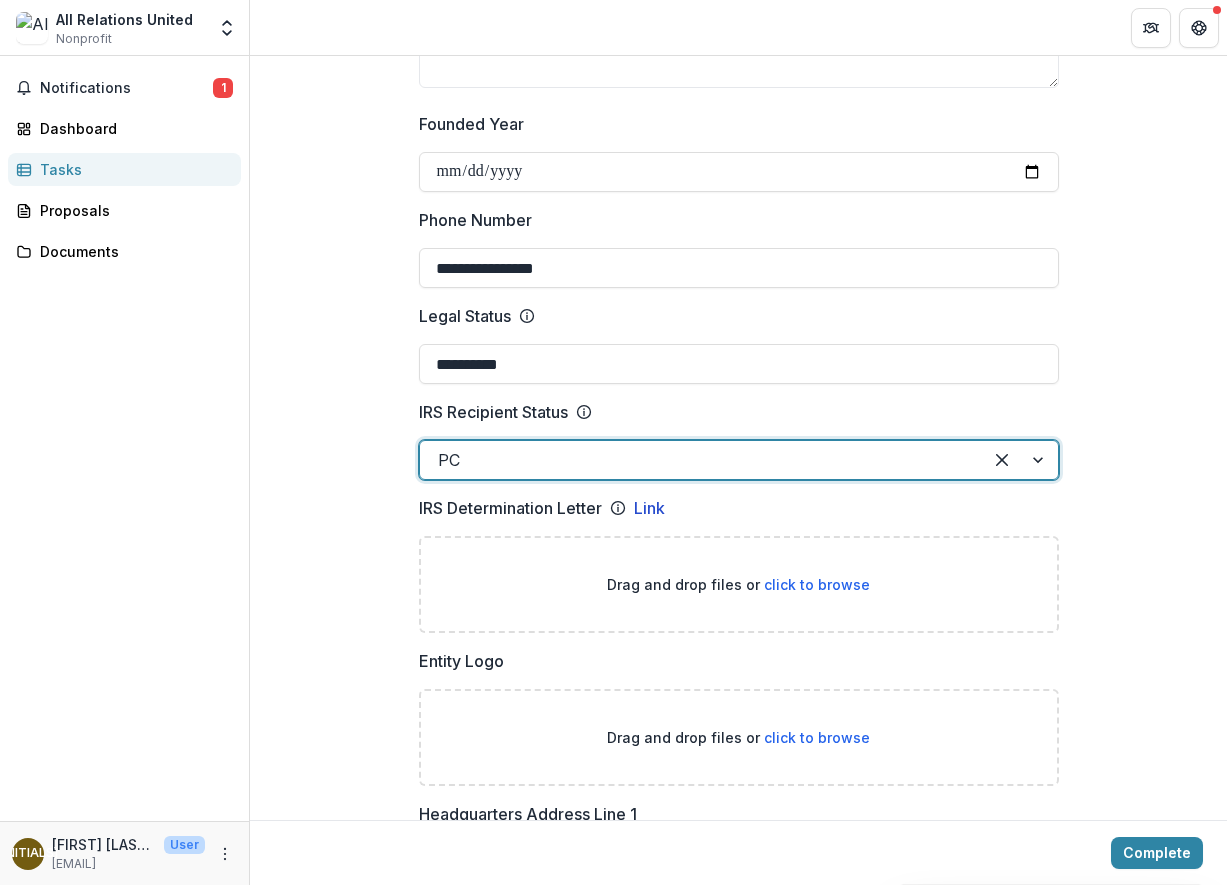 click at bounding box center (701, 460) 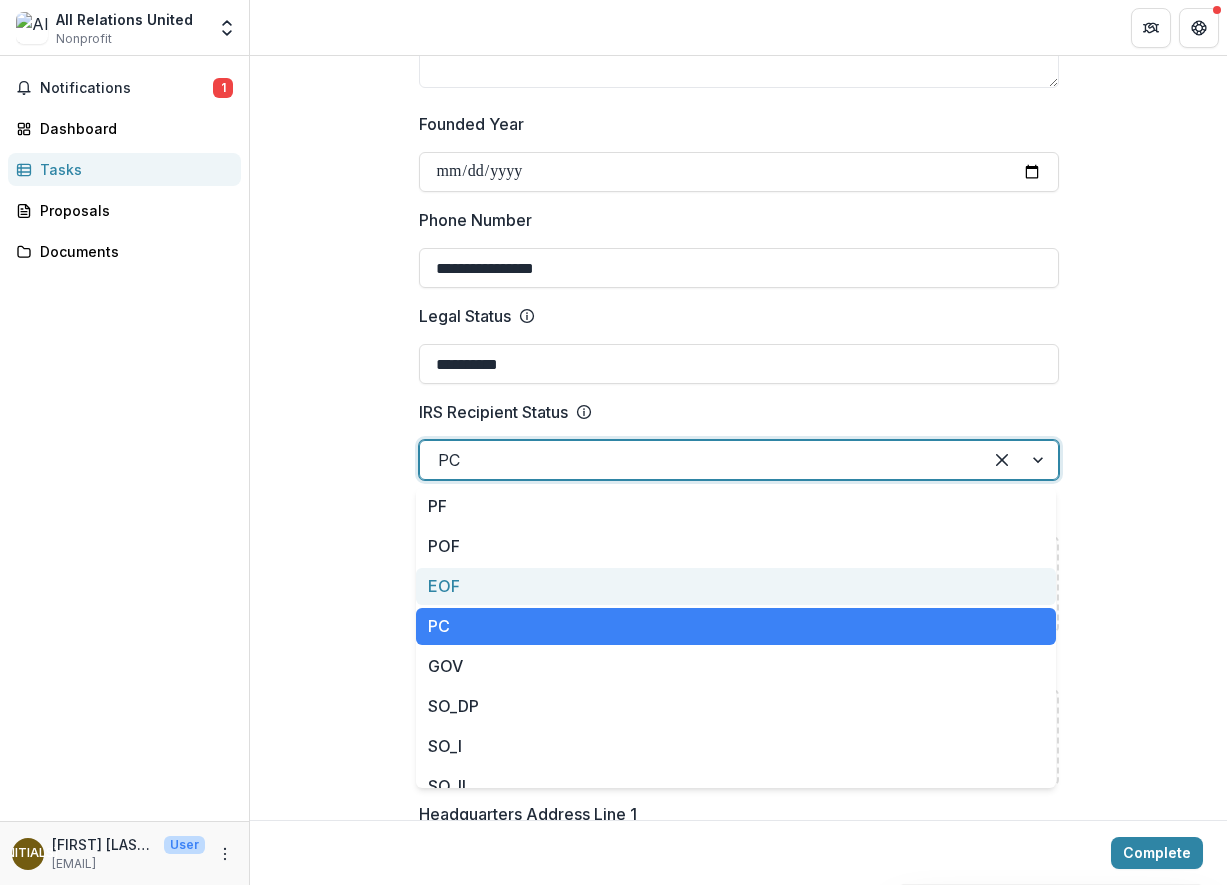 click on "EOF" at bounding box center [736, 586] 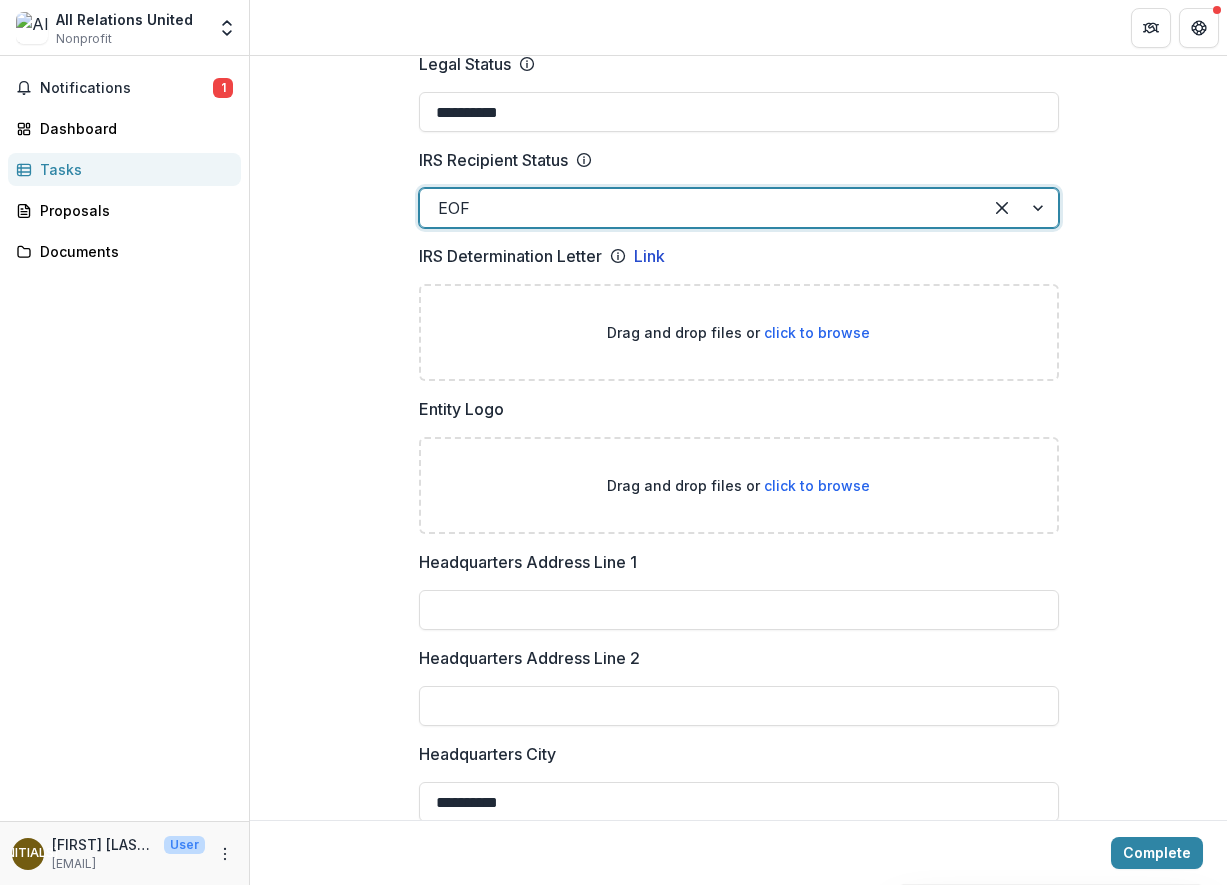 scroll, scrollTop: 1086, scrollLeft: 0, axis: vertical 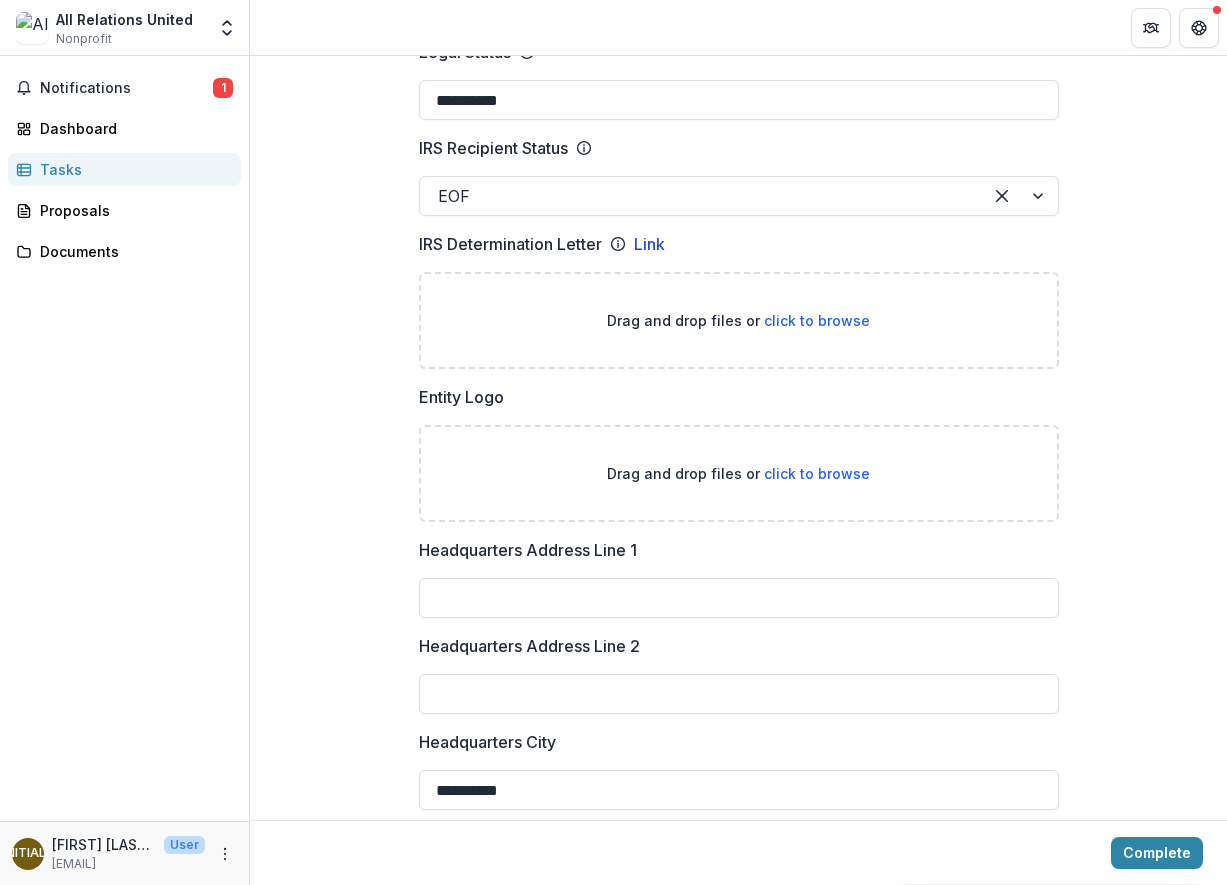 click on "click to browse" at bounding box center [817, 320] 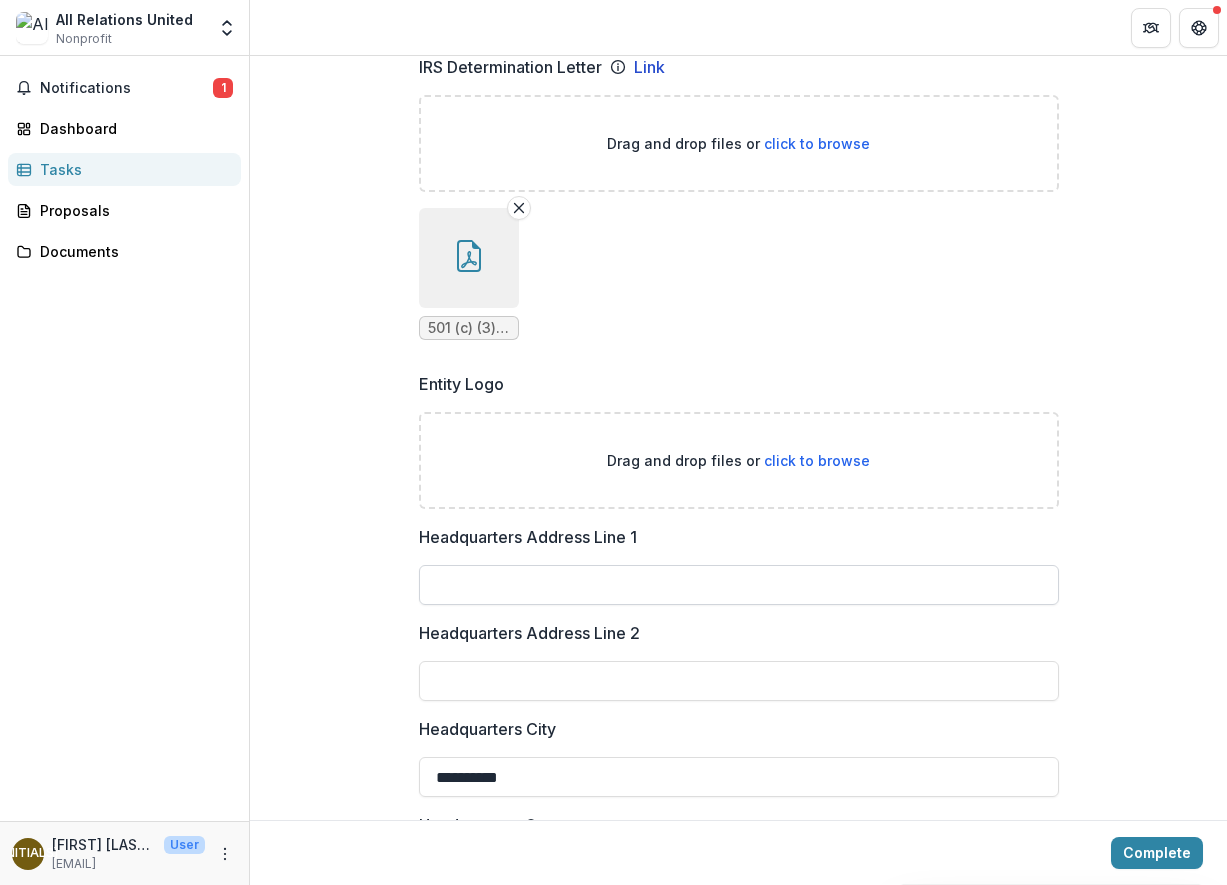 scroll, scrollTop: 1265, scrollLeft: 0, axis: vertical 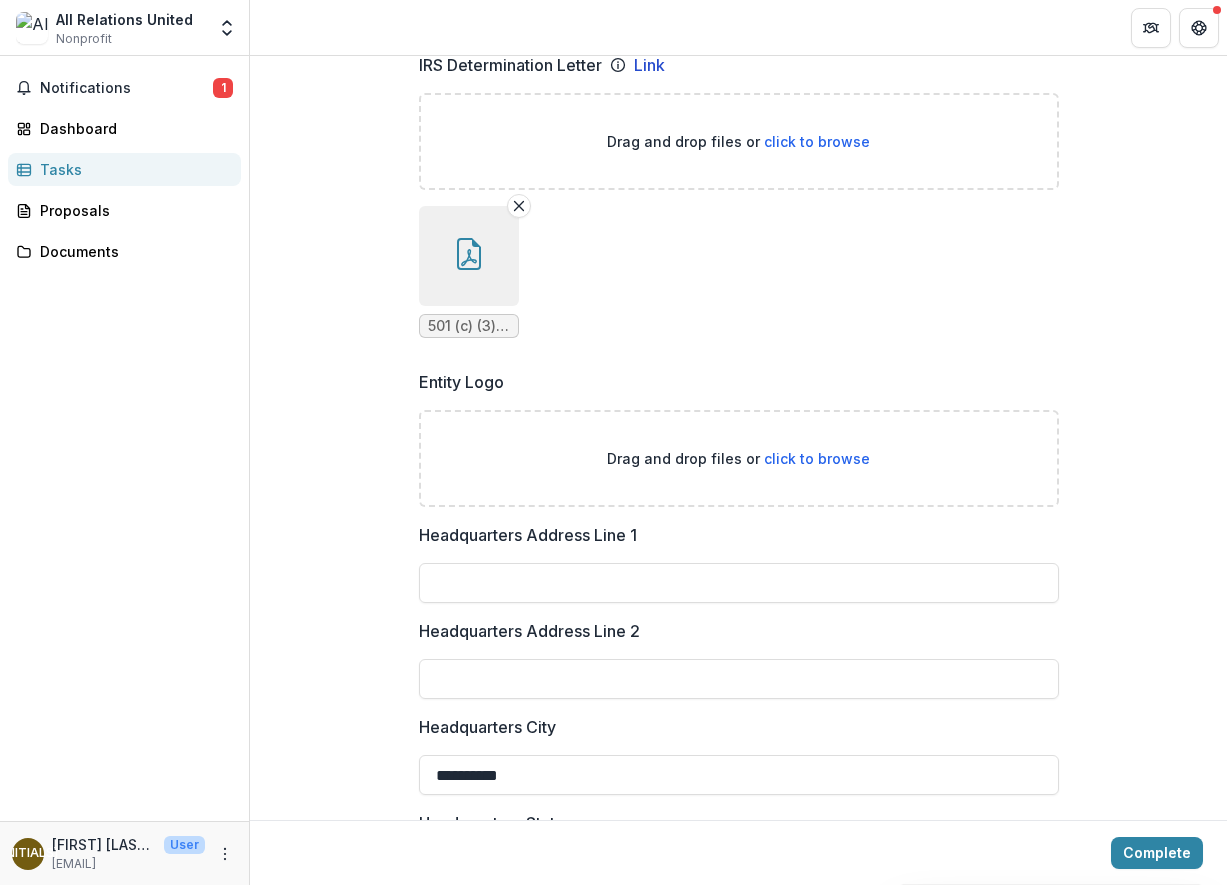 click on "click to browse" at bounding box center [817, 458] 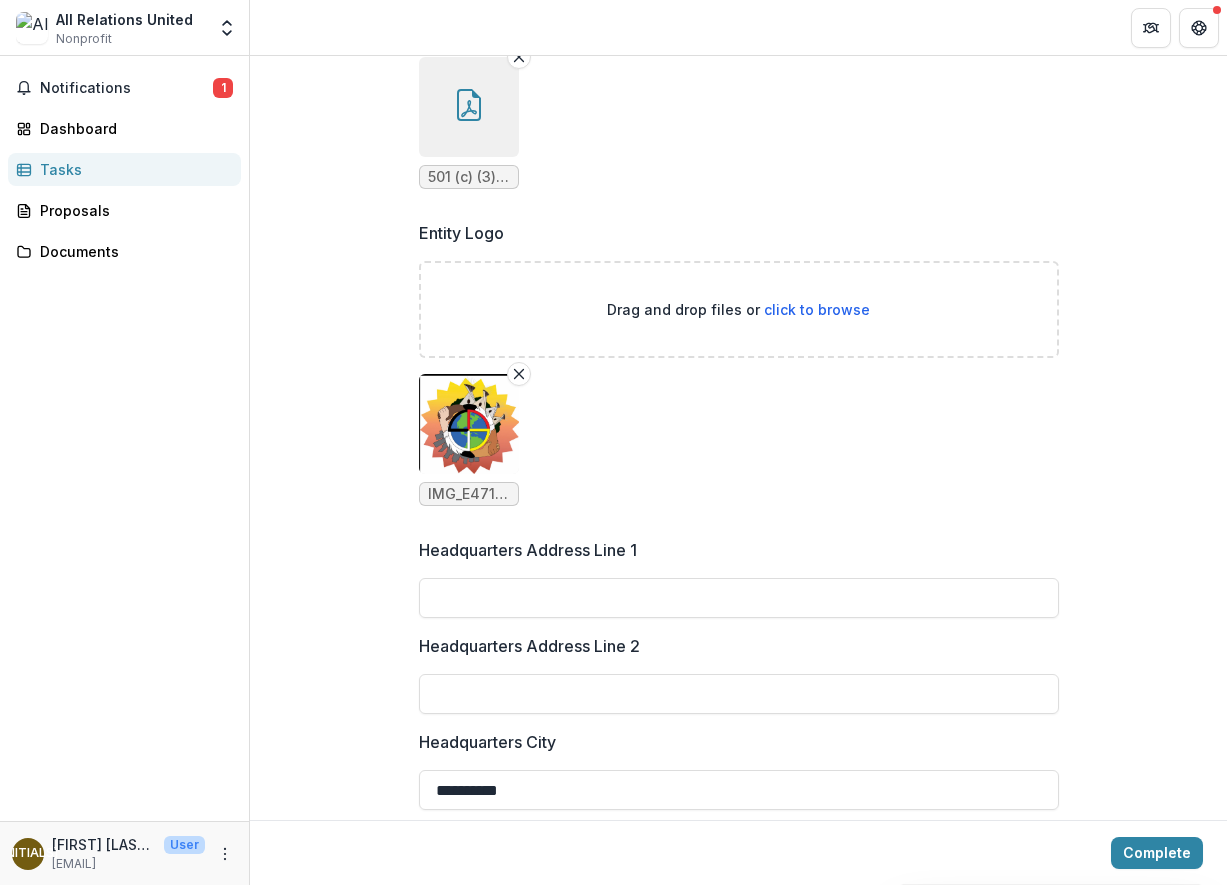 scroll, scrollTop: 1419, scrollLeft: 0, axis: vertical 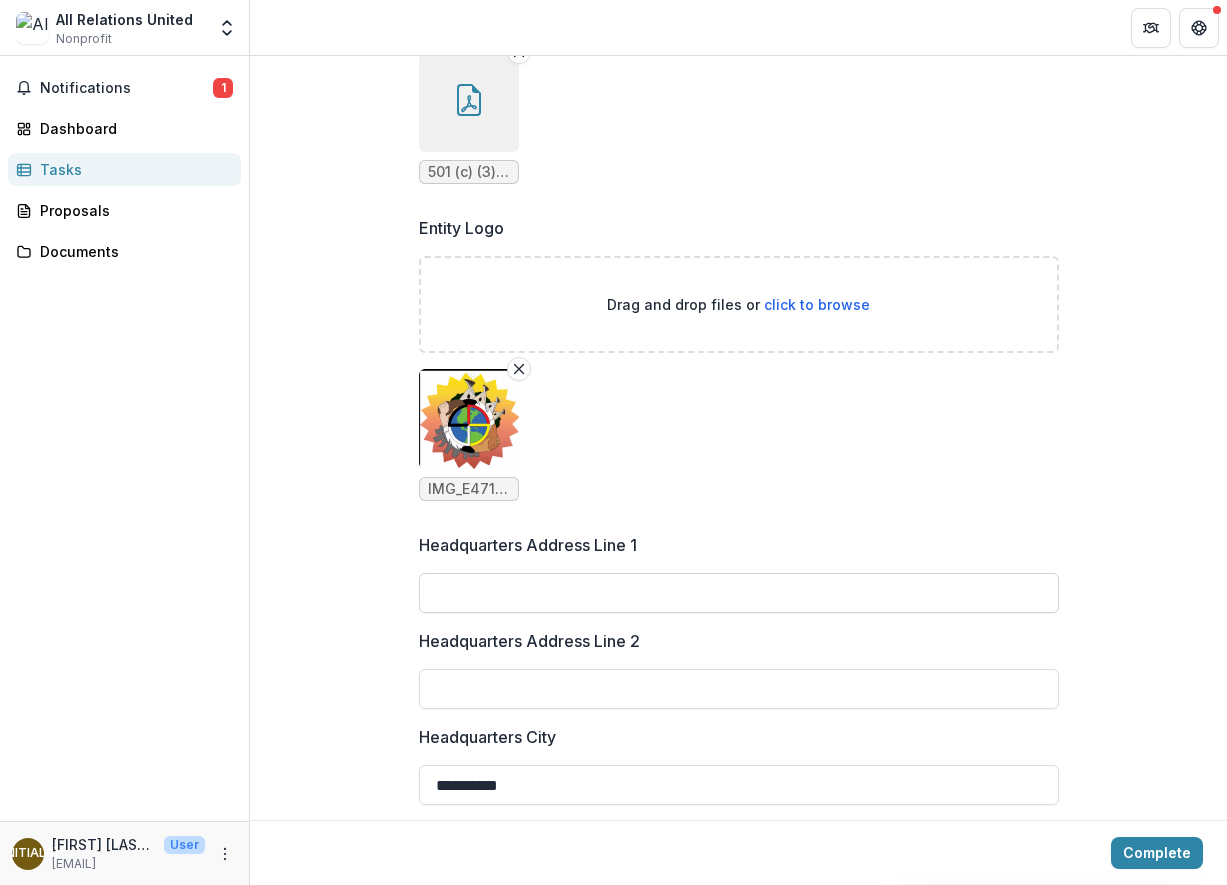 click on "Headquarters Address Line 1" at bounding box center (739, 593) 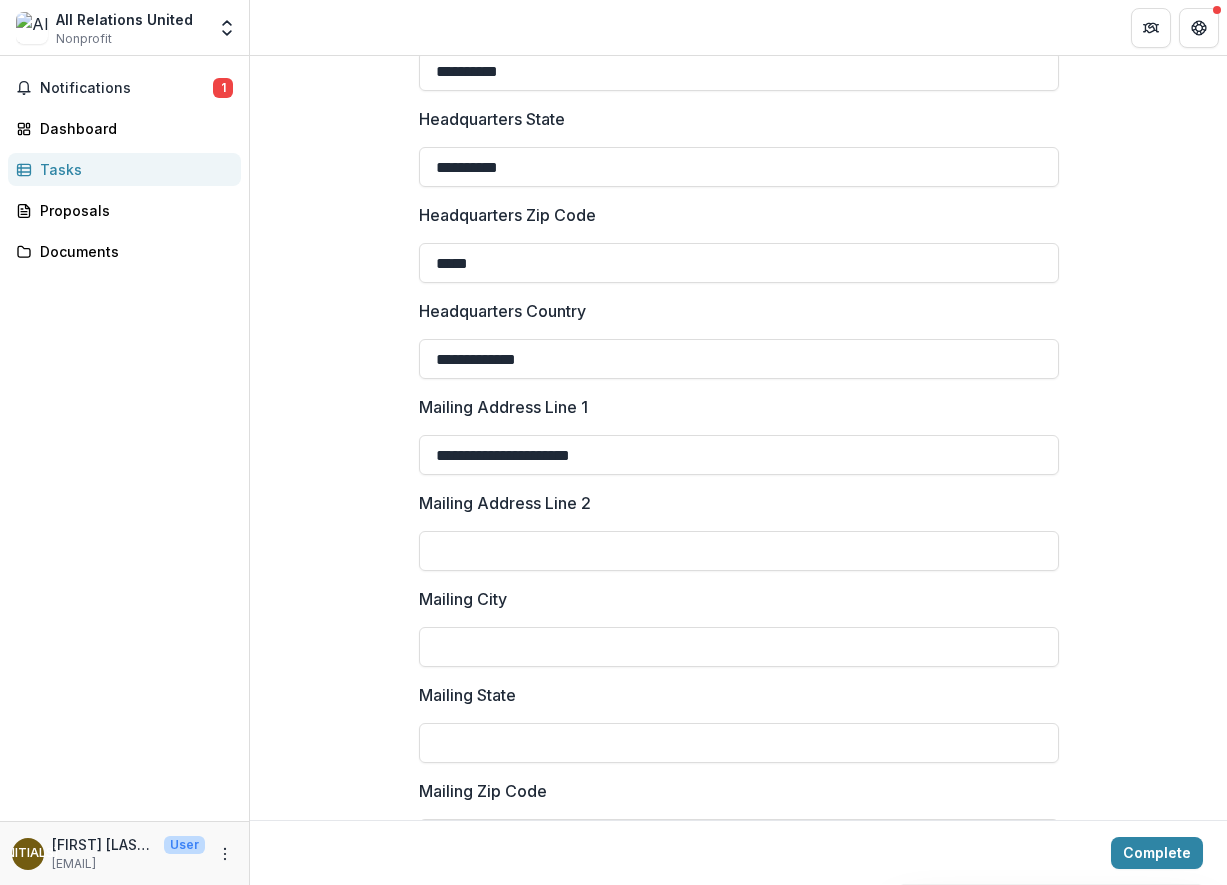 scroll, scrollTop: 2134, scrollLeft: 0, axis: vertical 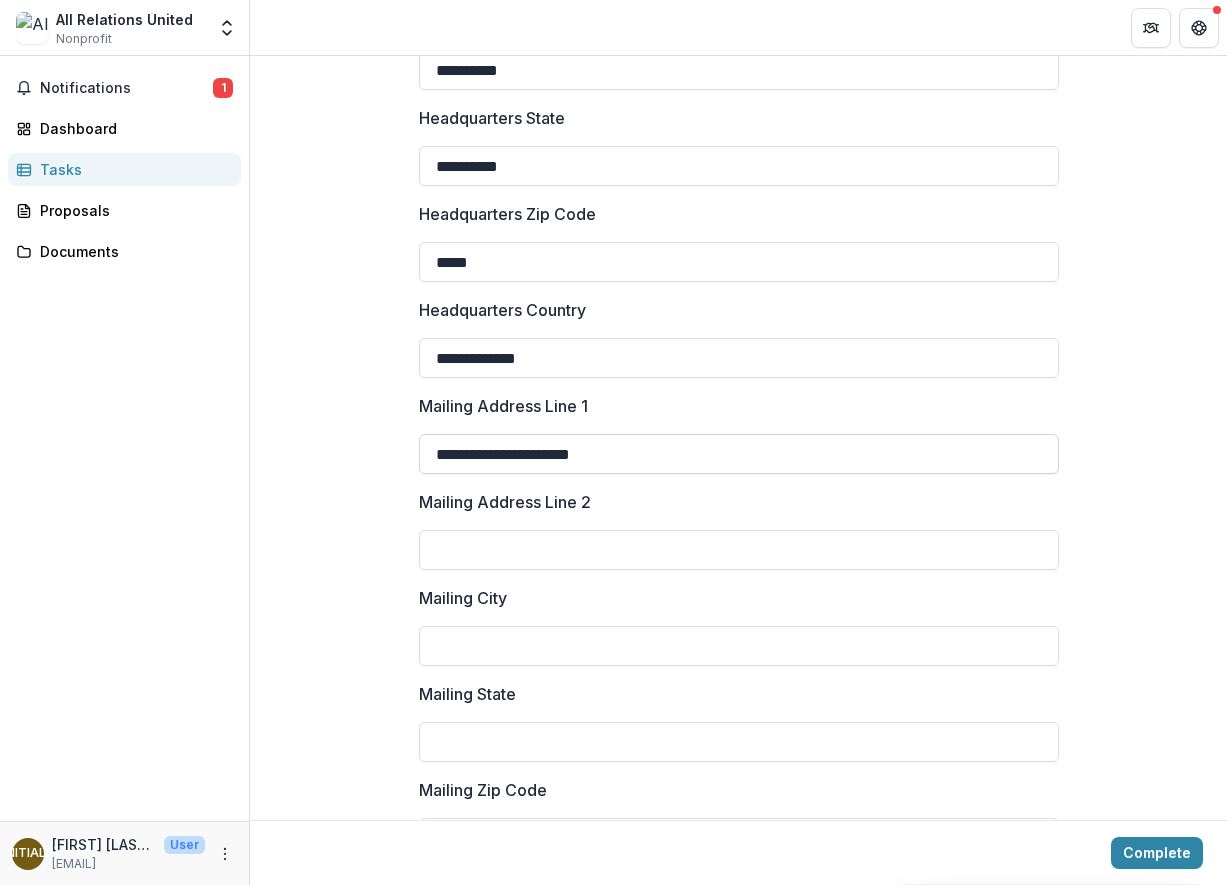 type on "**********" 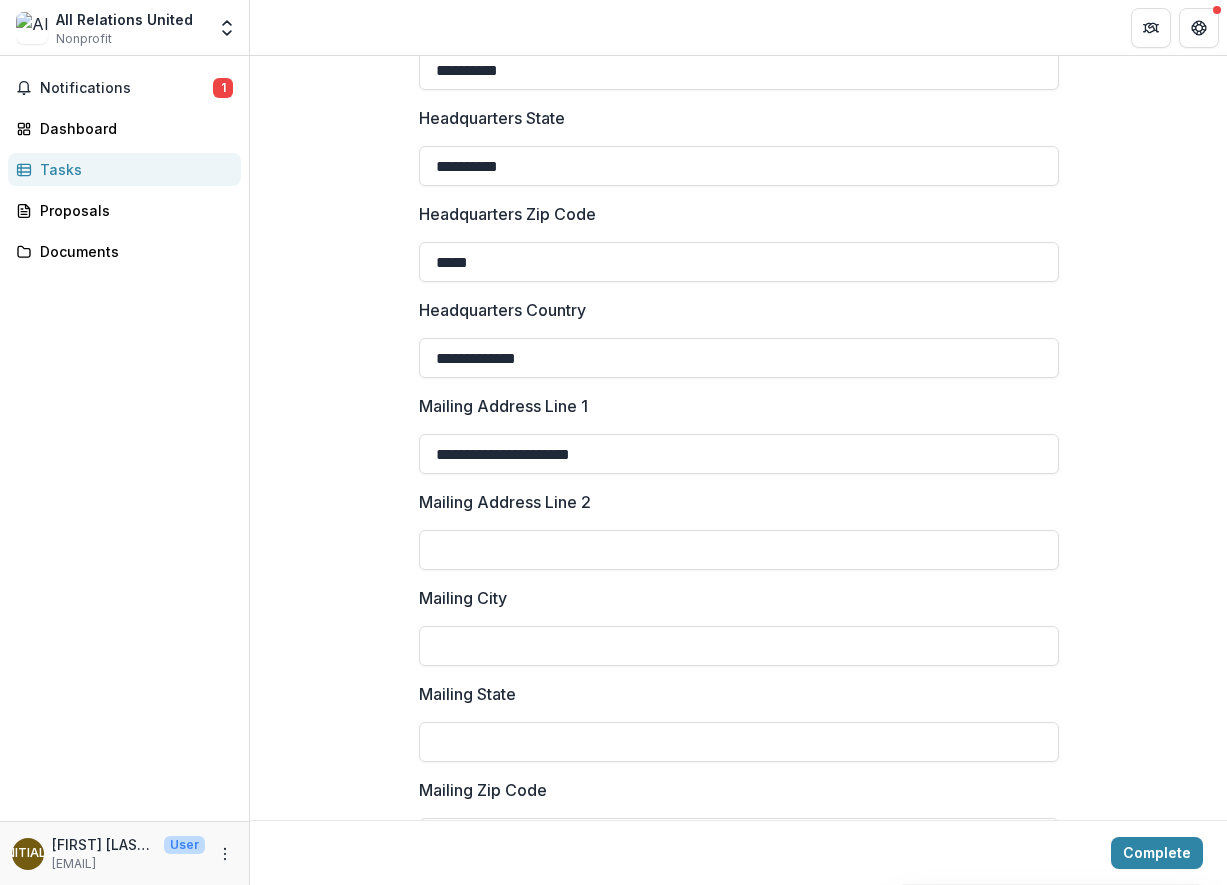 drag, startPoint x: 677, startPoint y: 462, endPoint x: 349, endPoint y: 417, distance: 331.0725 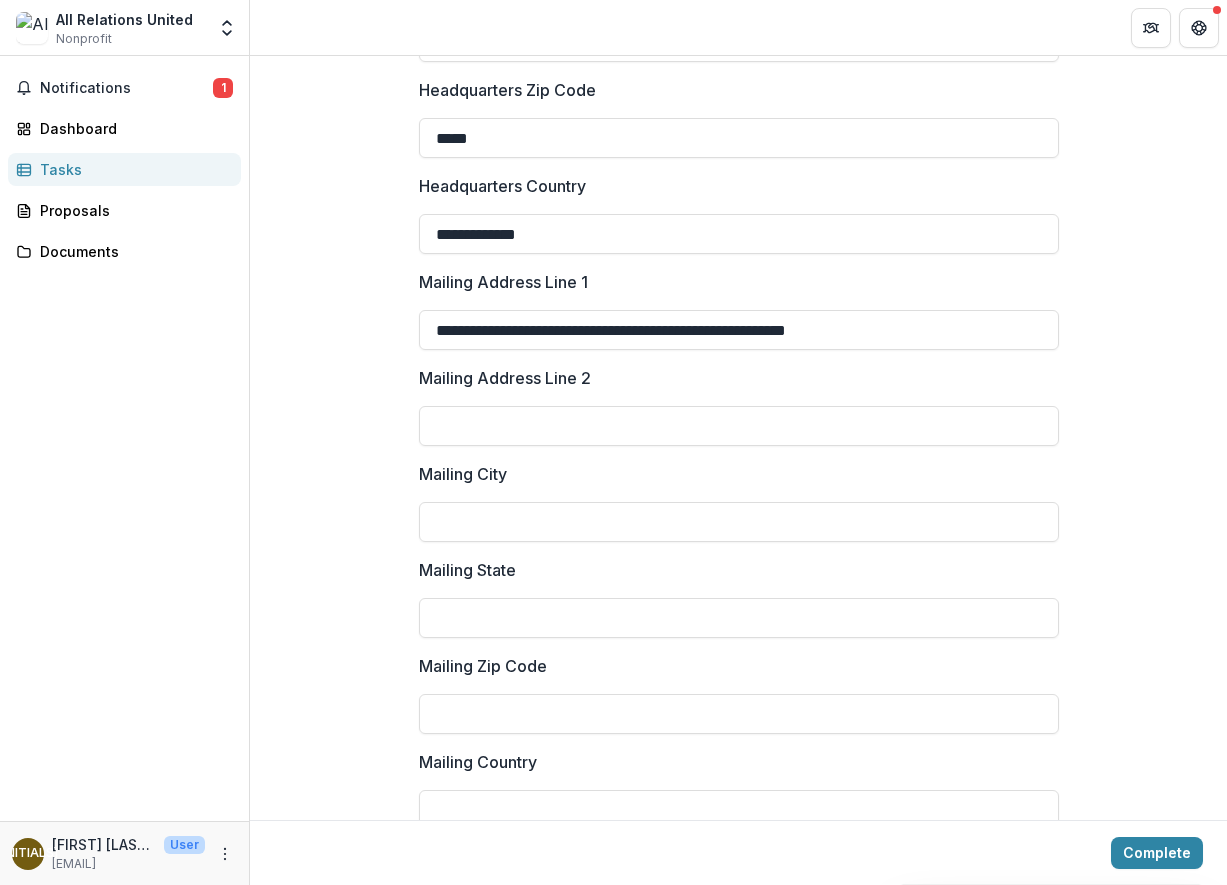 scroll, scrollTop: 2259, scrollLeft: 0, axis: vertical 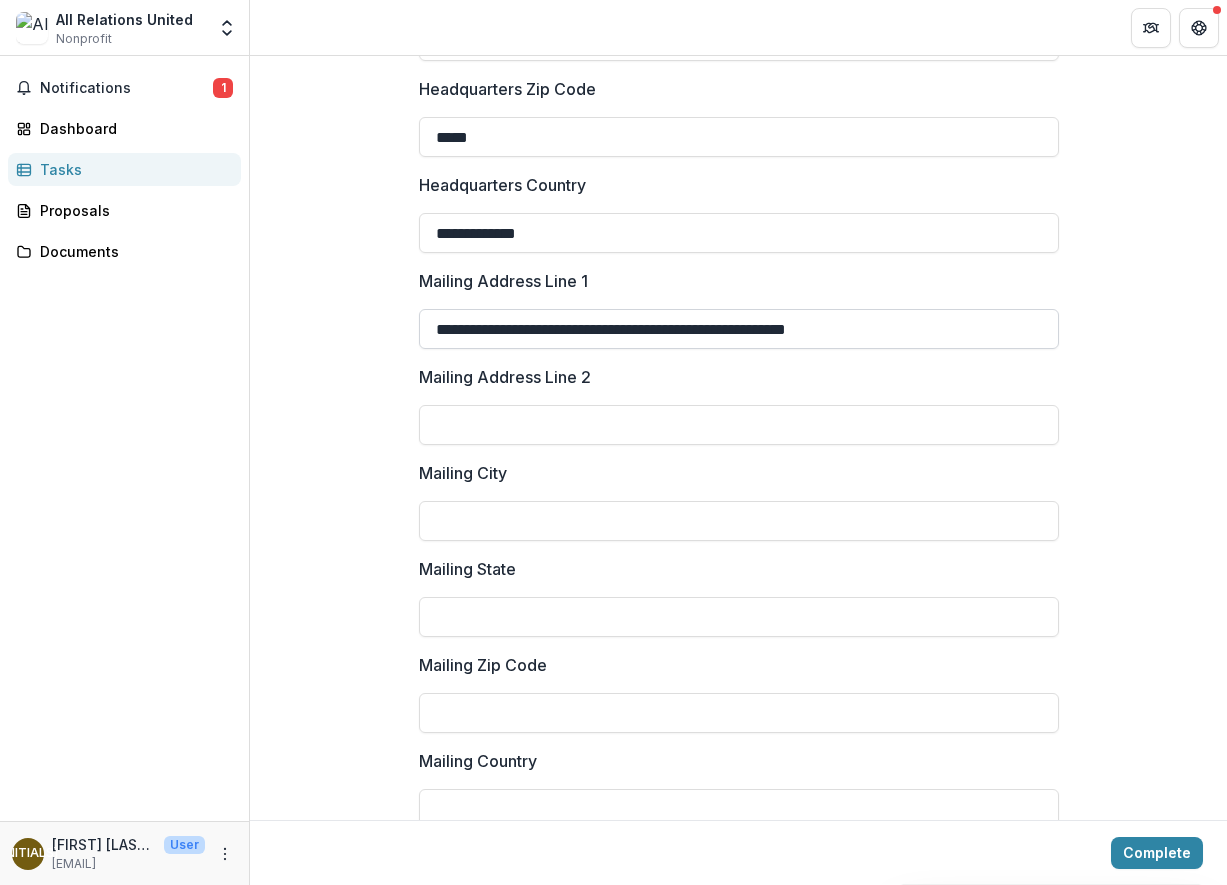 drag, startPoint x: 930, startPoint y: 331, endPoint x: 691, endPoint y: 339, distance: 239.13385 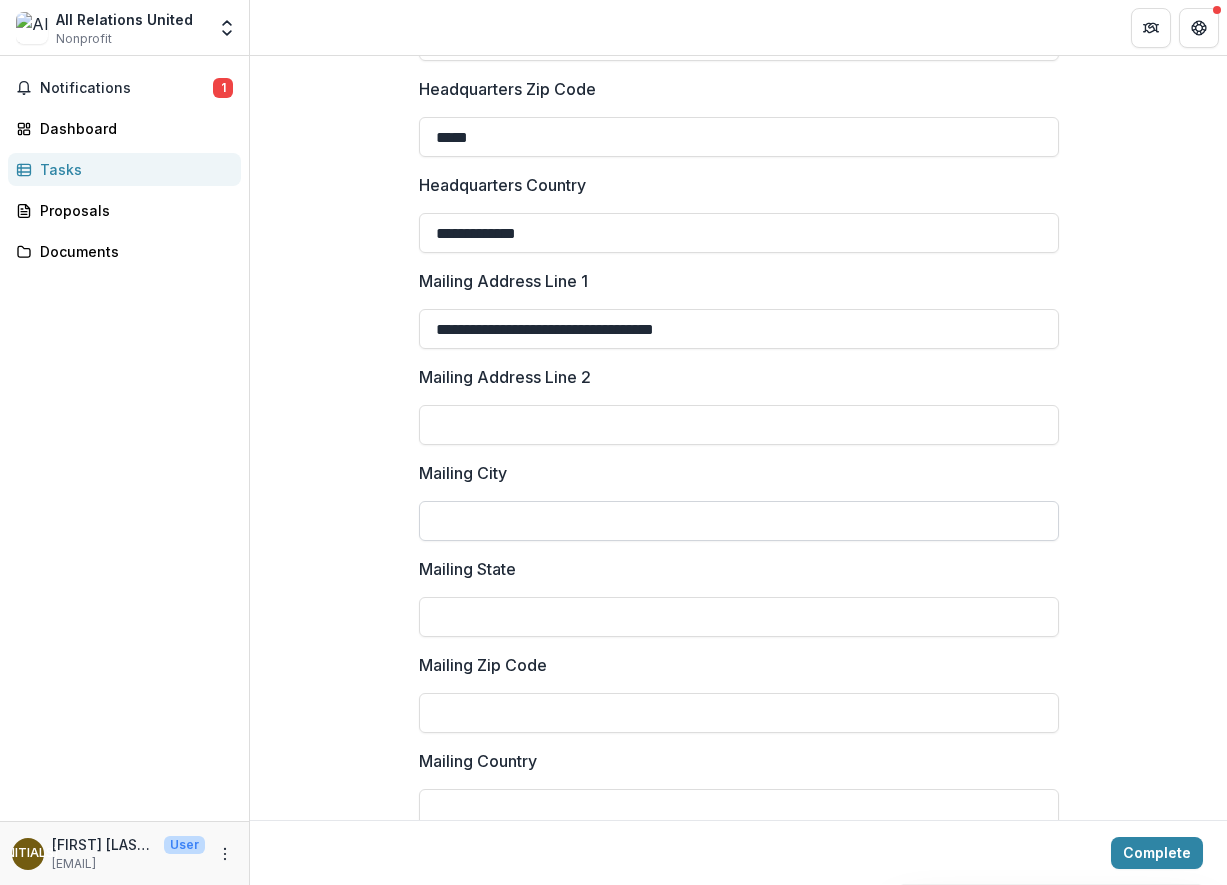 type on "**********" 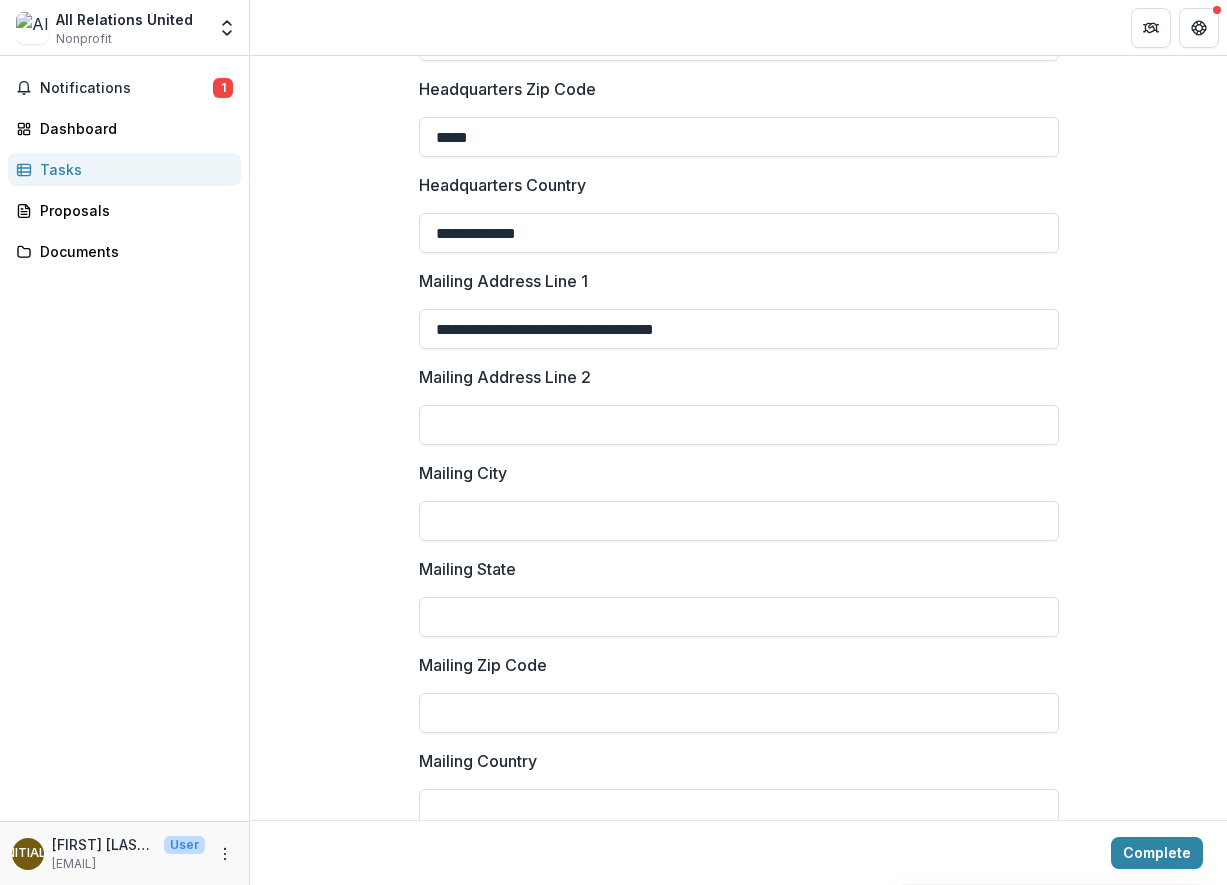 type on "**********" 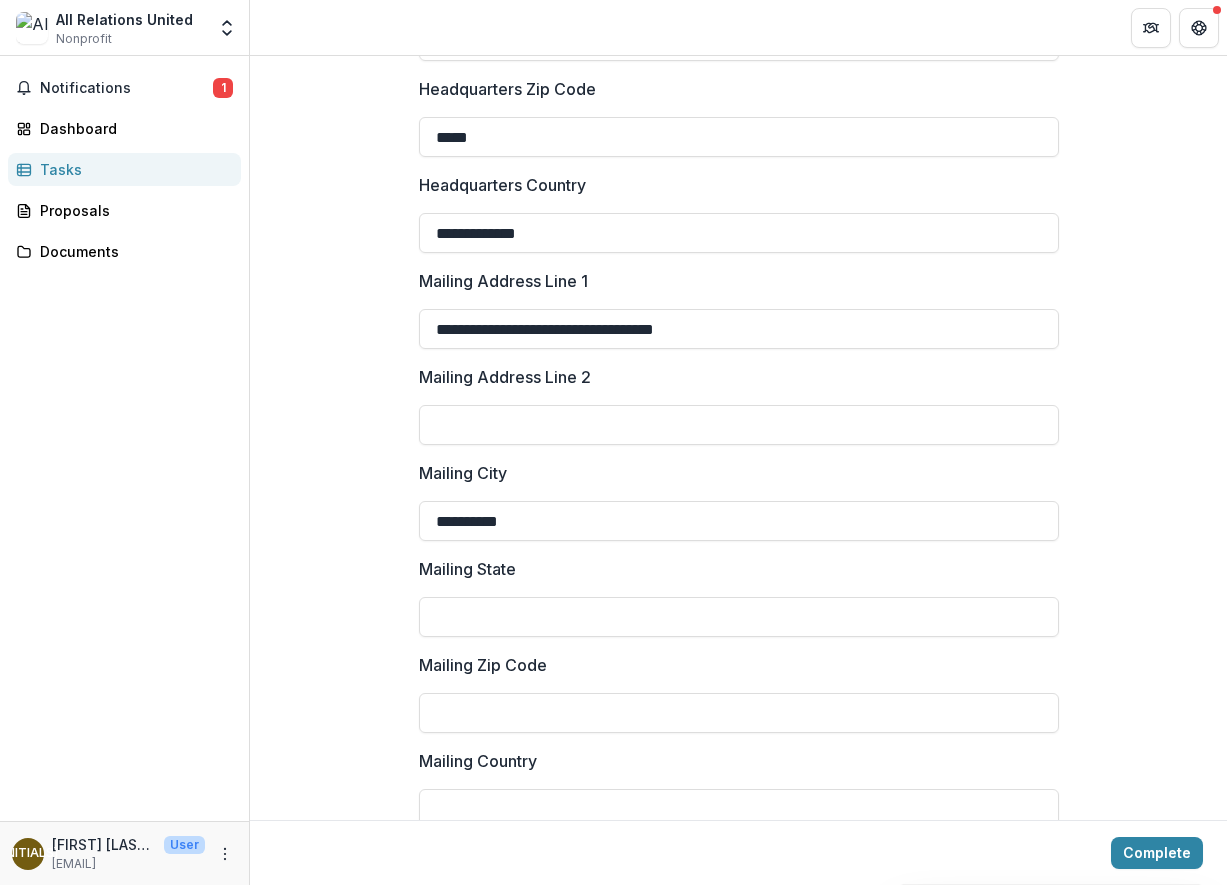 type on "**********" 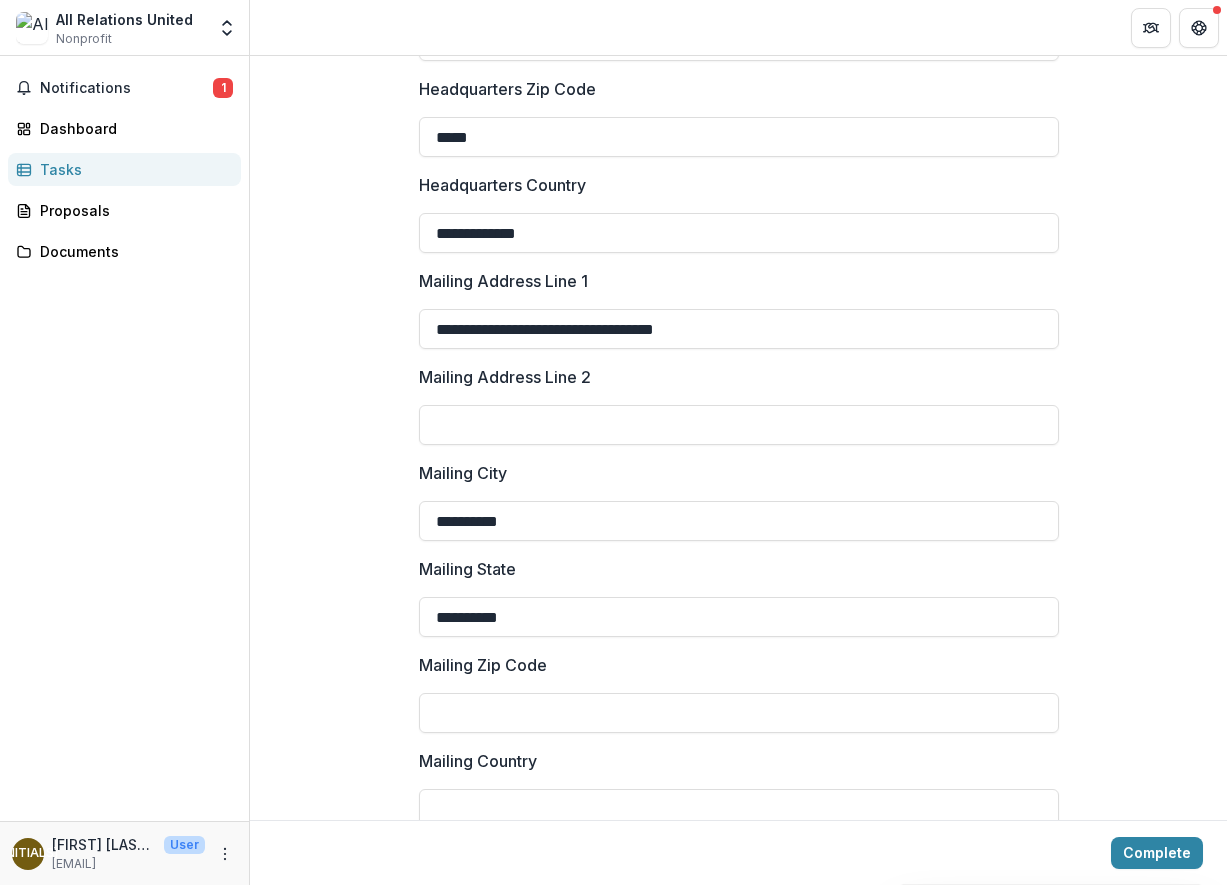 type on "*****" 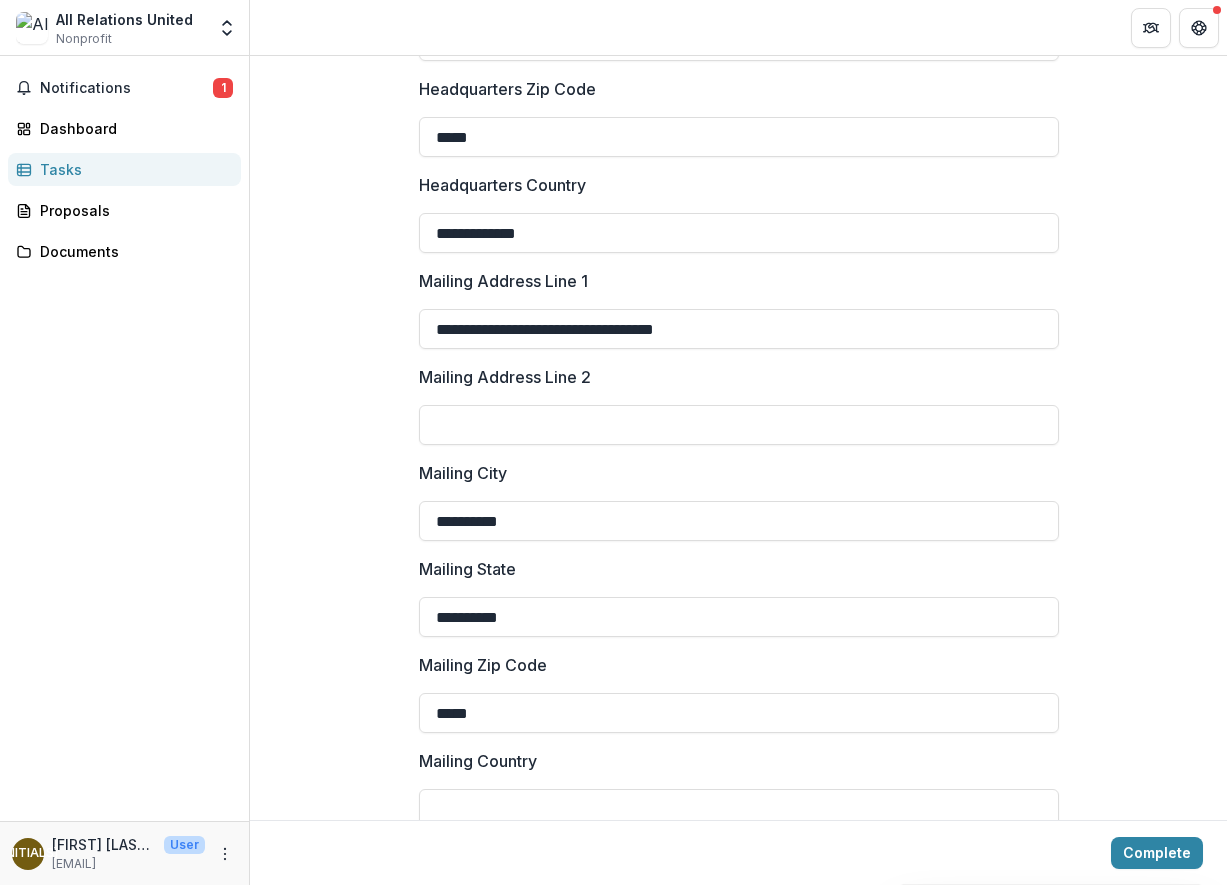 type on "**********" 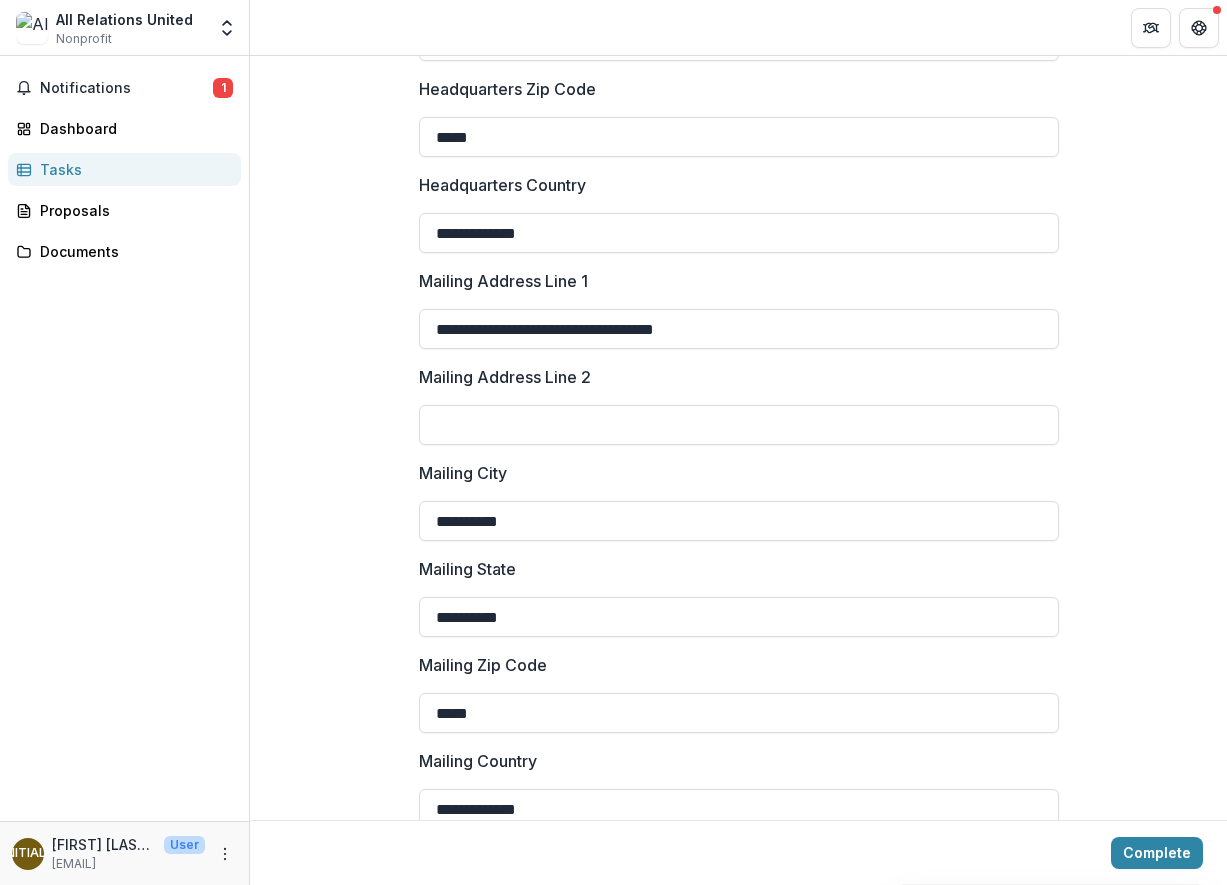 type on "**********" 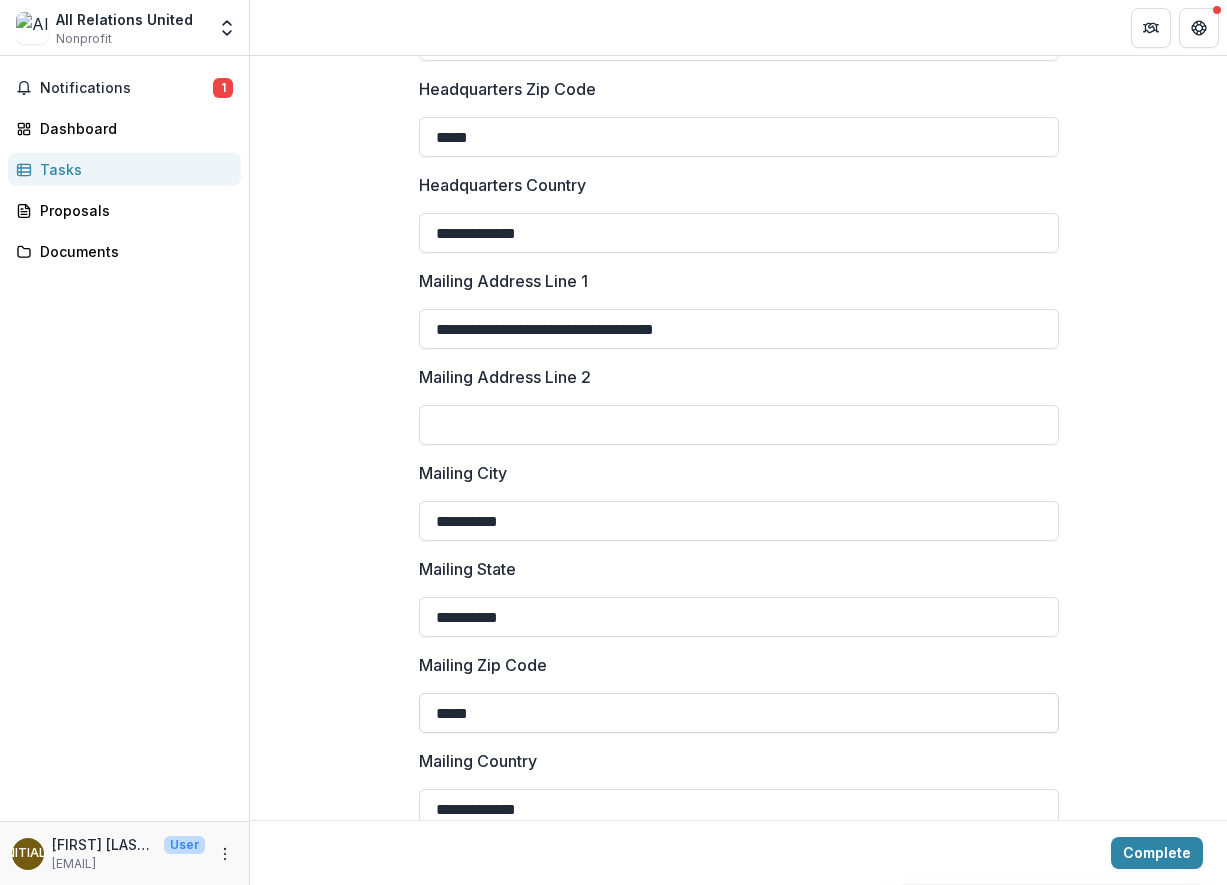 click on "*****" at bounding box center (739, 713) 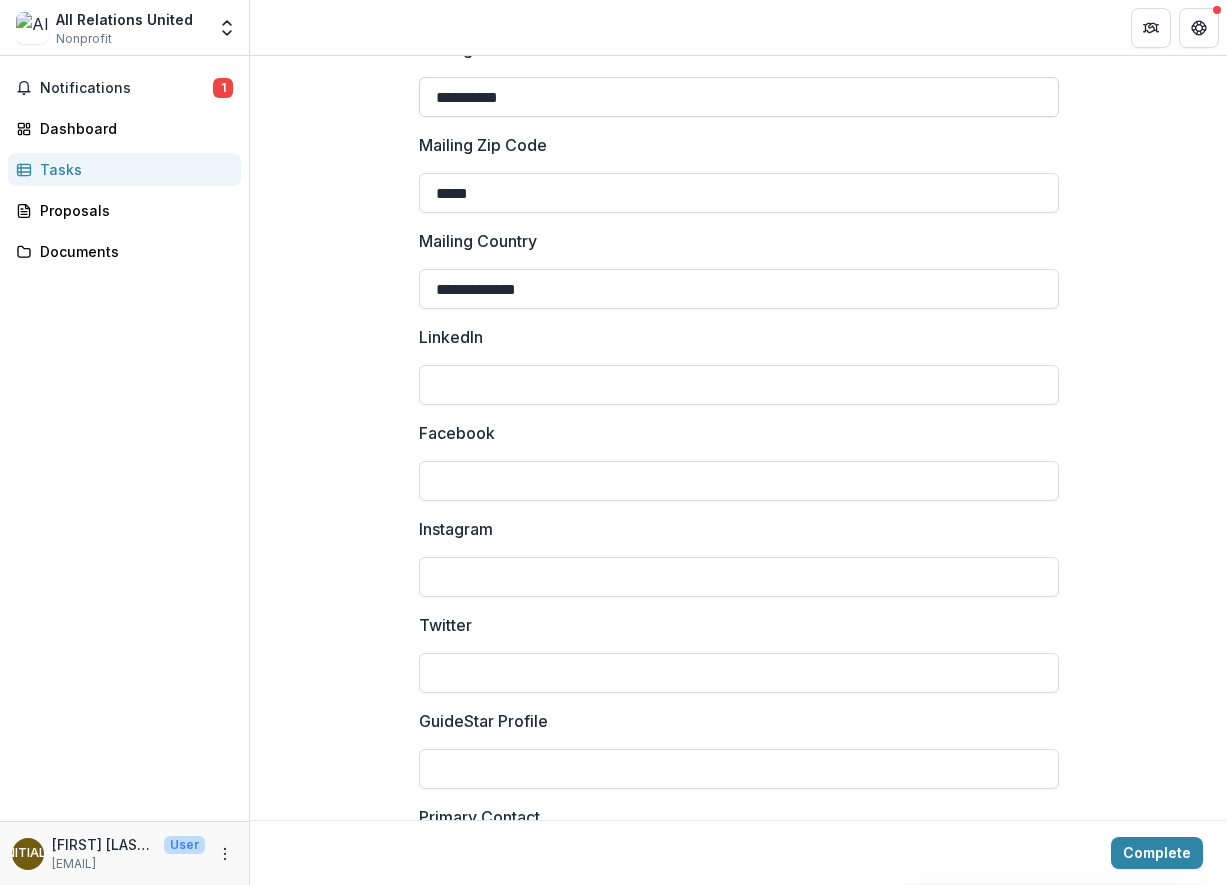 scroll, scrollTop: 2786, scrollLeft: 0, axis: vertical 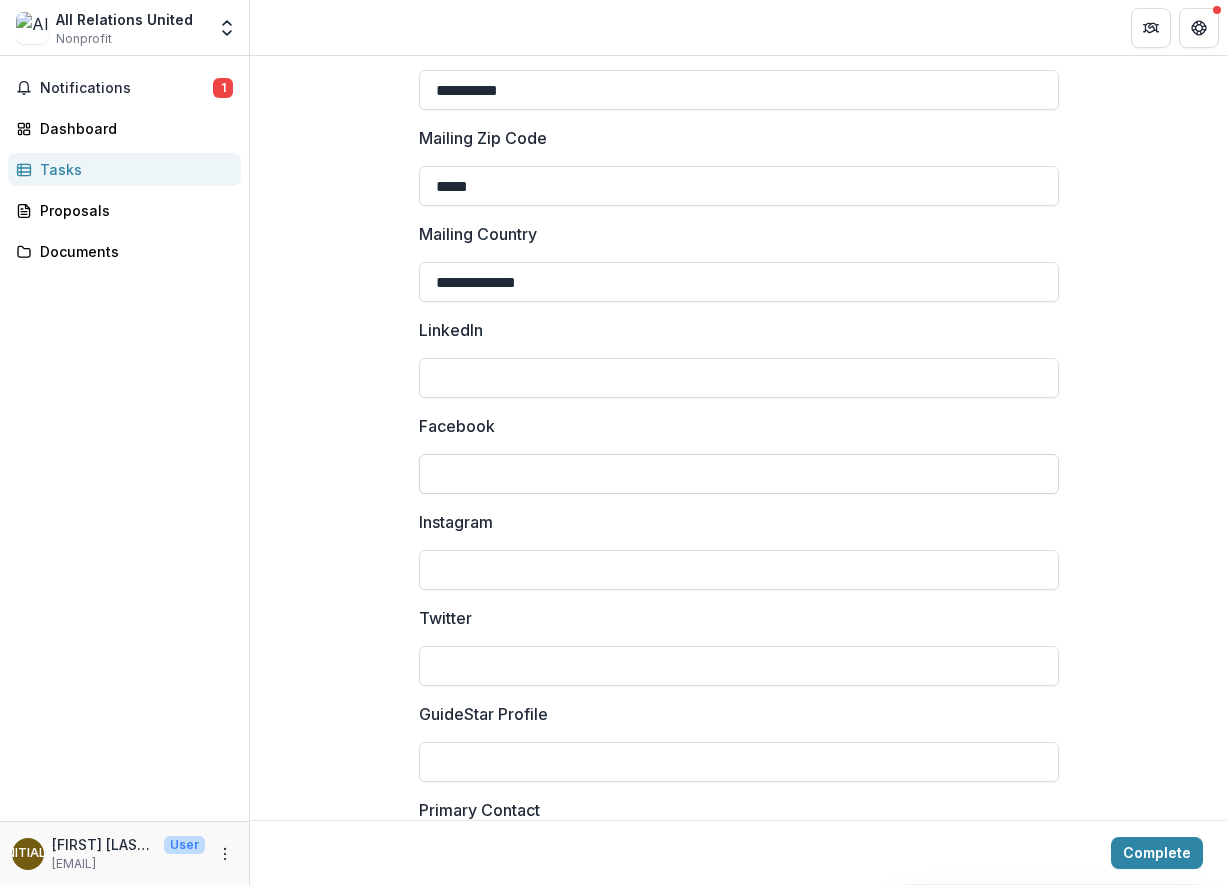 type on "*****" 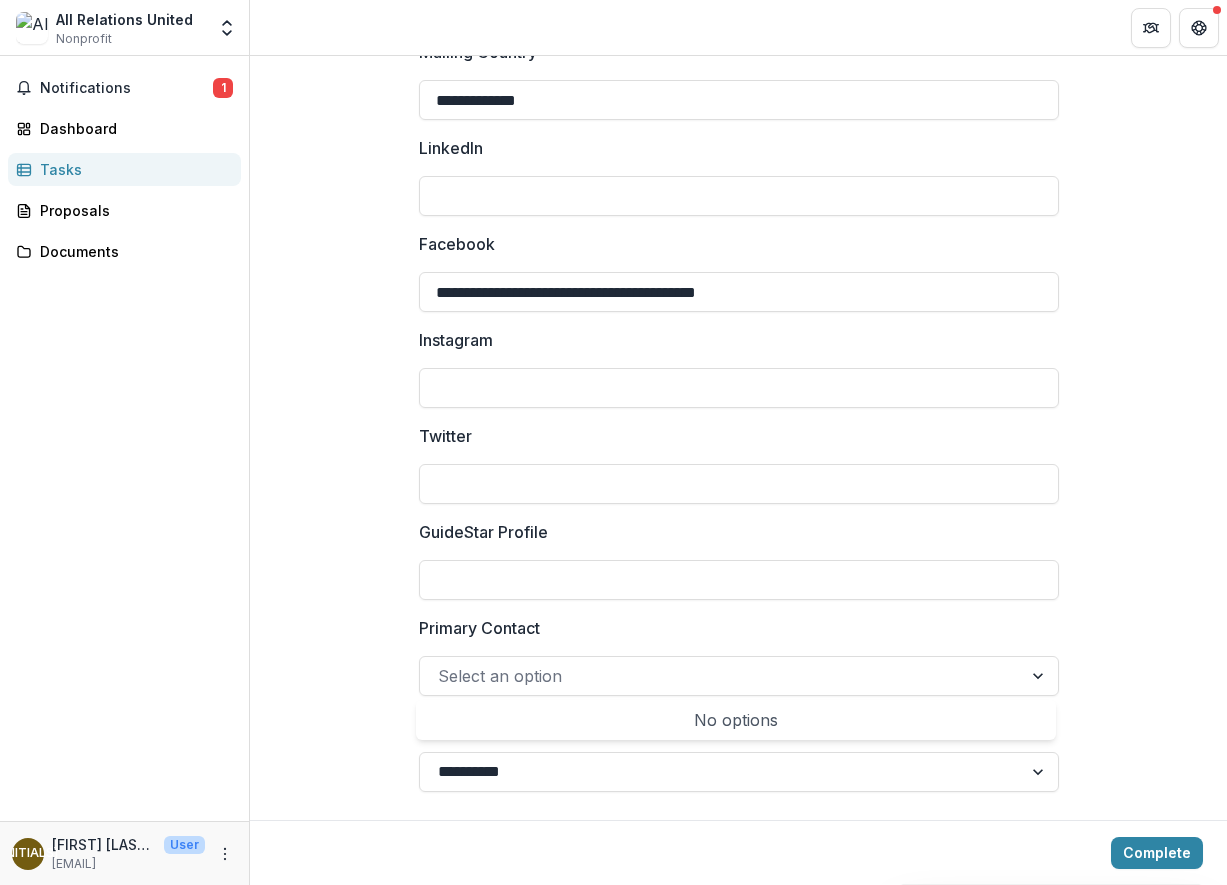scroll, scrollTop: 2972, scrollLeft: 0, axis: vertical 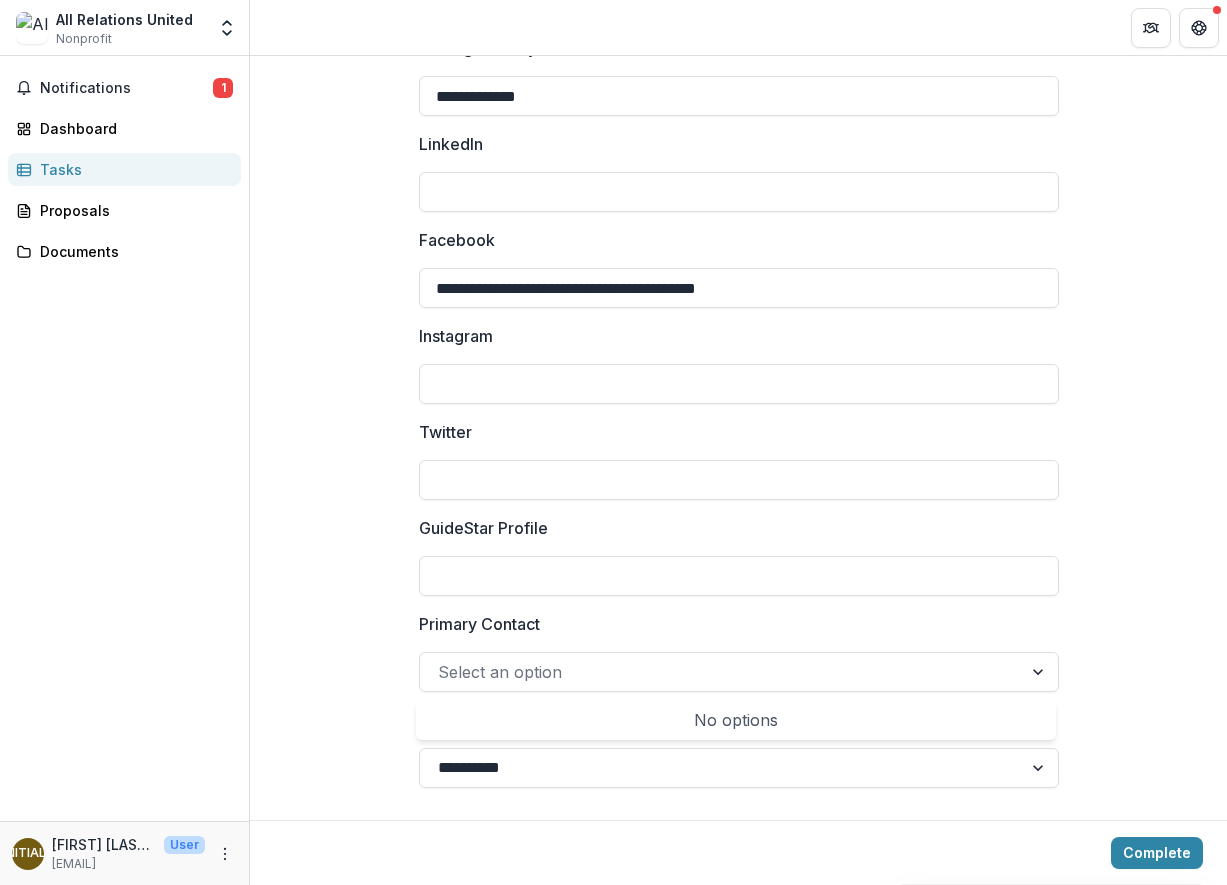 type on "**********" 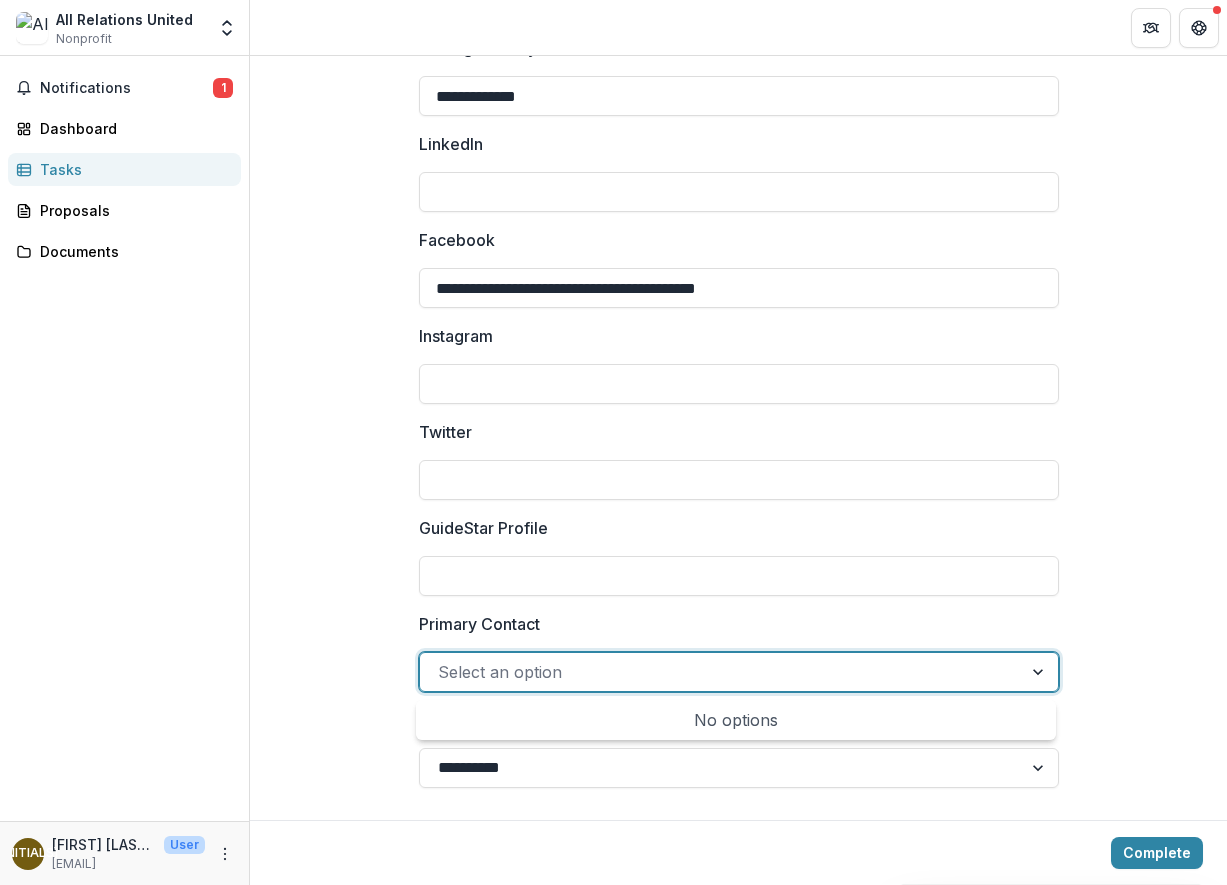 click at bounding box center [721, 672] 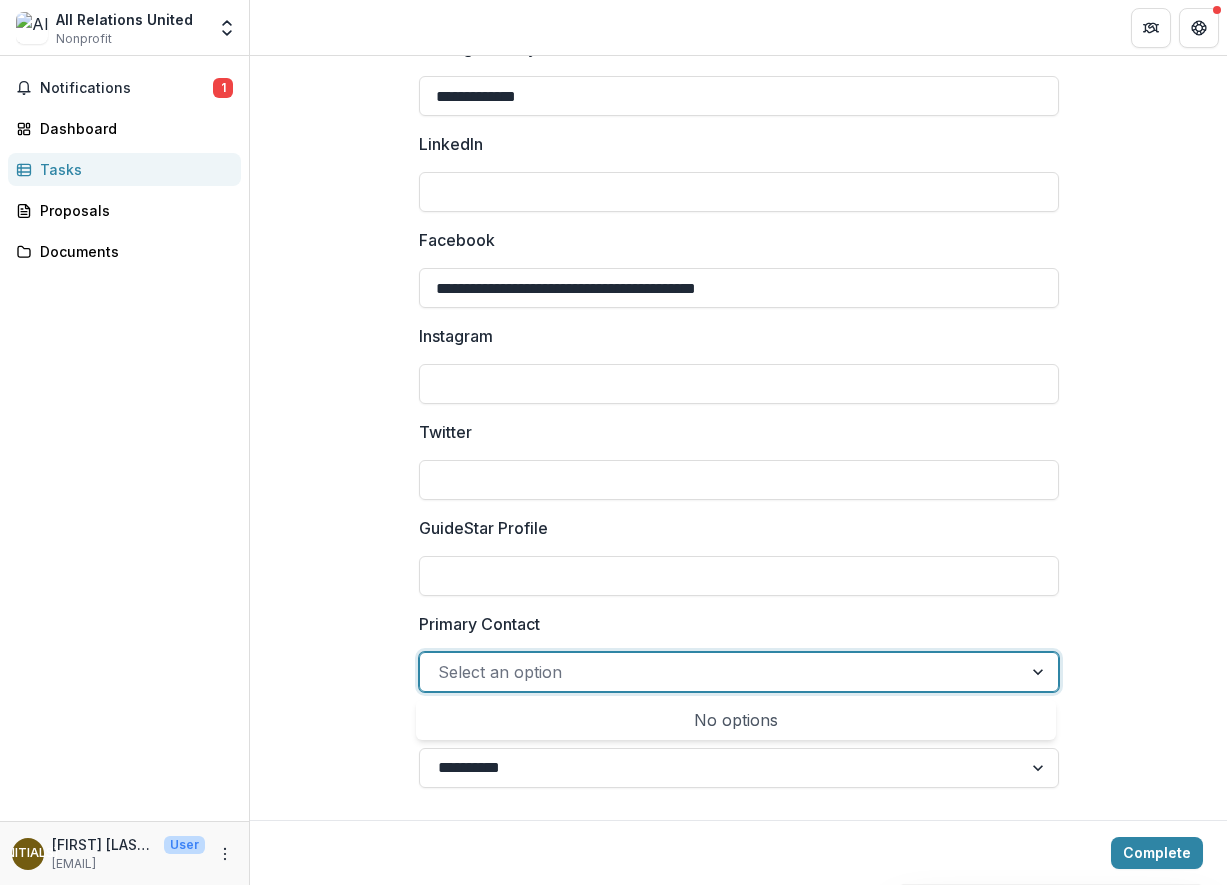 click at bounding box center (1040, 672) 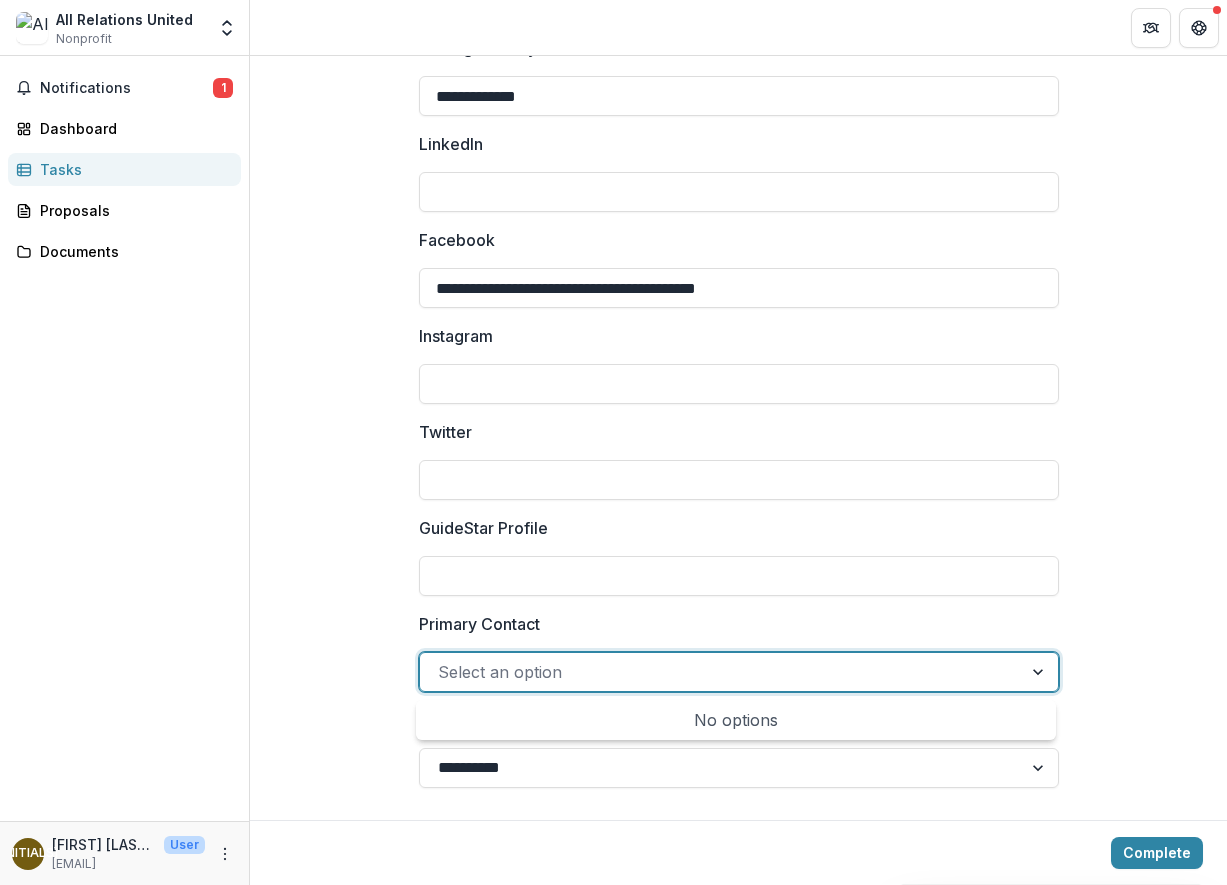 click at bounding box center [1040, 672] 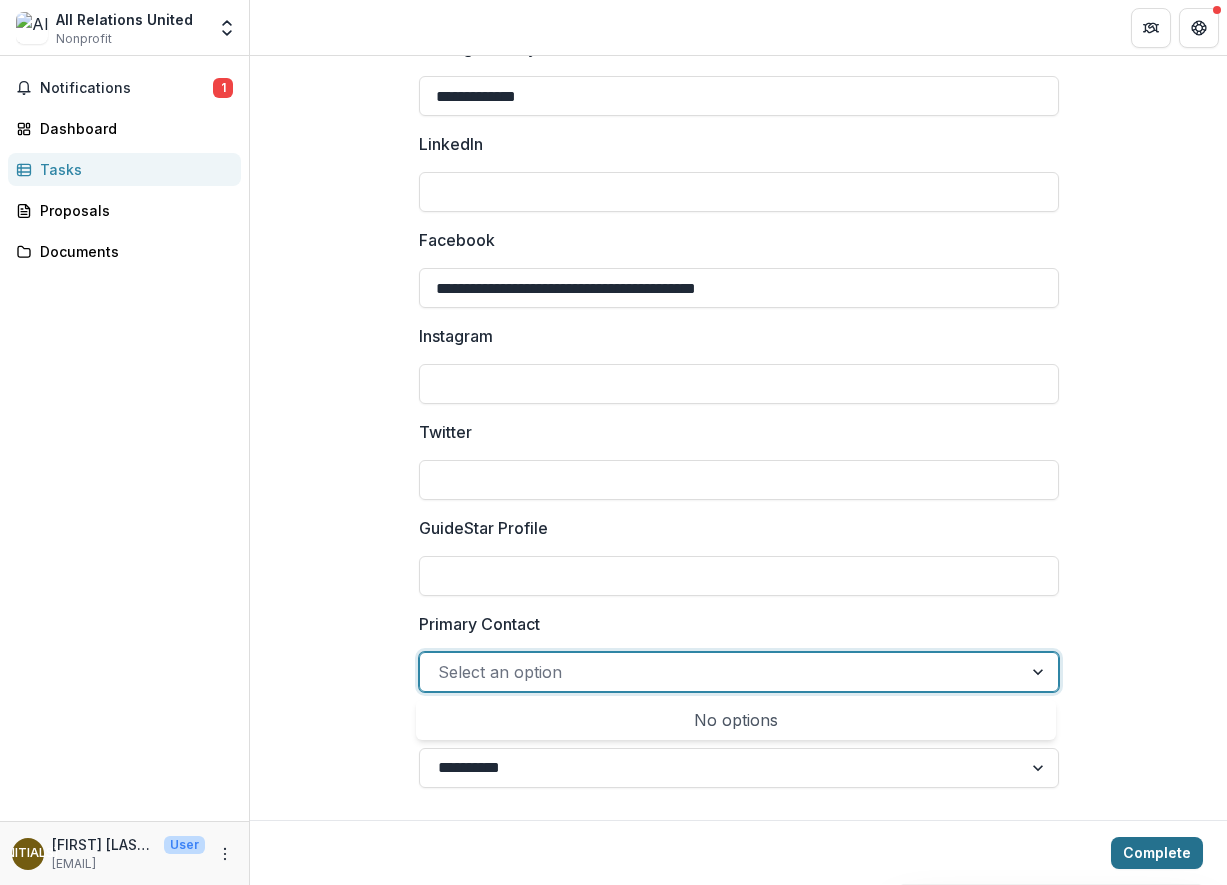 click on "Complete" at bounding box center [1157, 853] 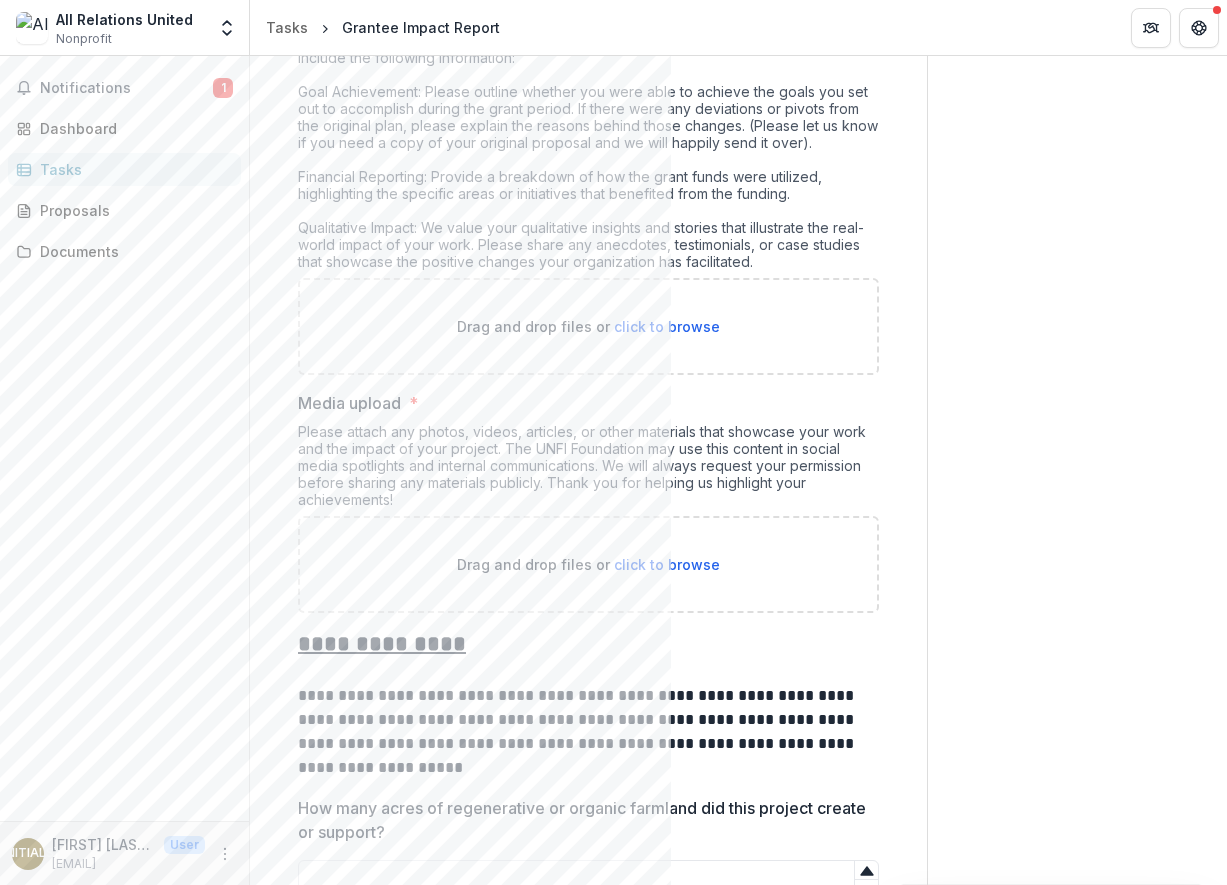 scroll, scrollTop: 421, scrollLeft: 0, axis: vertical 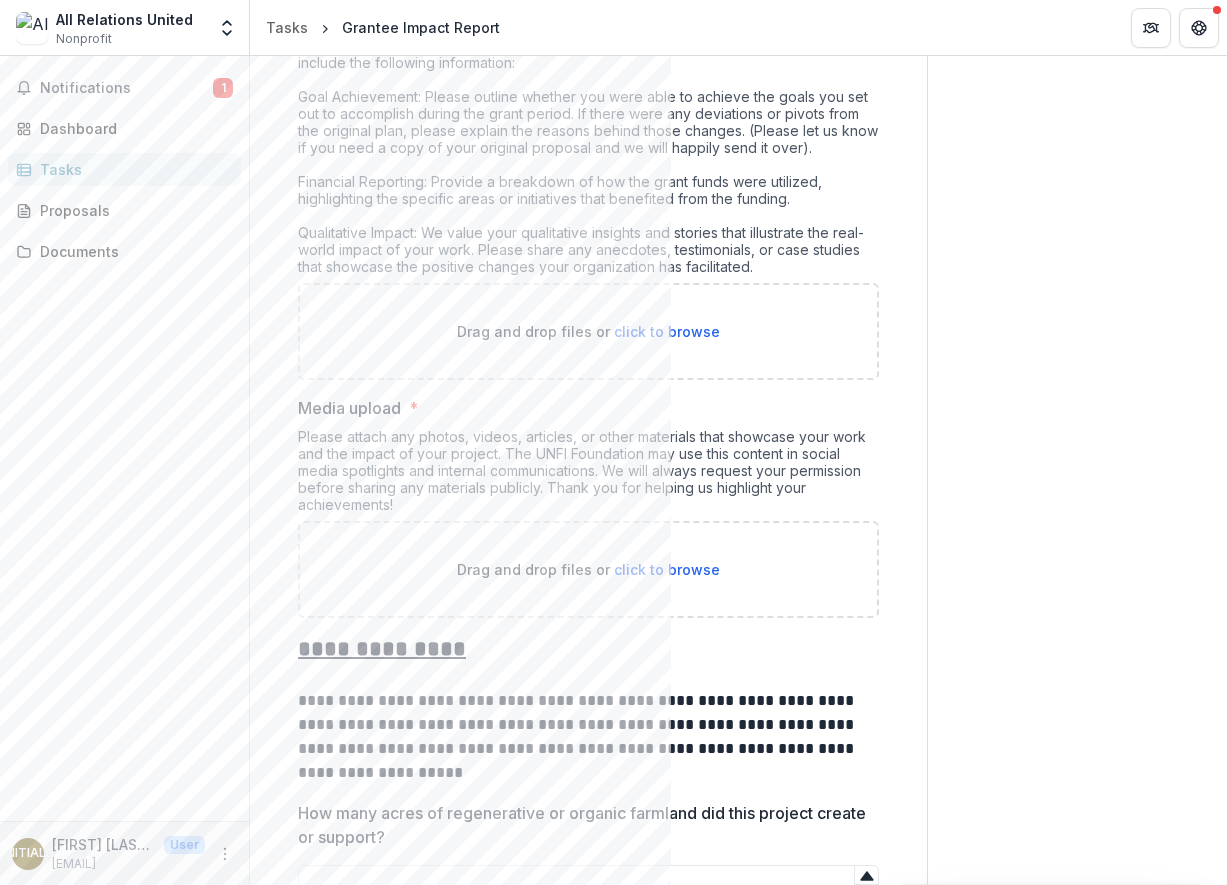 click on "click to browse" at bounding box center (667, 569) 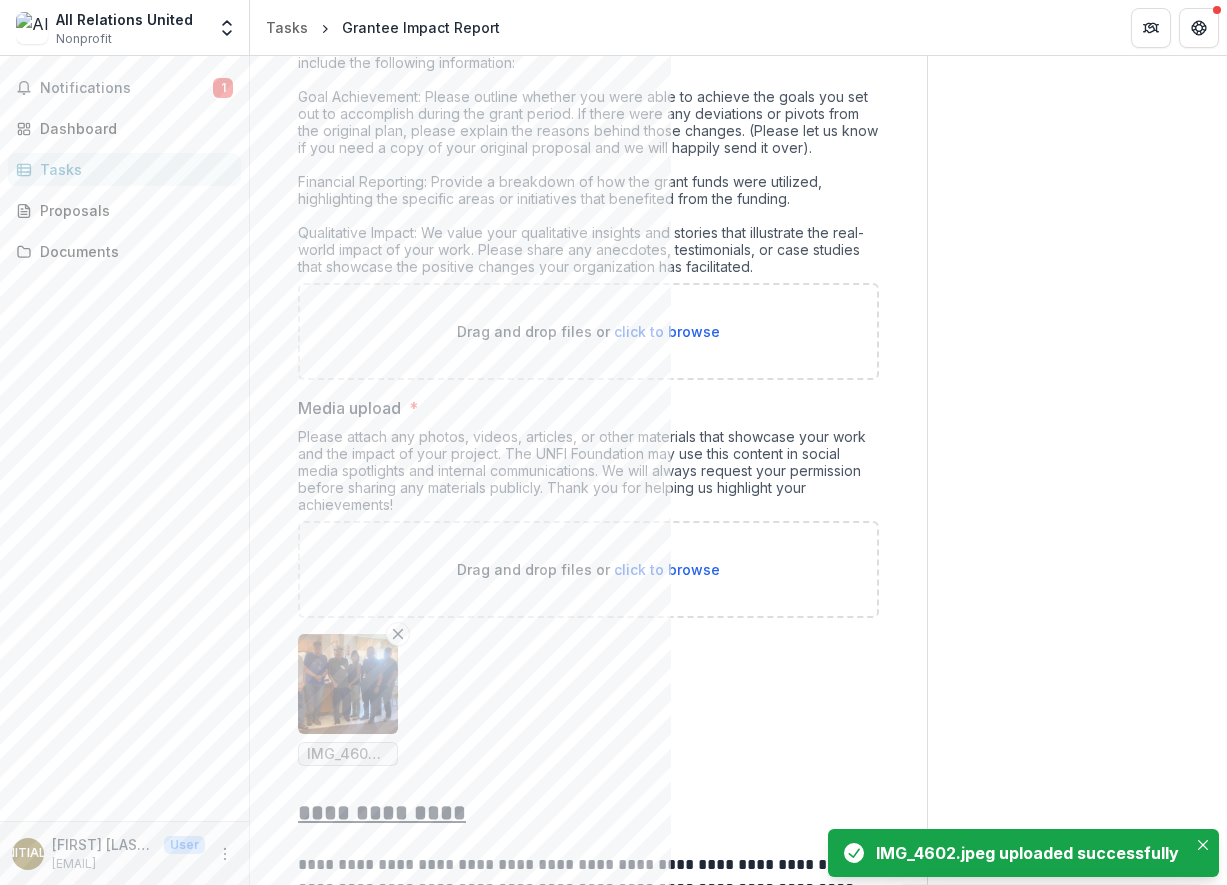 click on "click to browse" at bounding box center [667, 569] 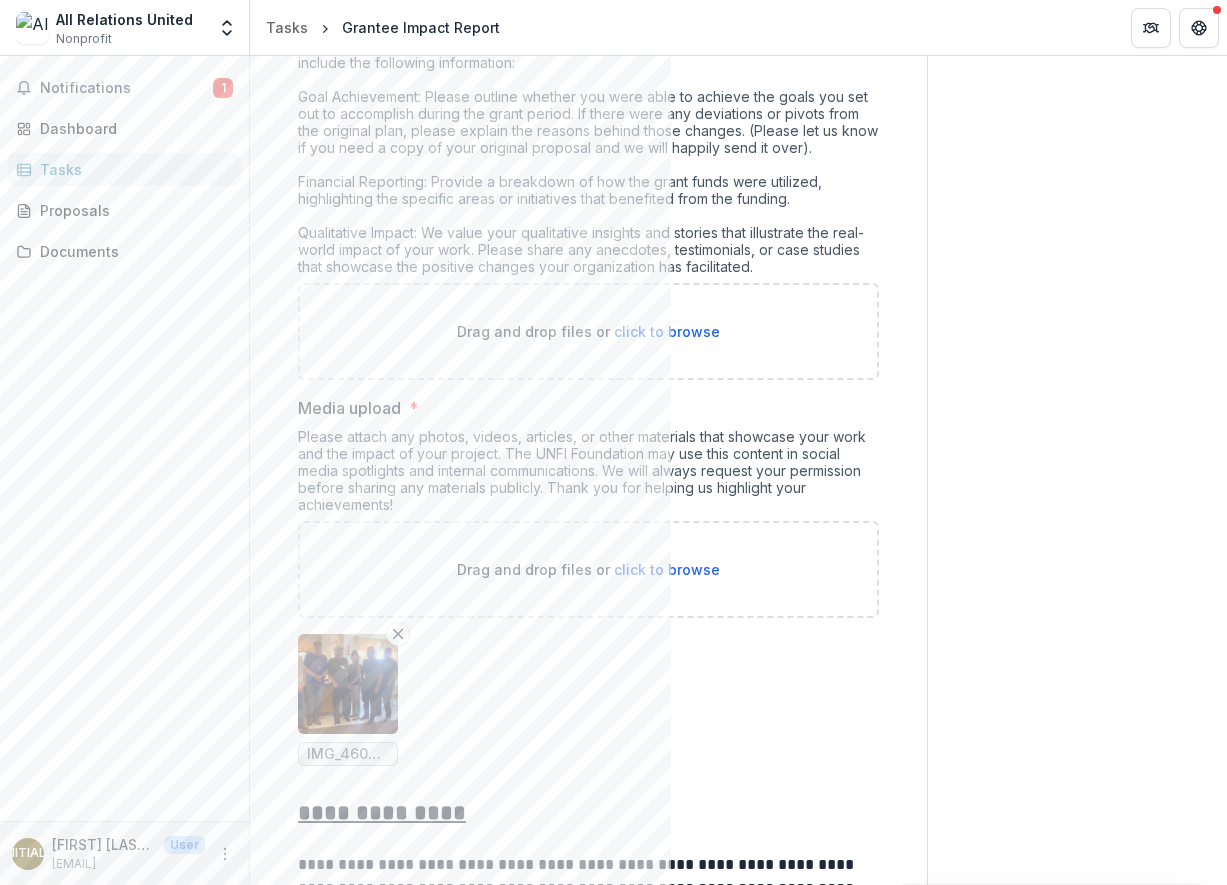 type on "**********" 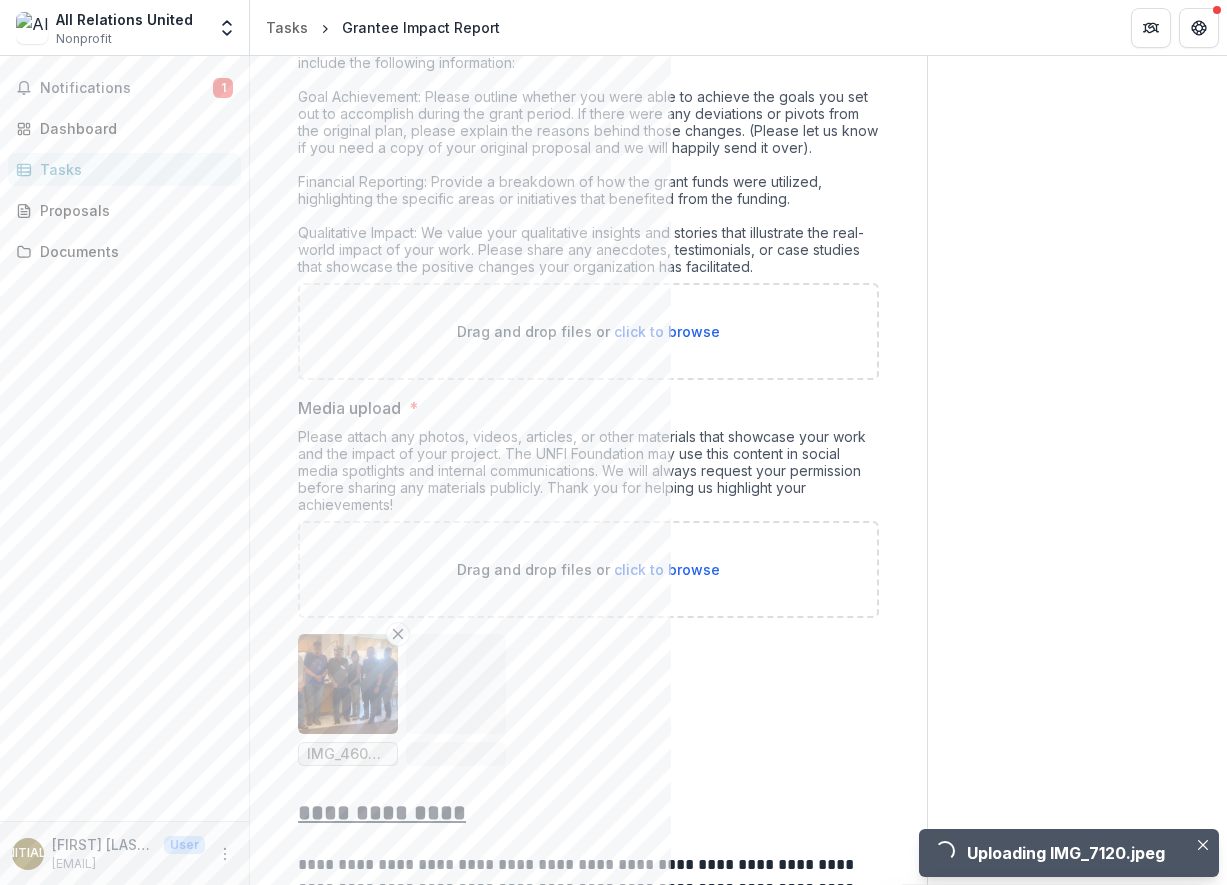 click on "click to browse" at bounding box center [667, 569] 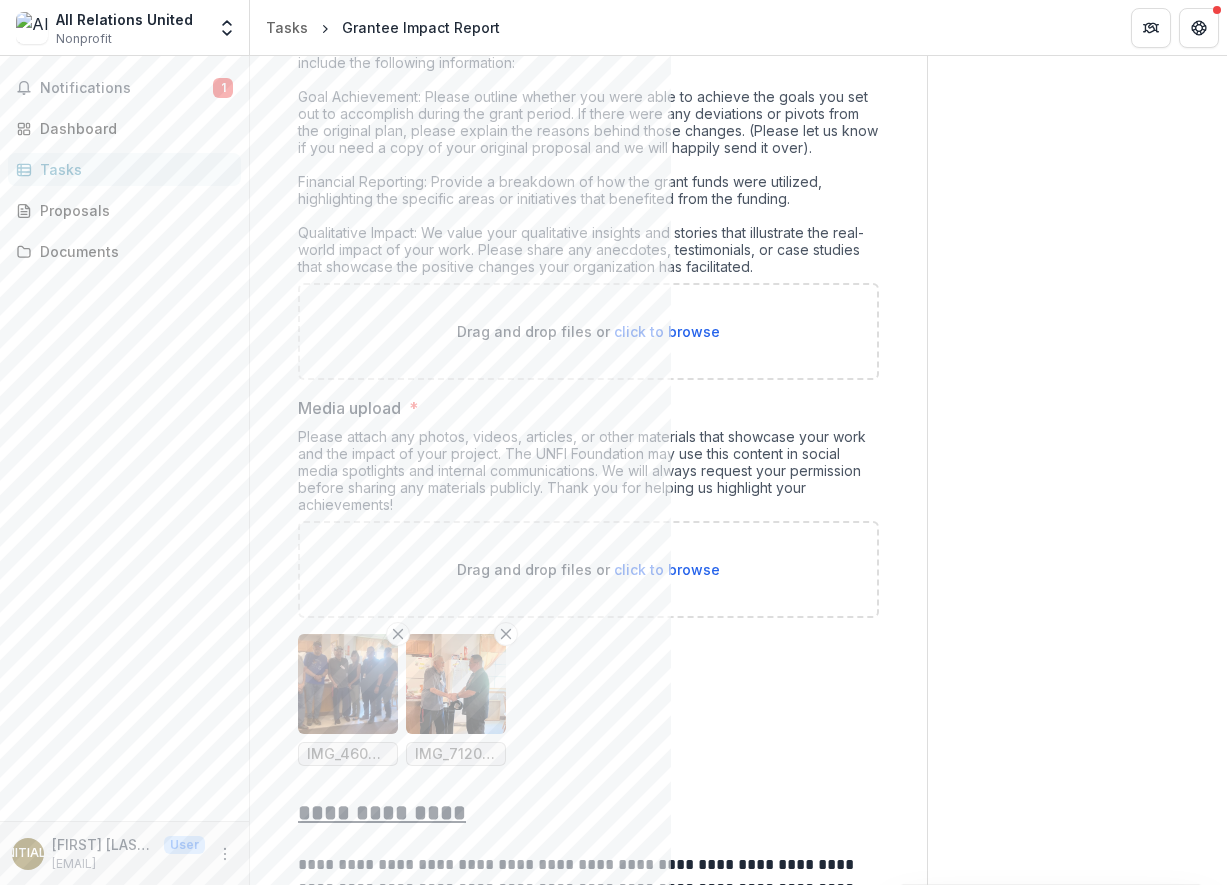 type on "**********" 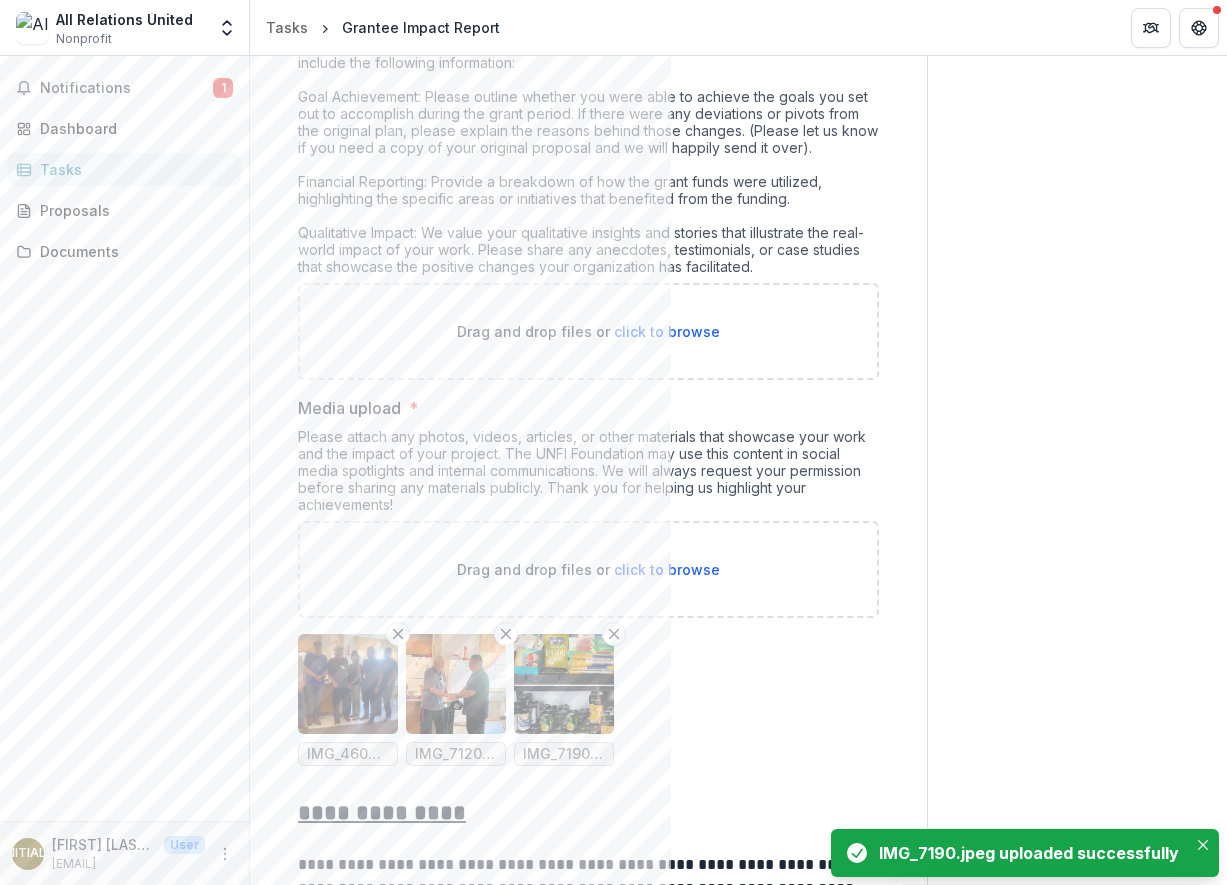 click on "click to browse" at bounding box center (667, 569) 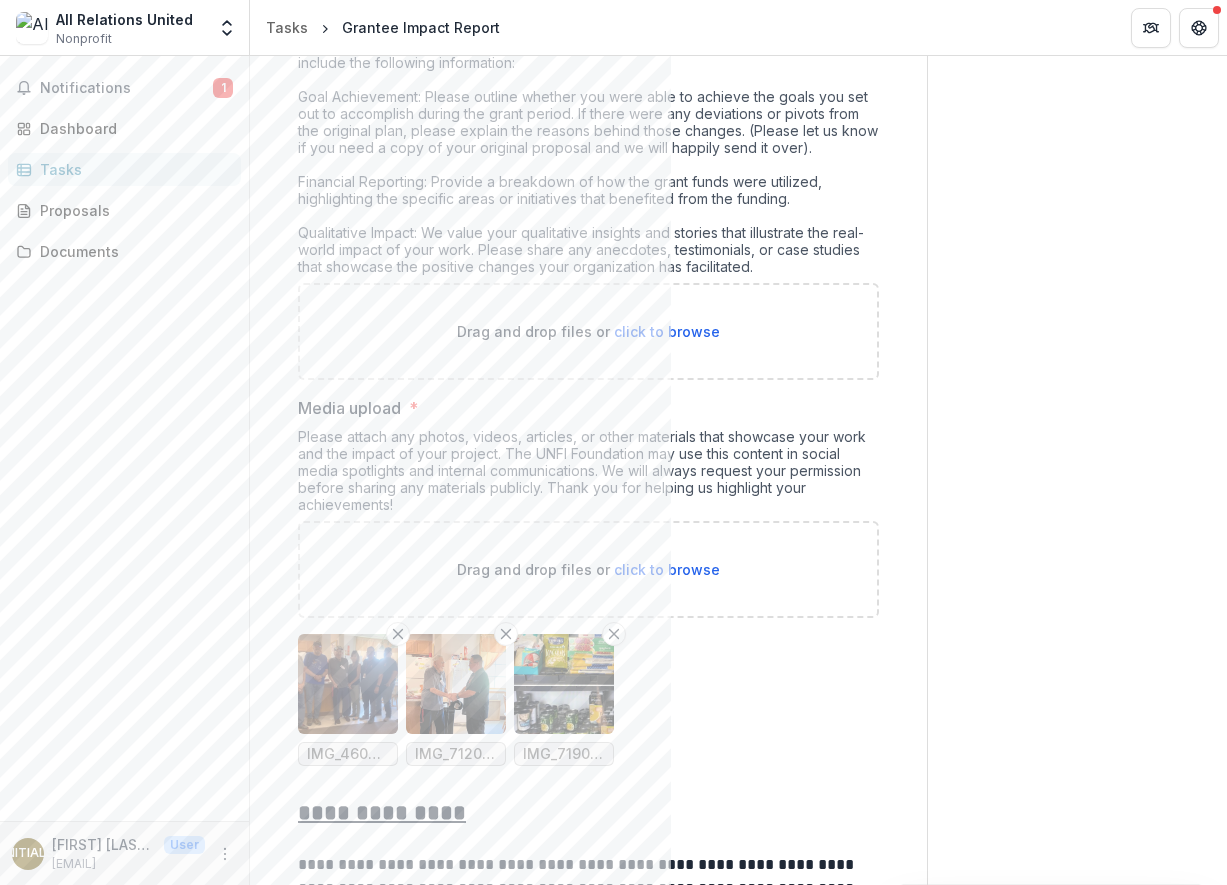 type on "**********" 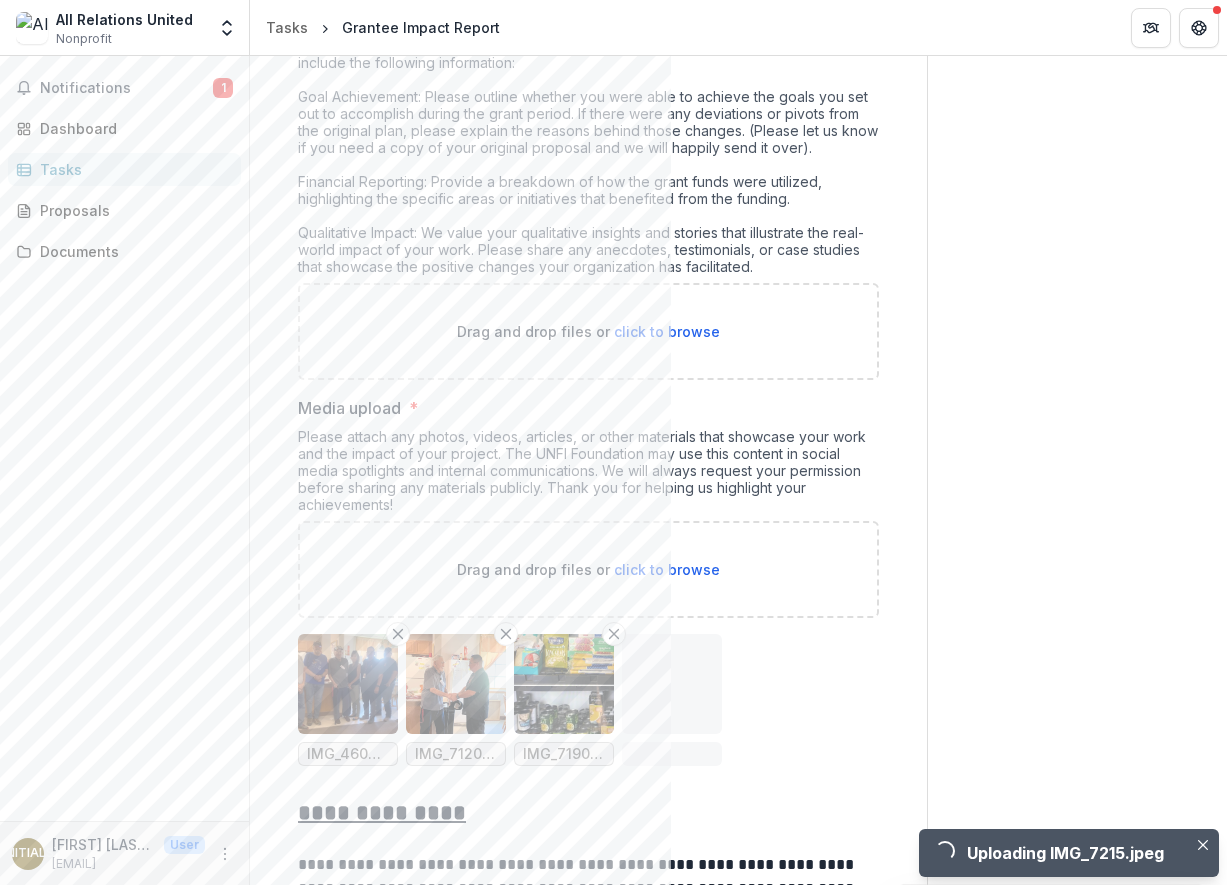 click on "click to browse" at bounding box center (667, 569) 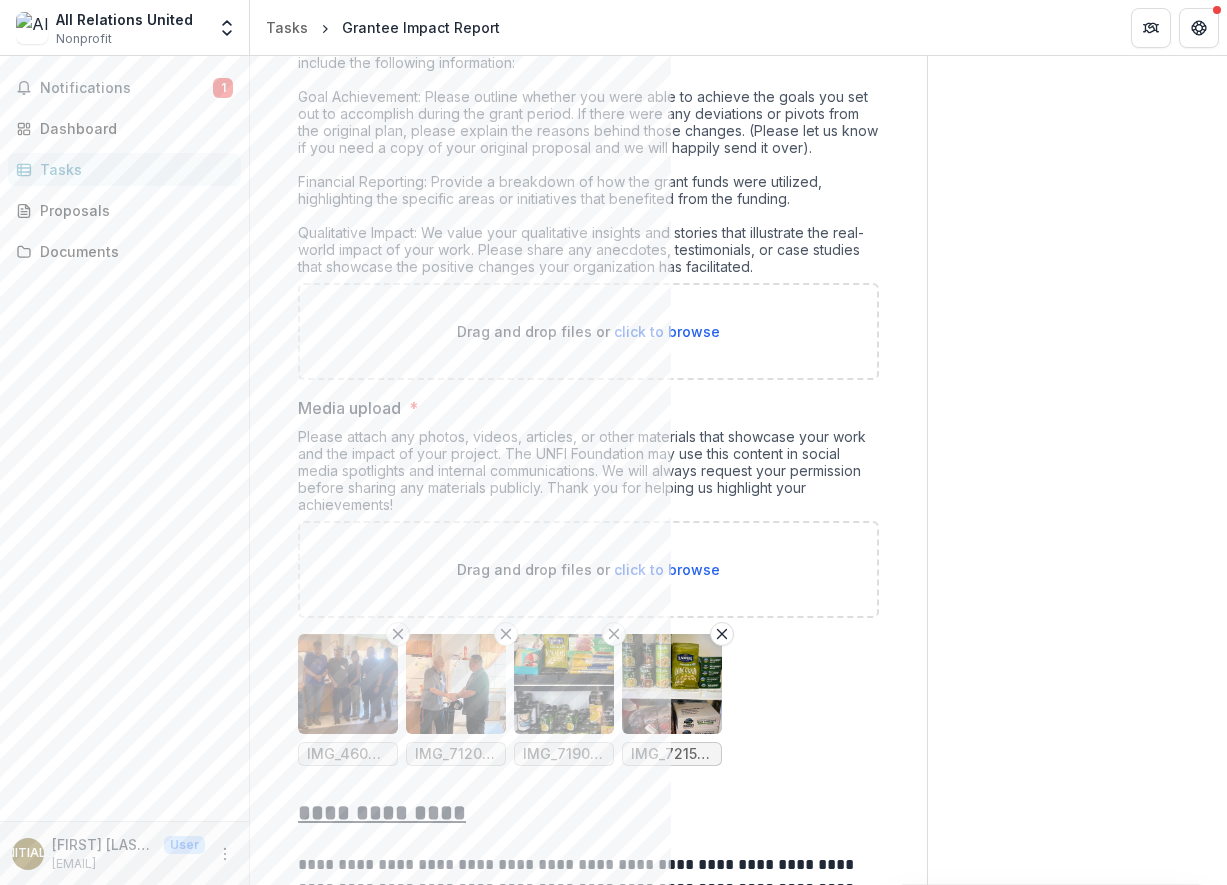 type on "**********" 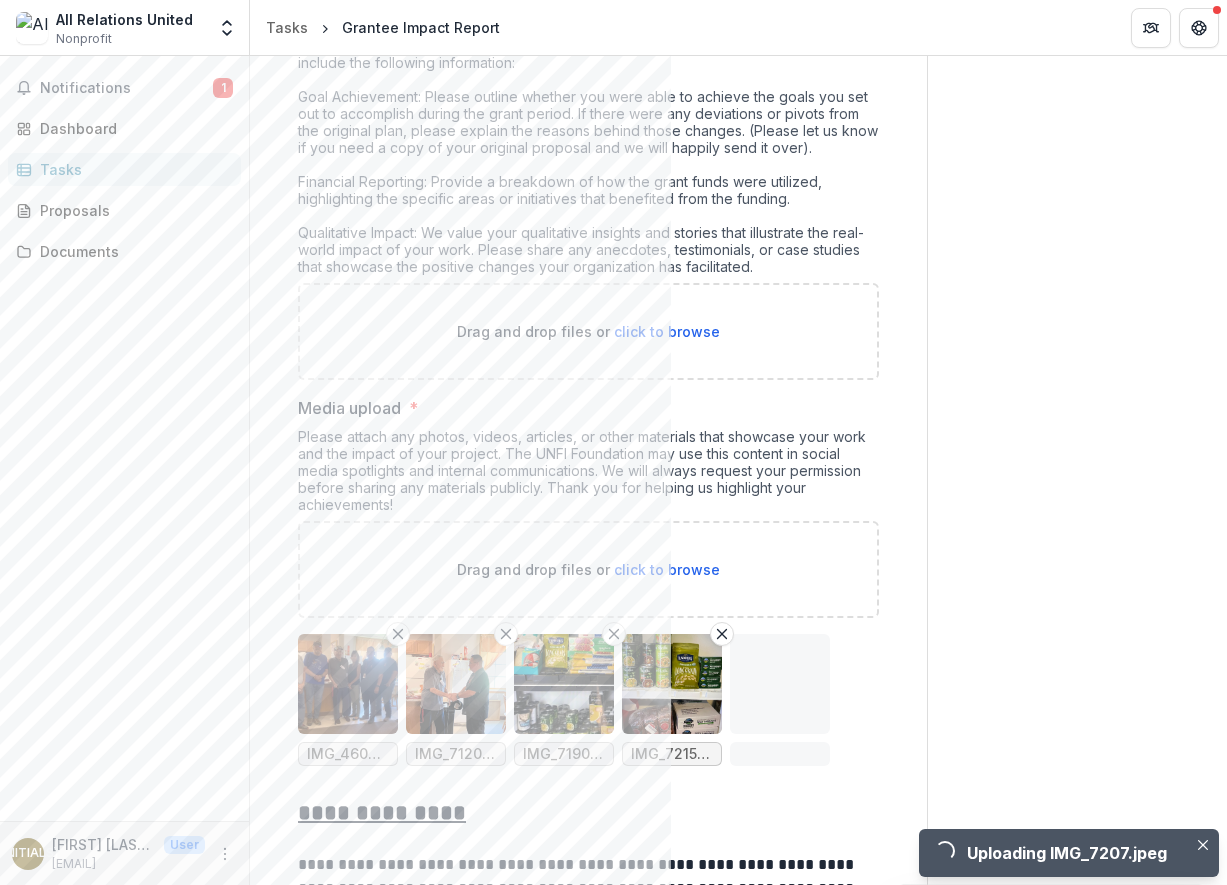 click on "click to browse" at bounding box center [667, 569] 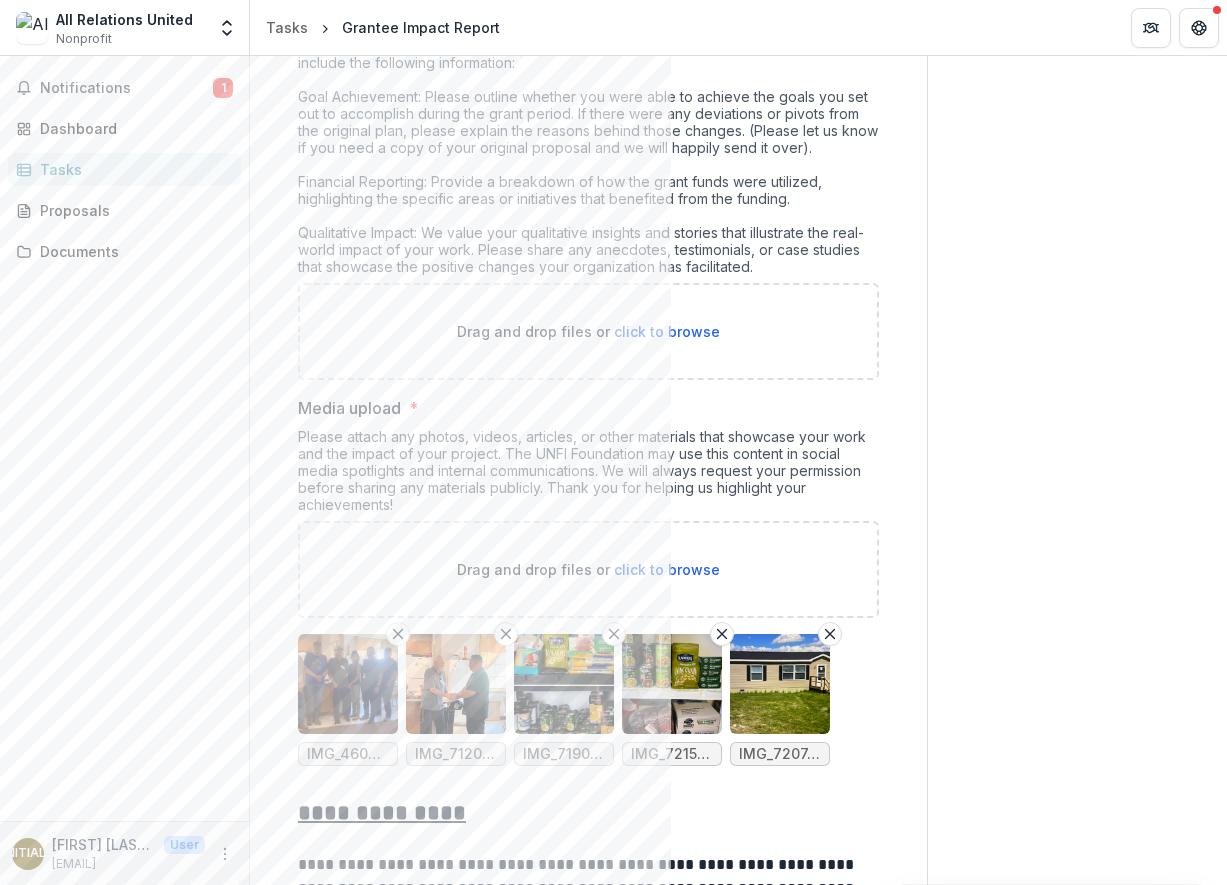 type on "**********" 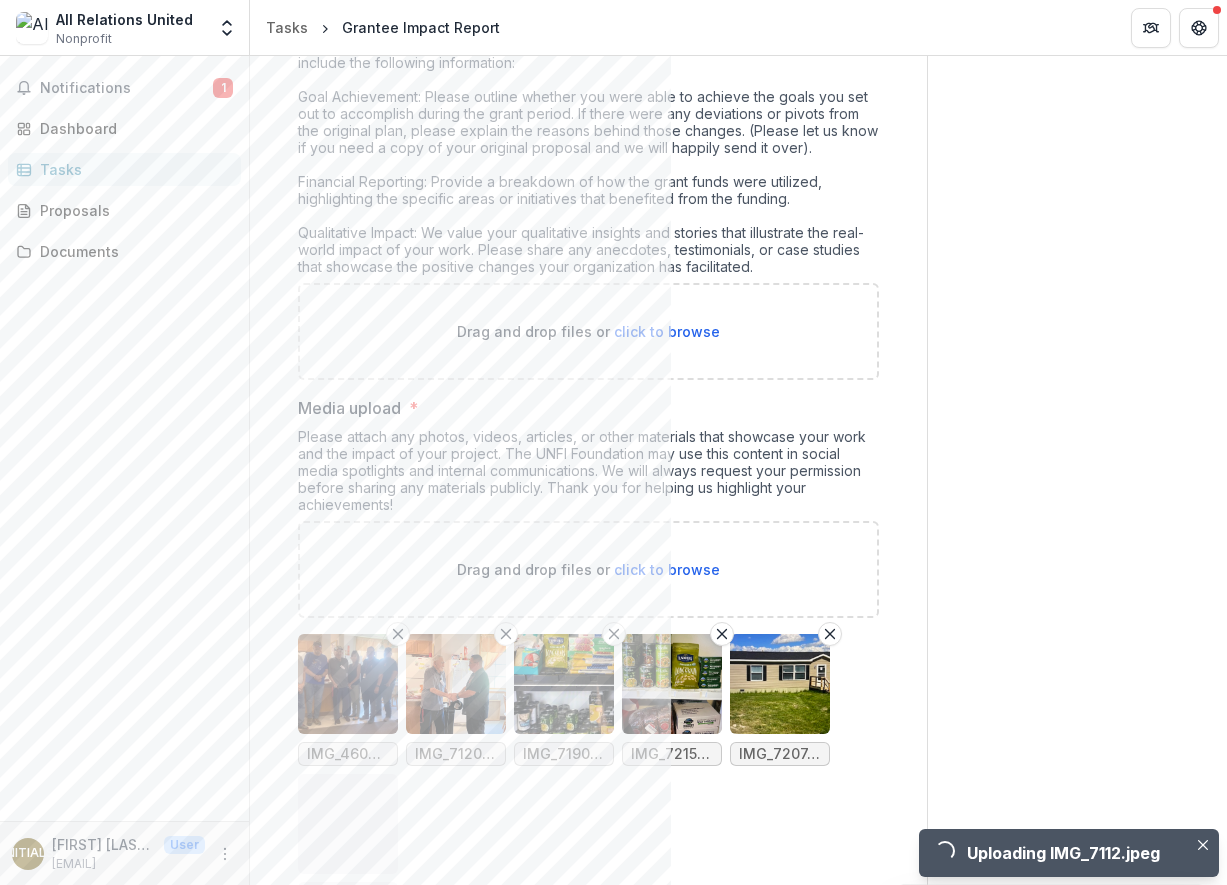 click on "click to browse" at bounding box center [667, 569] 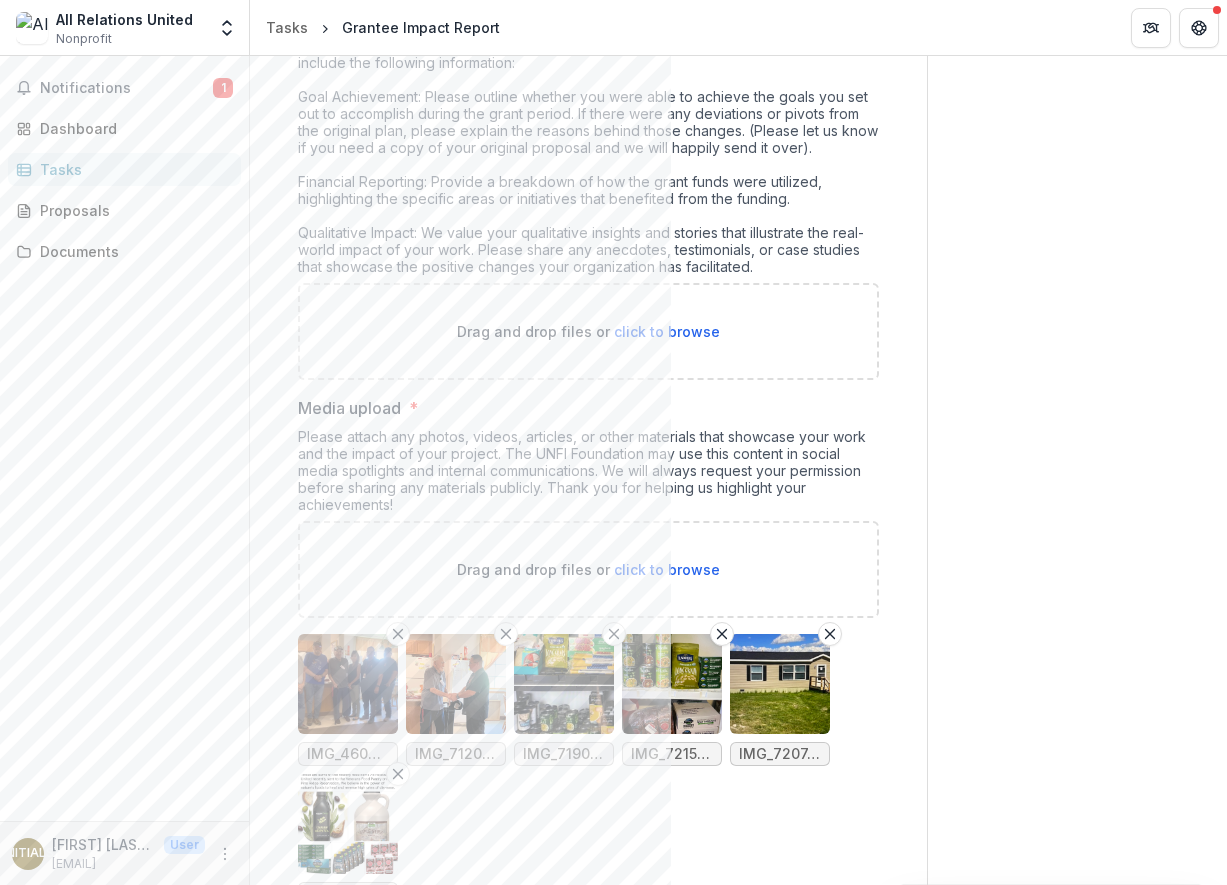 type on "**********" 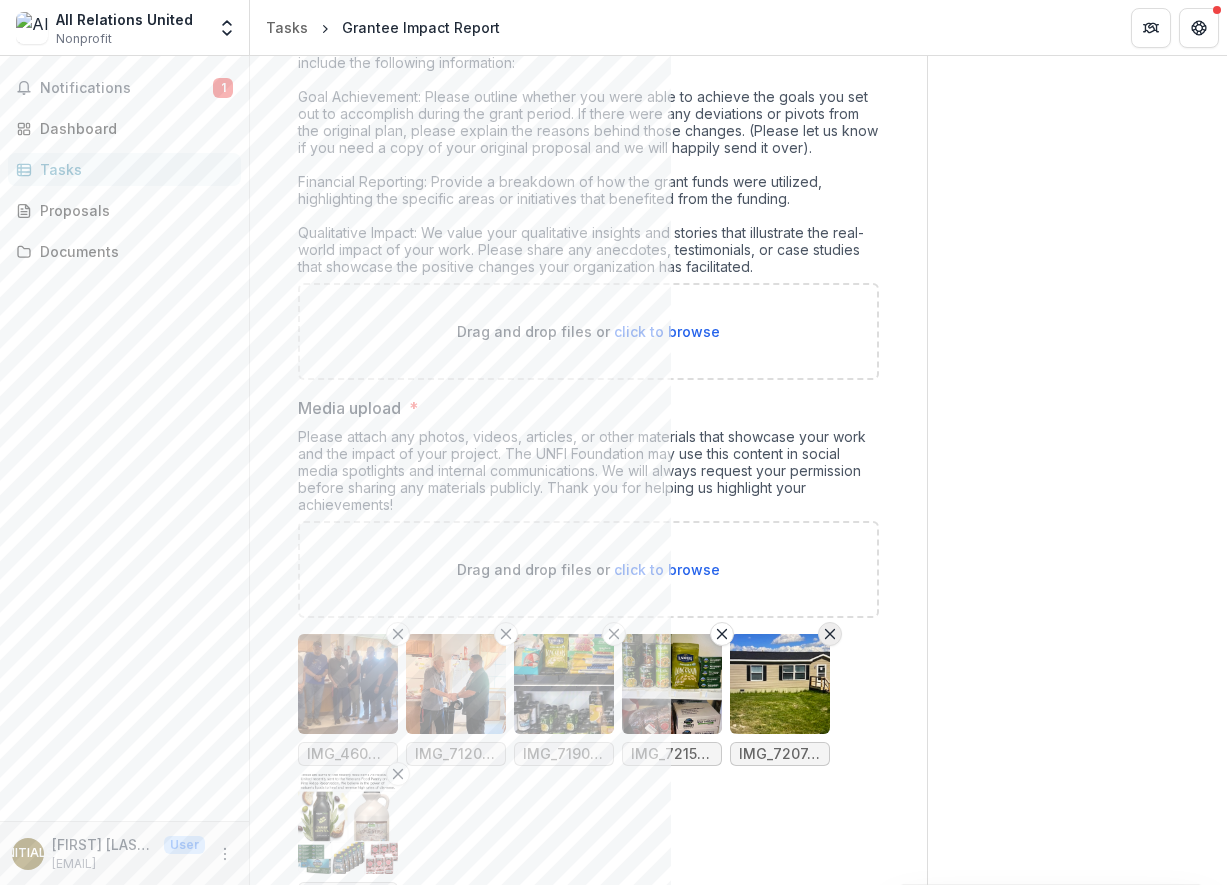 click 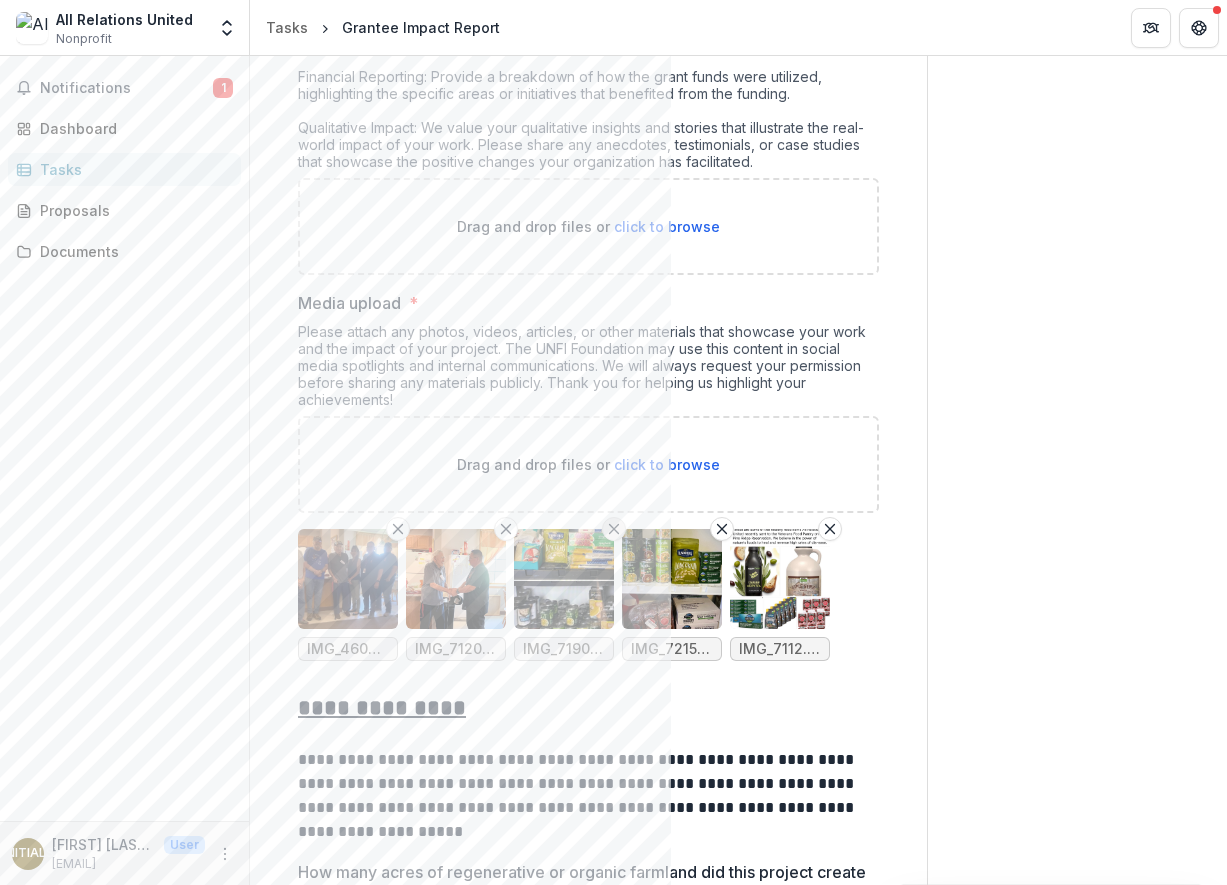 scroll, scrollTop: 519, scrollLeft: 0, axis: vertical 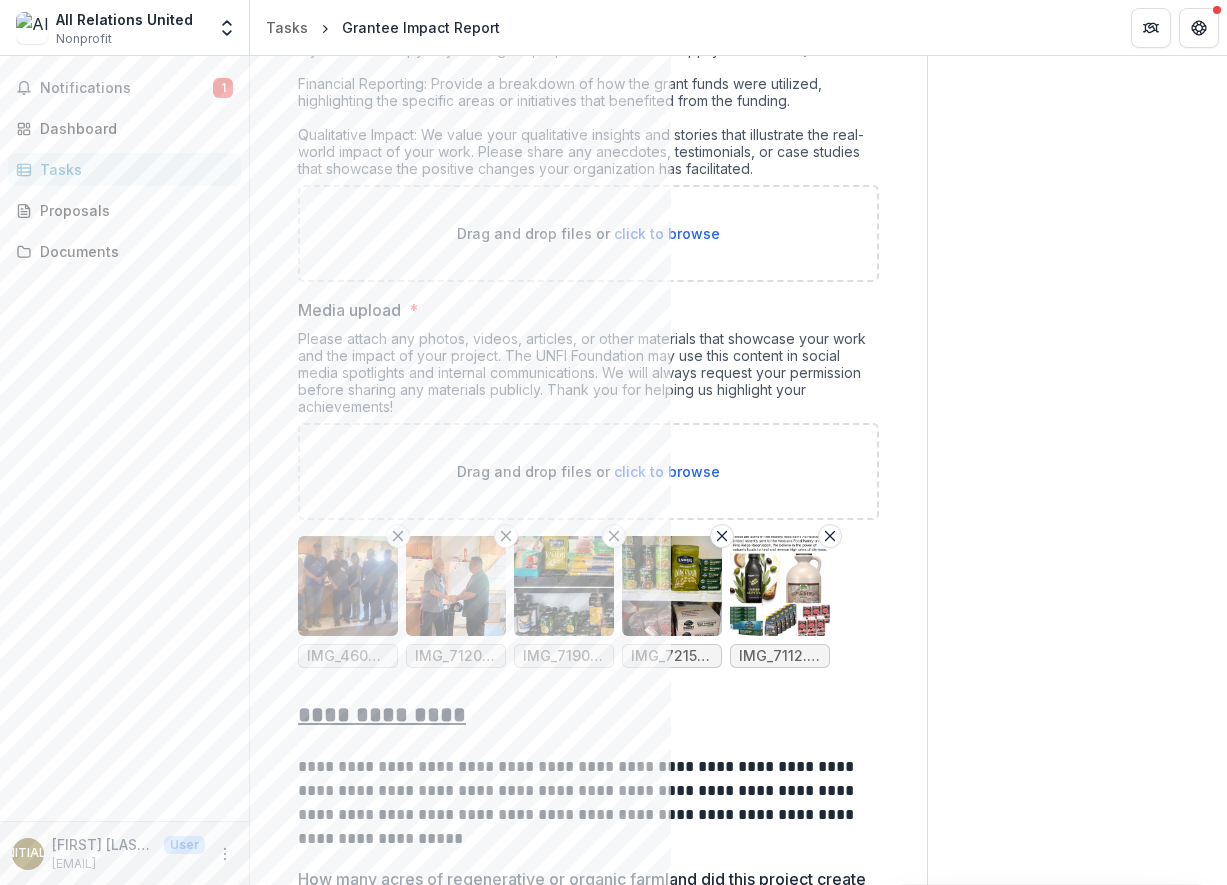 click on "click to browse" at bounding box center [667, 471] 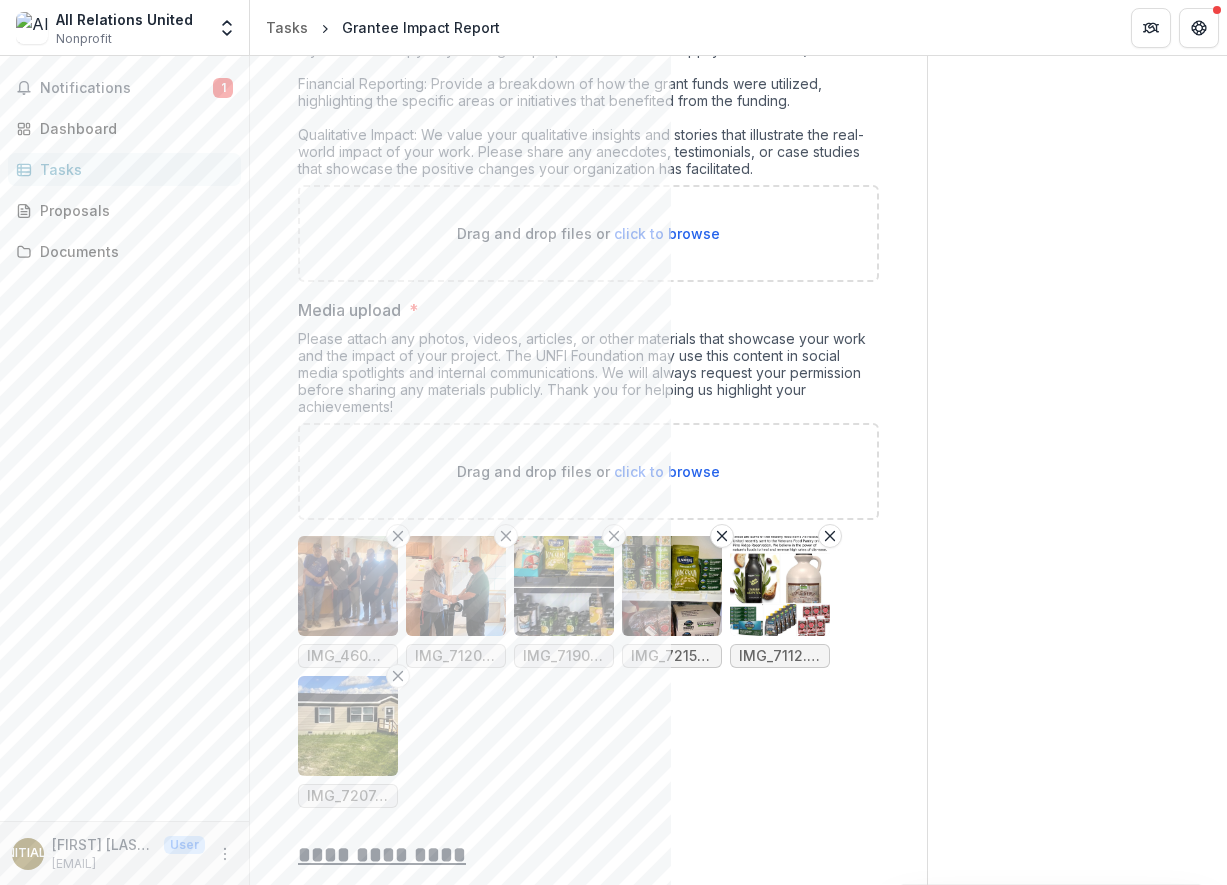 click on "click to browse" at bounding box center [667, 471] 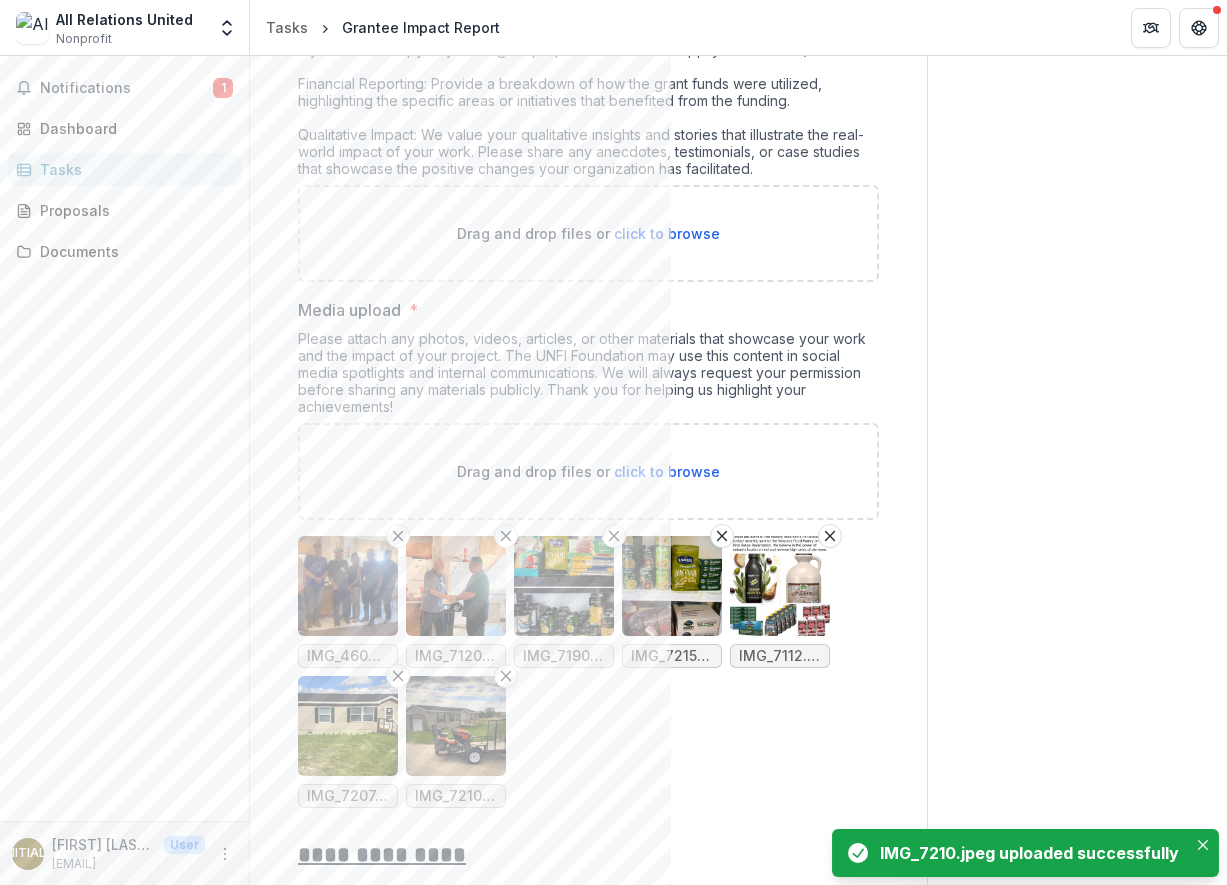 click on "click to browse" at bounding box center (667, 471) 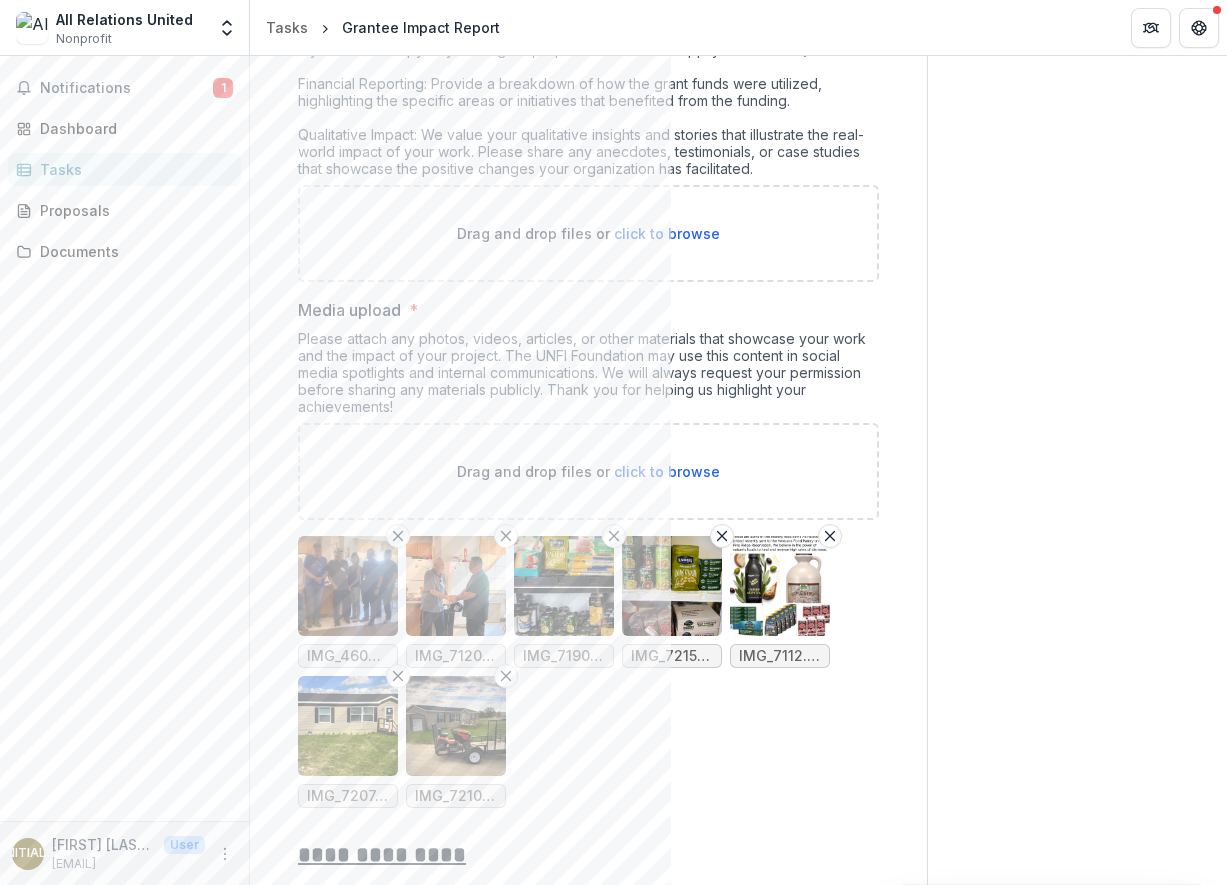 type on "**********" 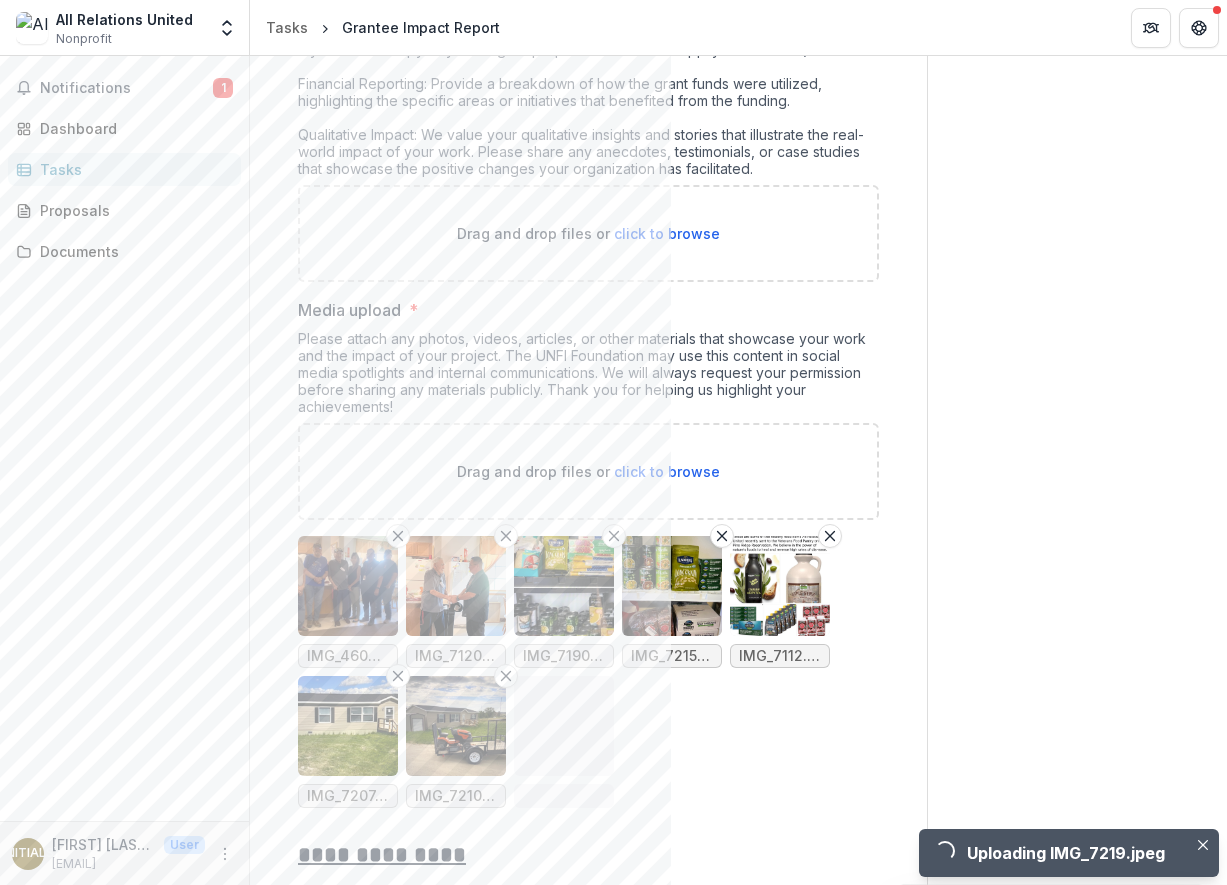 click on "click to browse" at bounding box center [667, 471] 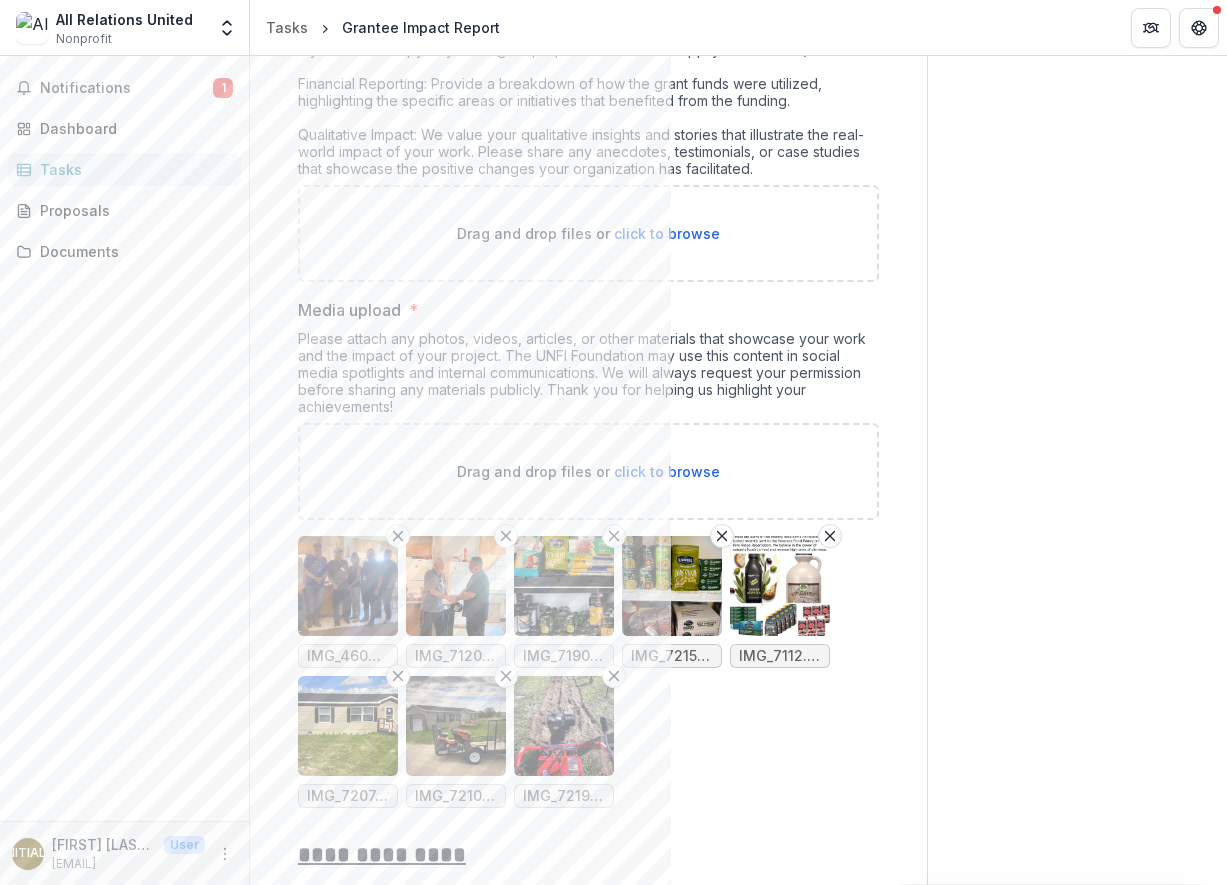 type on "**********" 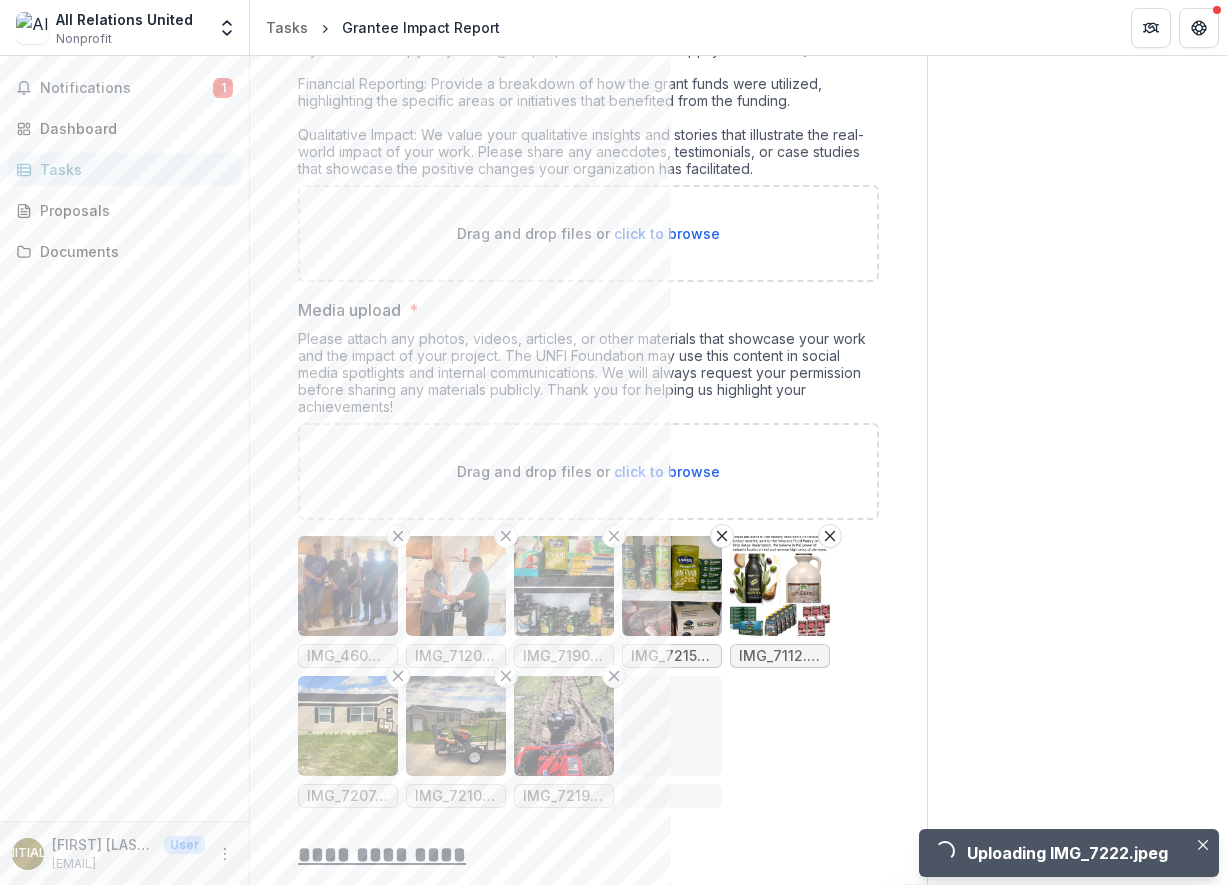 click on "click to browse" at bounding box center (667, 471) 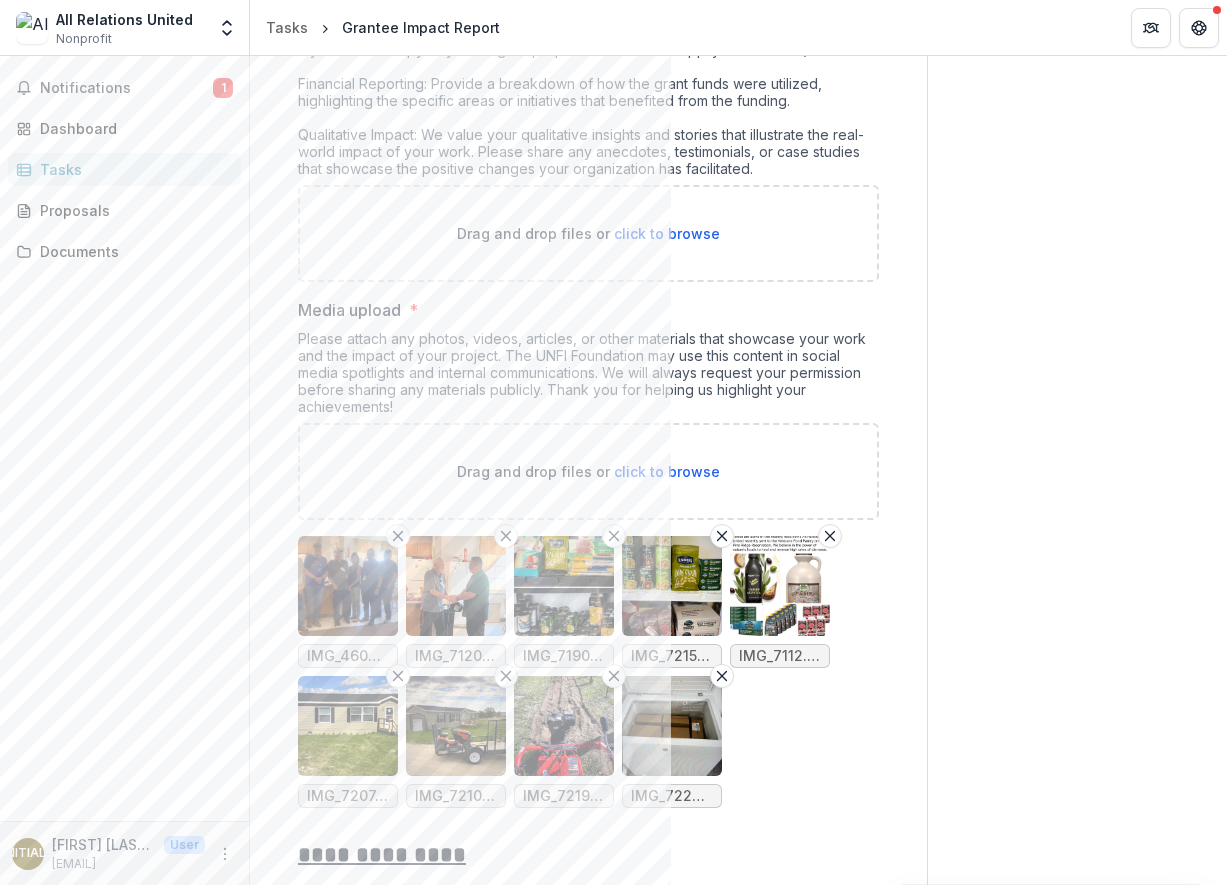 type on "**********" 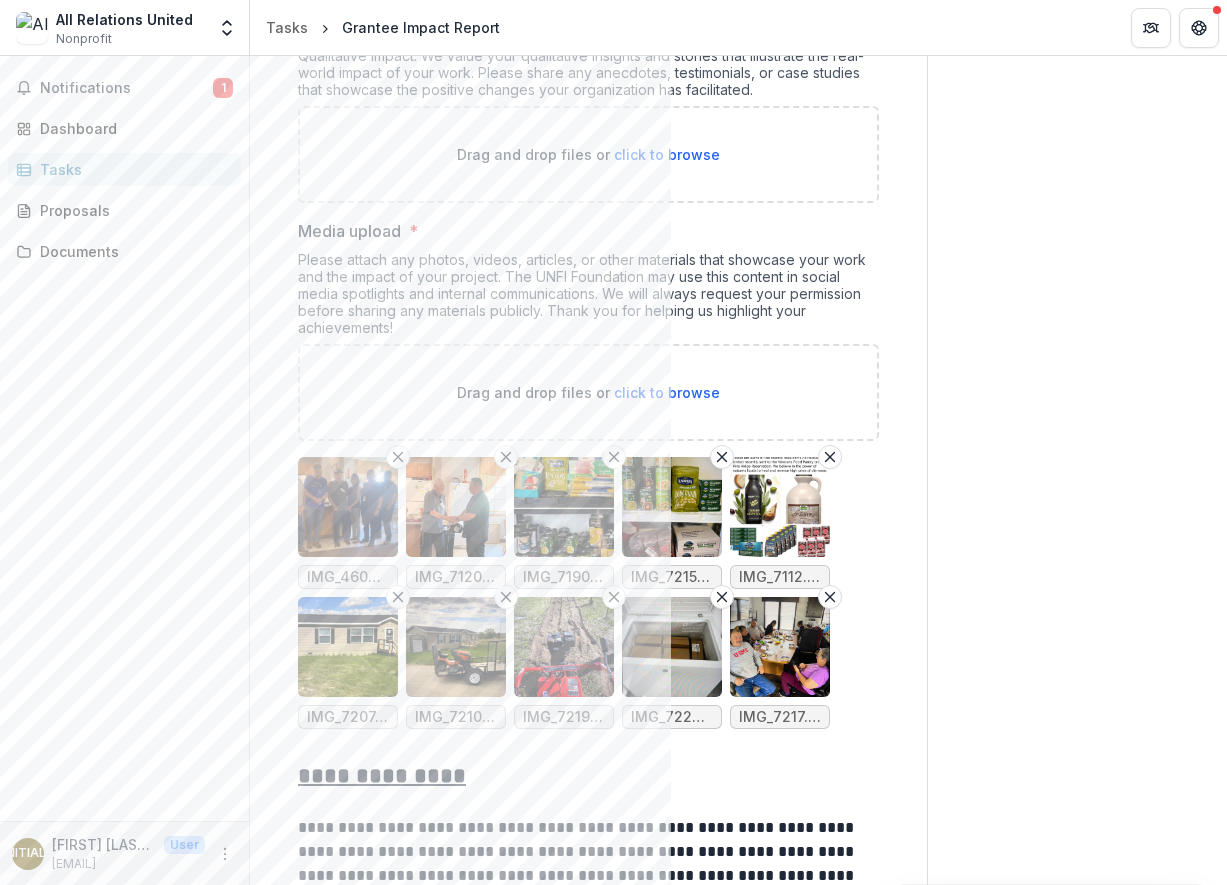 scroll, scrollTop: 596, scrollLeft: 0, axis: vertical 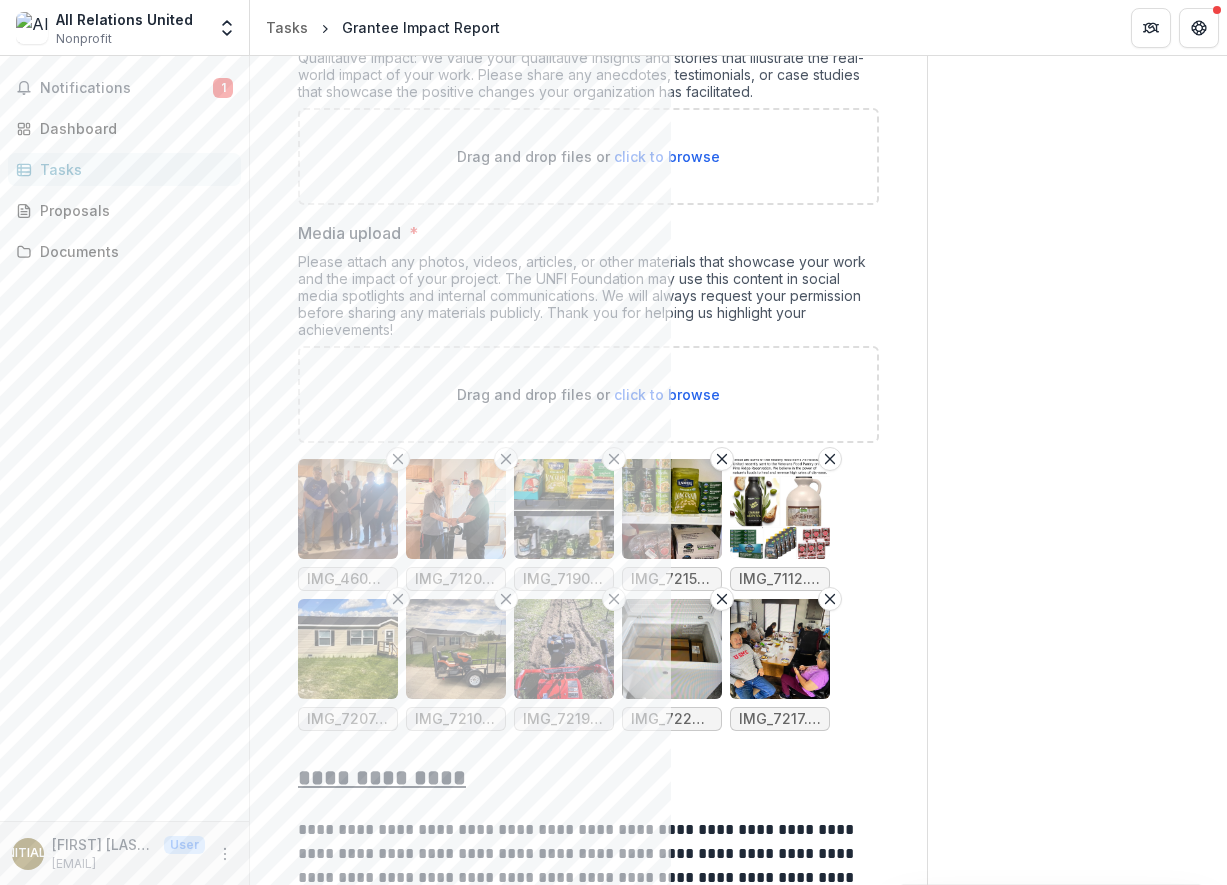click at bounding box center [348, 509] 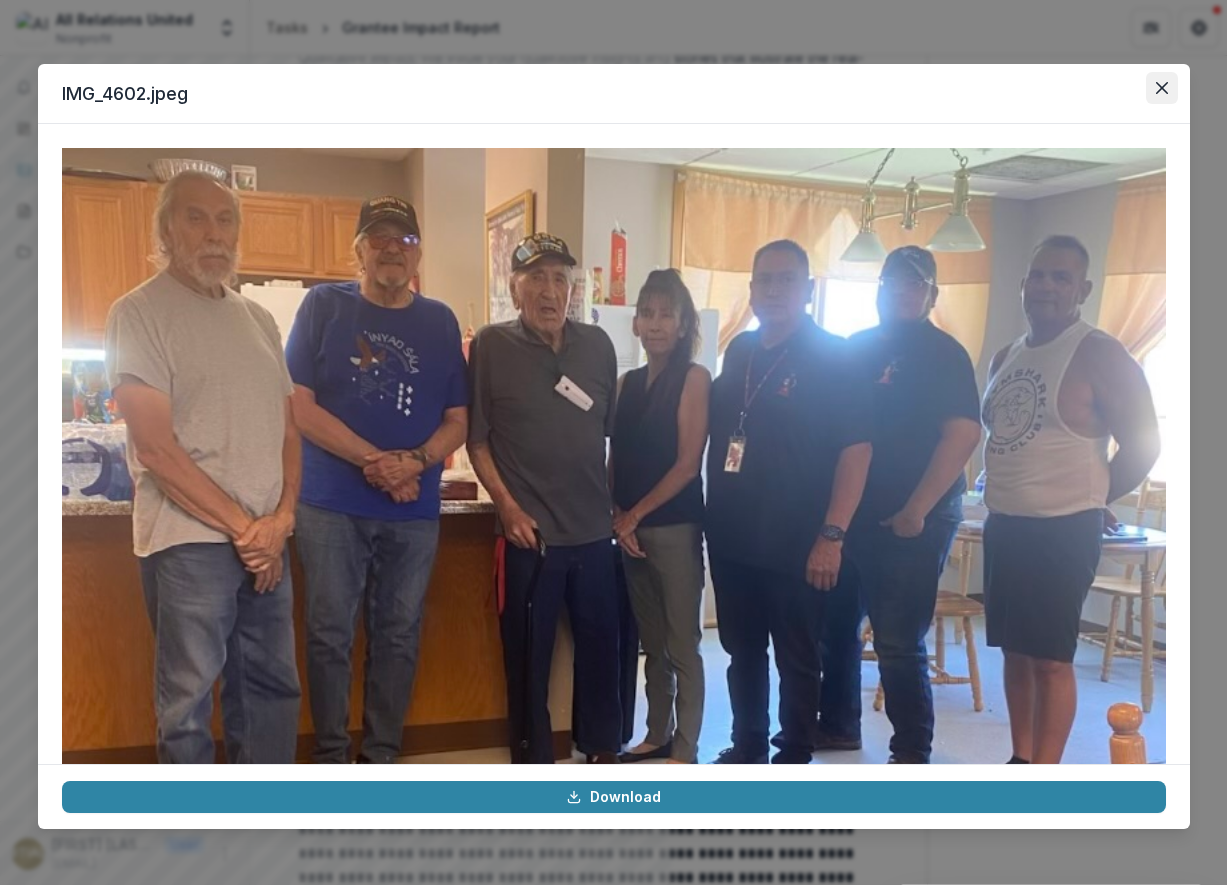 click 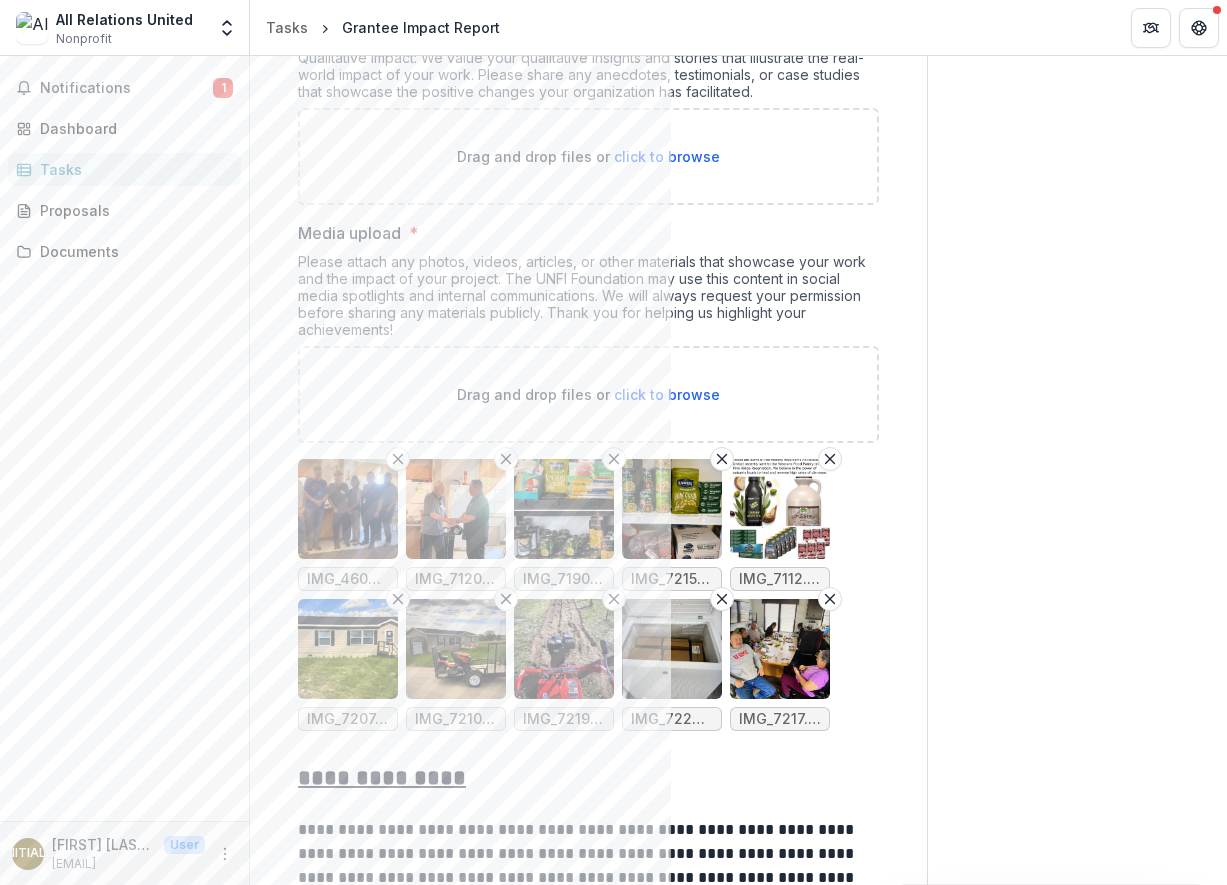 click at bounding box center (456, 509) 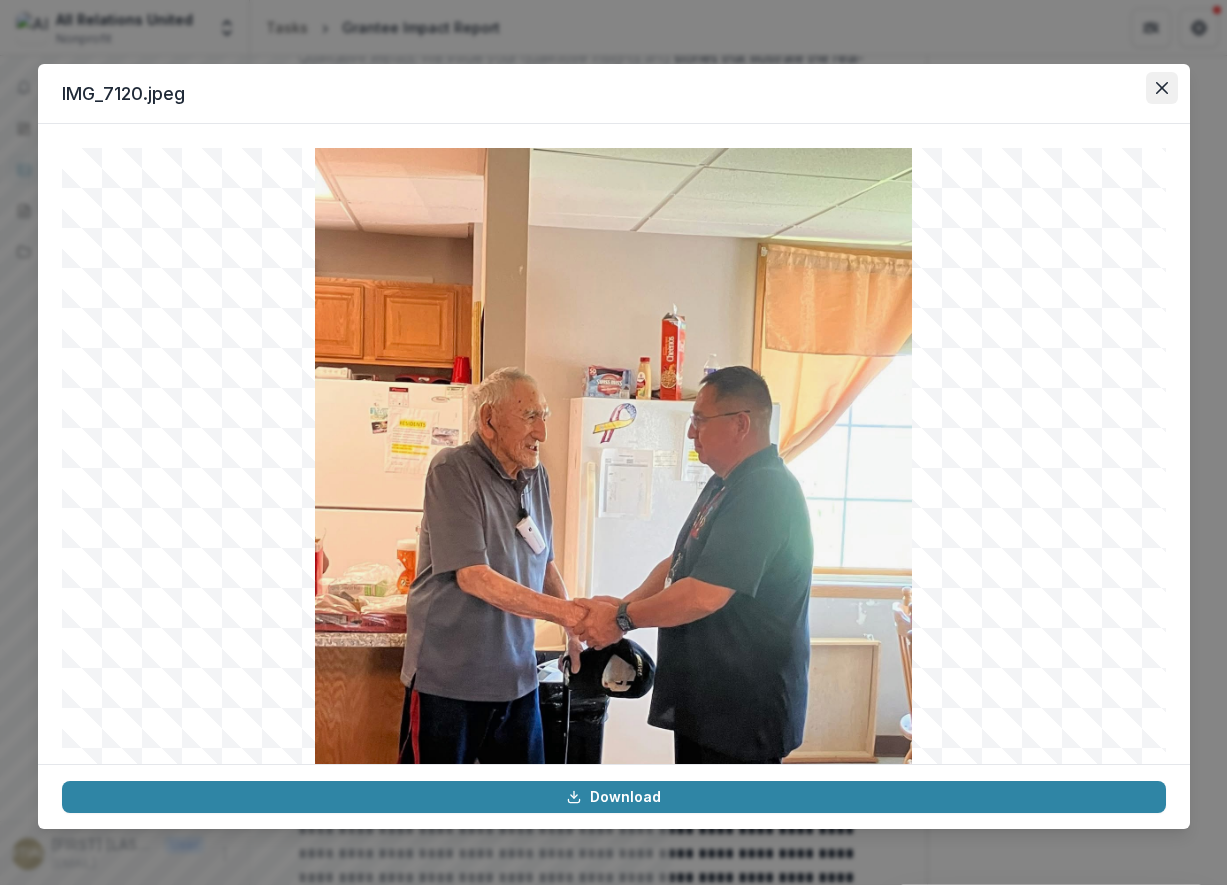 click 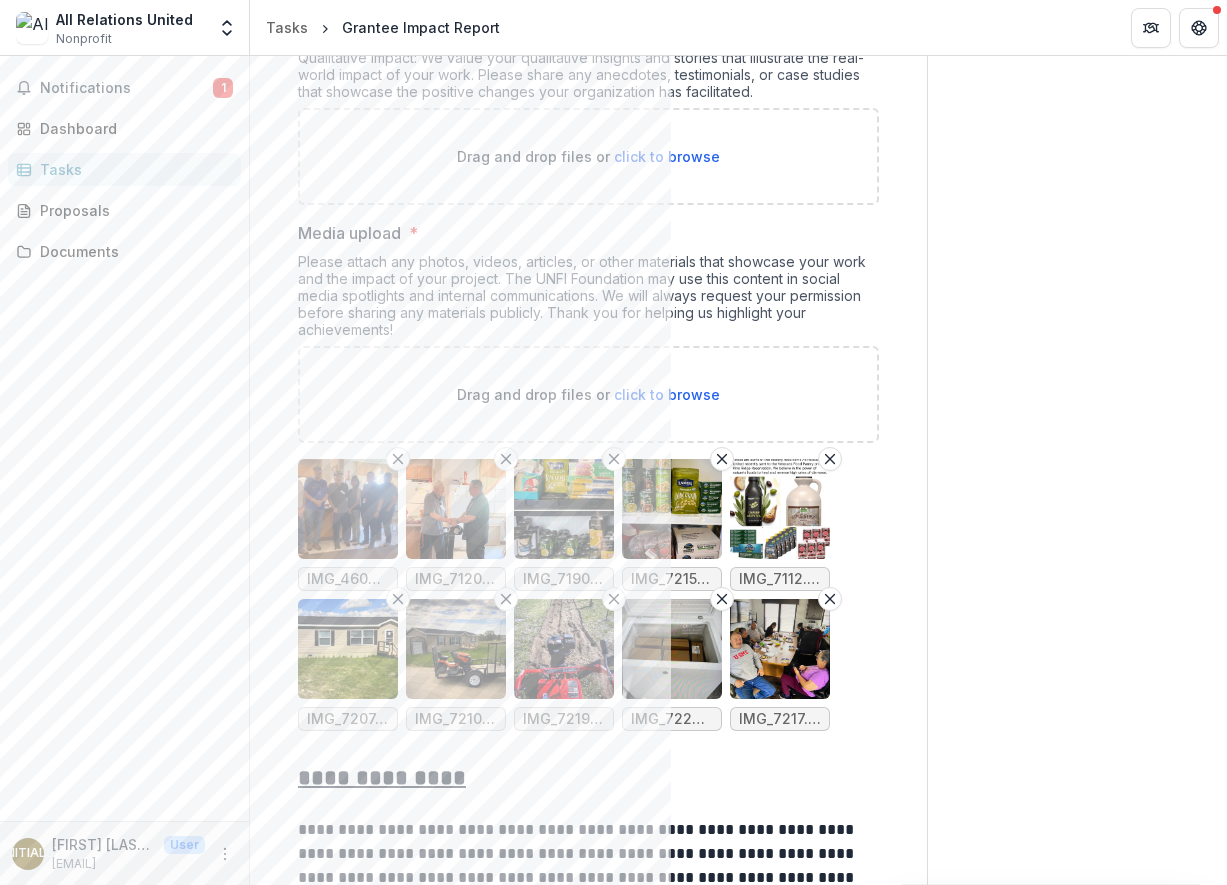 click at bounding box center (456, 509) 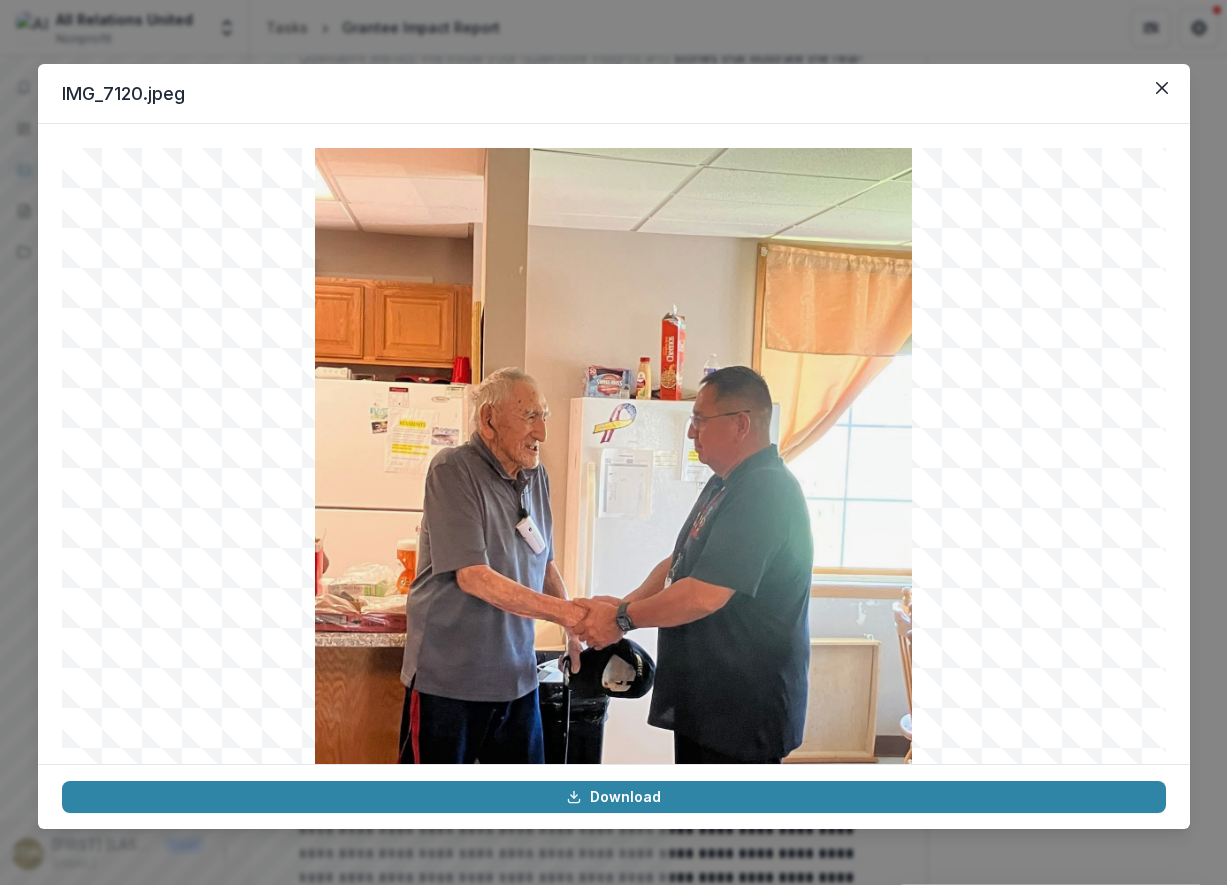 click at bounding box center [614, 546] 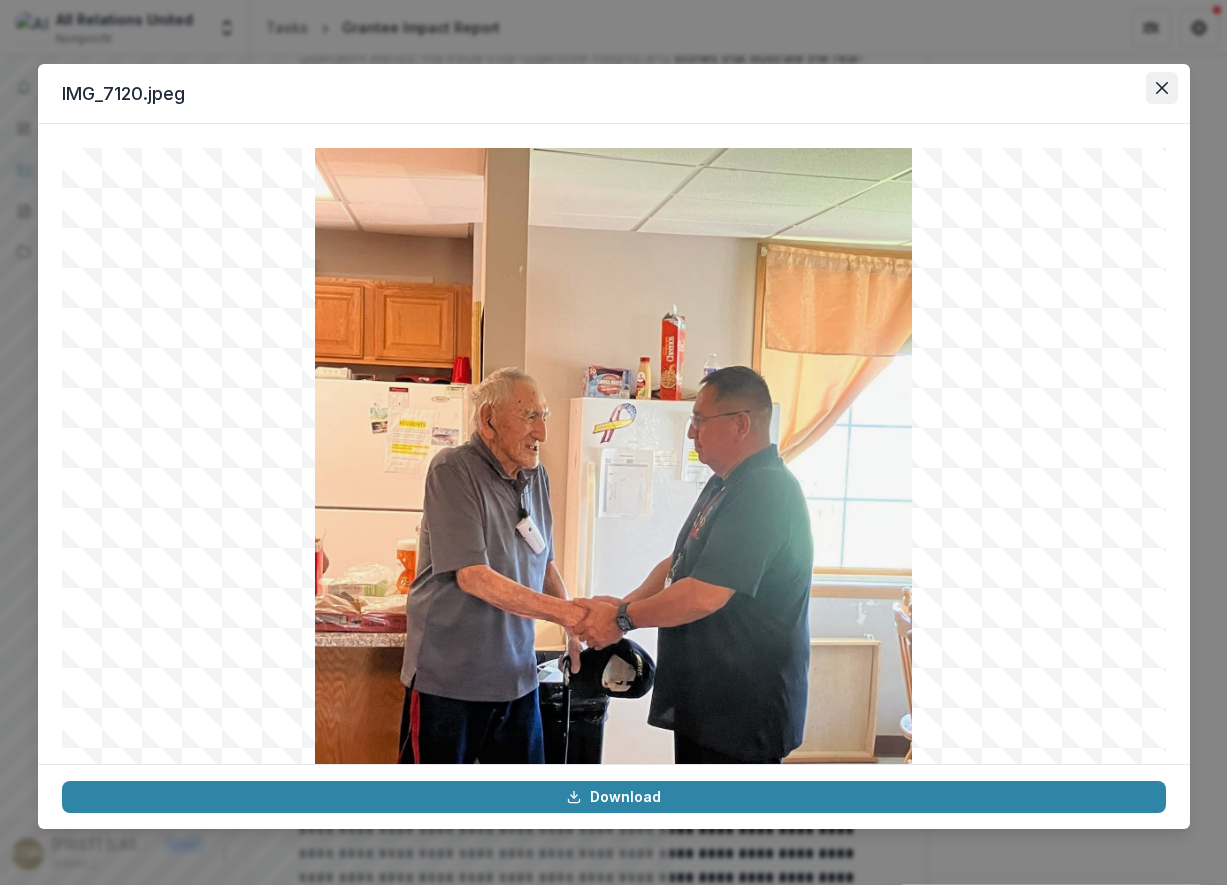 click 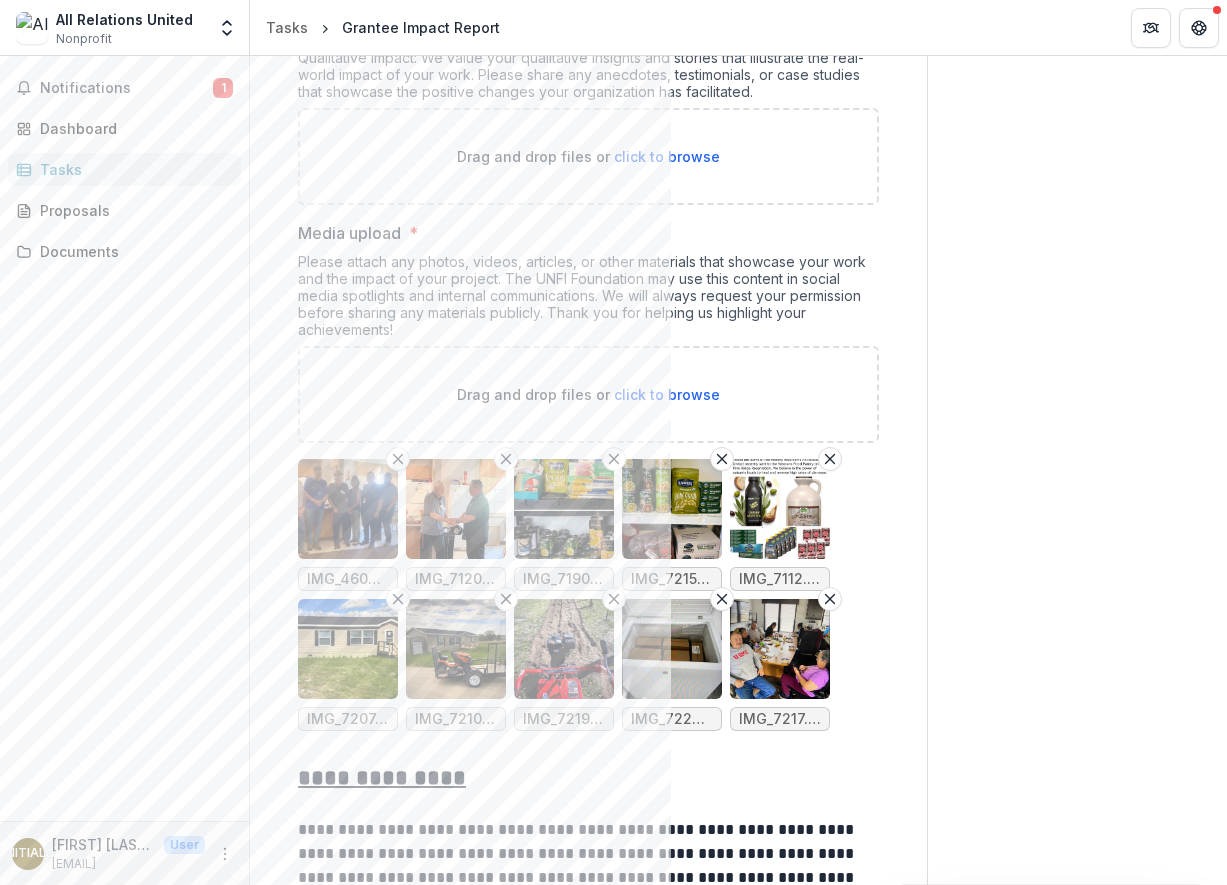 click at bounding box center [564, 509] 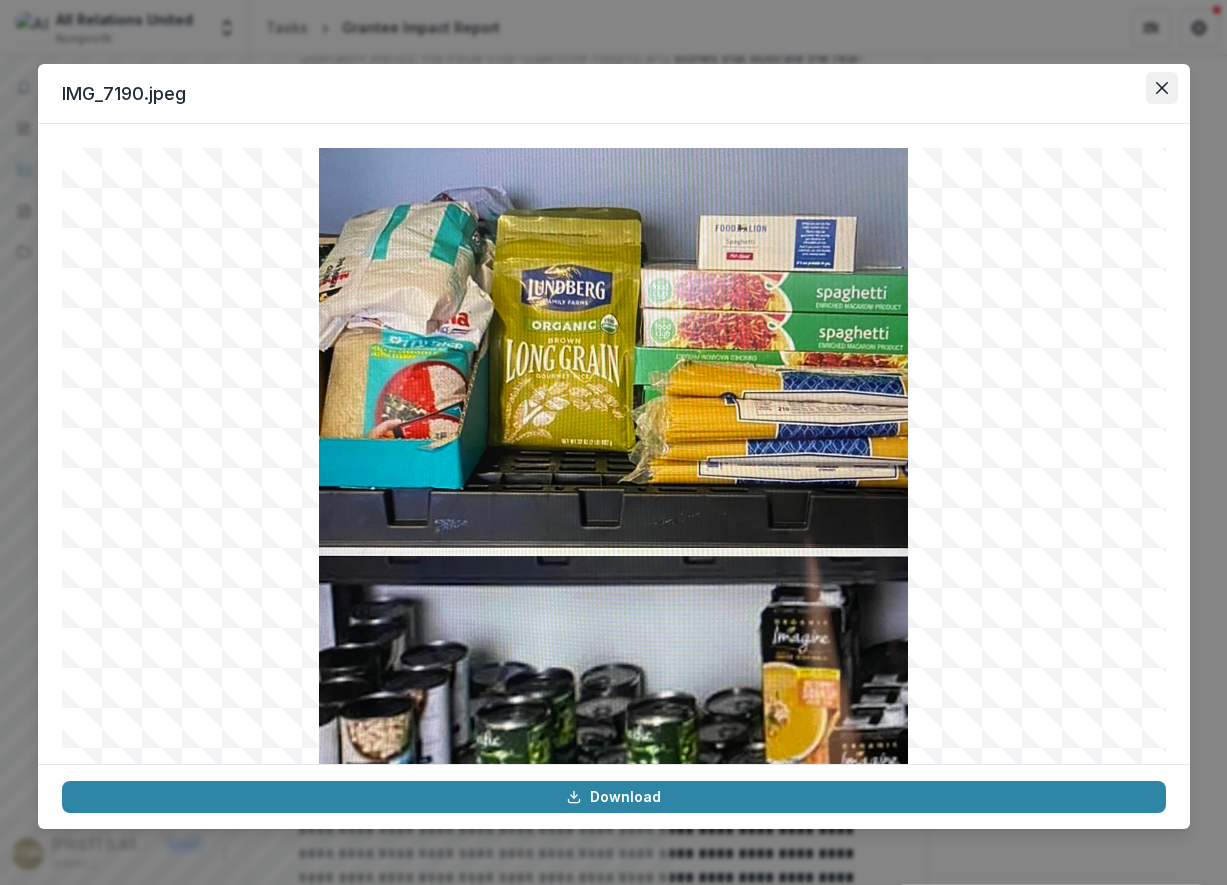 click 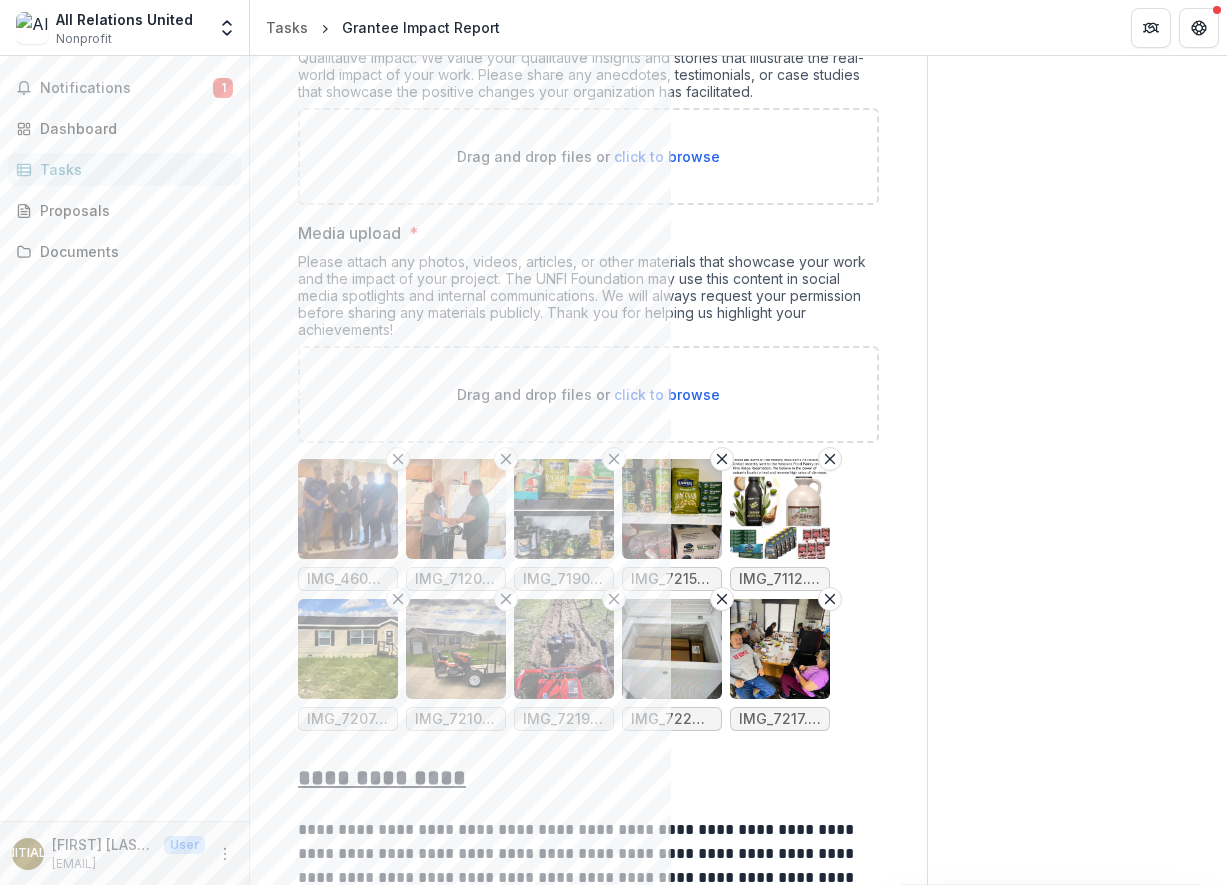 click at bounding box center [672, 509] 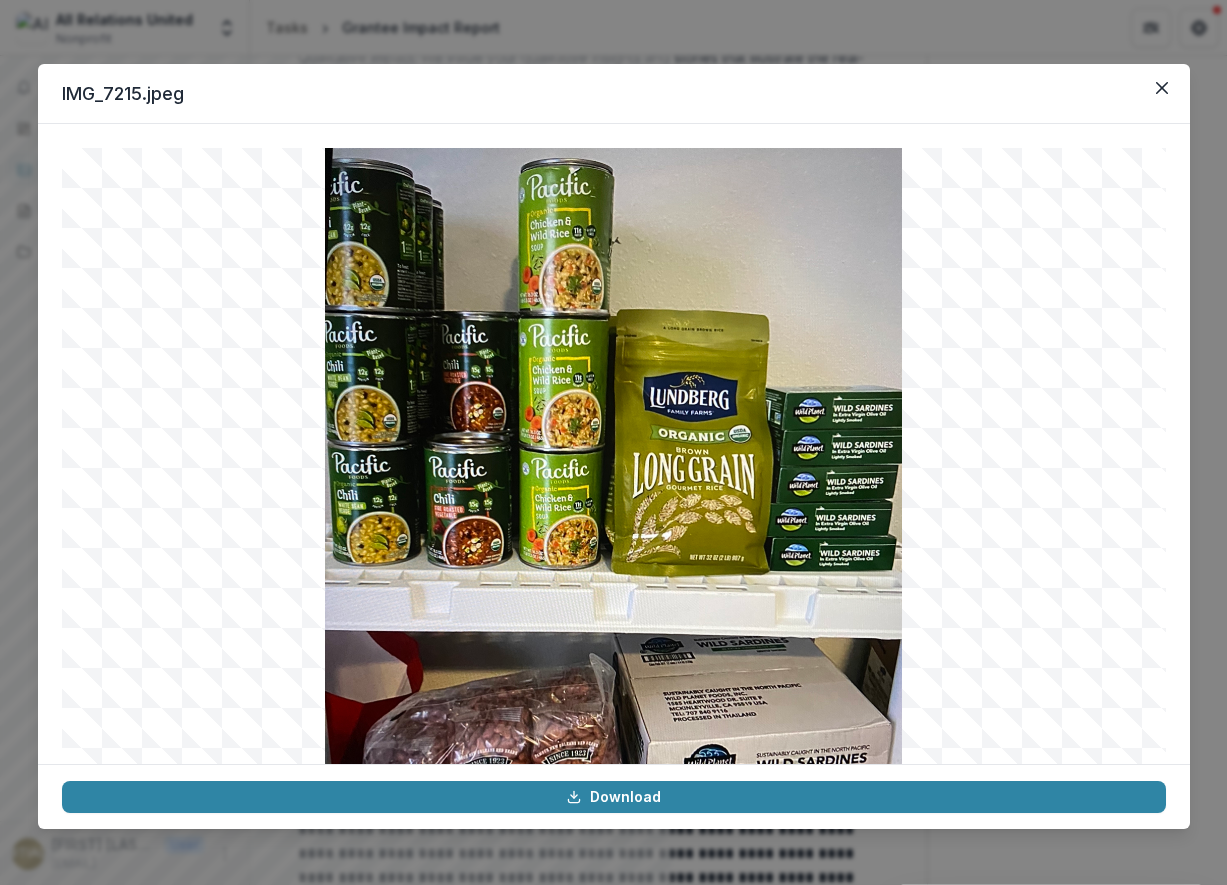 click at bounding box center (614, 546) 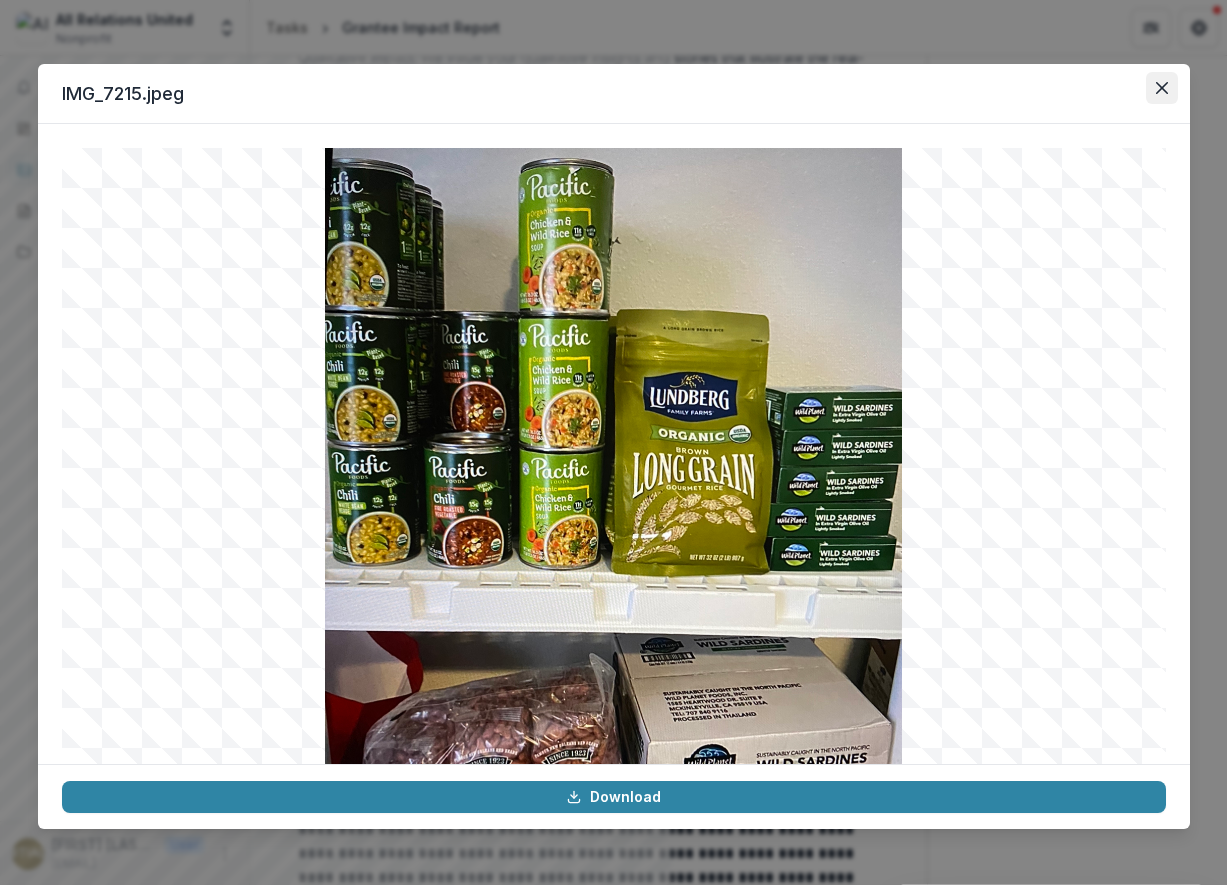 click 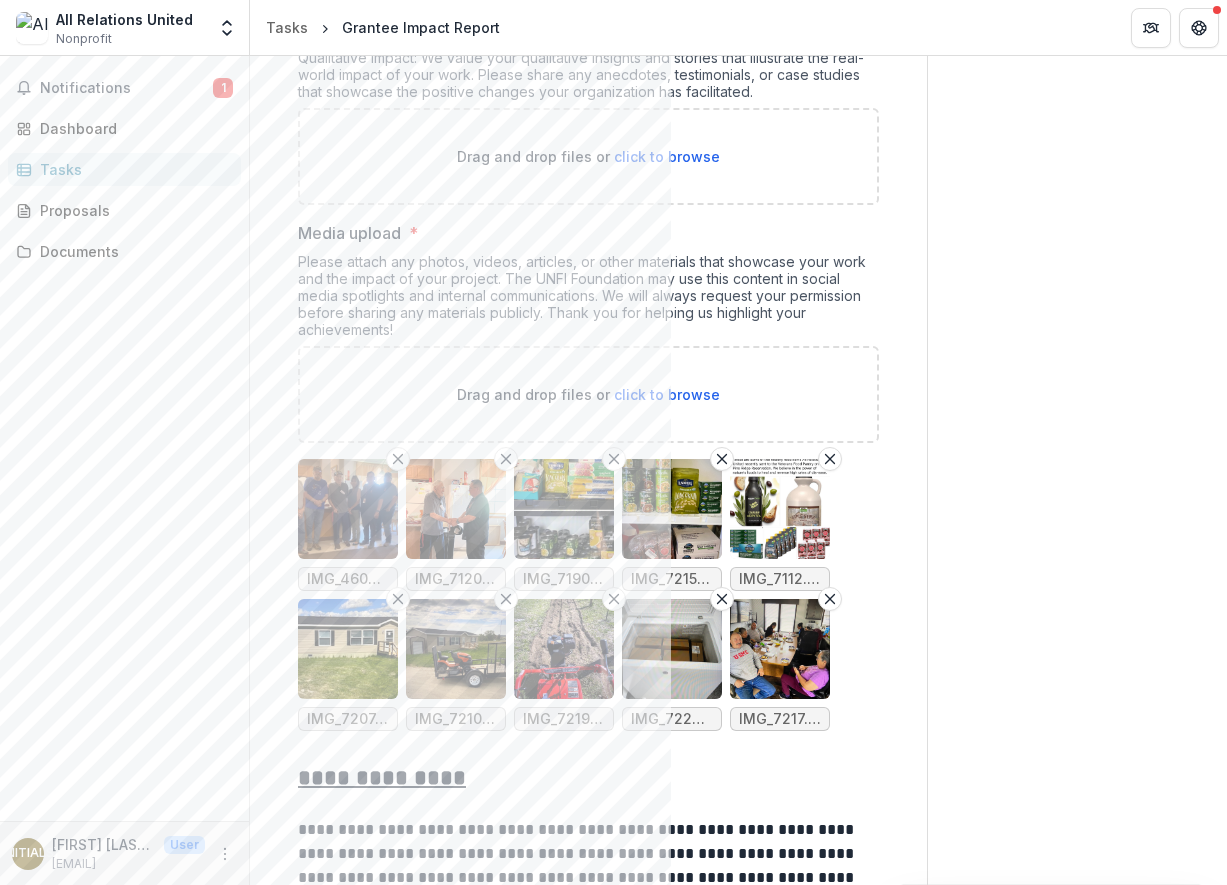 click at bounding box center [780, 509] 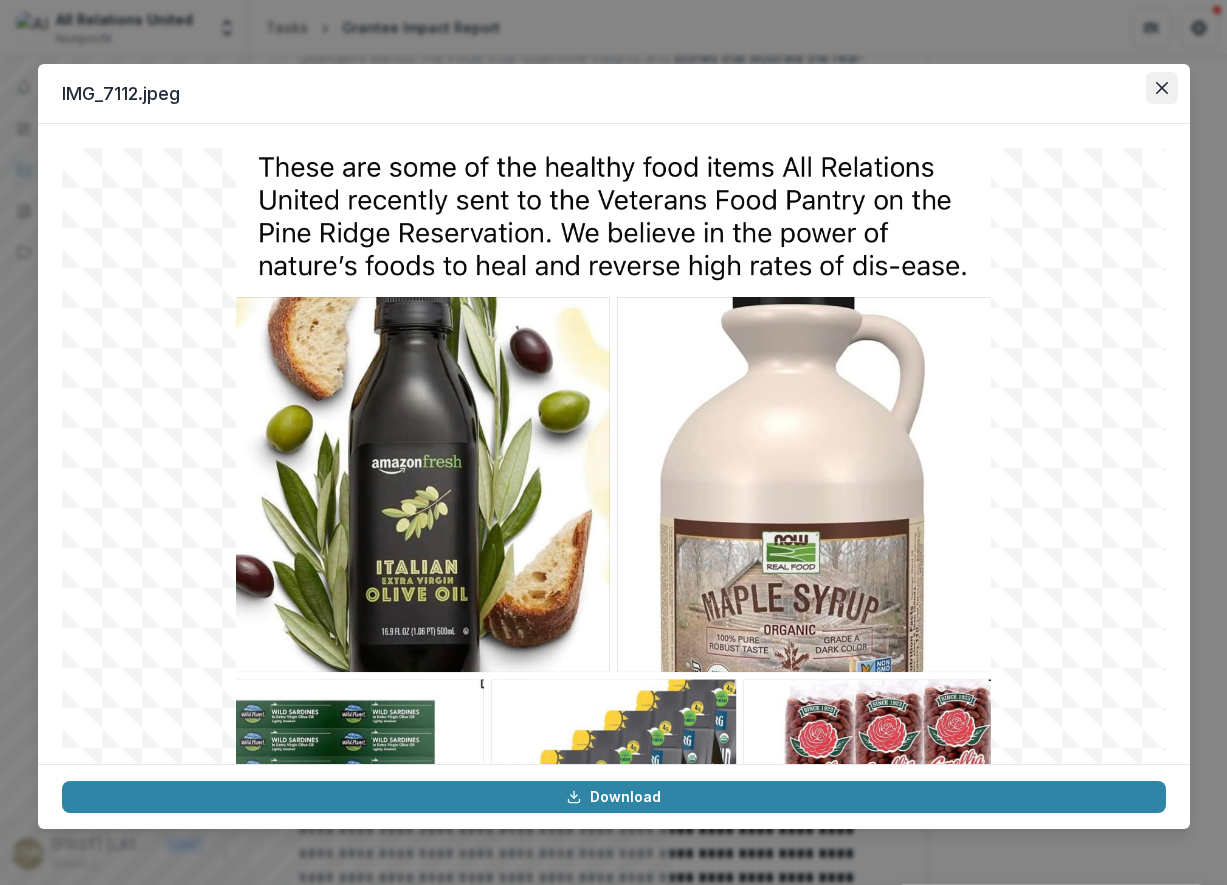 click 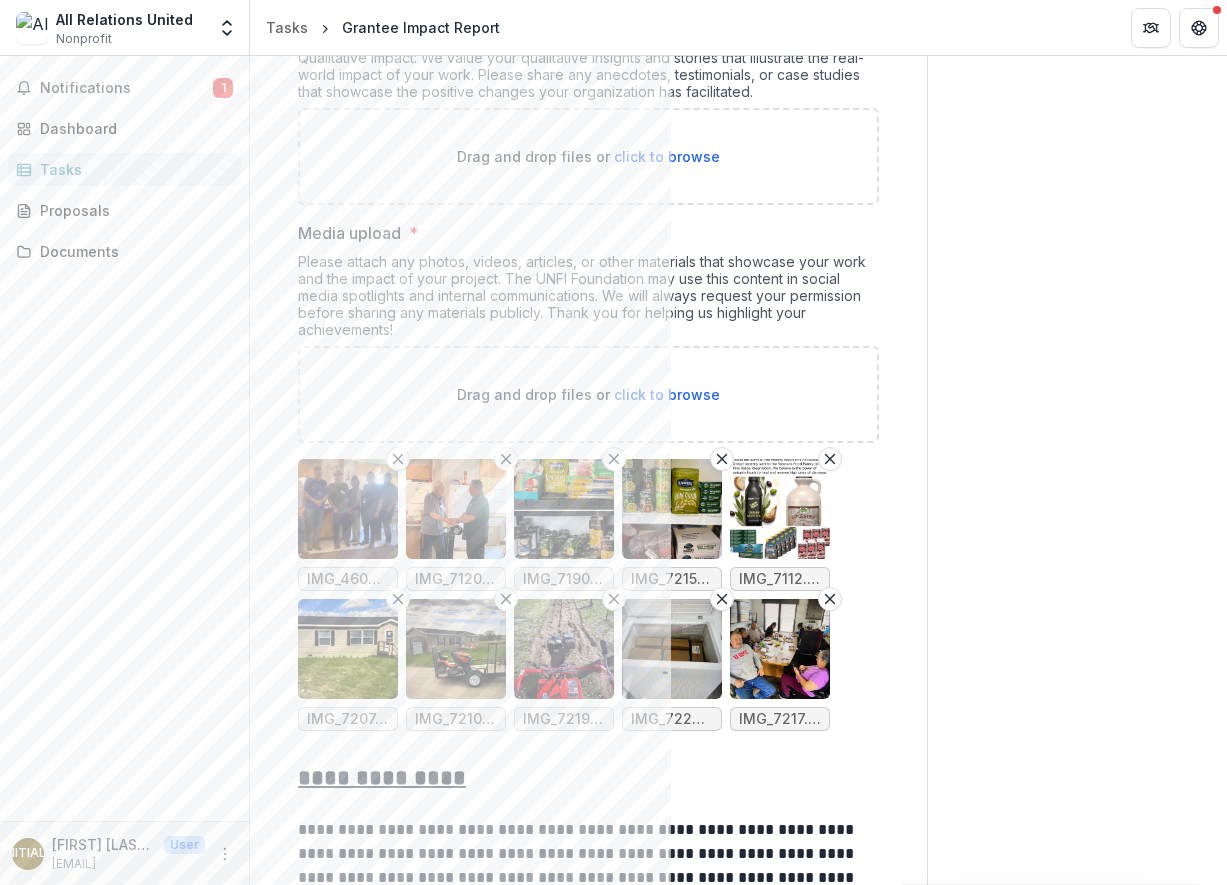 click at bounding box center [348, 649] 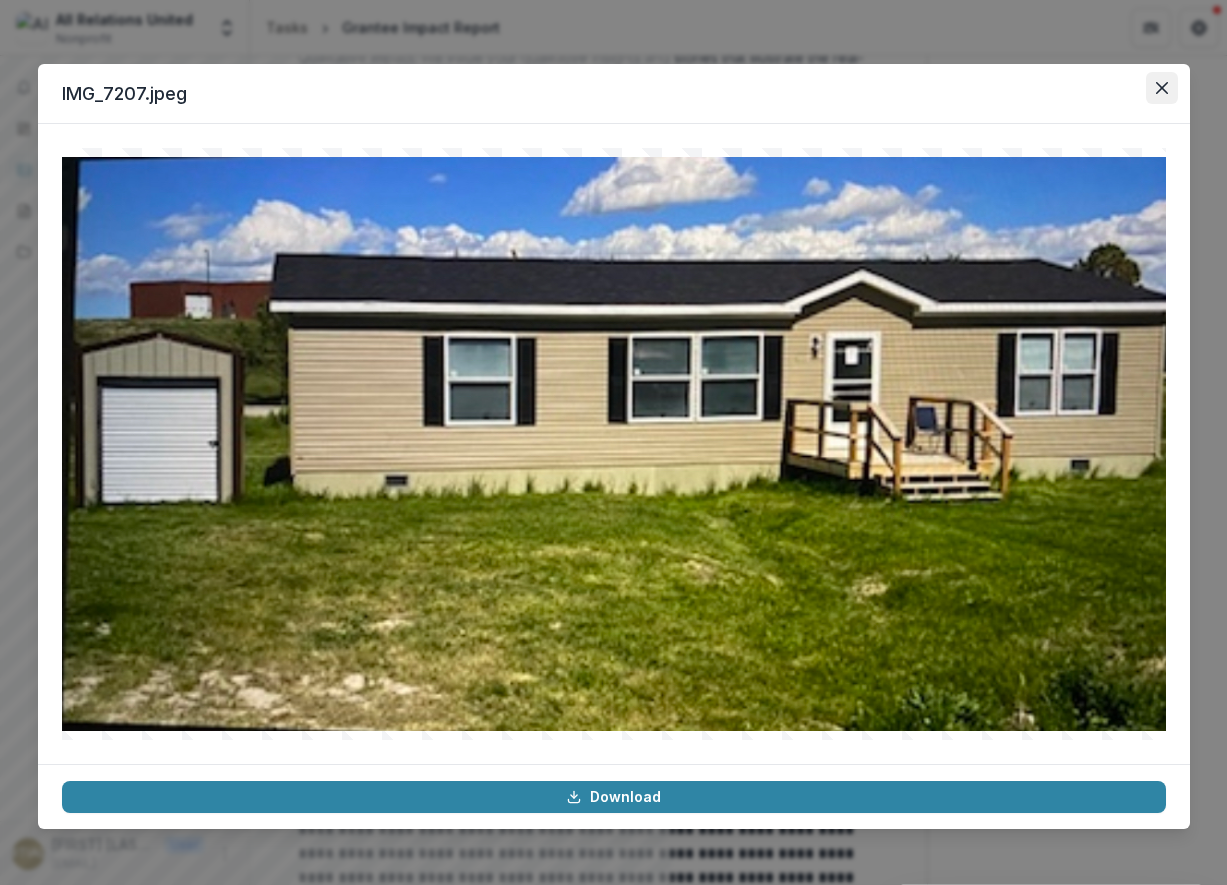 click 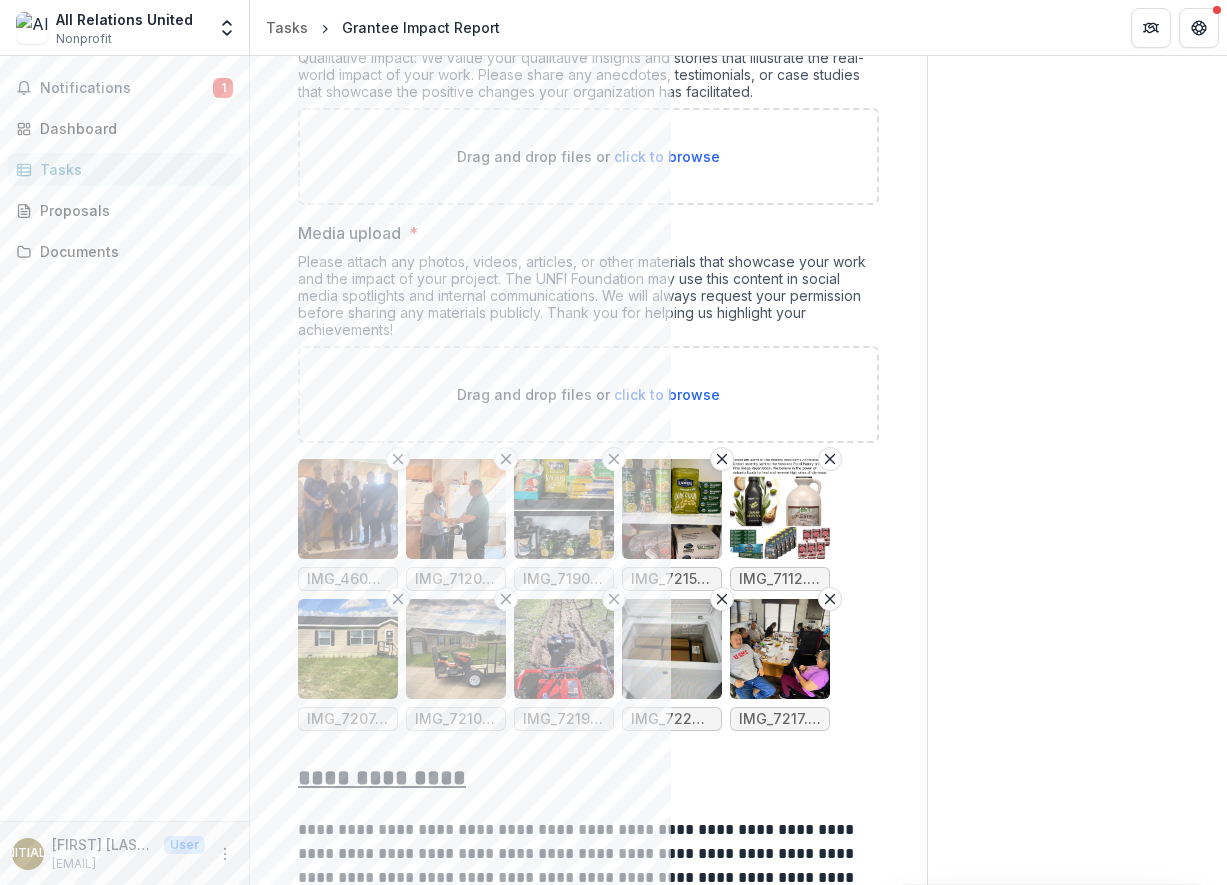 click at bounding box center [456, 649] 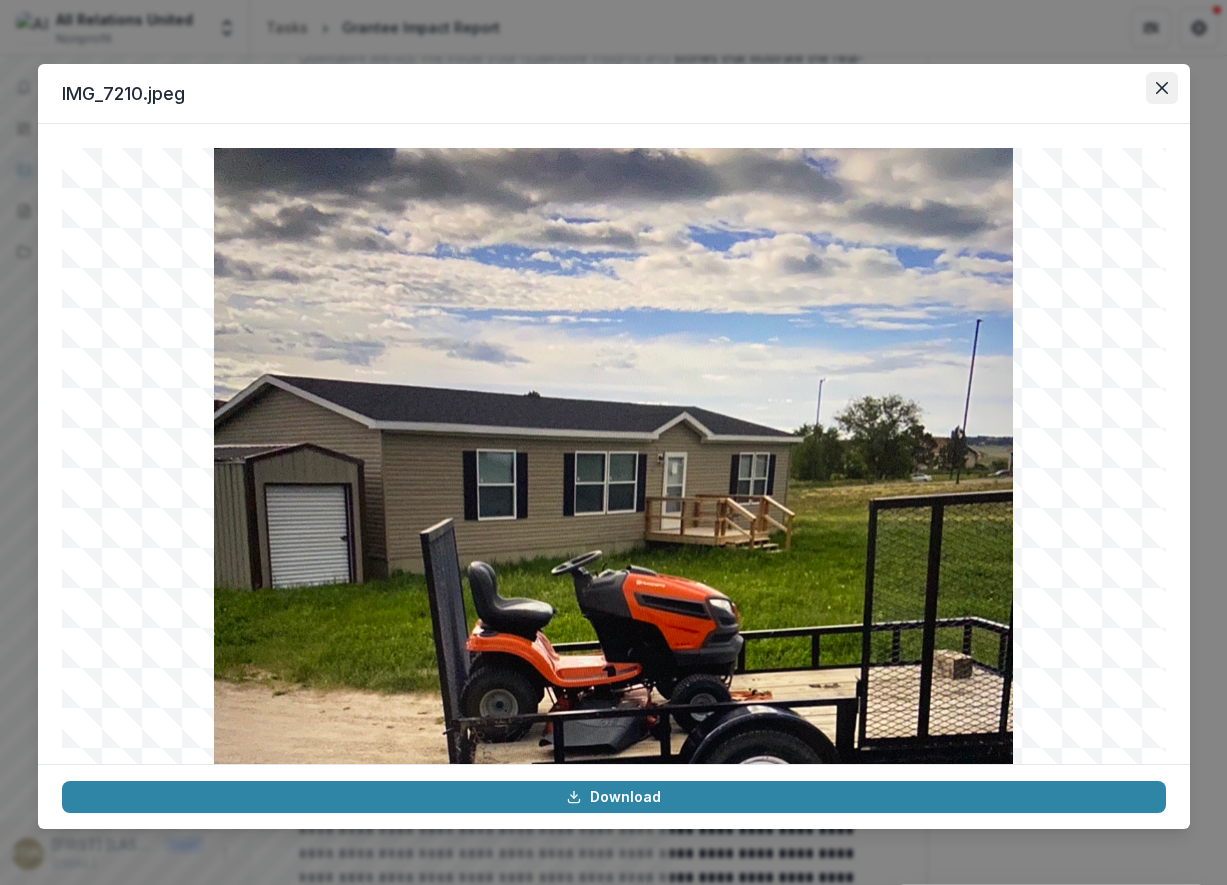 click 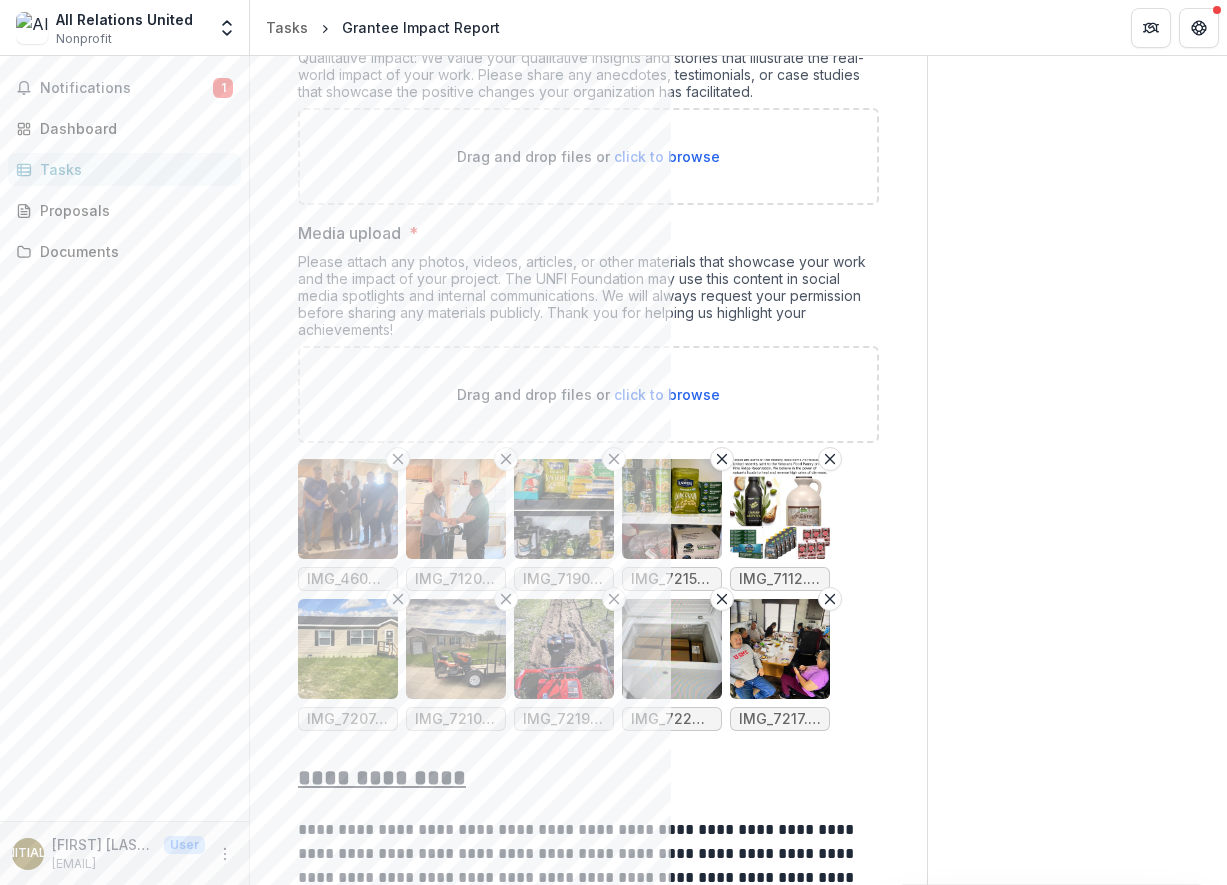 click at bounding box center [564, 649] 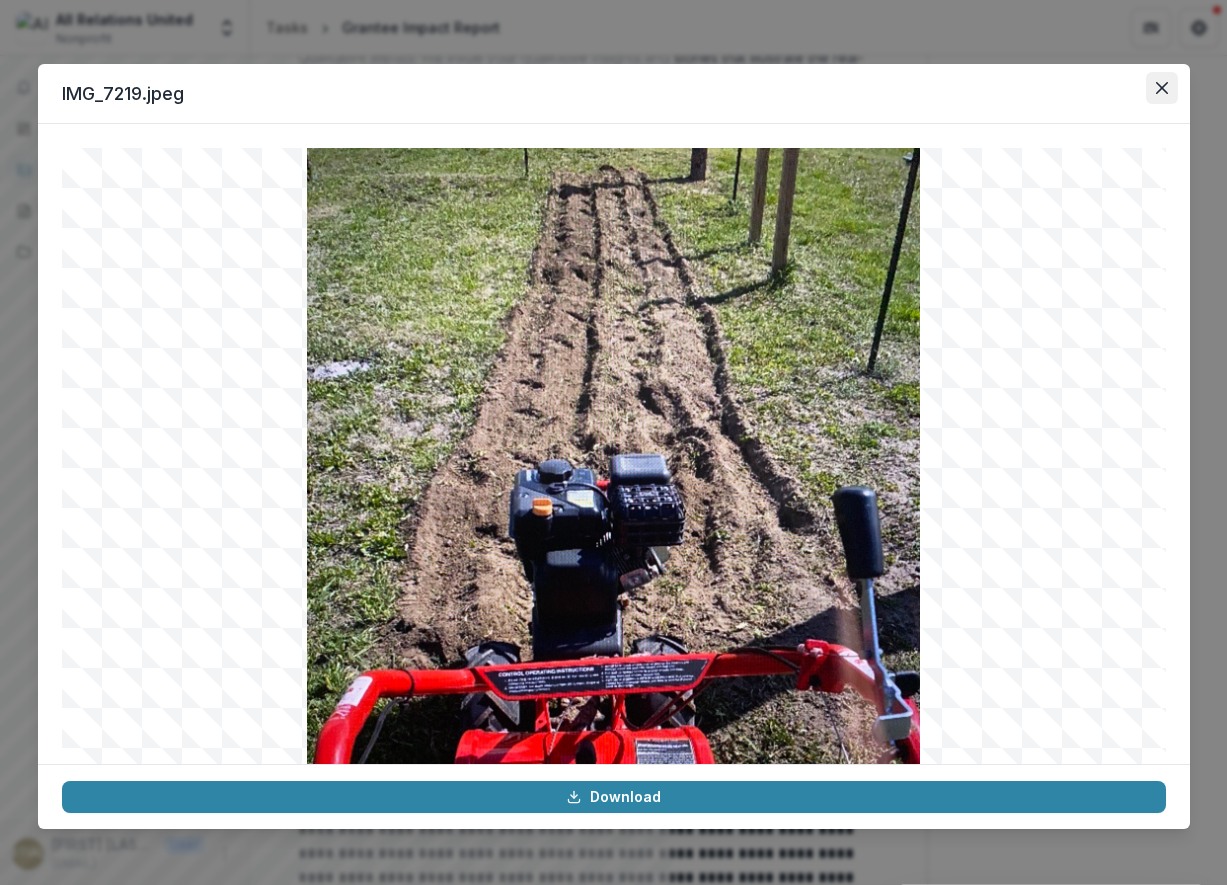 click 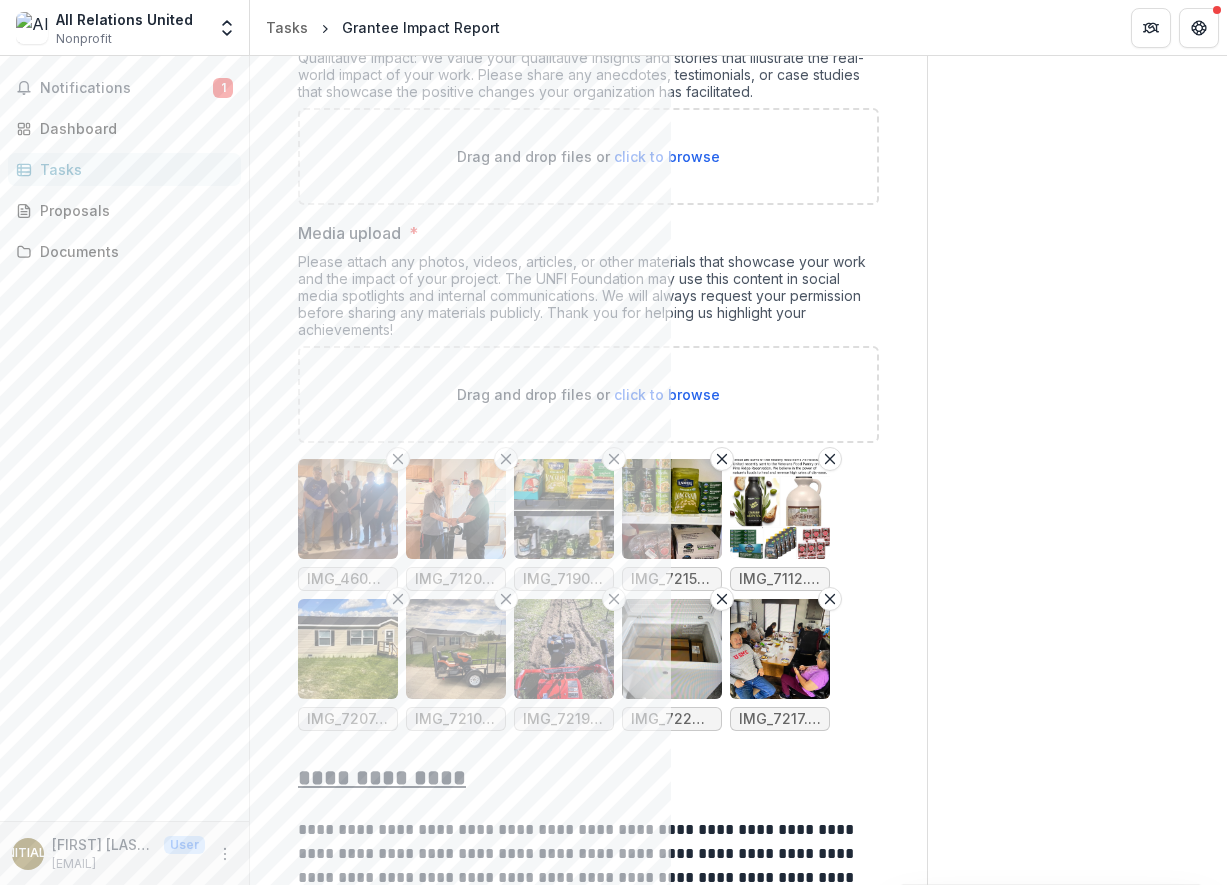 click at bounding box center [564, 649] 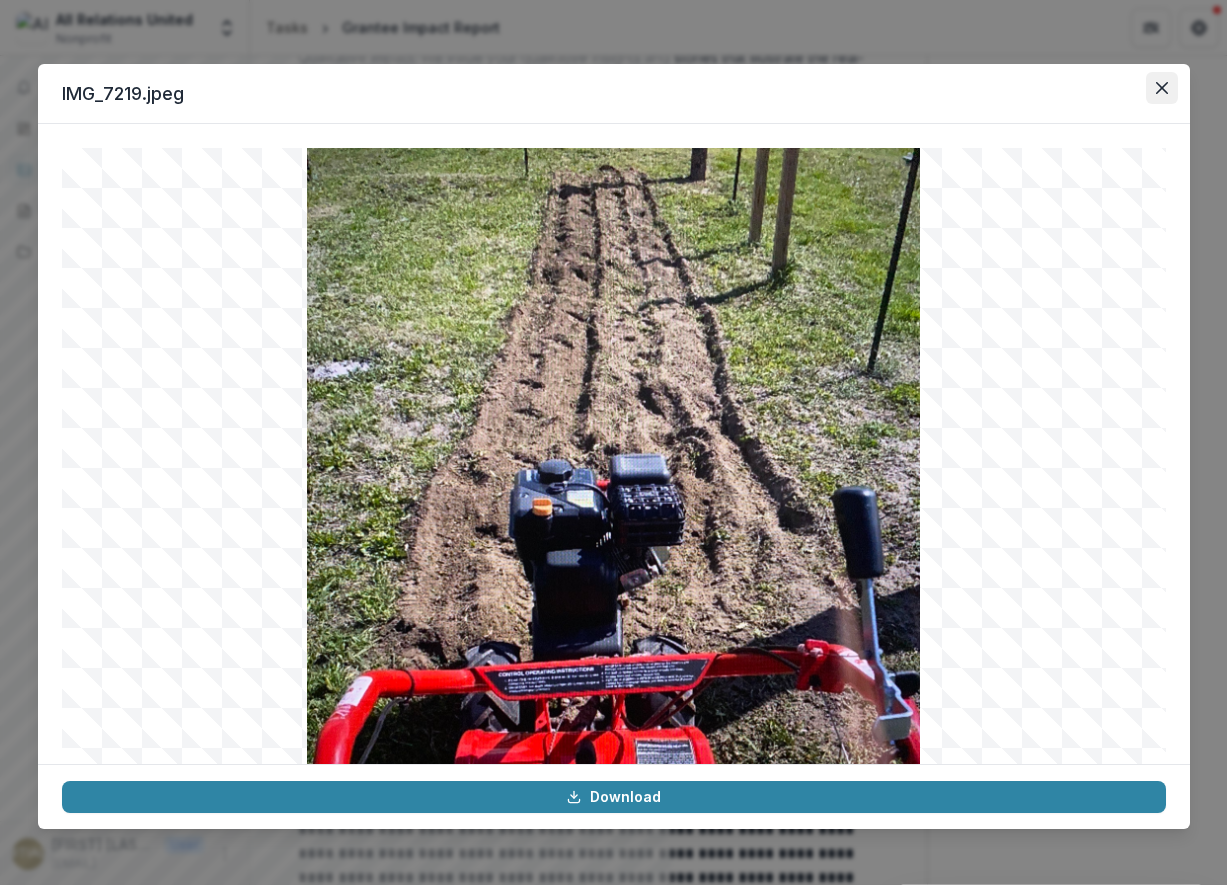 click 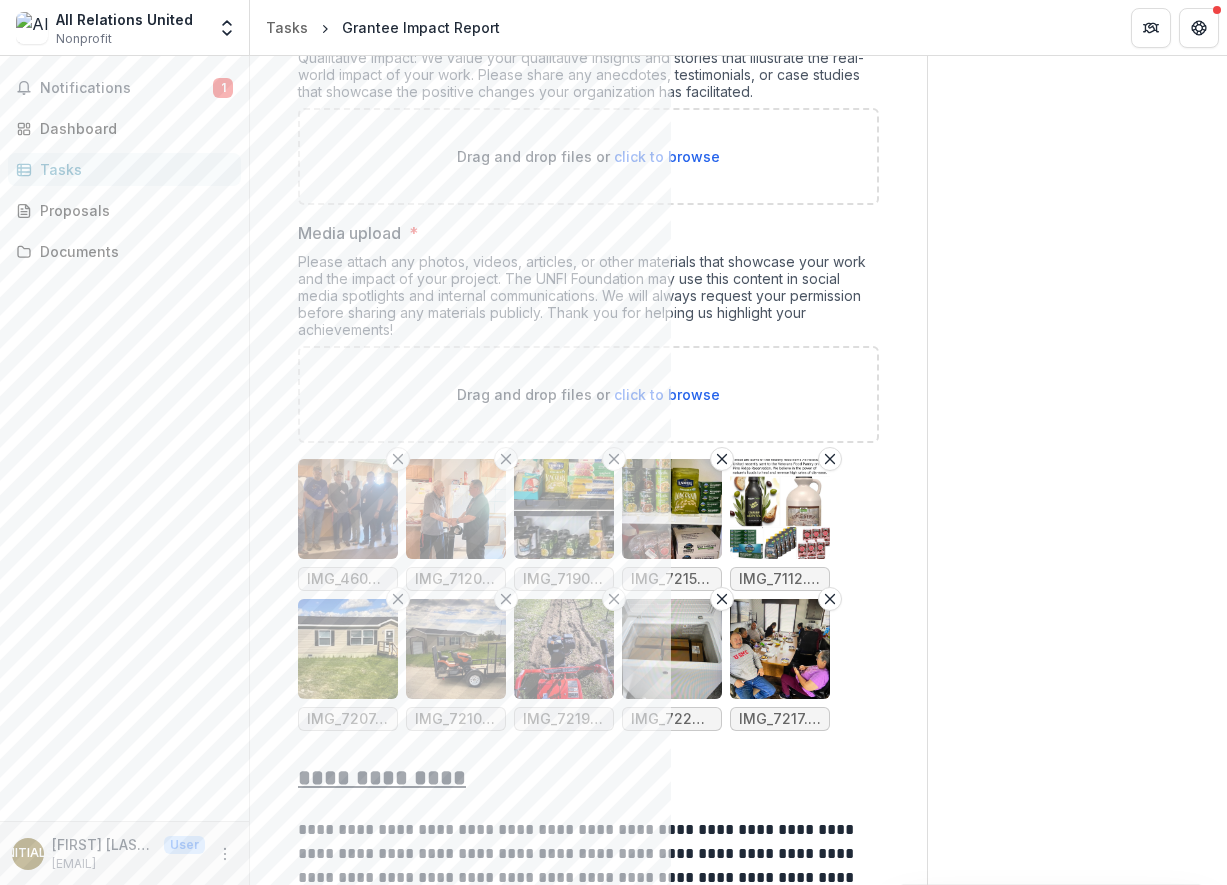 click at bounding box center [672, 649] 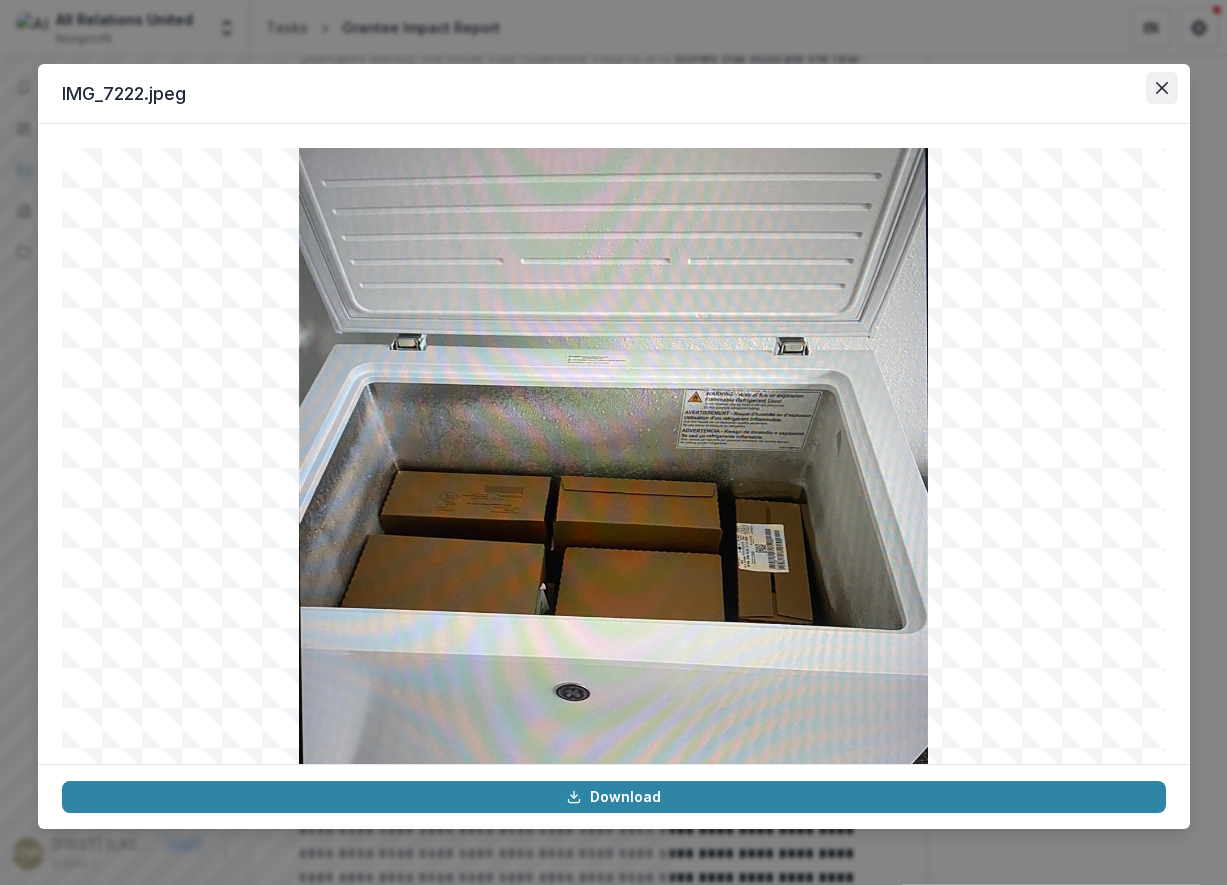 click 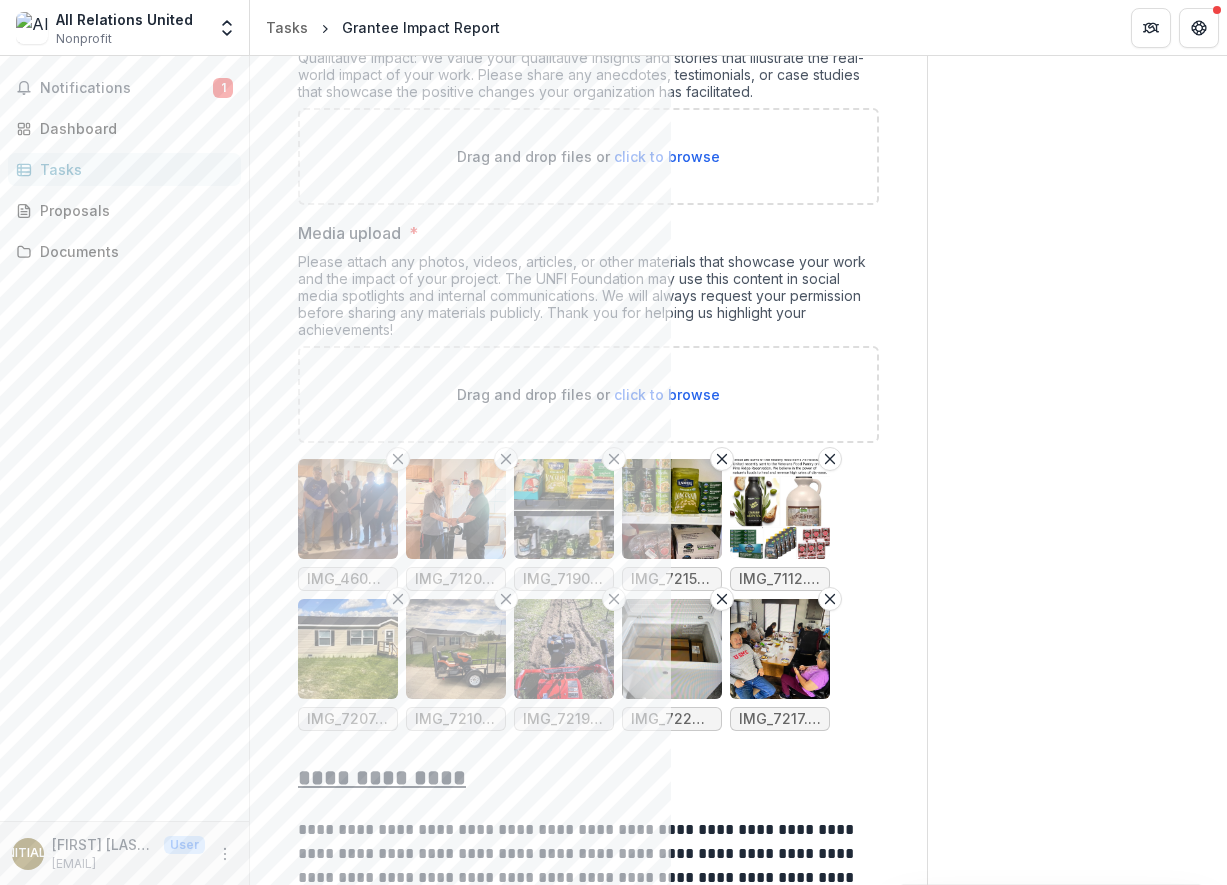 click at bounding box center (672, 649) 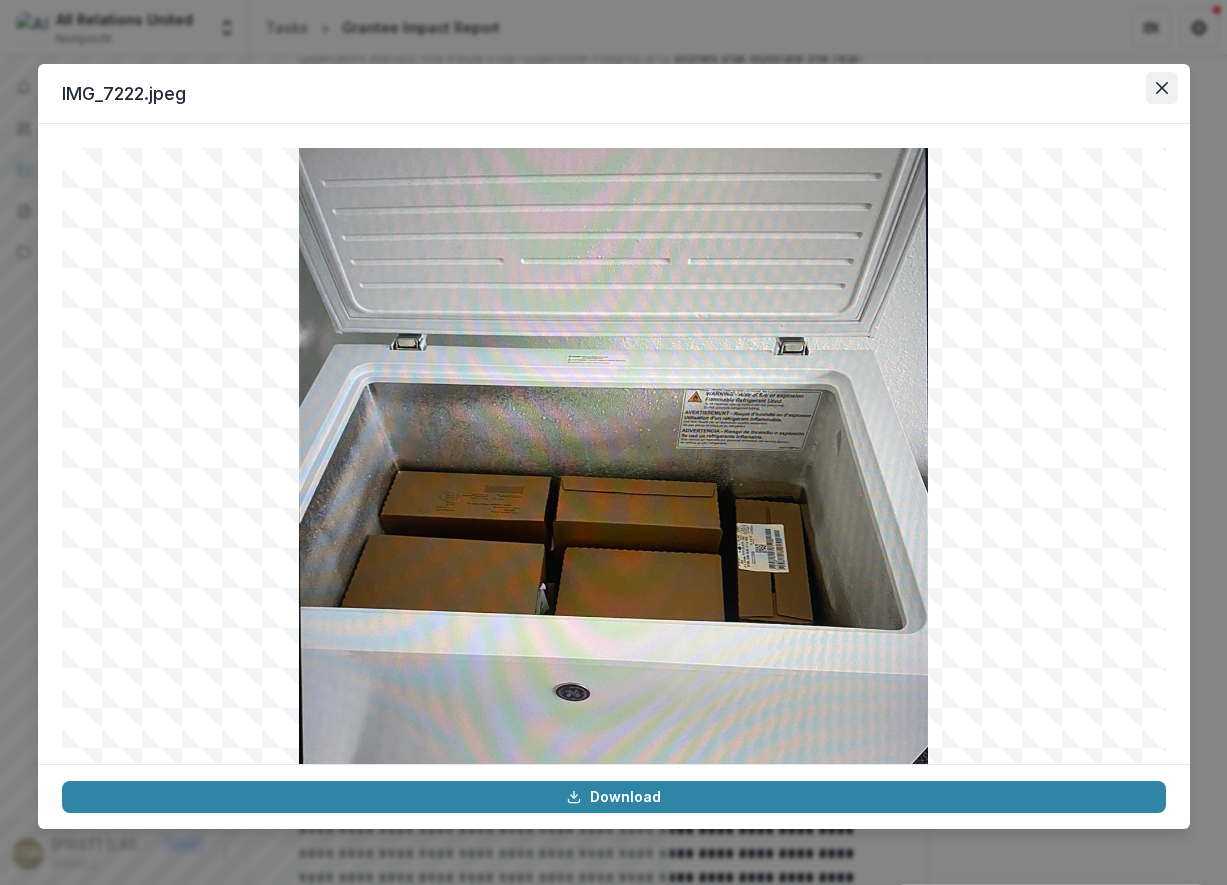 click at bounding box center (1162, 88) 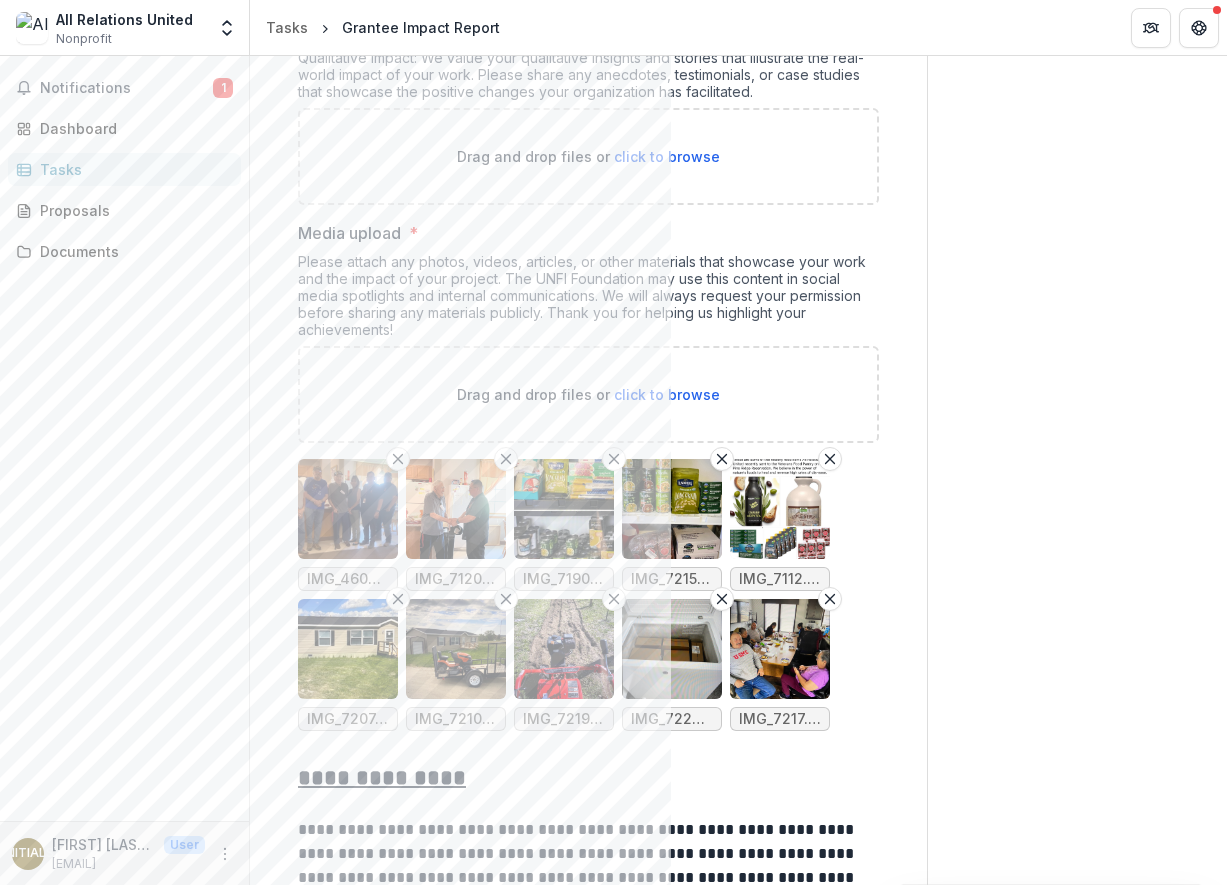 click at bounding box center [780, 649] 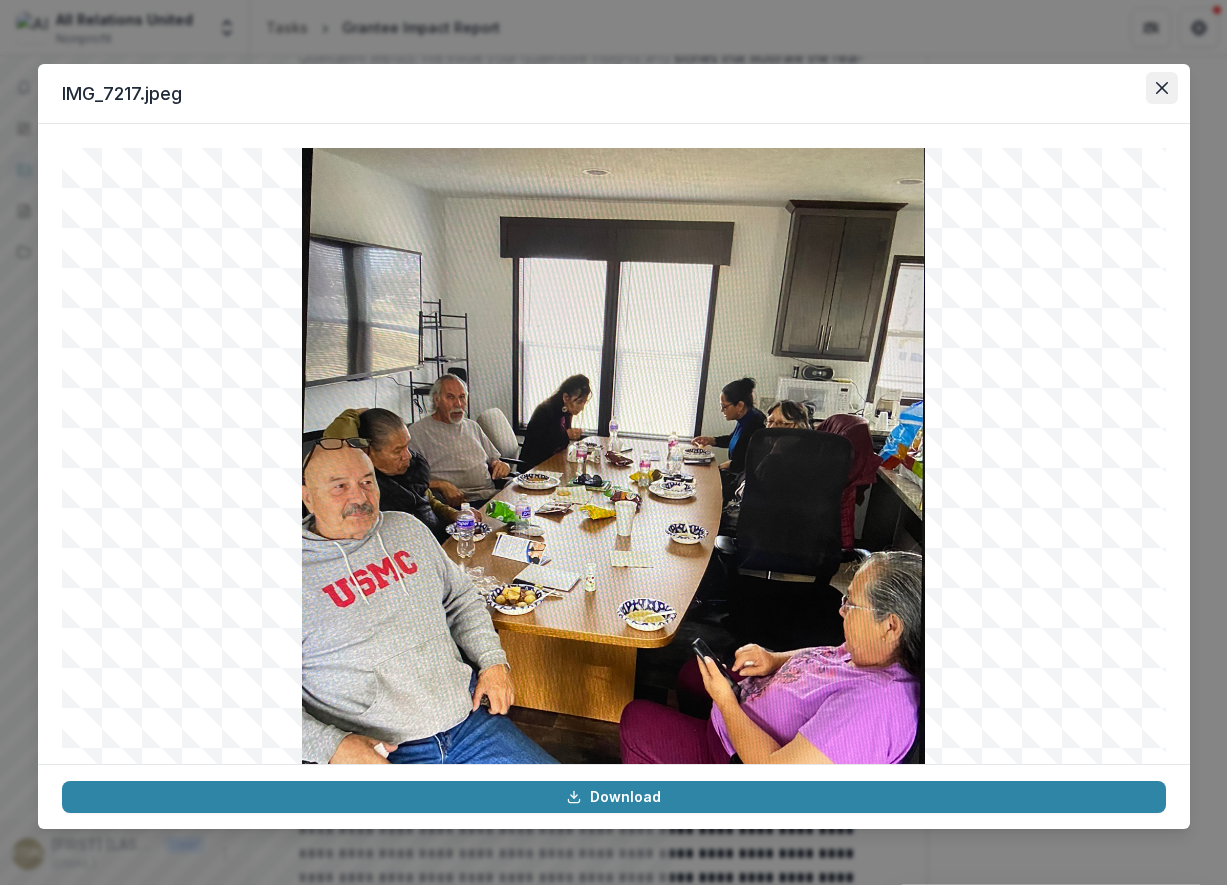 click at bounding box center (1162, 88) 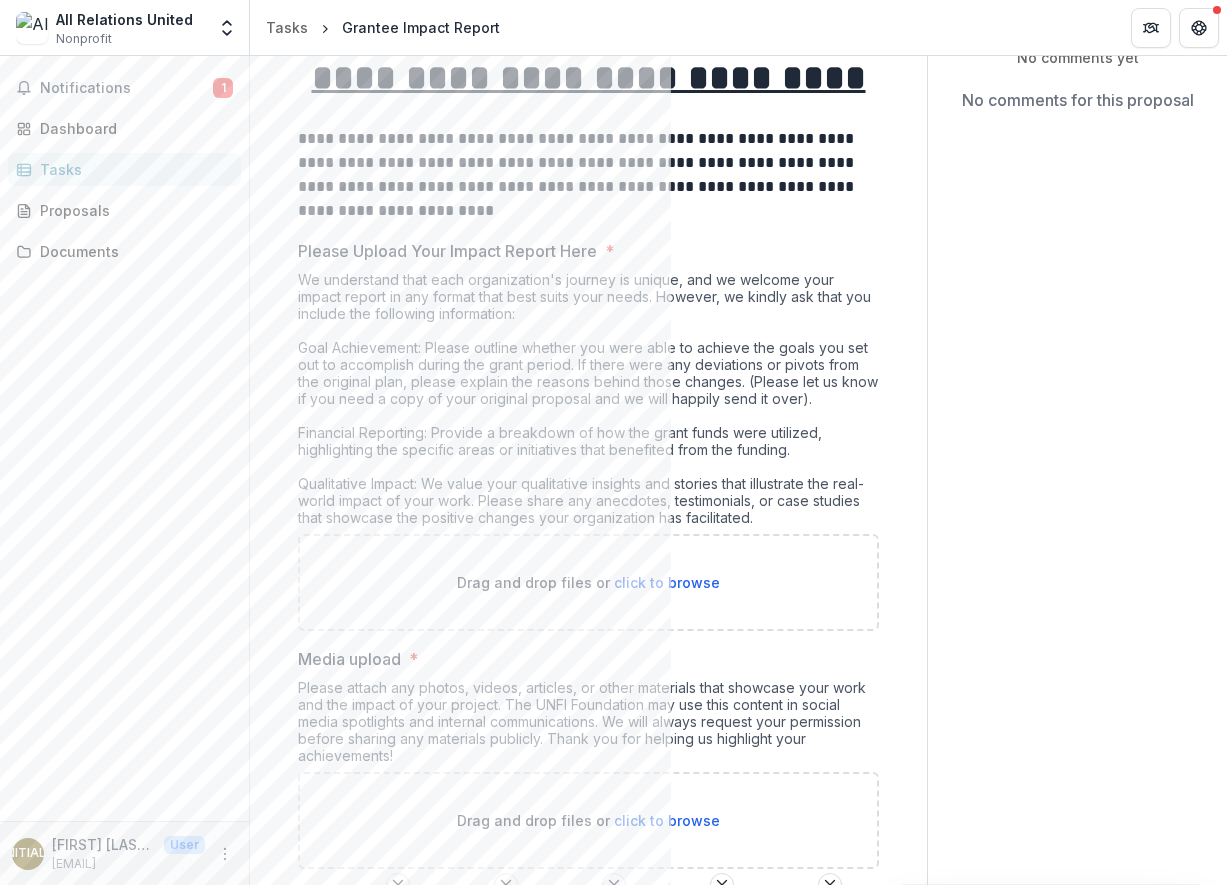 scroll, scrollTop: 169, scrollLeft: 0, axis: vertical 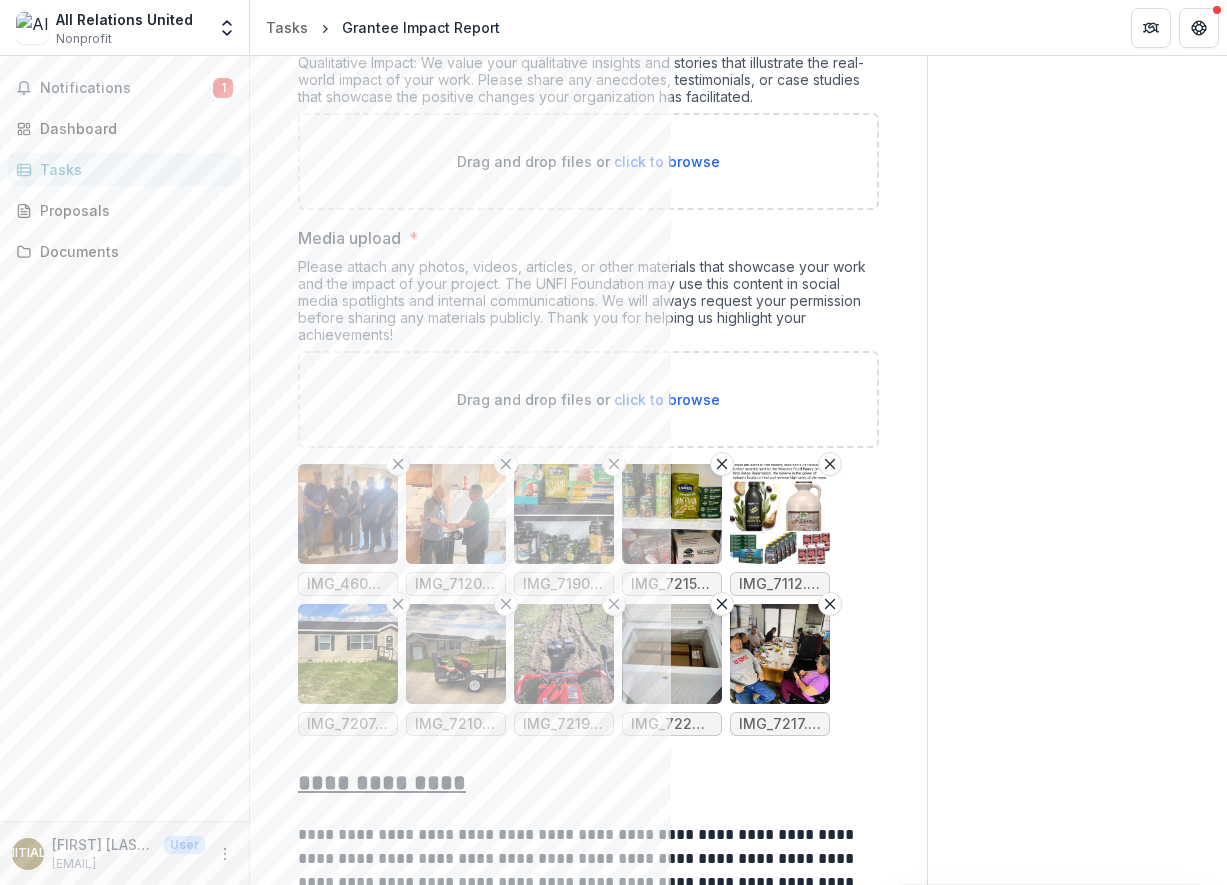 click on "click to browse" at bounding box center (667, 399) 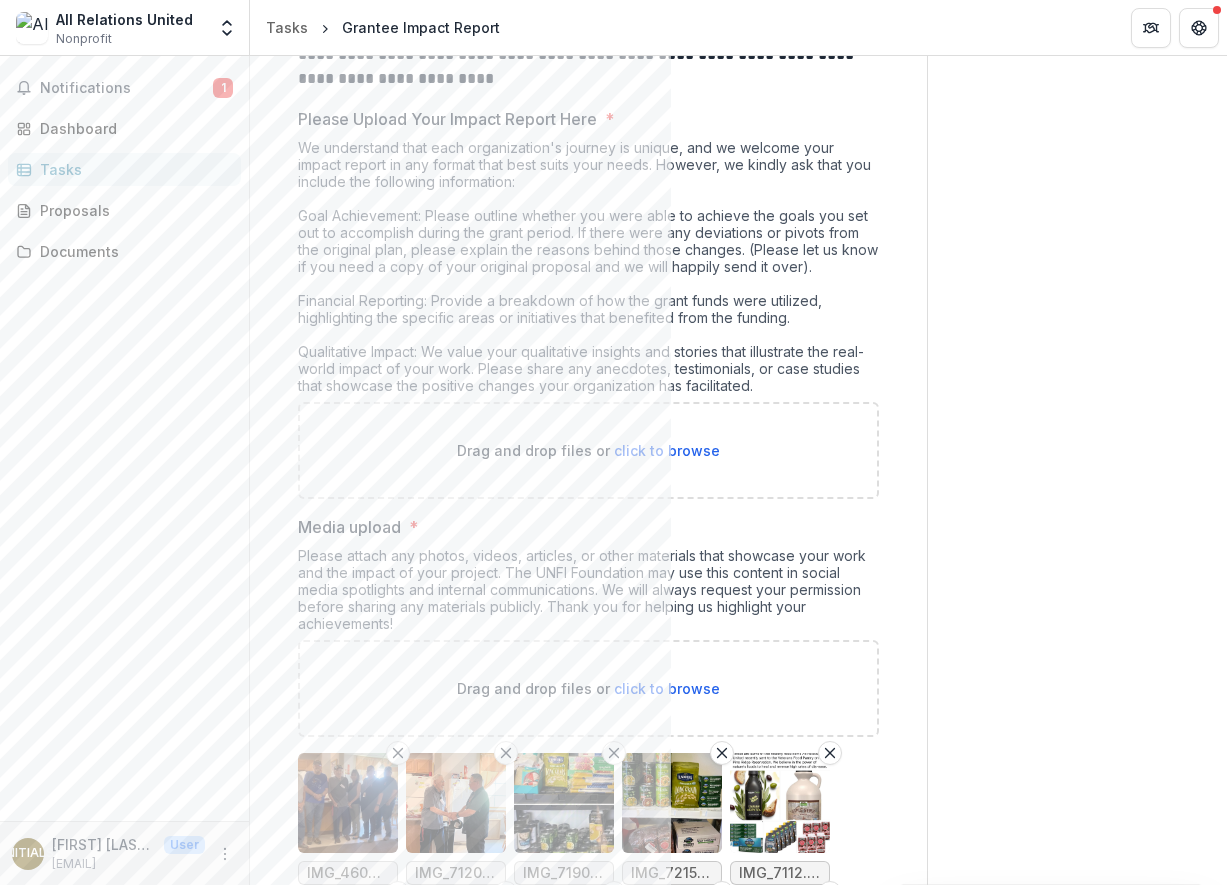 scroll, scrollTop: 292, scrollLeft: 0, axis: vertical 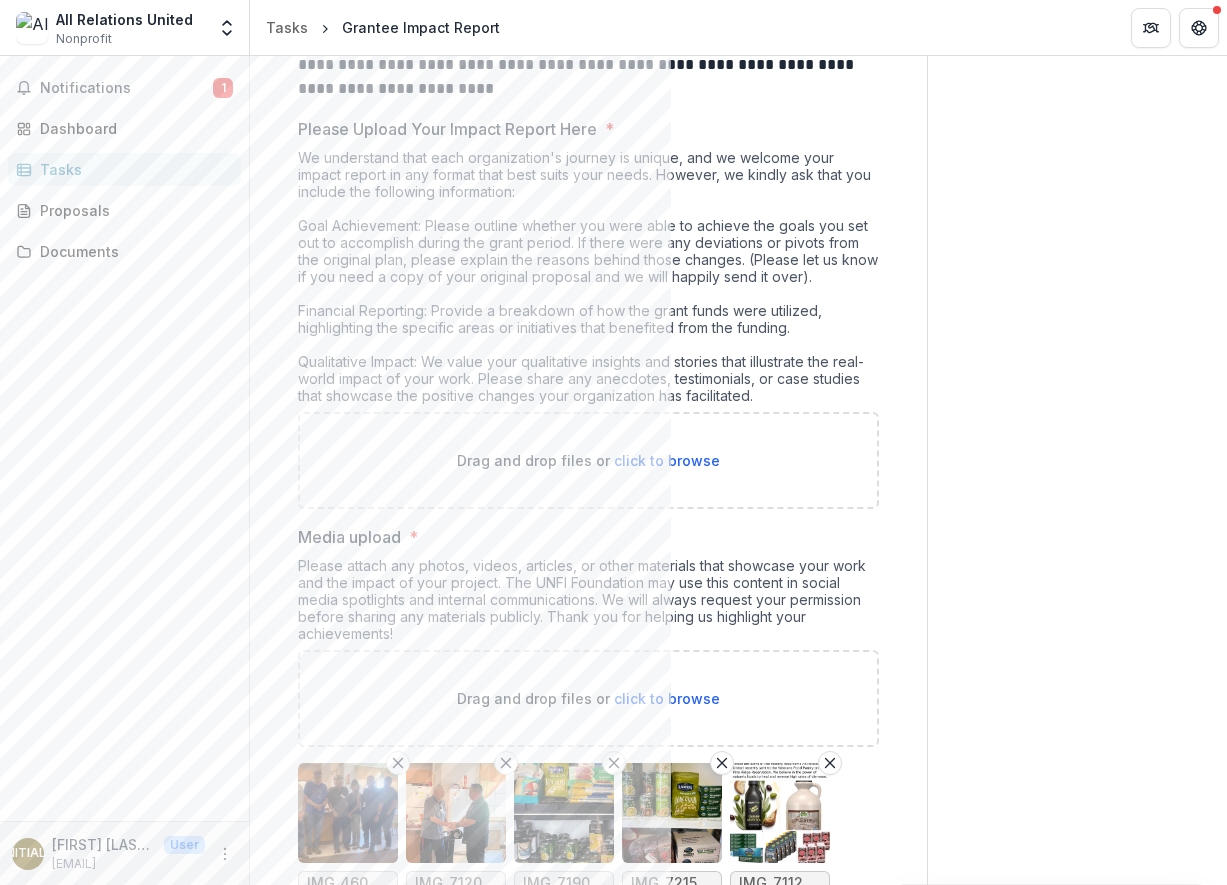 click on "click to browse" at bounding box center [667, 460] 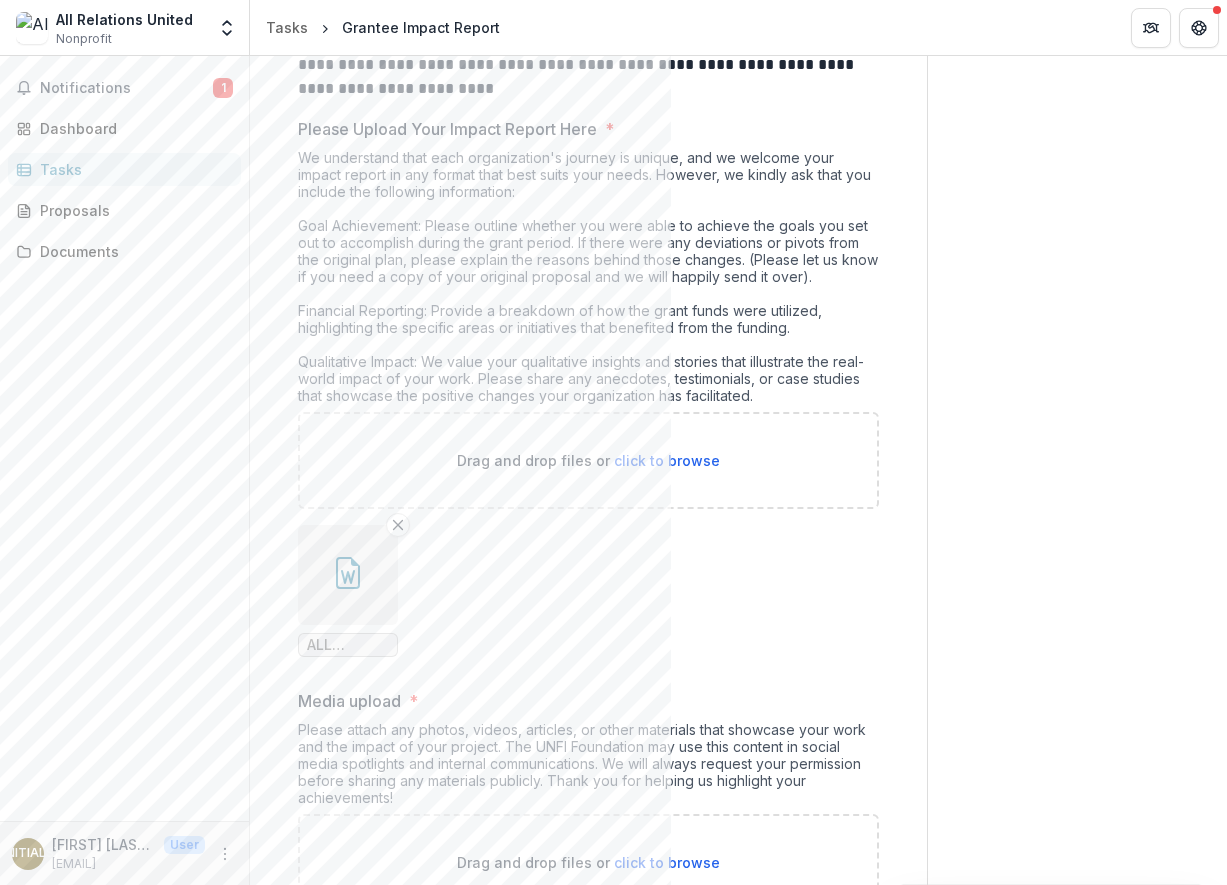 click 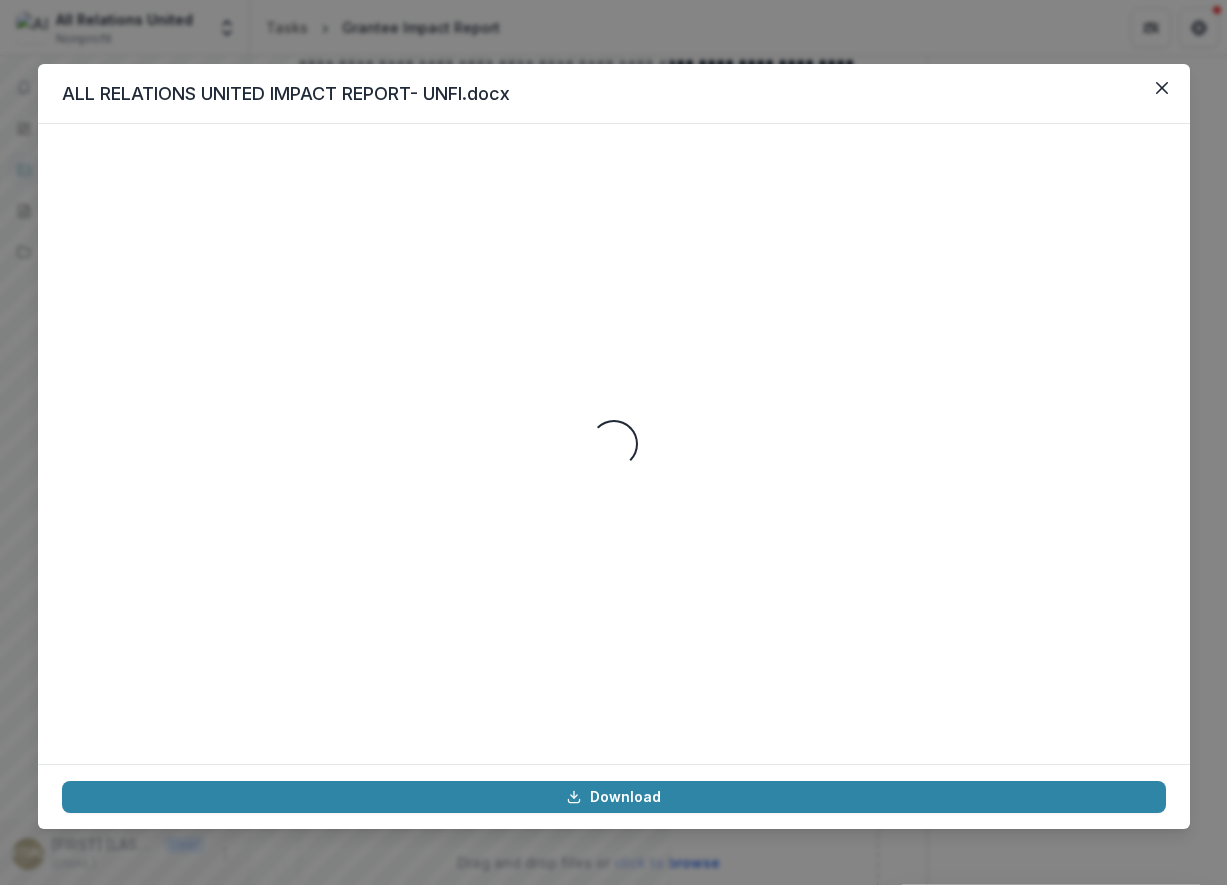 click on "Loading..." at bounding box center [614, 444] 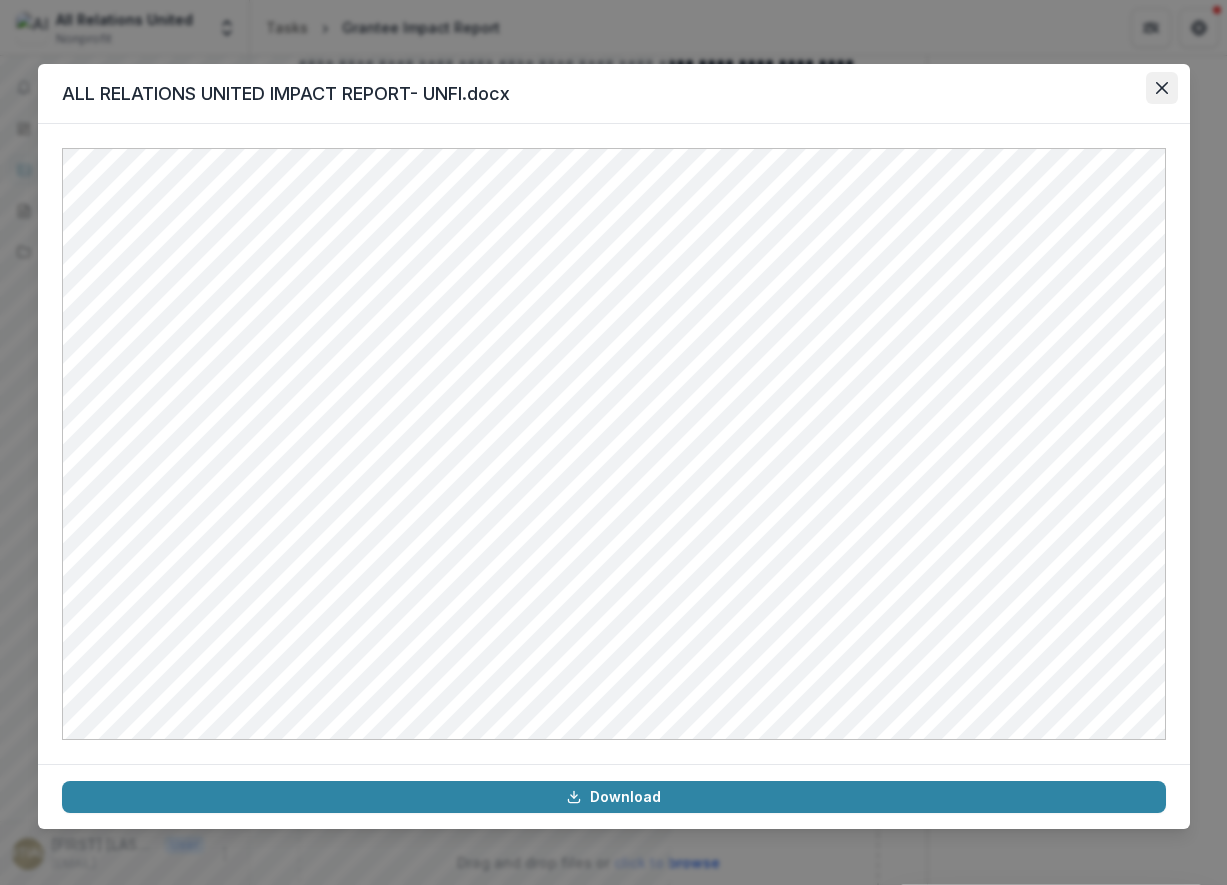 click 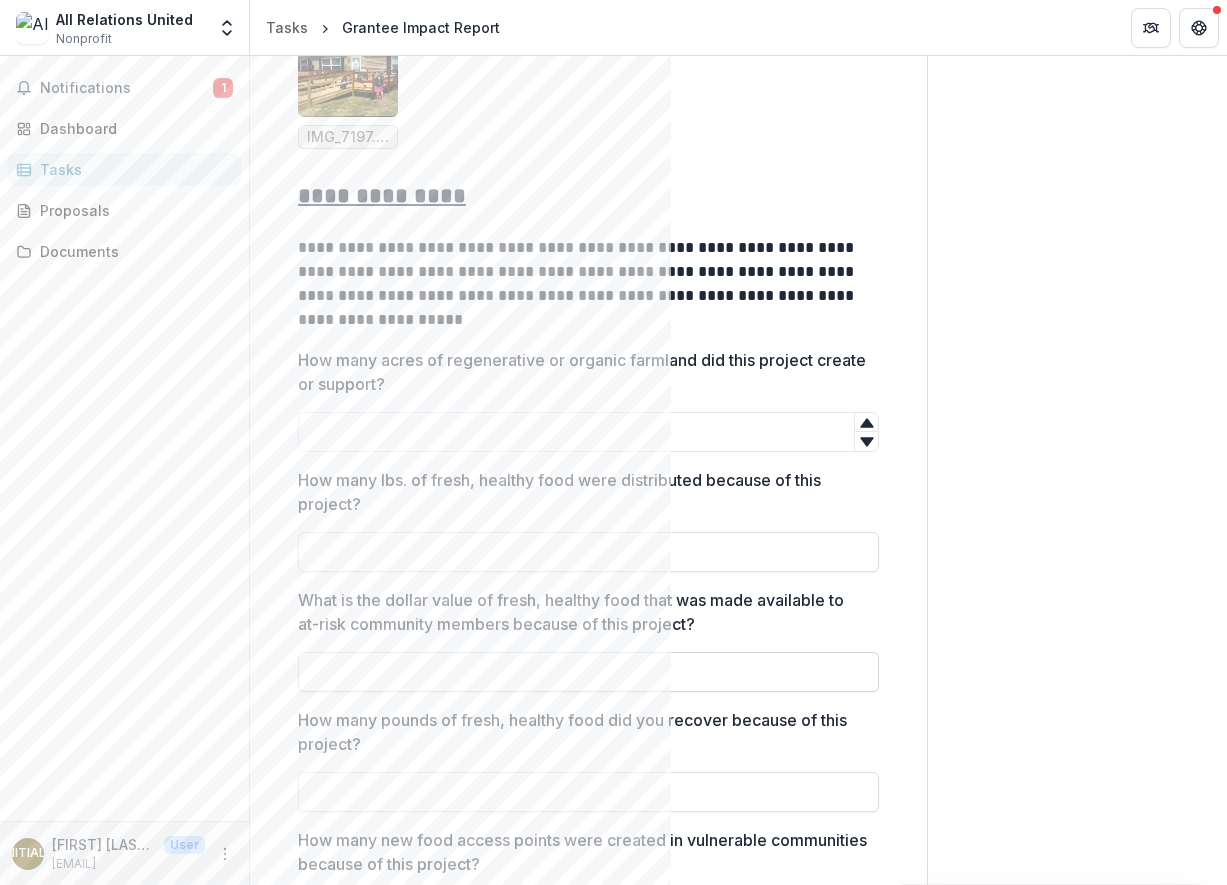 scroll, scrollTop: 1480, scrollLeft: 0, axis: vertical 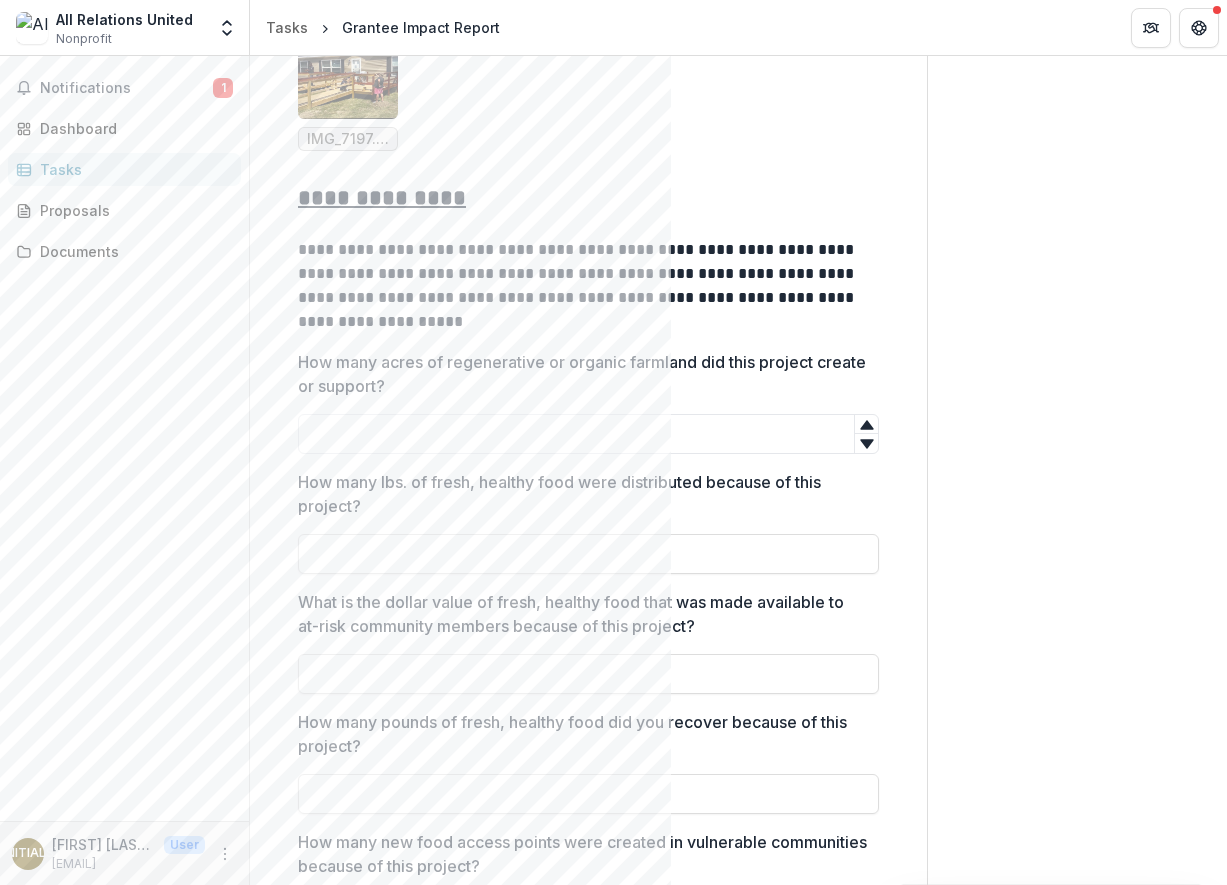 type on "*" 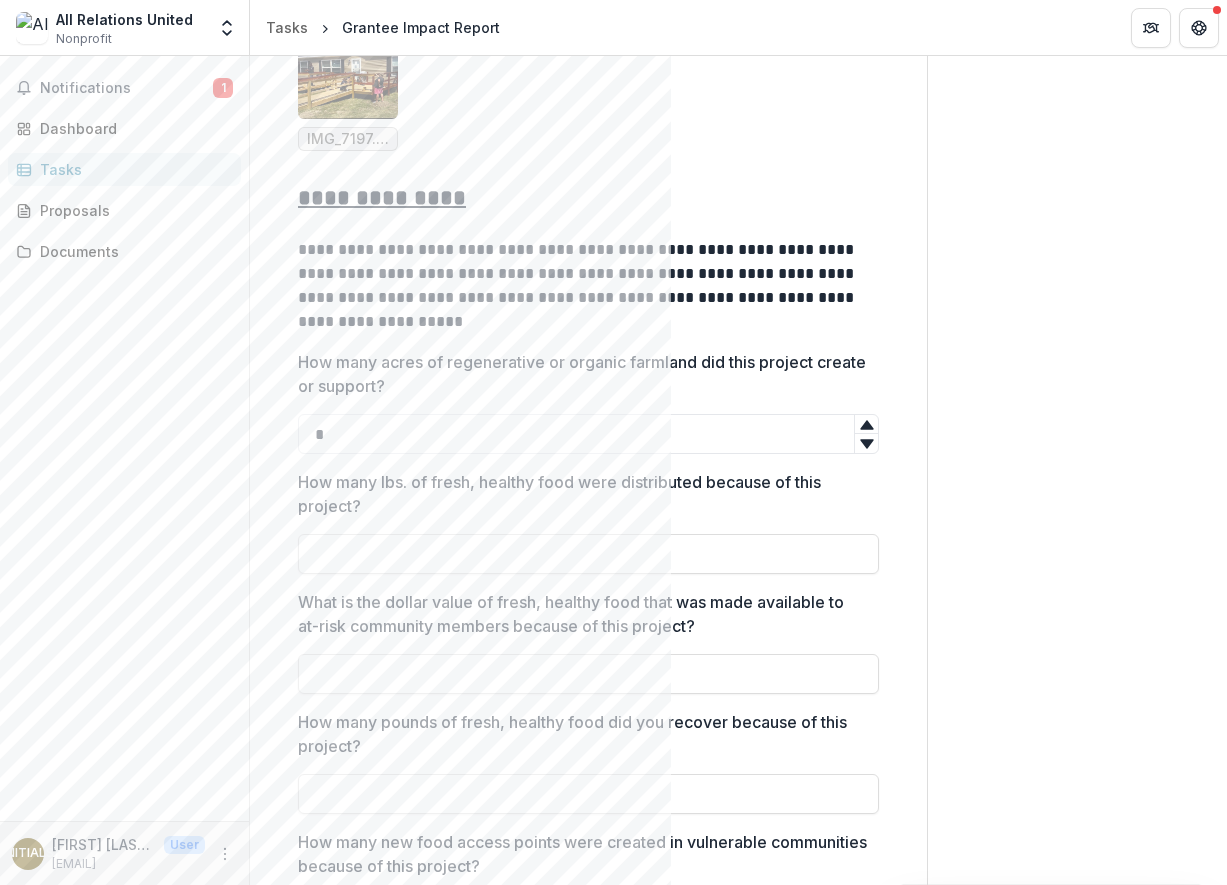 click 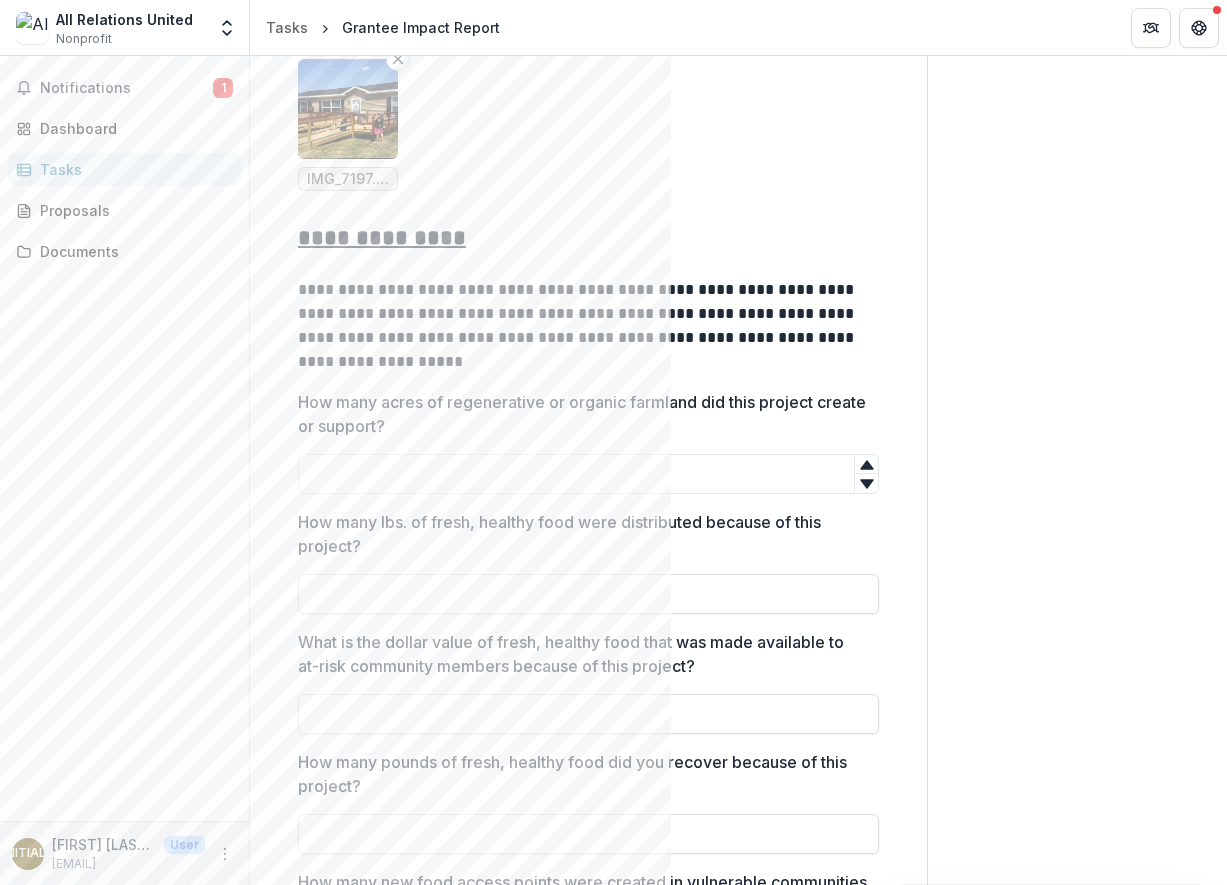 scroll, scrollTop: 1449, scrollLeft: 0, axis: vertical 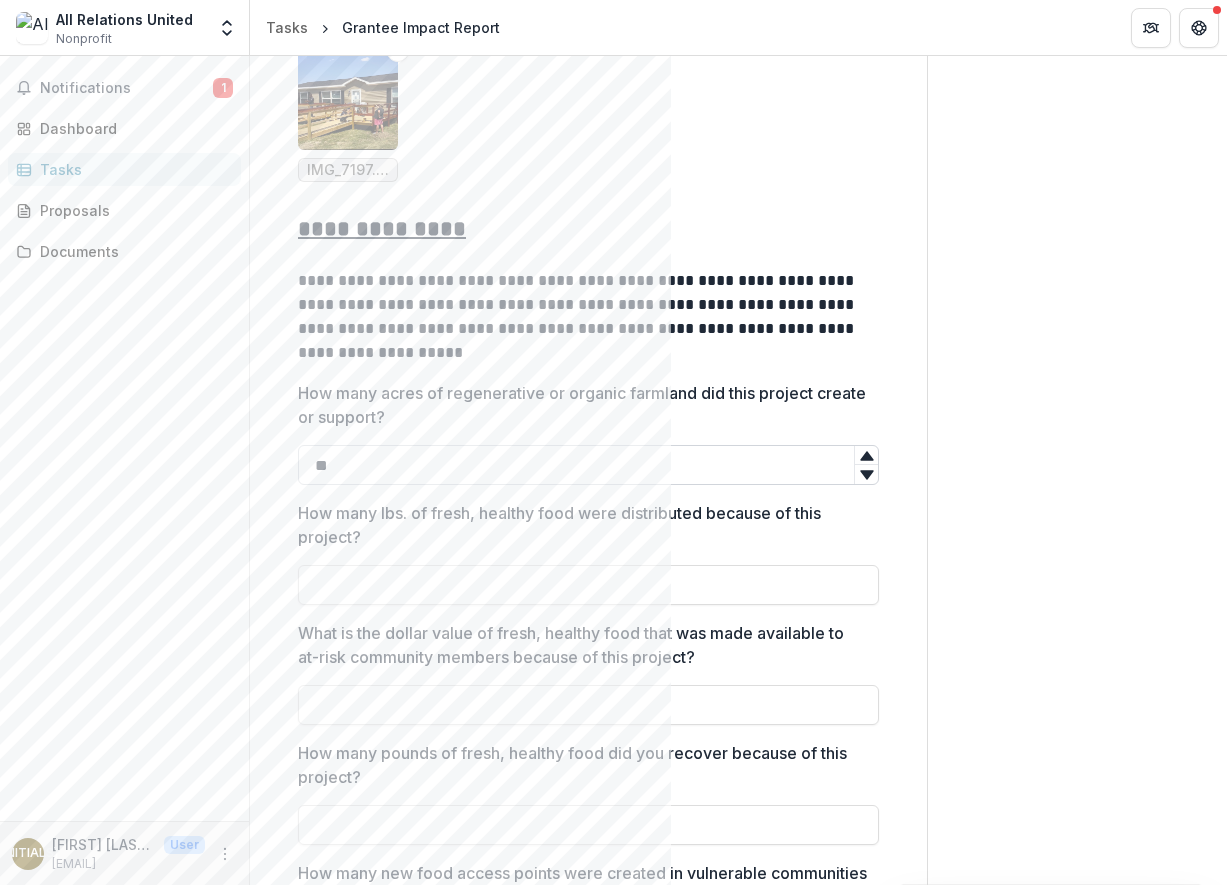 type on "*" 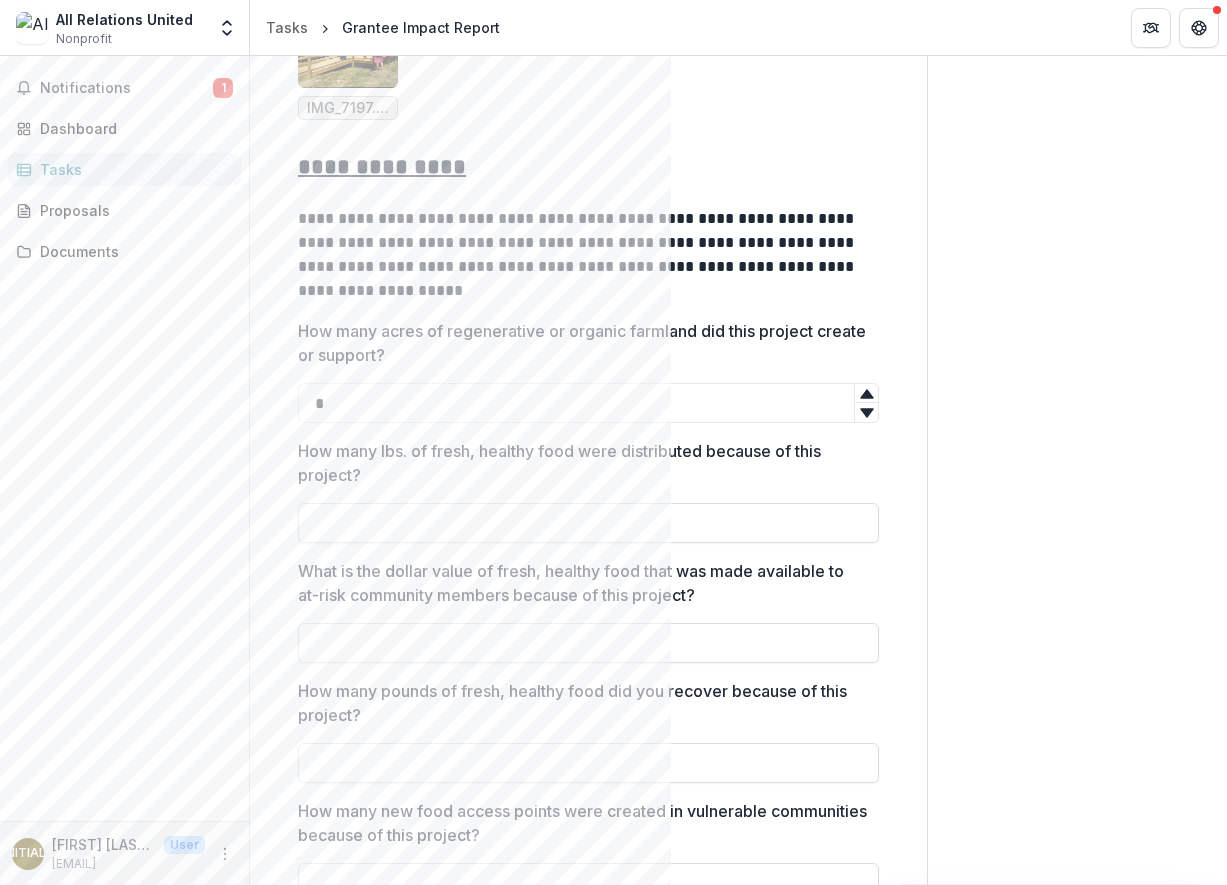 scroll, scrollTop: 1534, scrollLeft: 0, axis: vertical 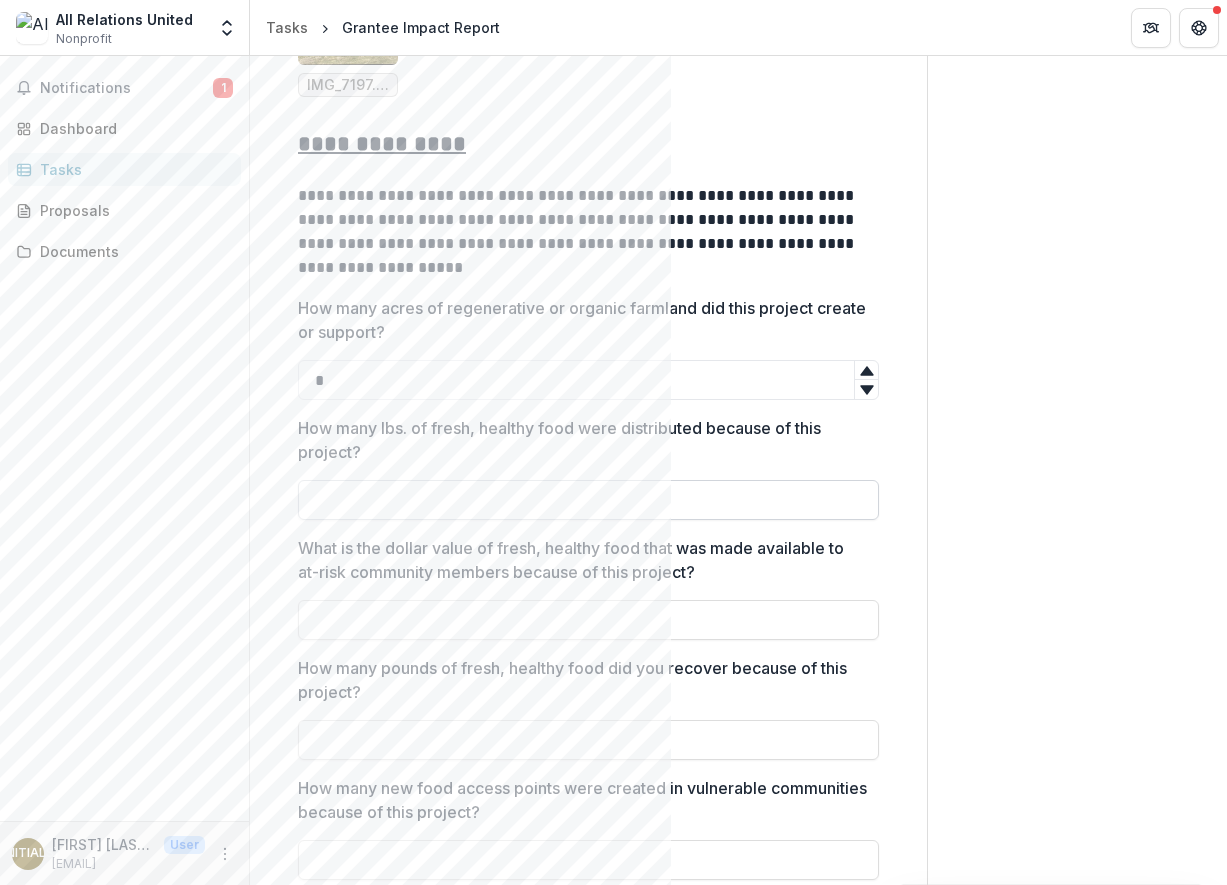 type on "*" 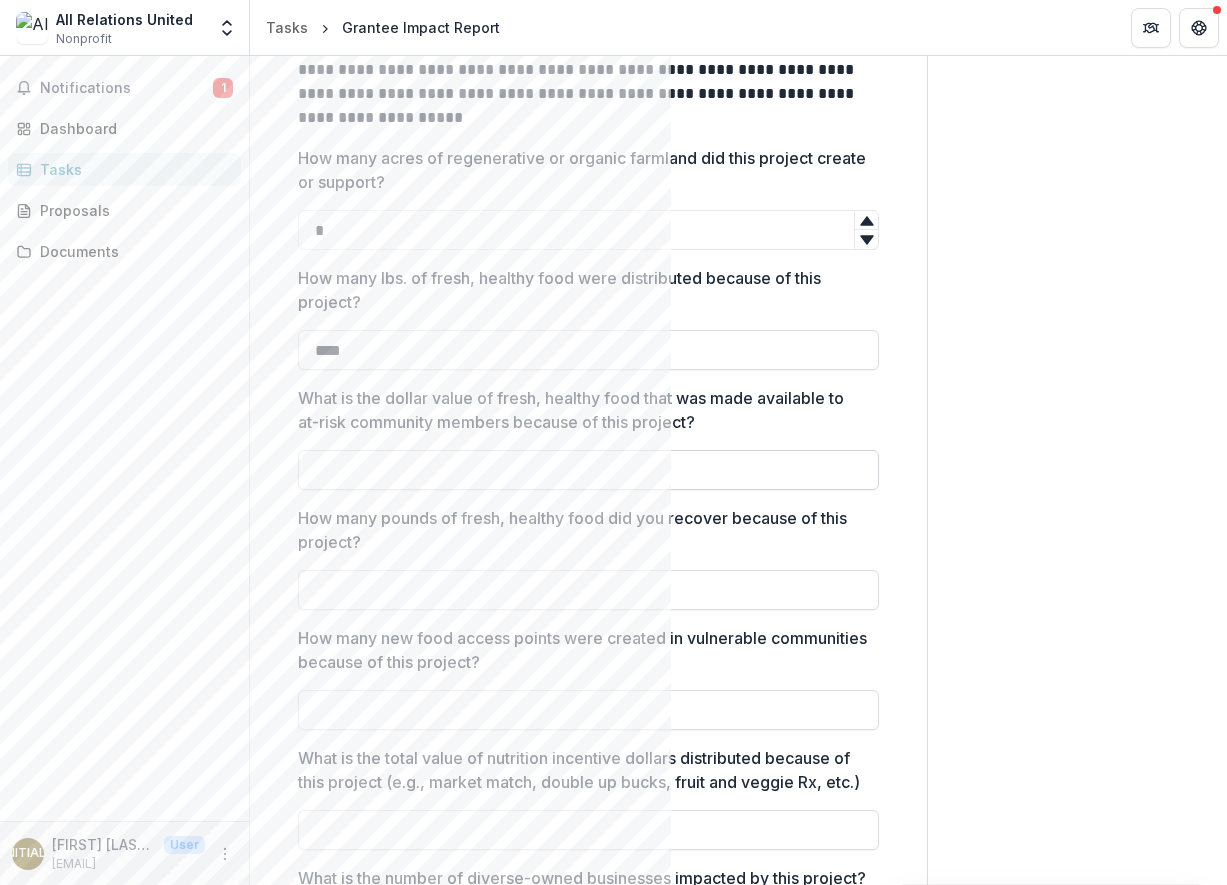 scroll, scrollTop: 1701, scrollLeft: 0, axis: vertical 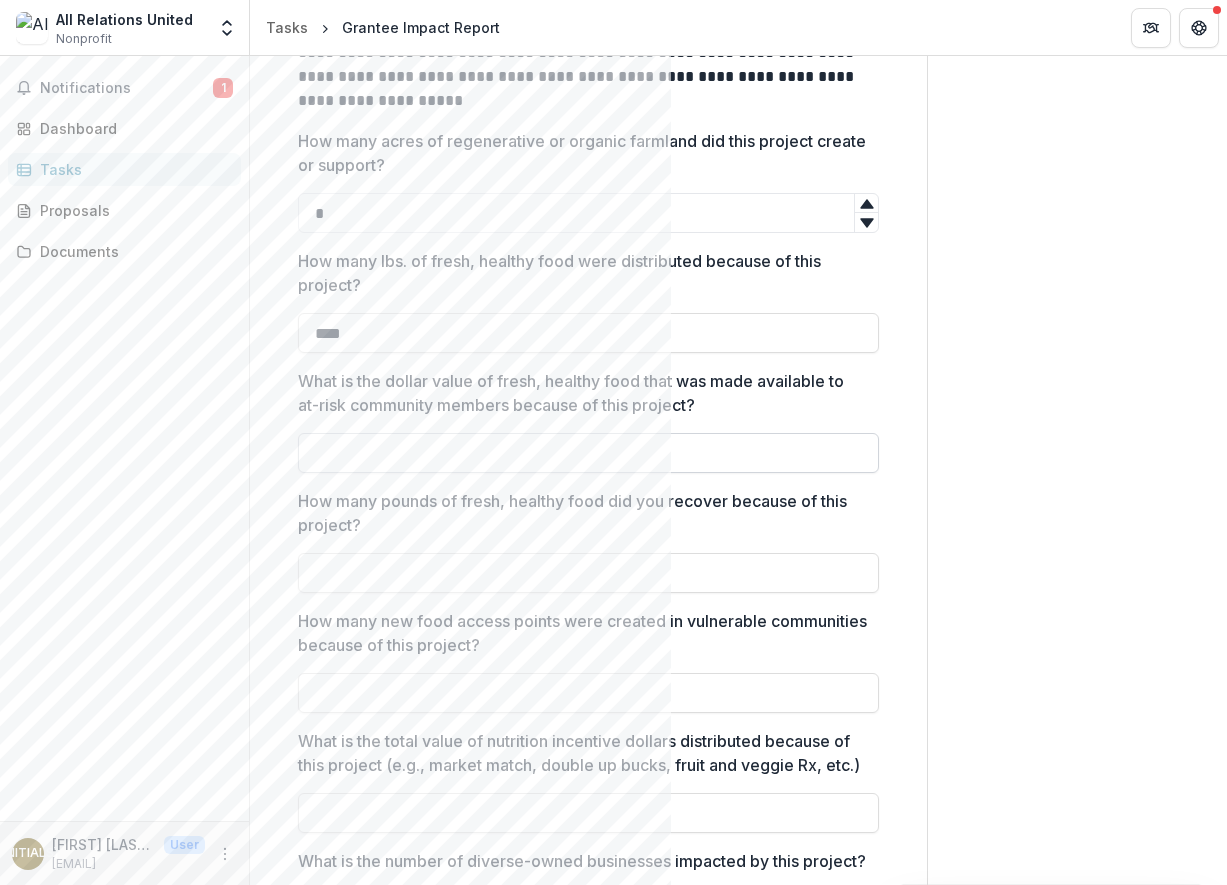 type on "****" 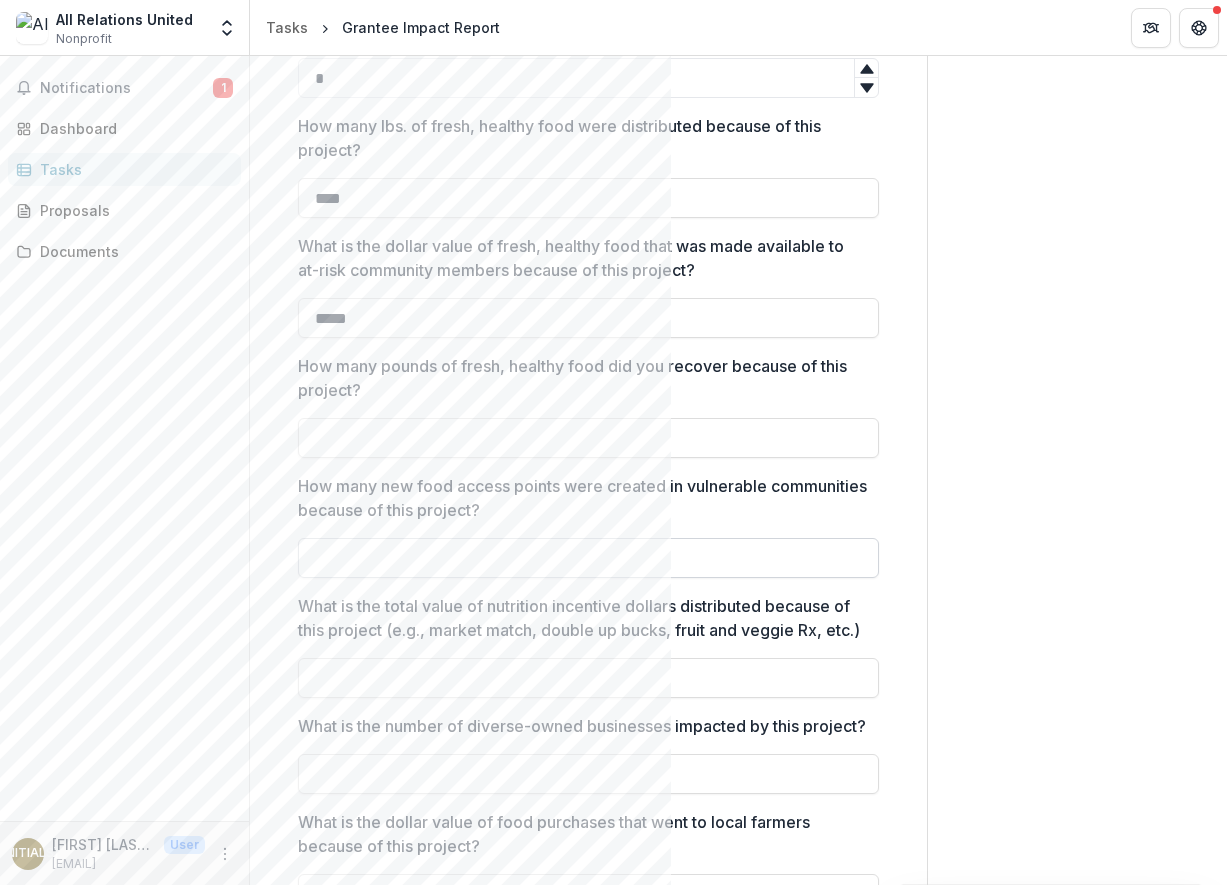 scroll, scrollTop: 1844, scrollLeft: 0, axis: vertical 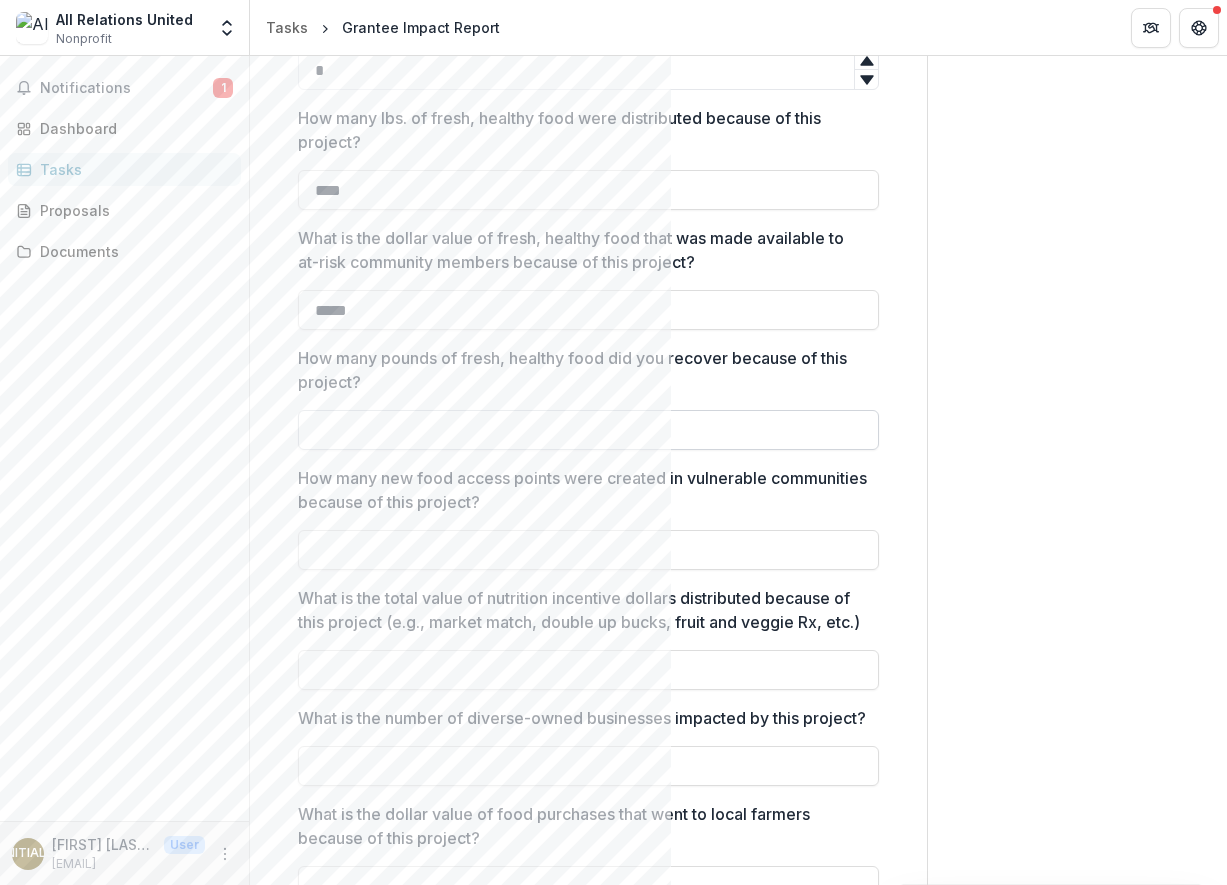 type on "*****" 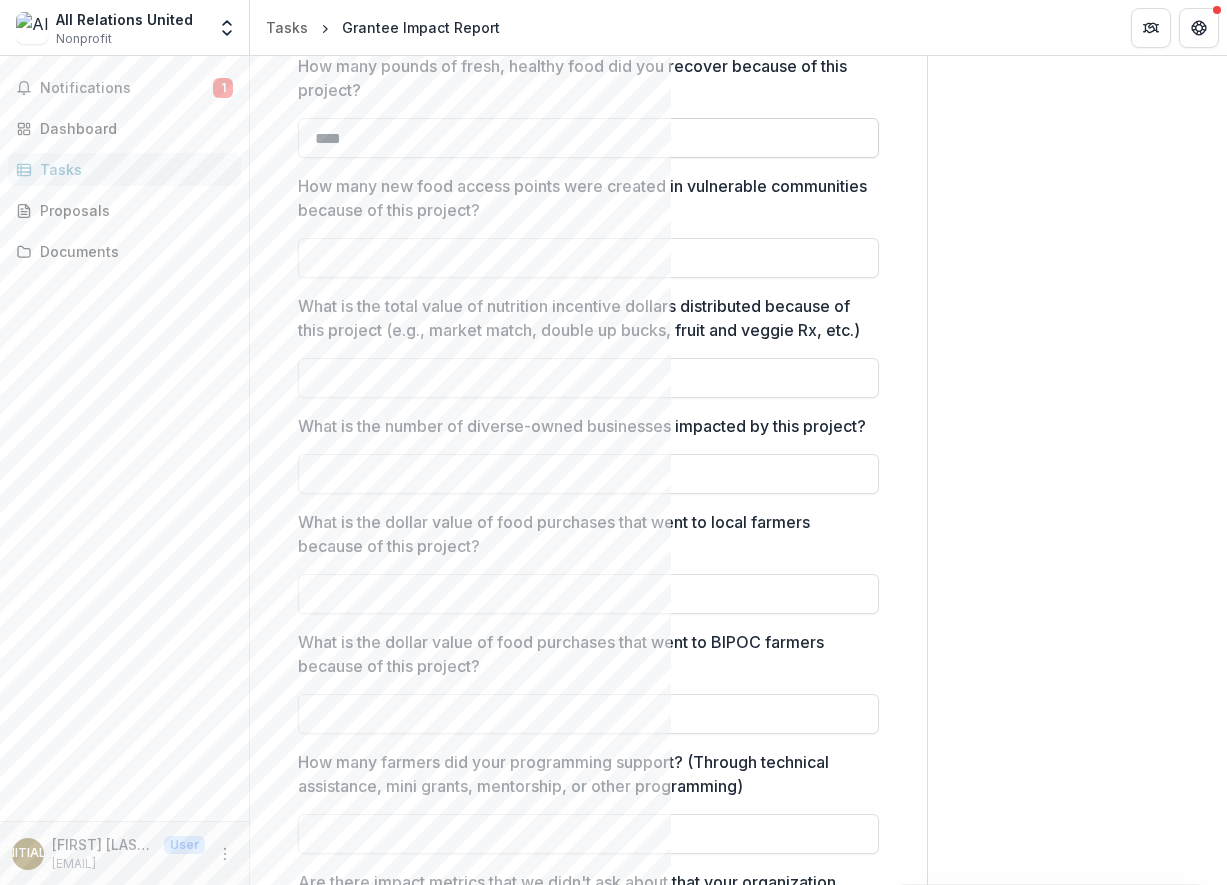 scroll, scrollTop: 2143, scrollLeft: 0, axis: vertical 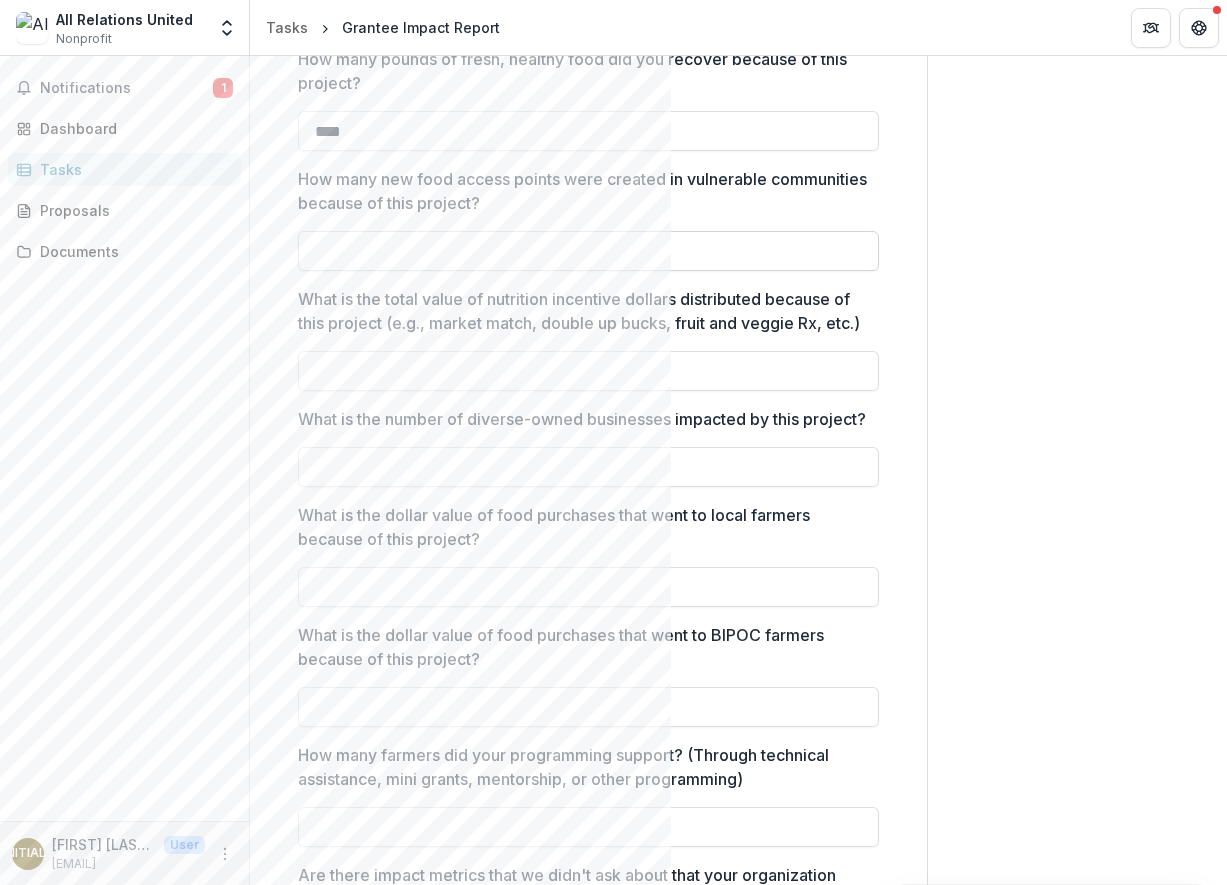 type on "****" 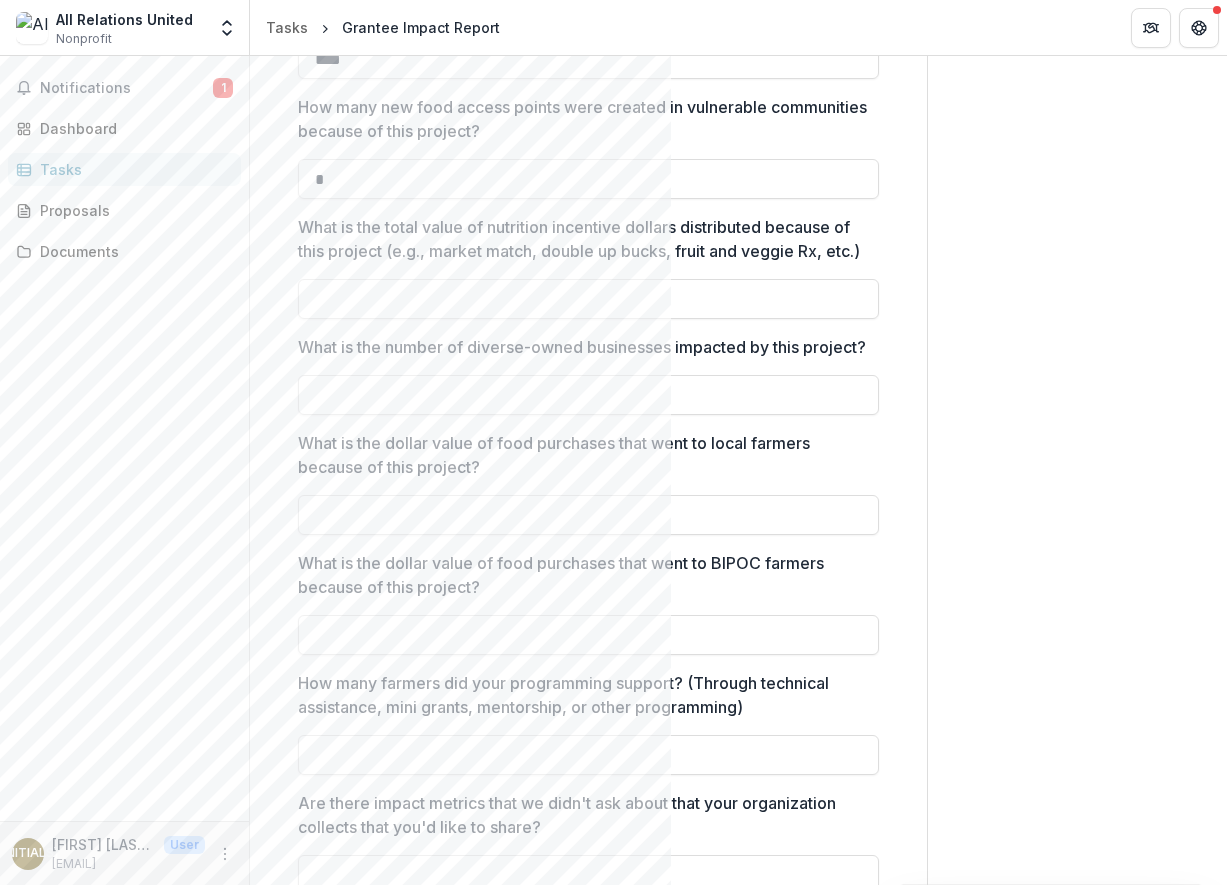 scroll, scrollTop: 2213, scrollLeft: 0, axis: vertical 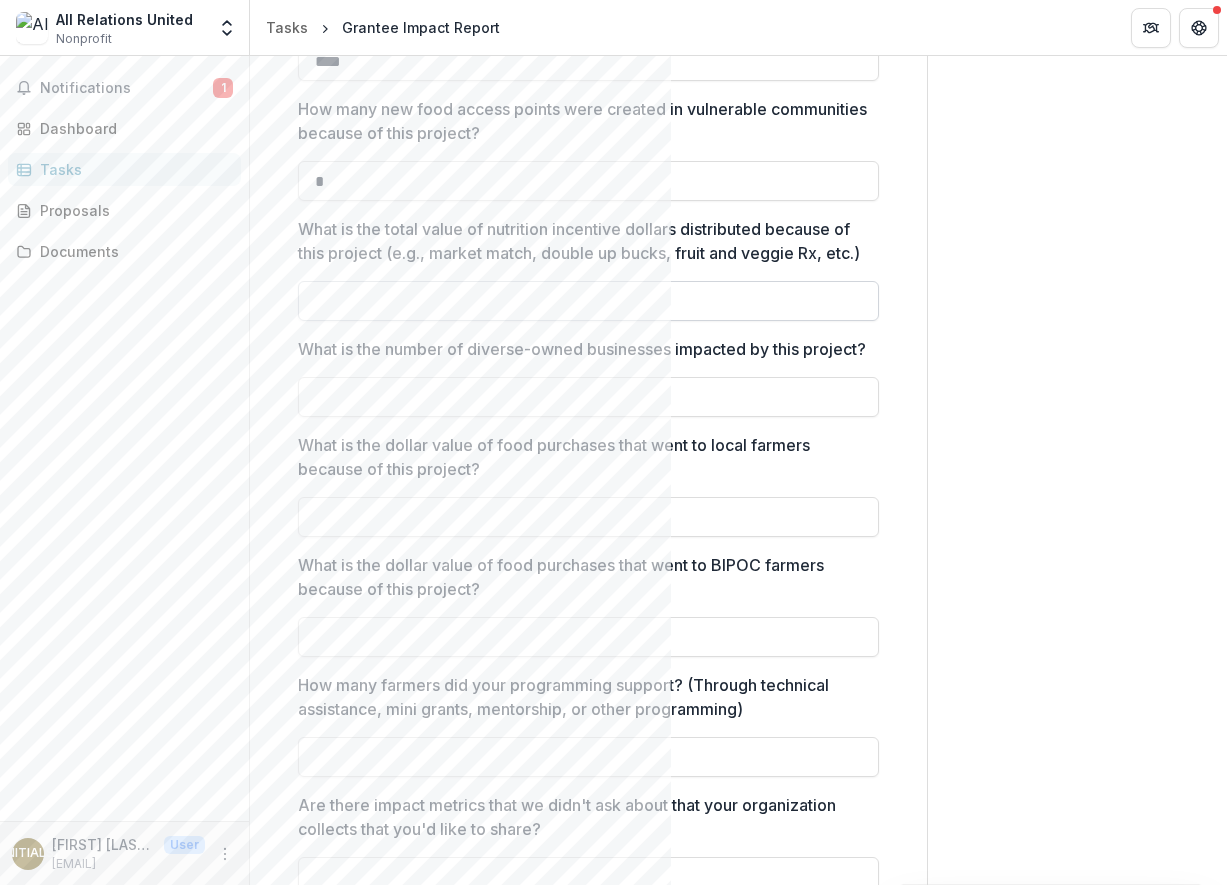 type on "*" 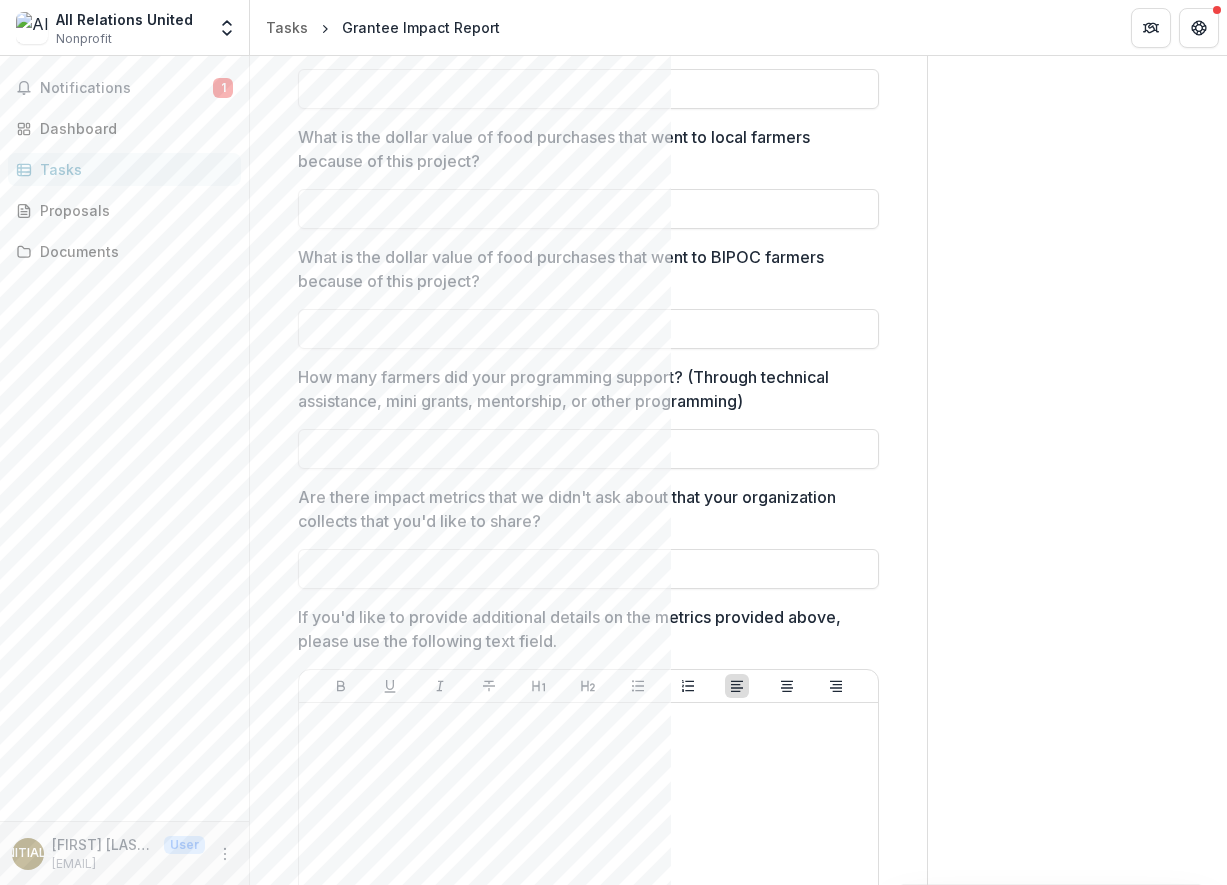 scroll, scrollTop: 2519, scrollLeft: 0, axis: vertical 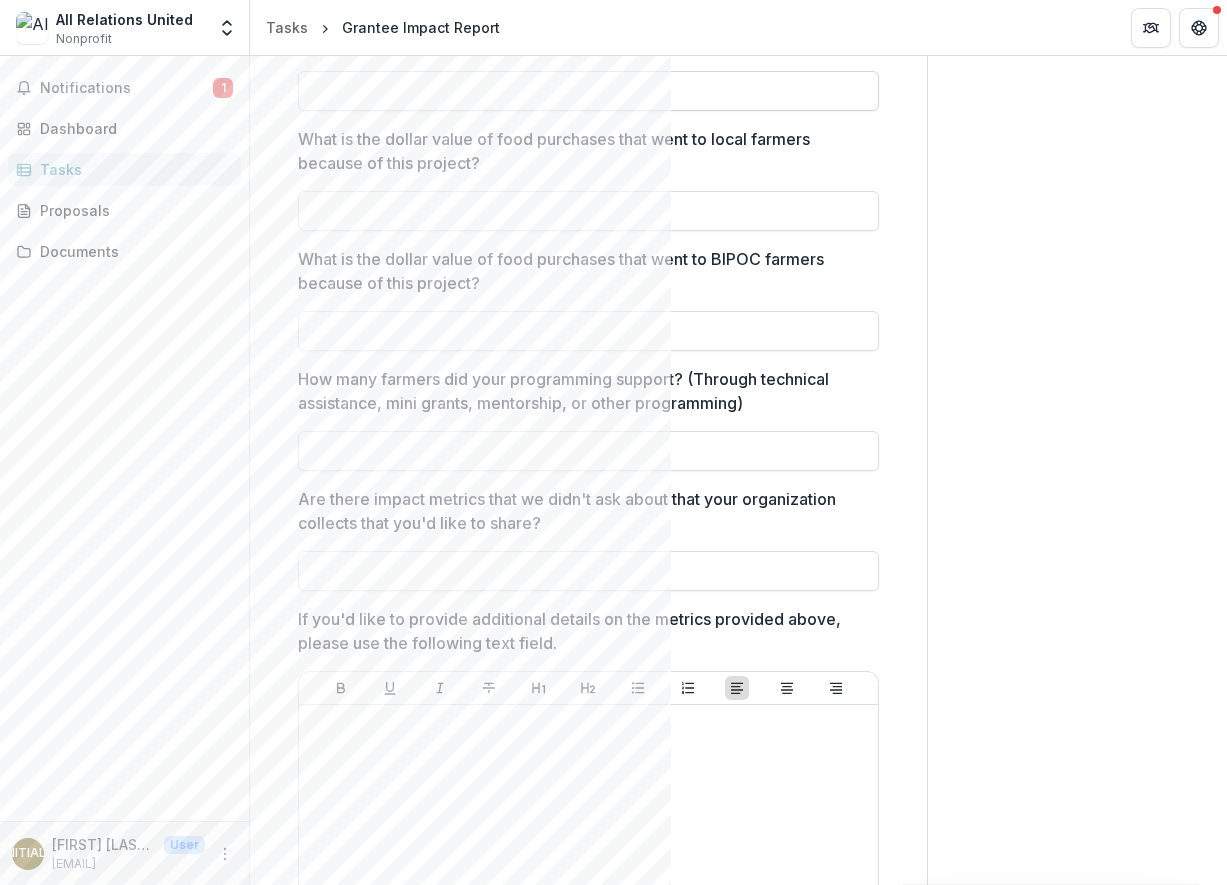 type on "*****" 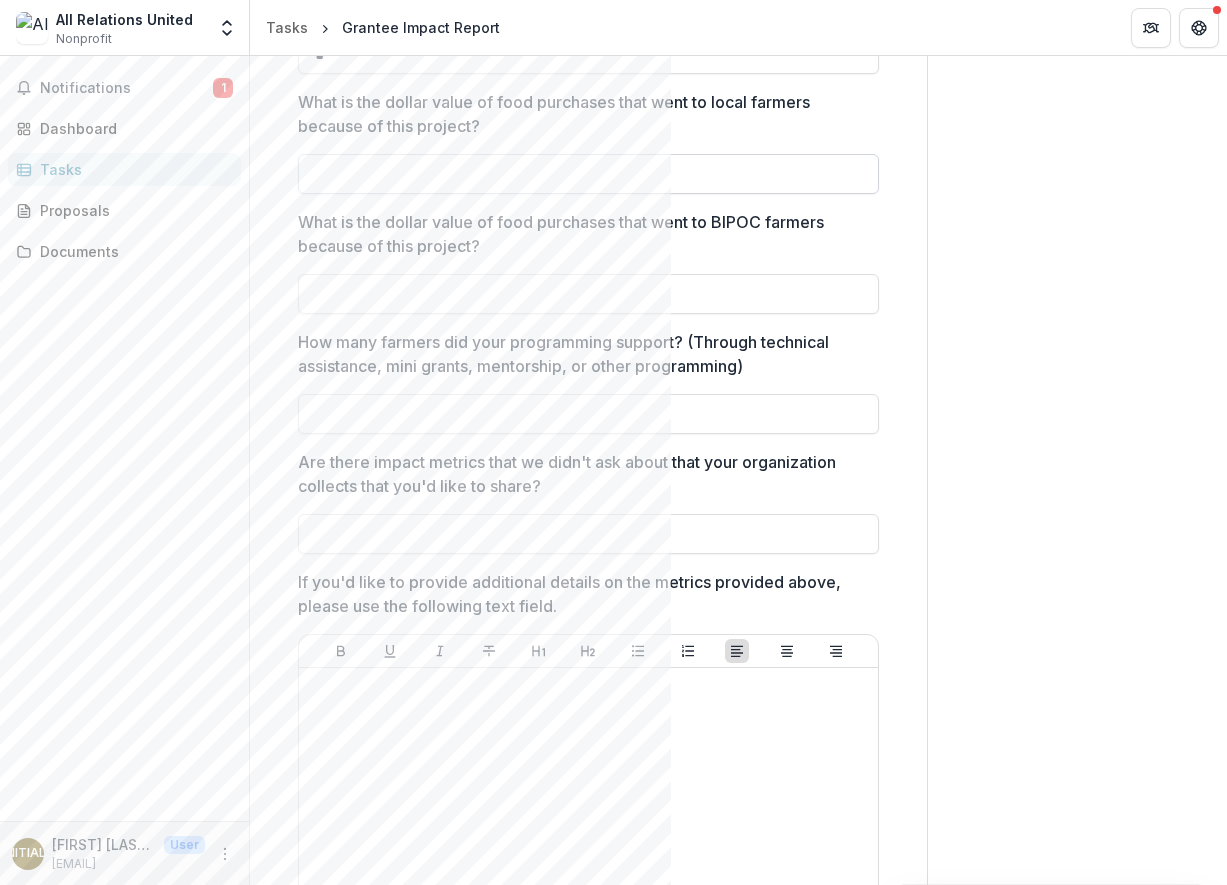 scroll, scrollTop: 2559, scrollLeft: 0, axis: vertical 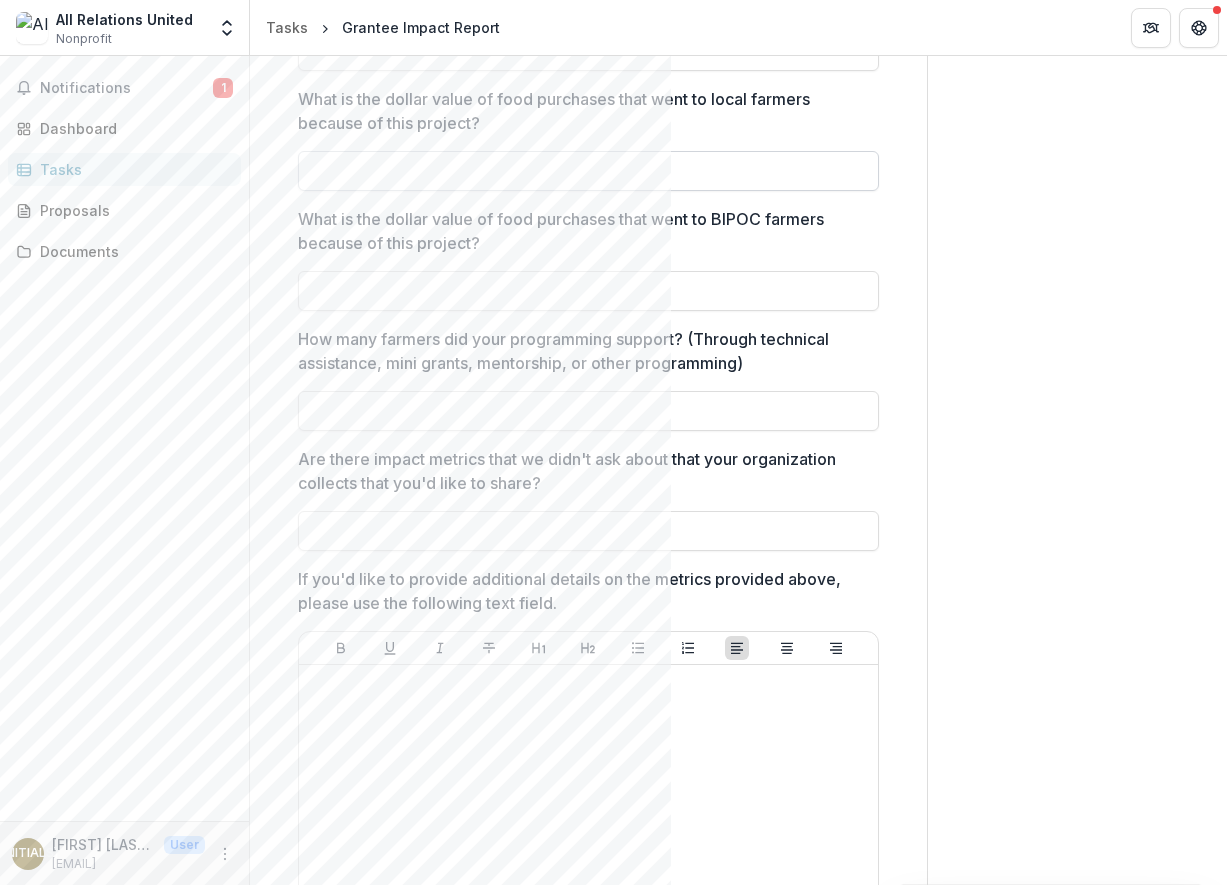 type on "*" 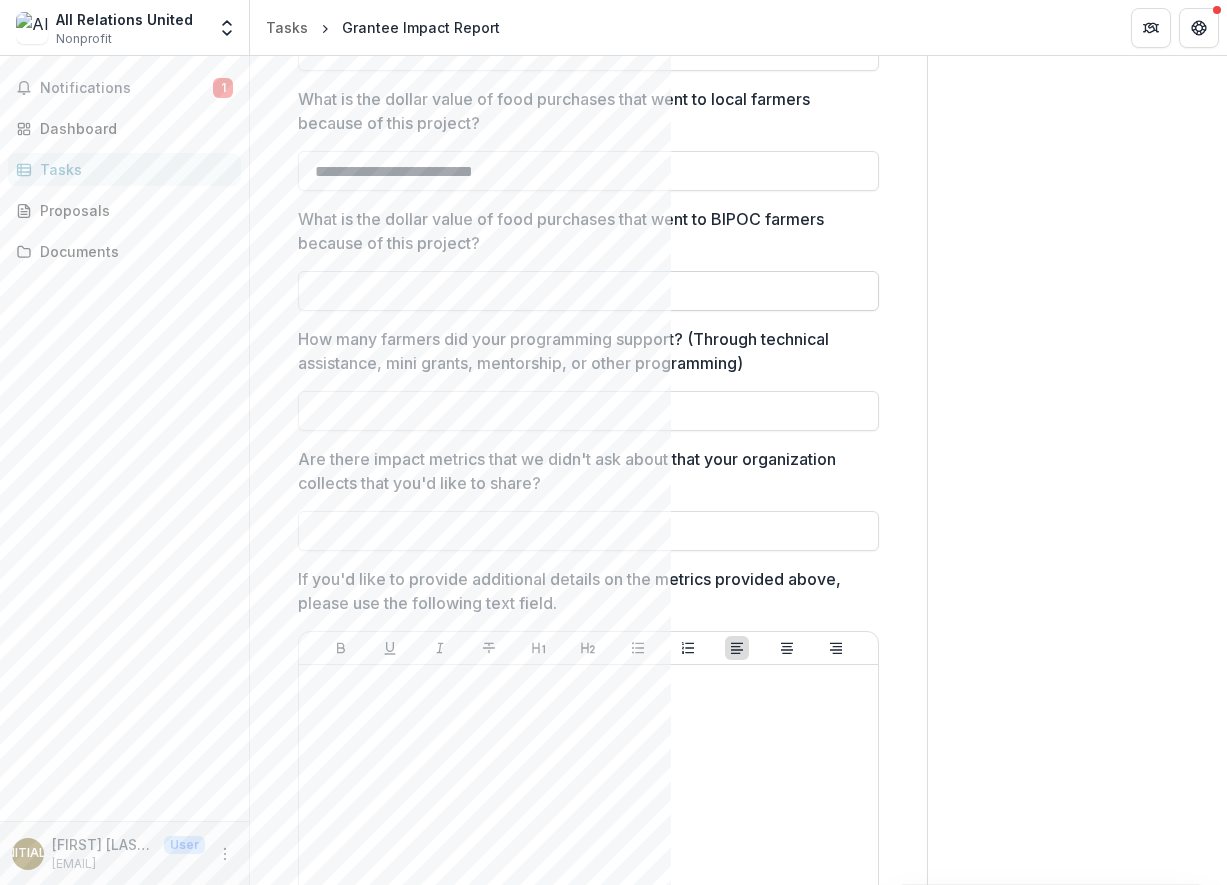 type on "**********" 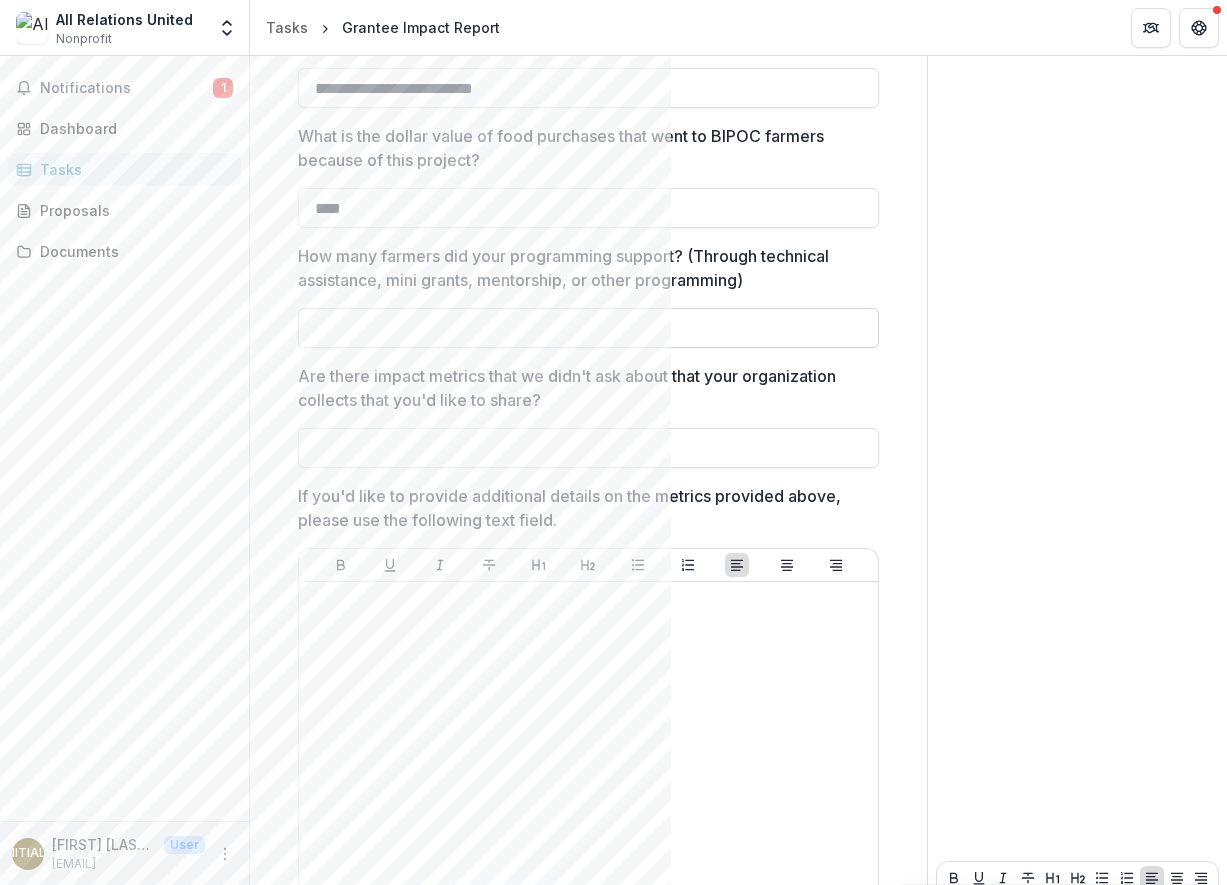 scroll, scrollTop: 2650, scrollLeft: 0, axis: vertical 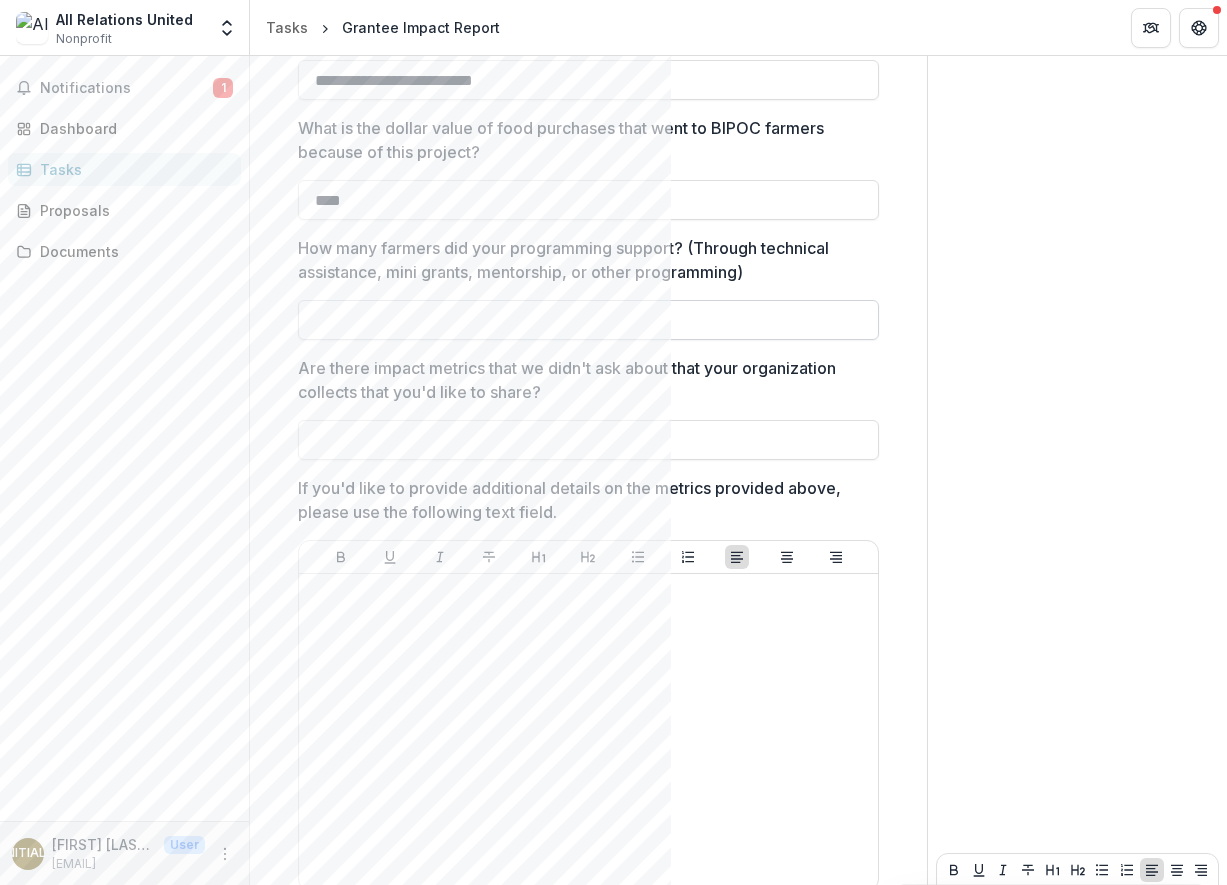 type on "****" 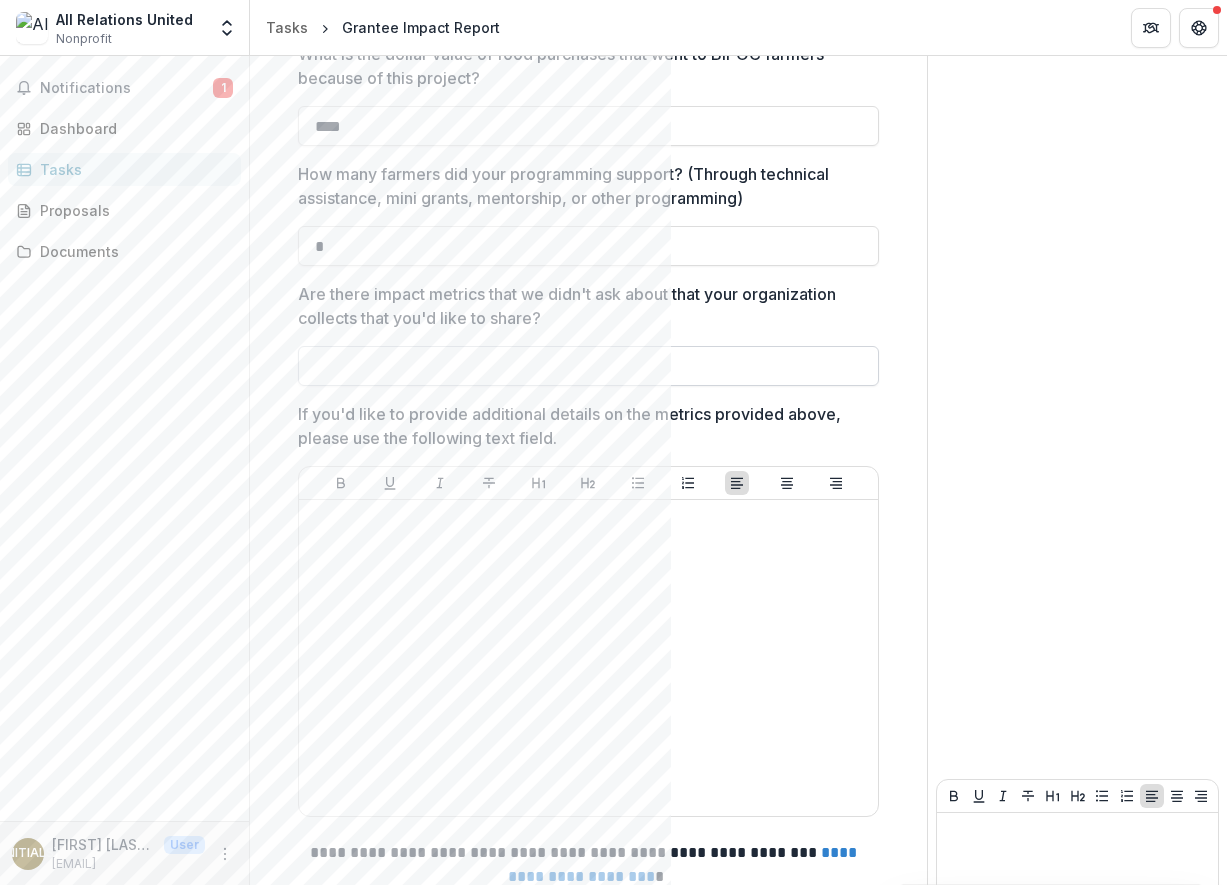 scroll, scrollTop: 2727, scrollLeft: 0, axis: vertical 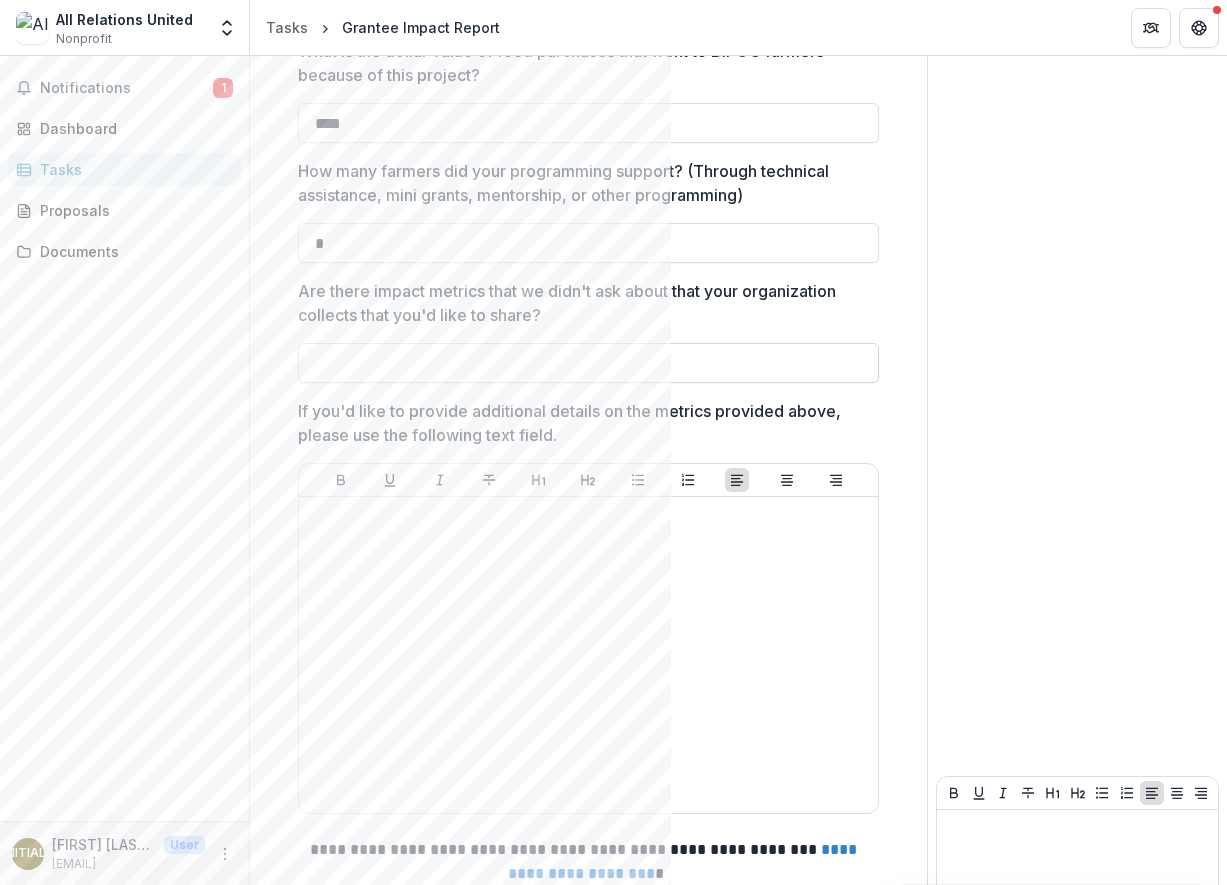 type on "*" 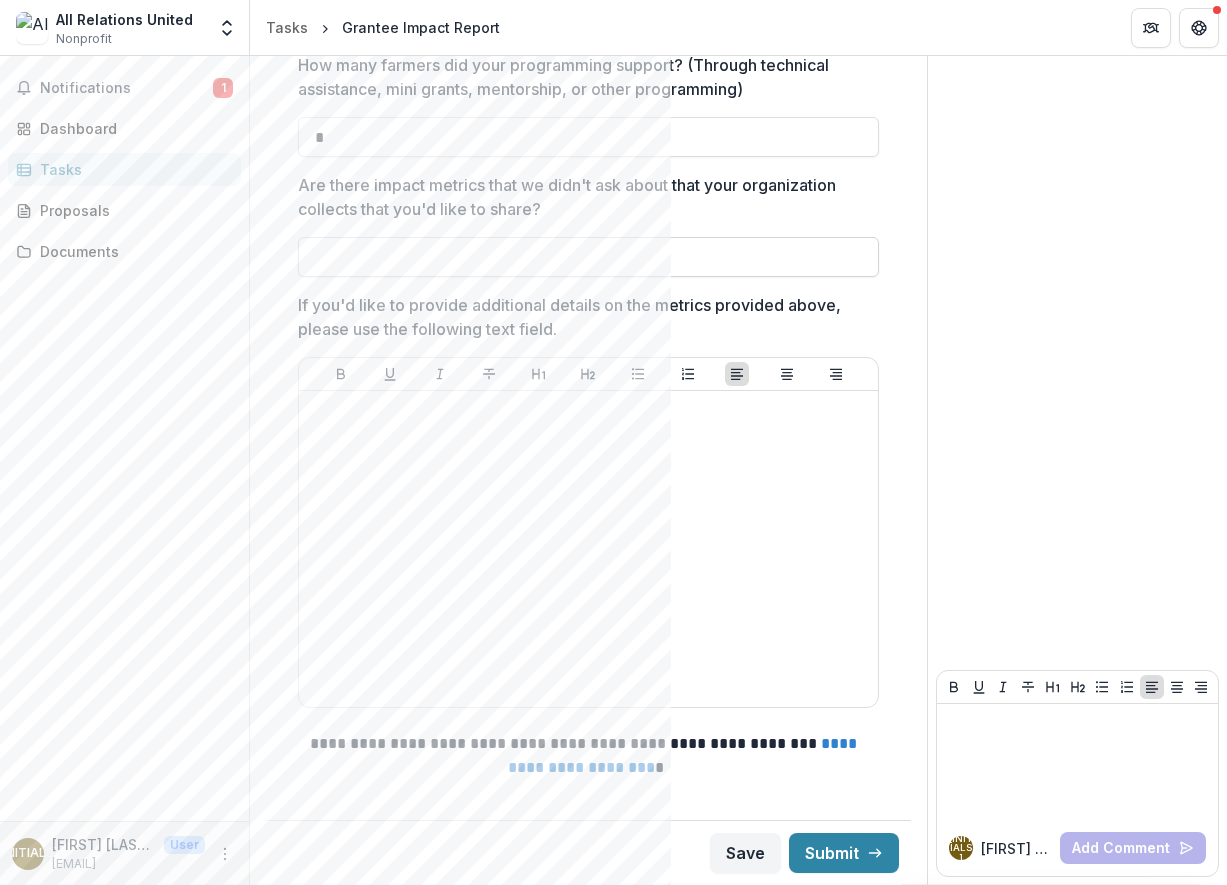 scroll, scrollTop: 2881, scrollLeft: 0, axis: vertical 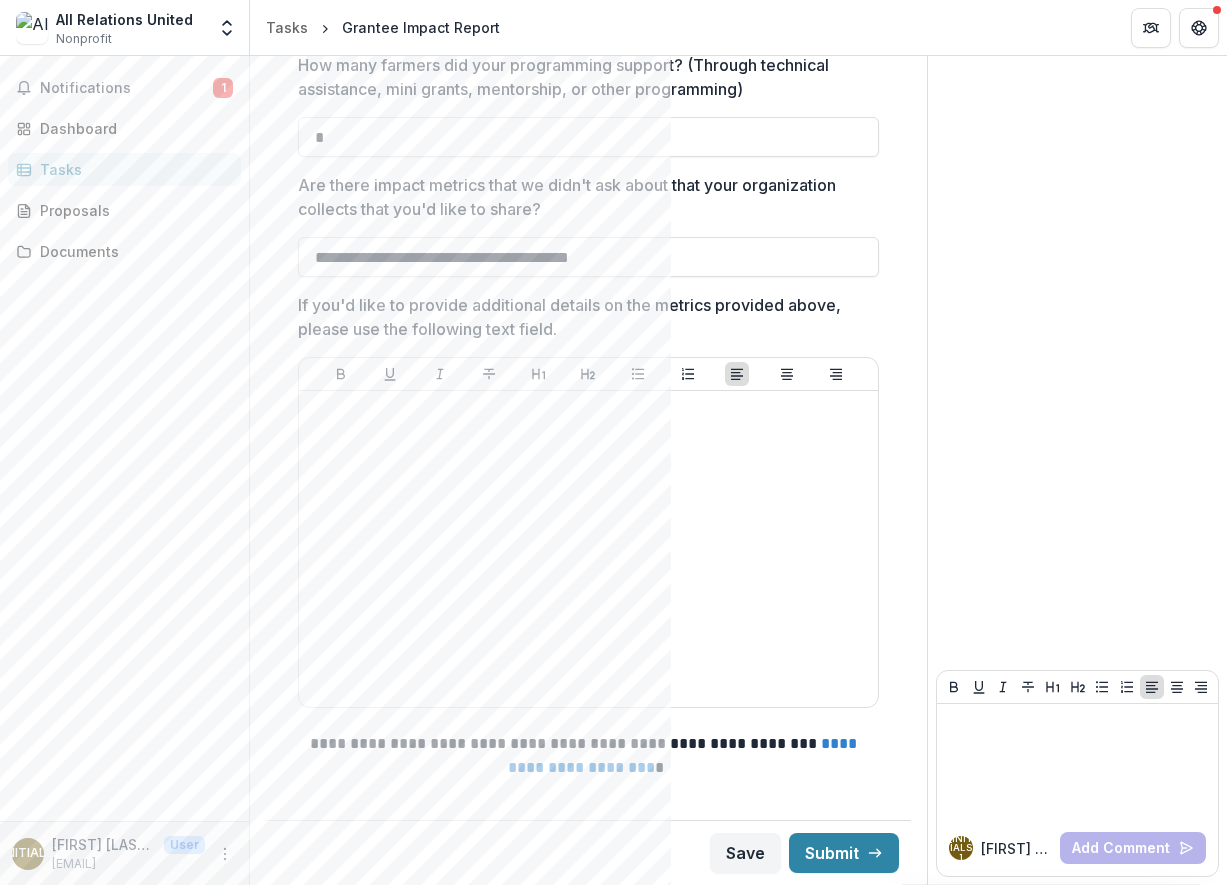 type on "**********" 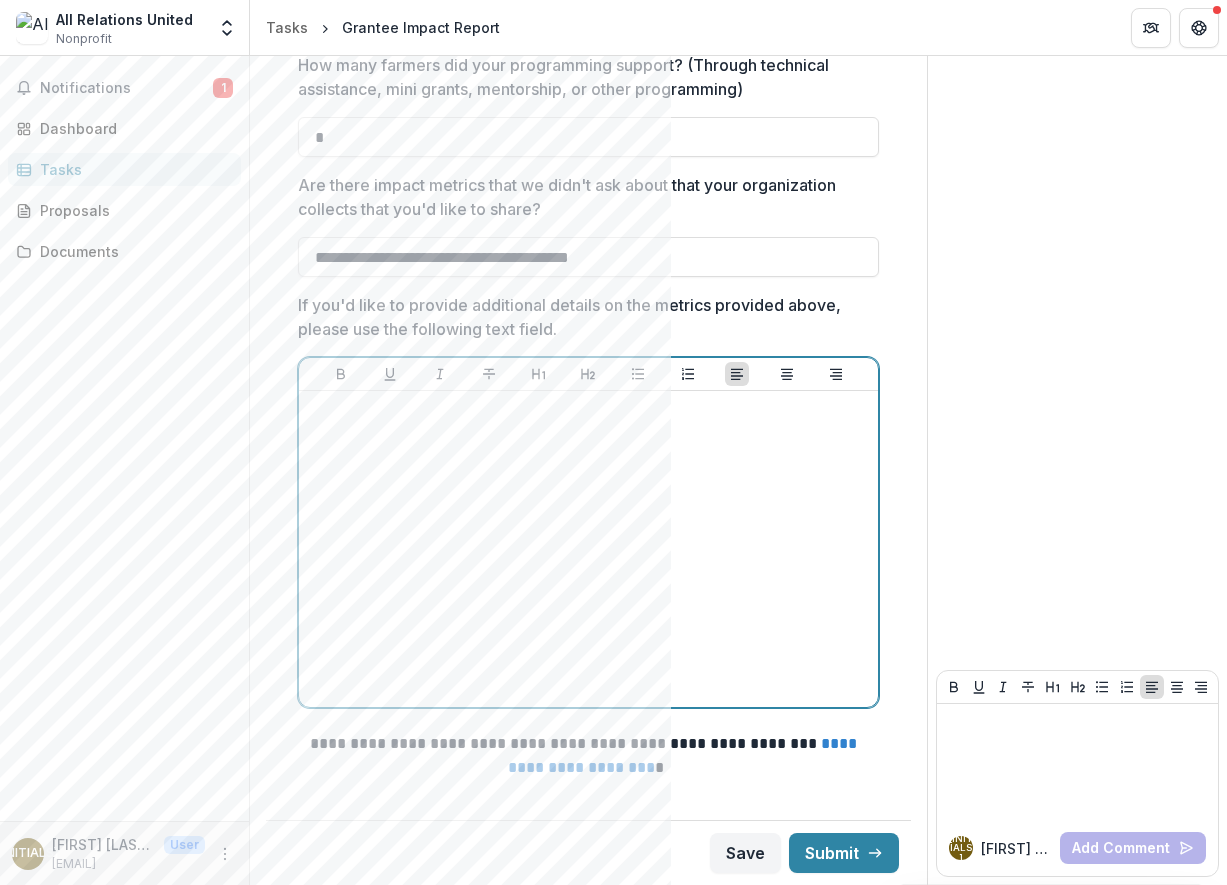 click at bounding box center [588, 549] 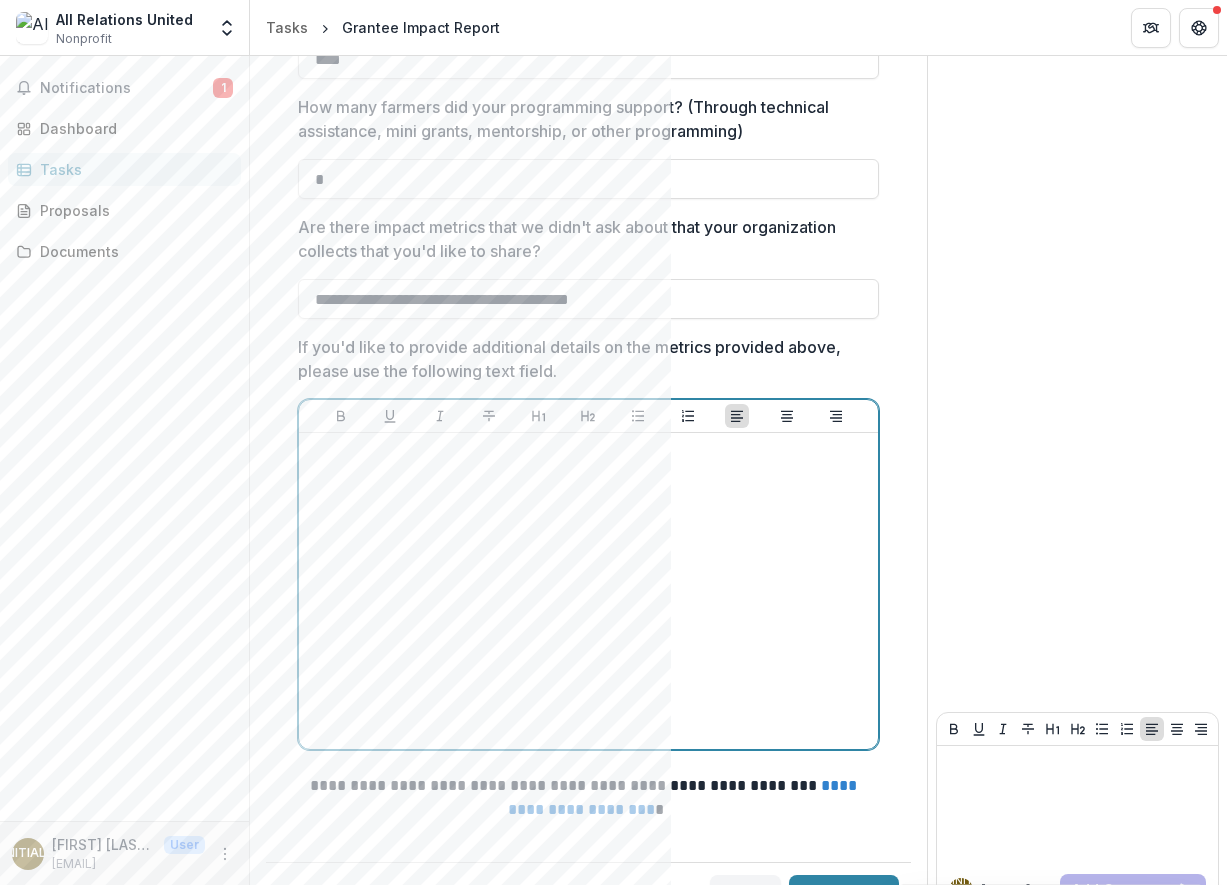 scroll, scrollTop: 2795, scrollLeft: 0, axis: vertical 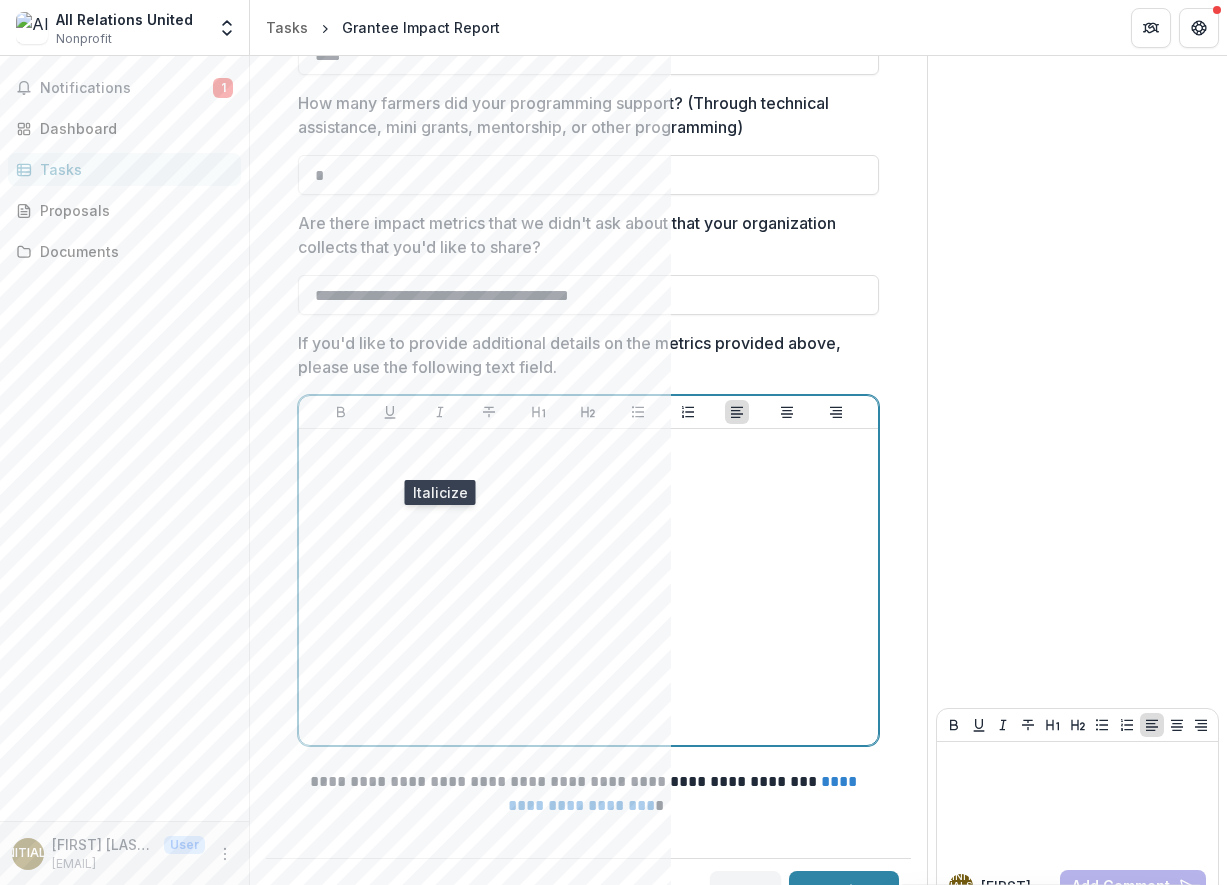 type 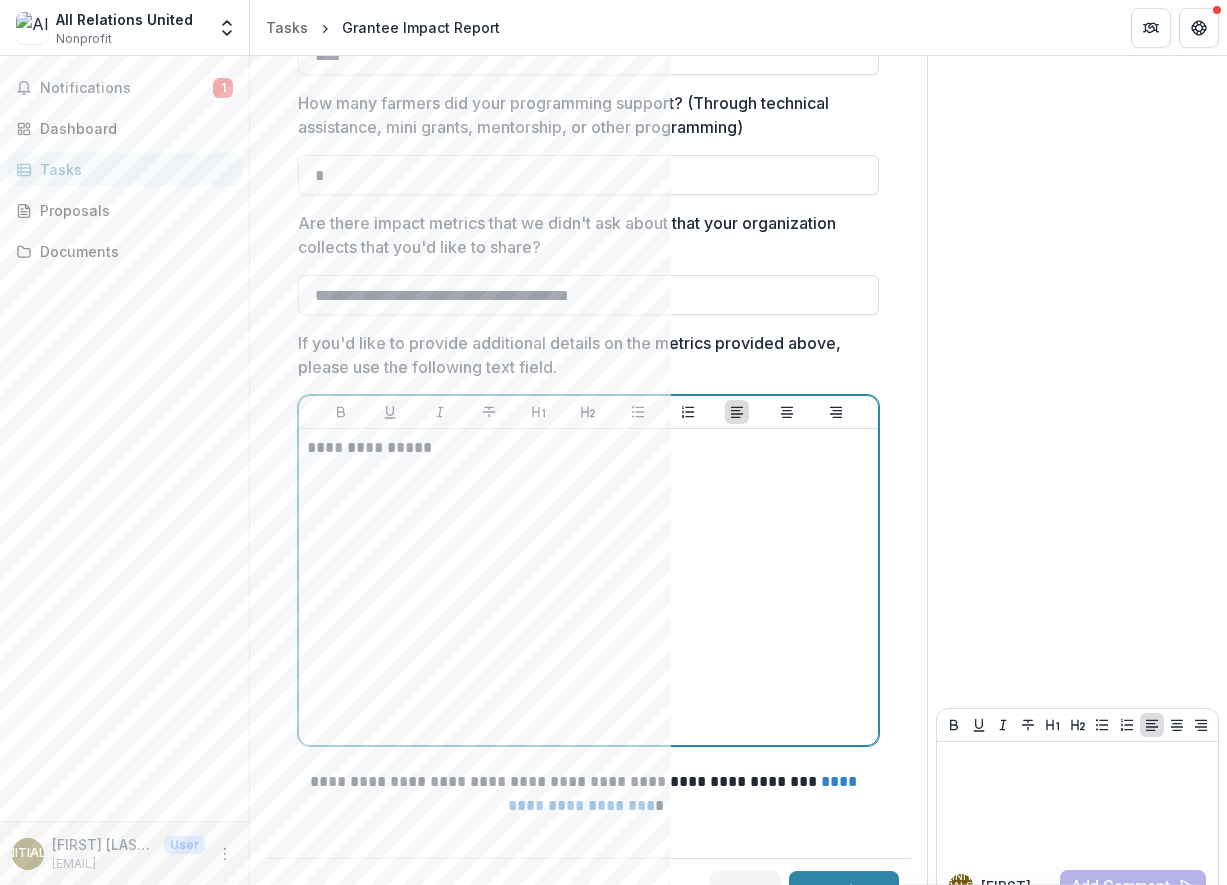 click on "**********" at bounding box center [588, 587] 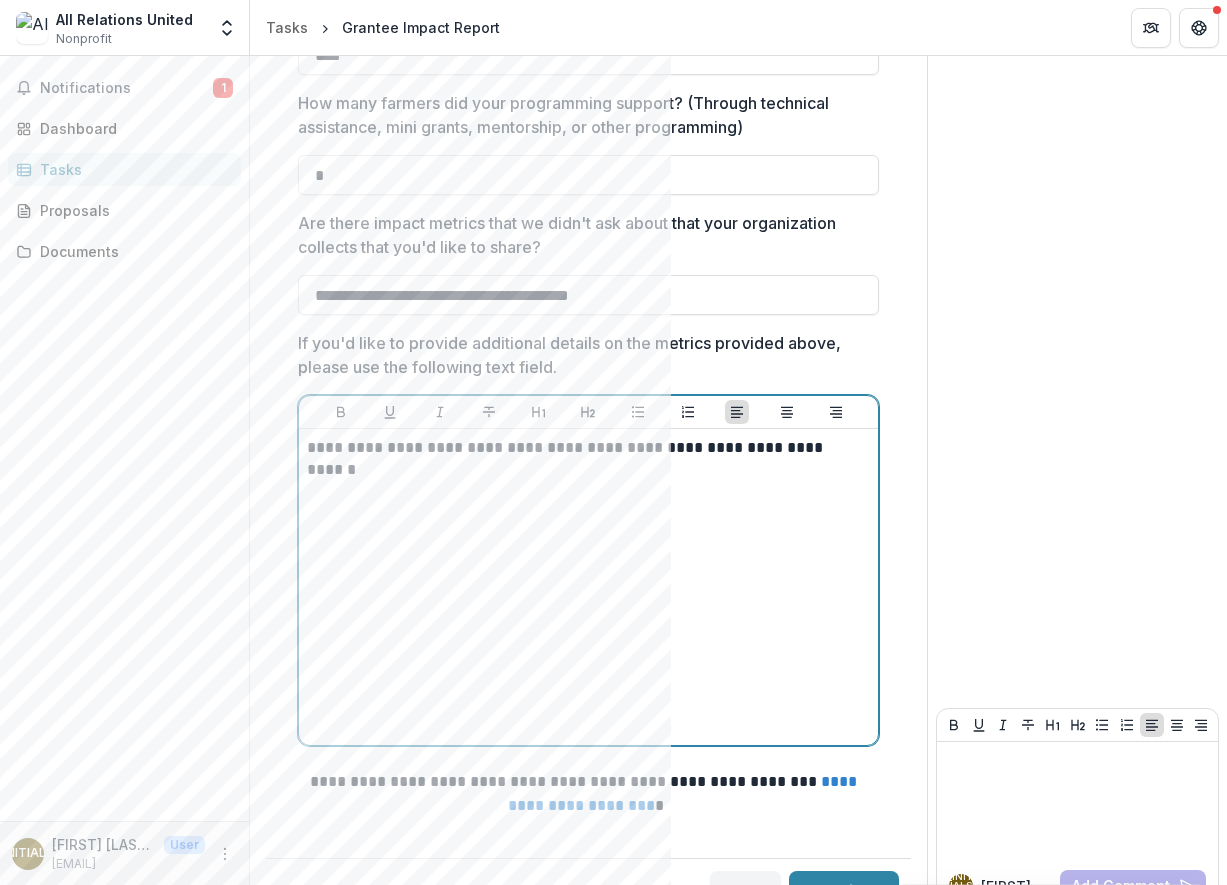 click on "**********" at bounding box center [585, 459] 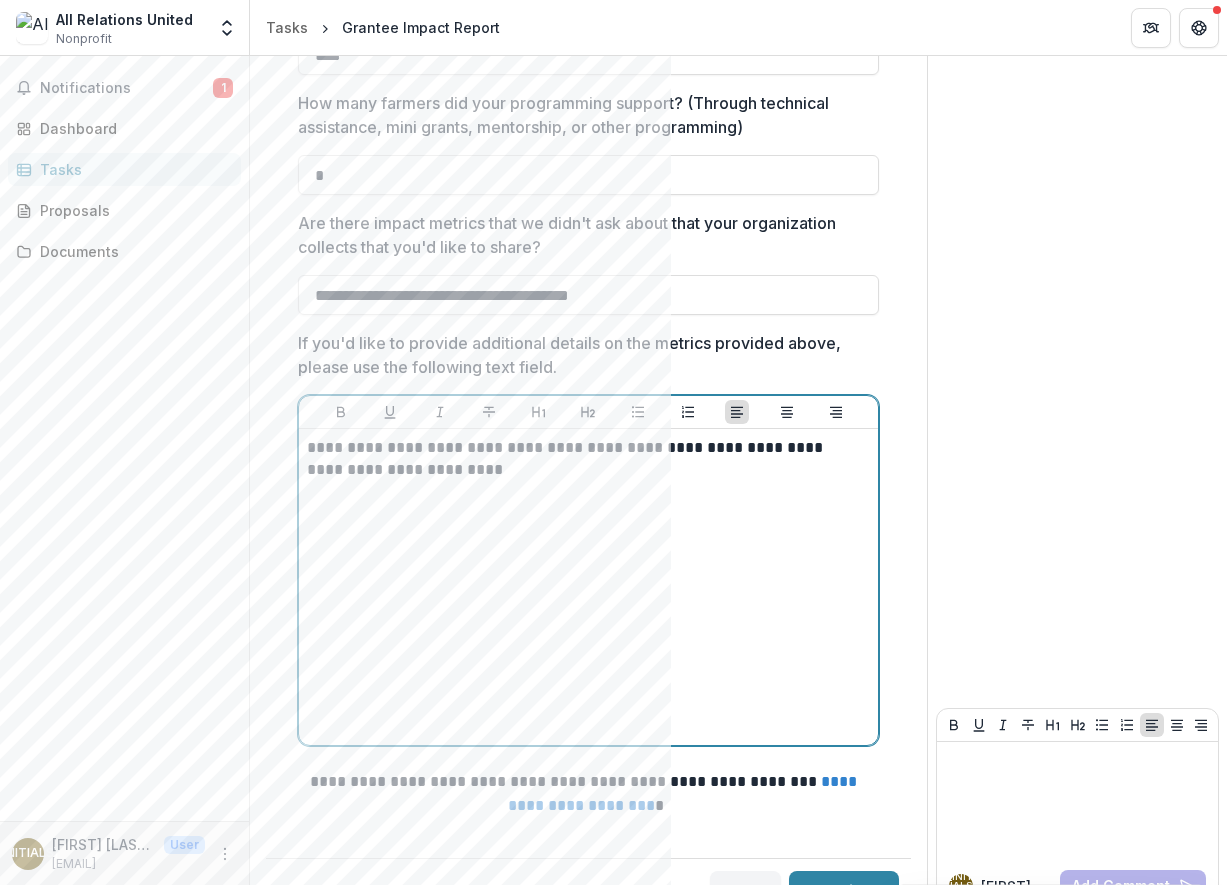 click on "**********" at bounding box center [585, 459] 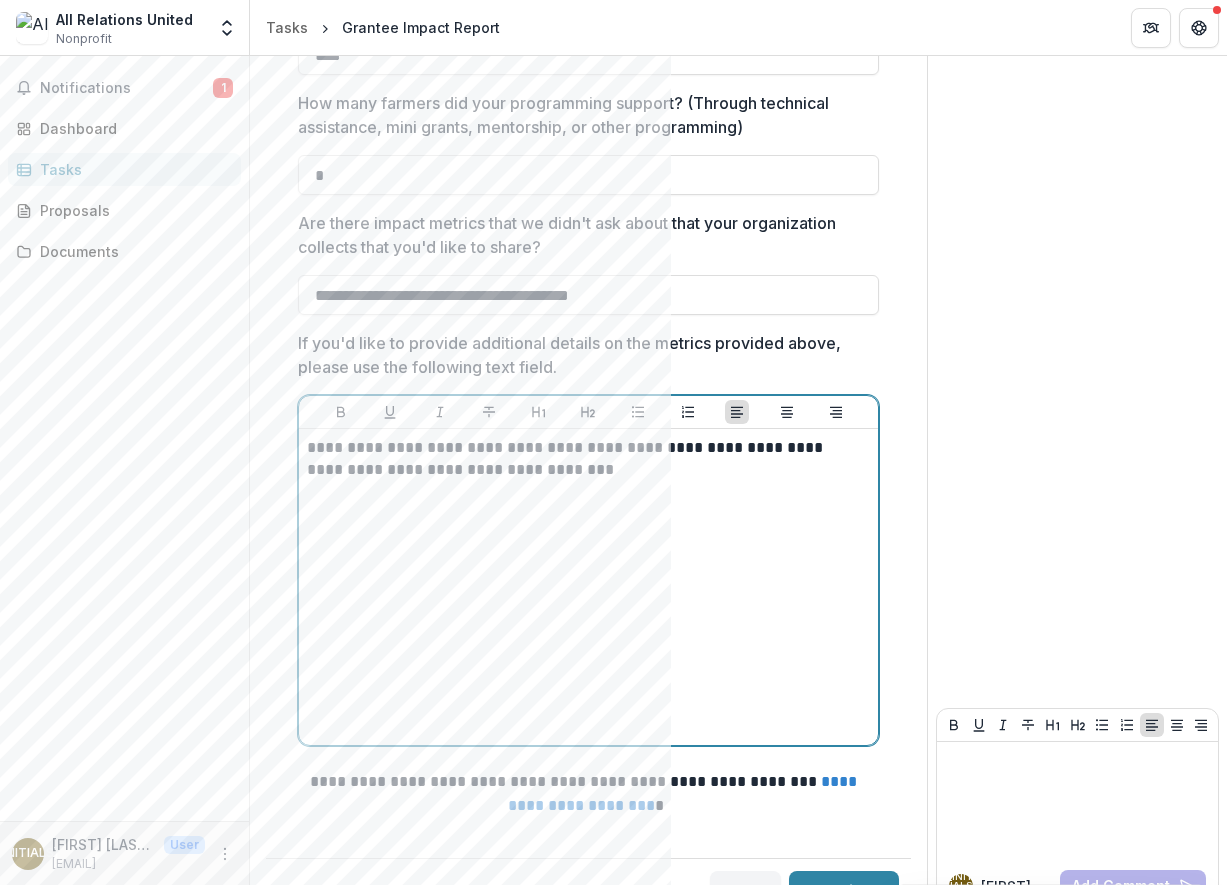 click on "**********" at bounding box center (585, 459) 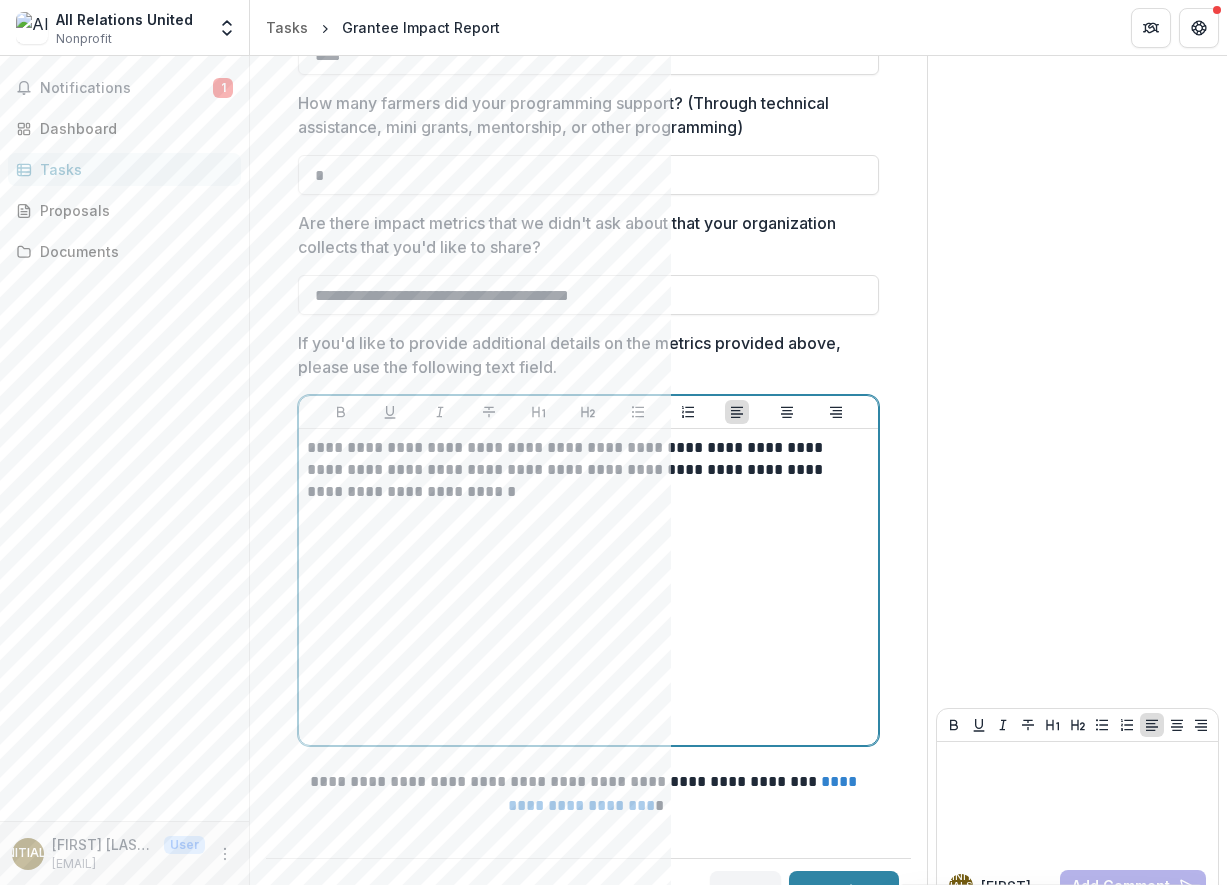 click on "**********" at bounding box center (585, 470) 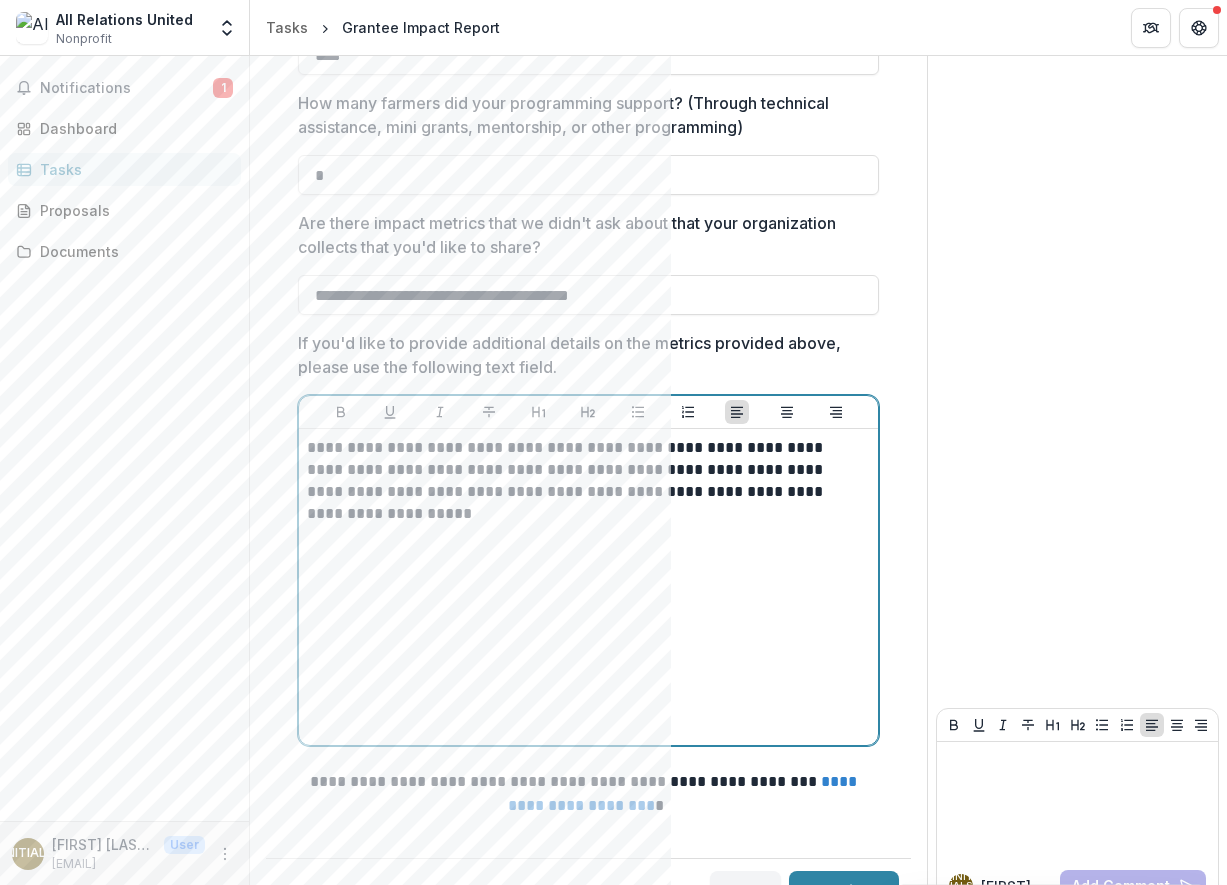drag, startPoint x: 448, startPoint y: 542, endPoint x: 456, endPoint y: 525, distance: 18.788294 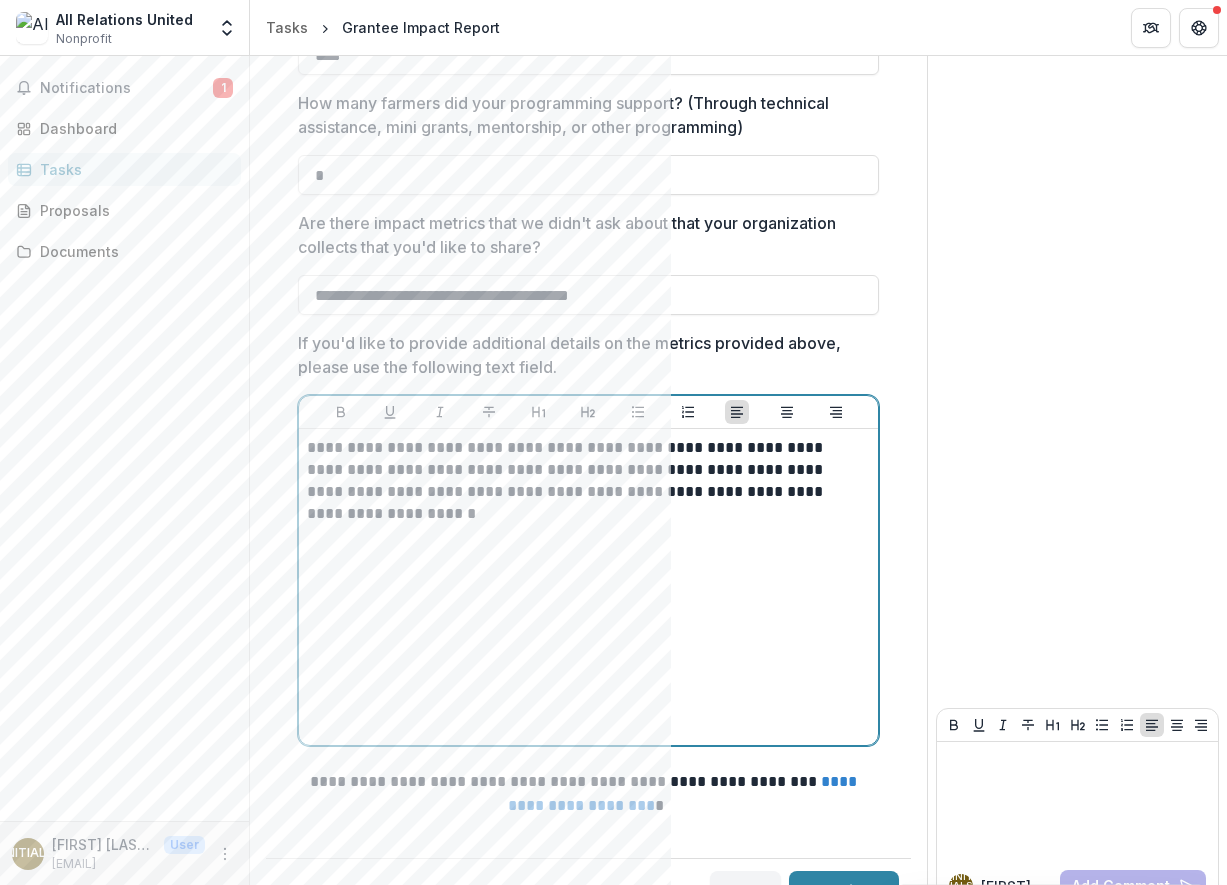 click on "**********" at bounding box center [585, 481] 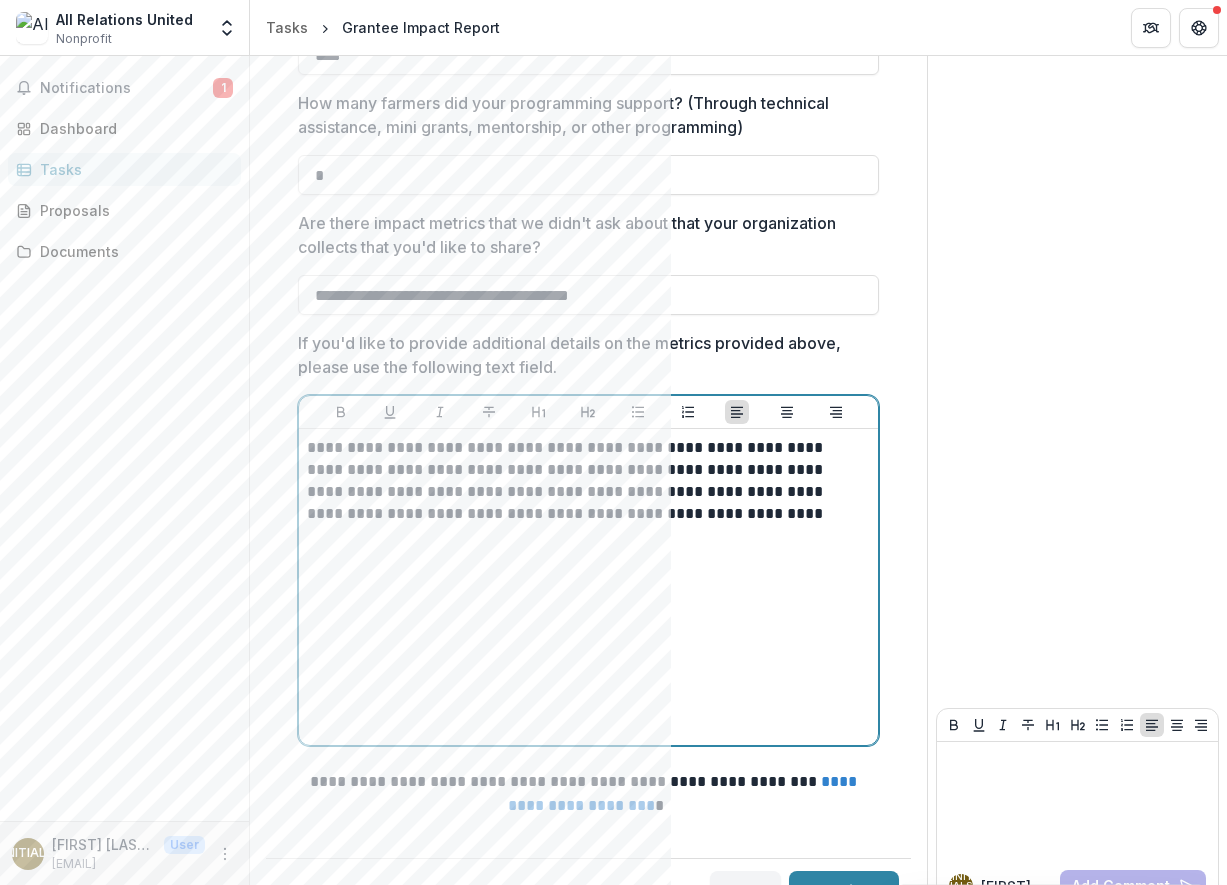 click on "**********" at bounding box center (585, 481) 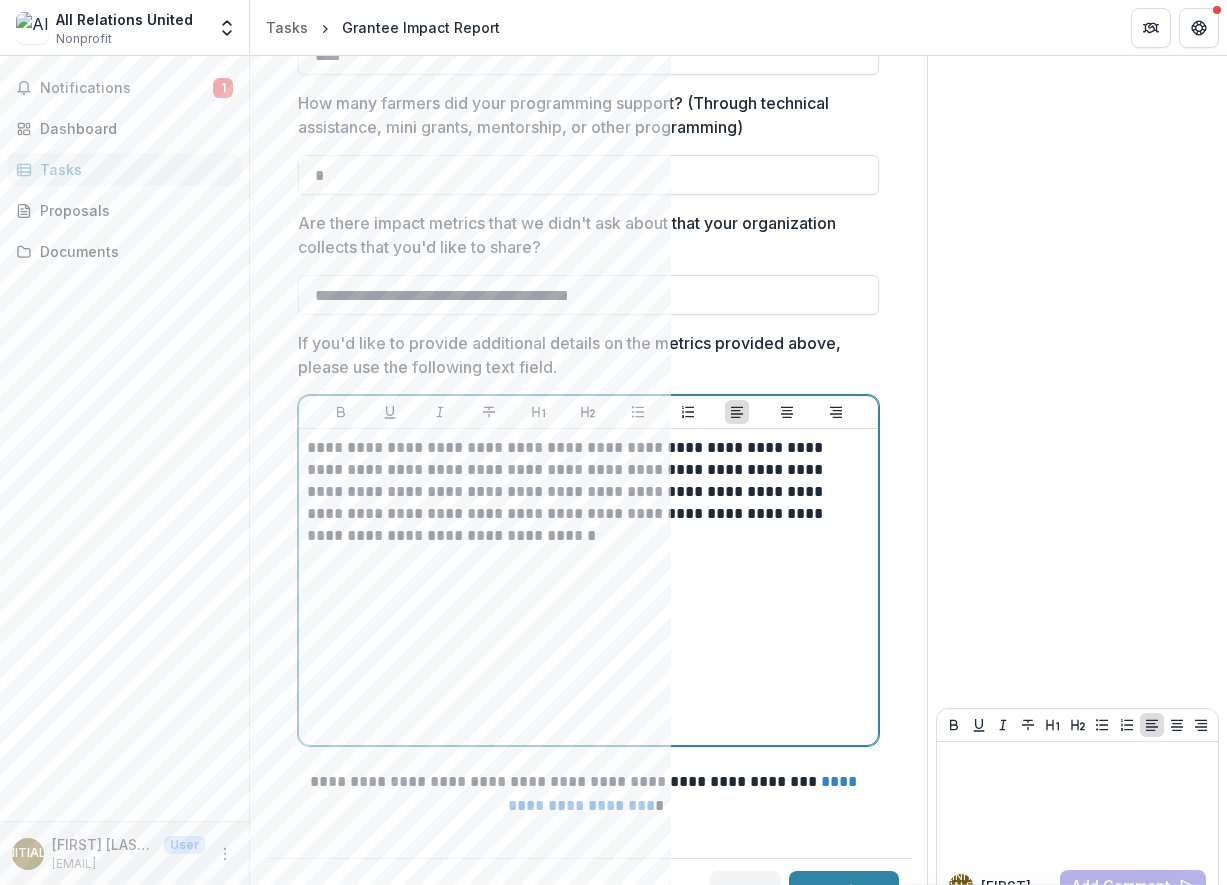 click on "**********" at bounding box center [585, 492] 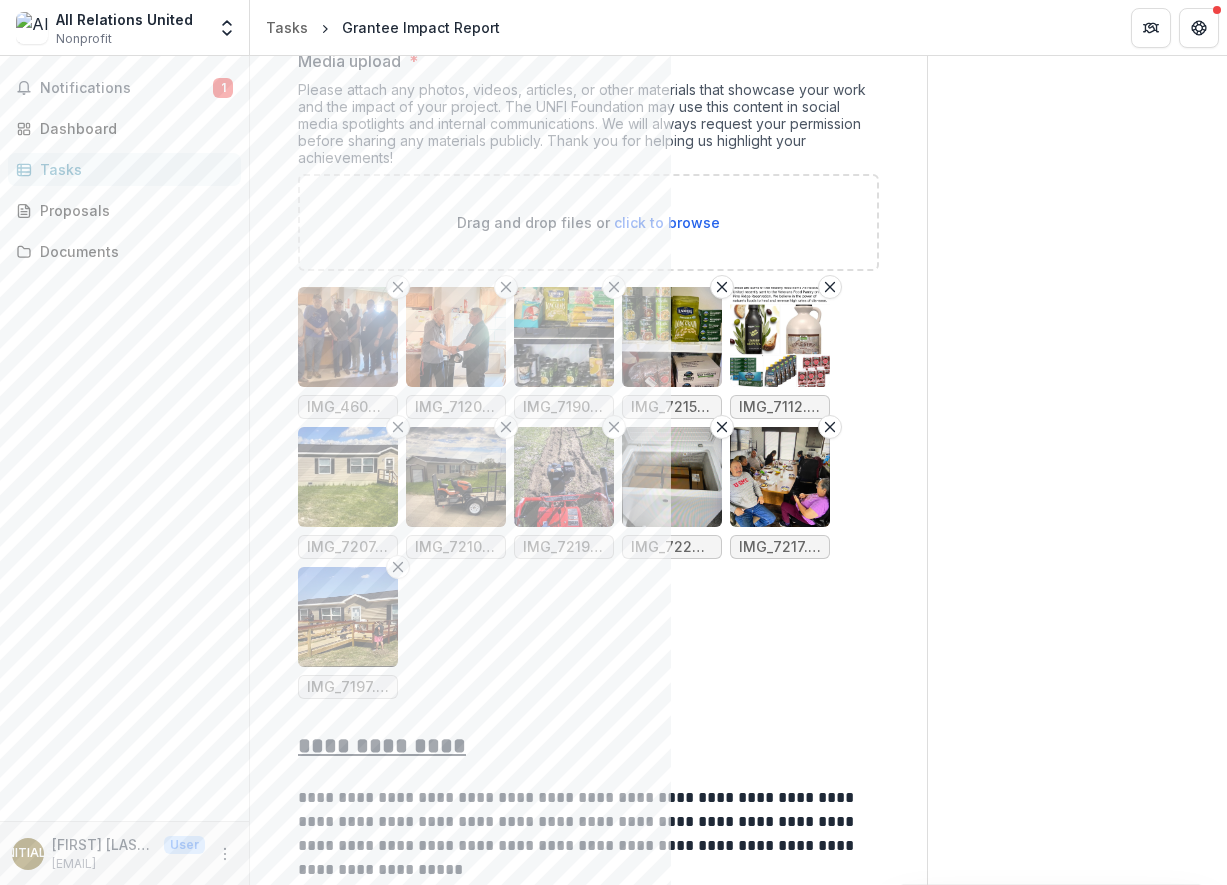 scroll, scrollTop: 924, scrollLeft: 0, axis: vertical 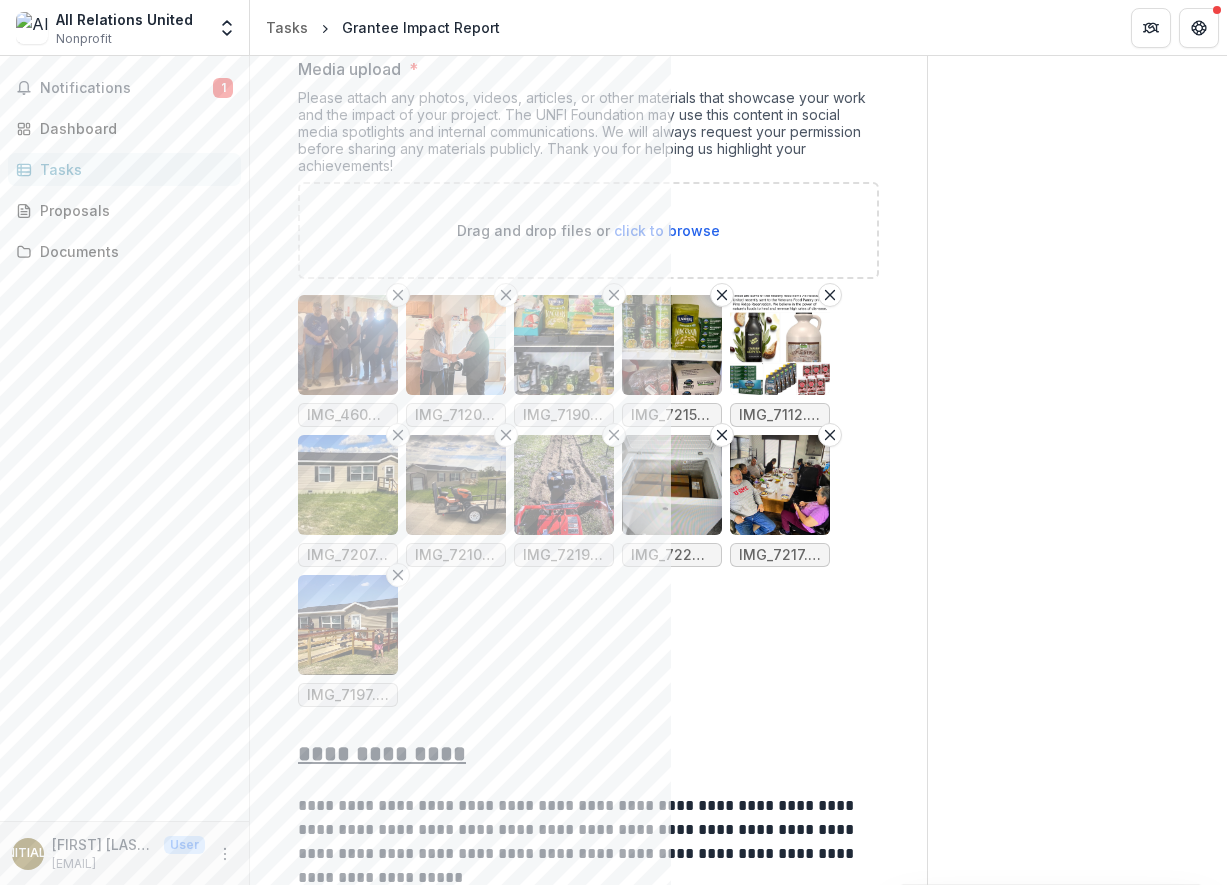 click on "click to browse" at bounding box center [667, 230] 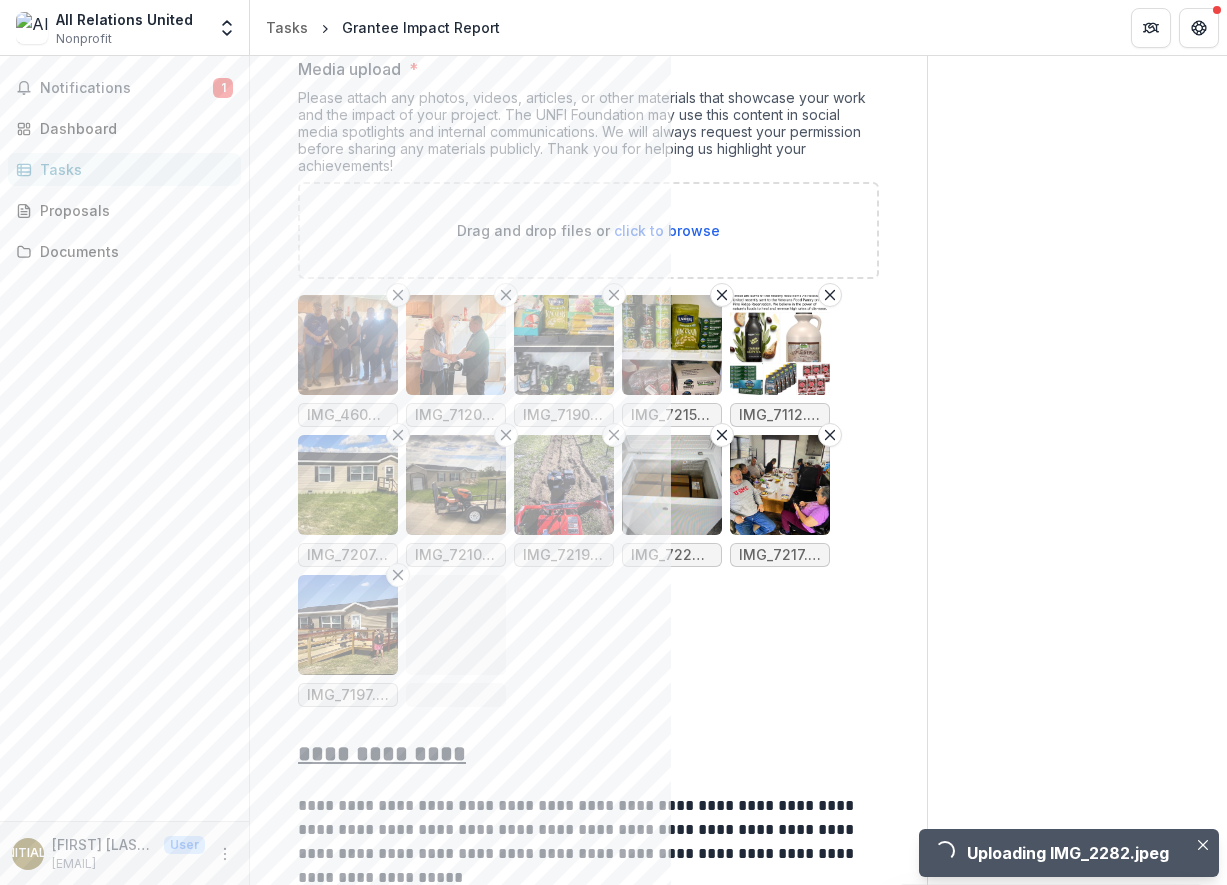 click on "click to browse" at bounding box center (667, 230) 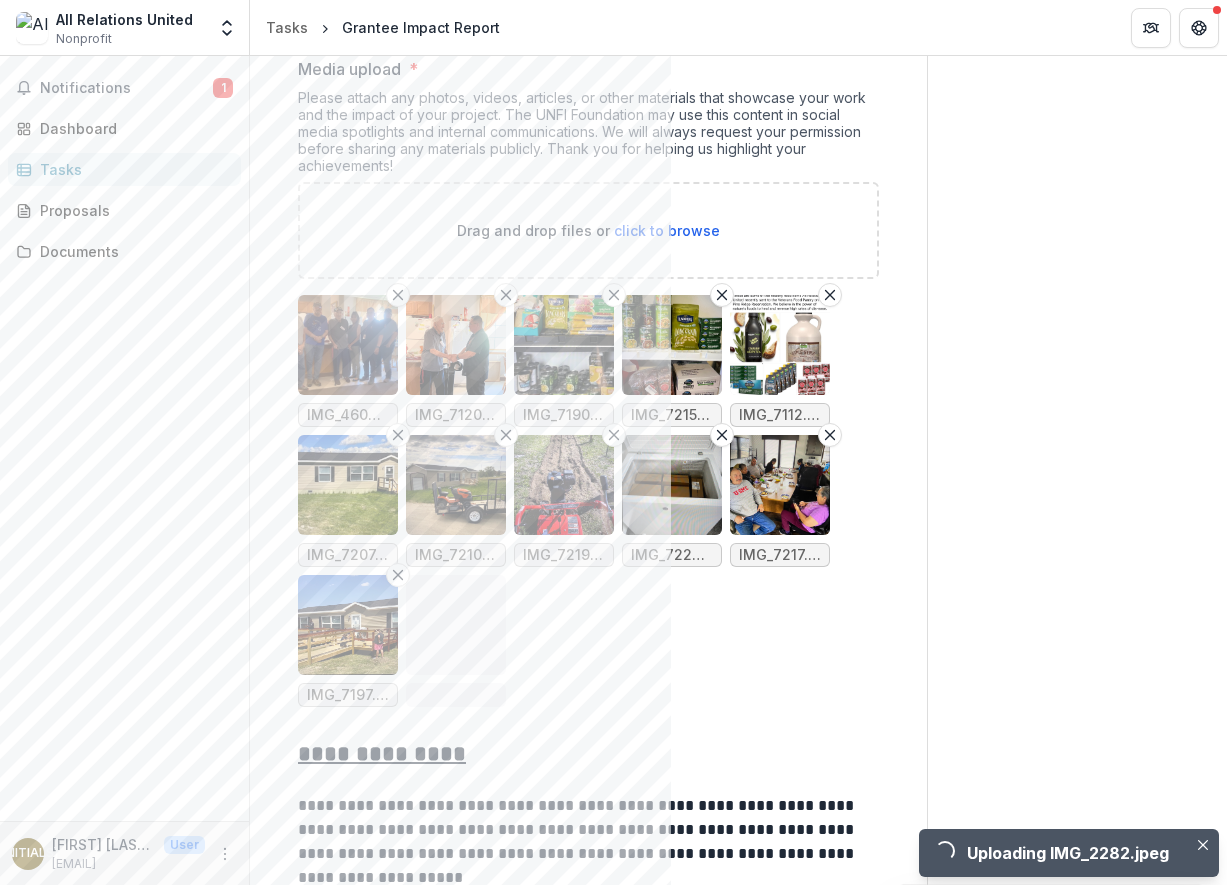 type on "**********" 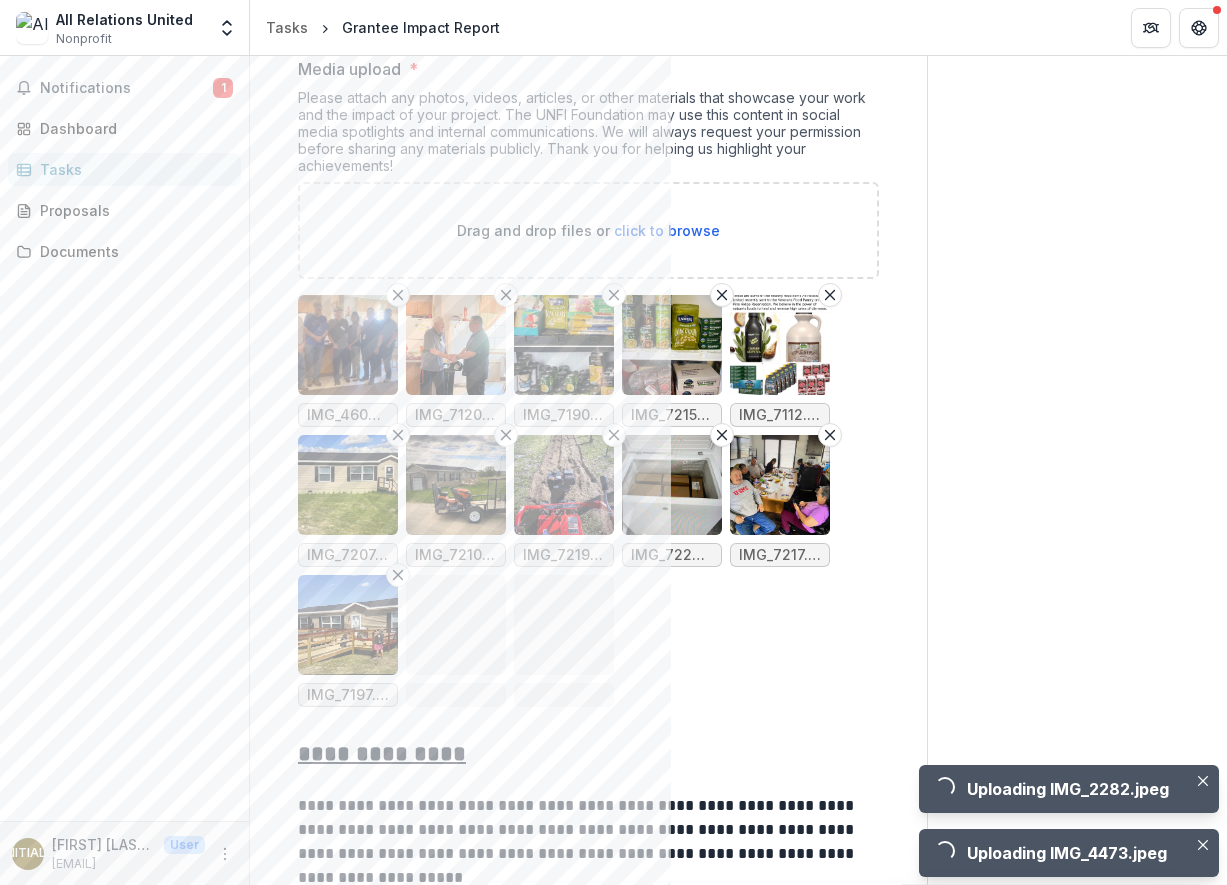click on "click to browse" at bounding box center [667, 230] 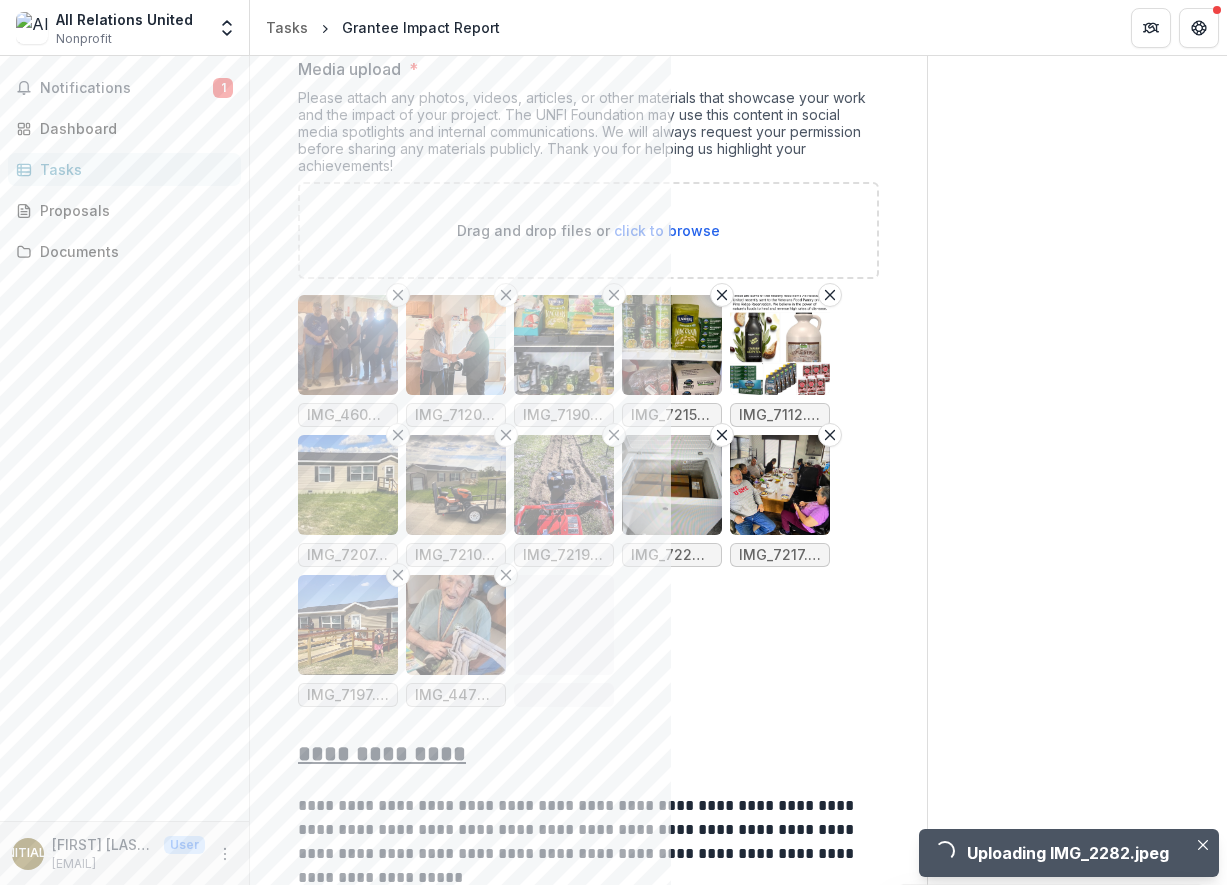 type on "**********" 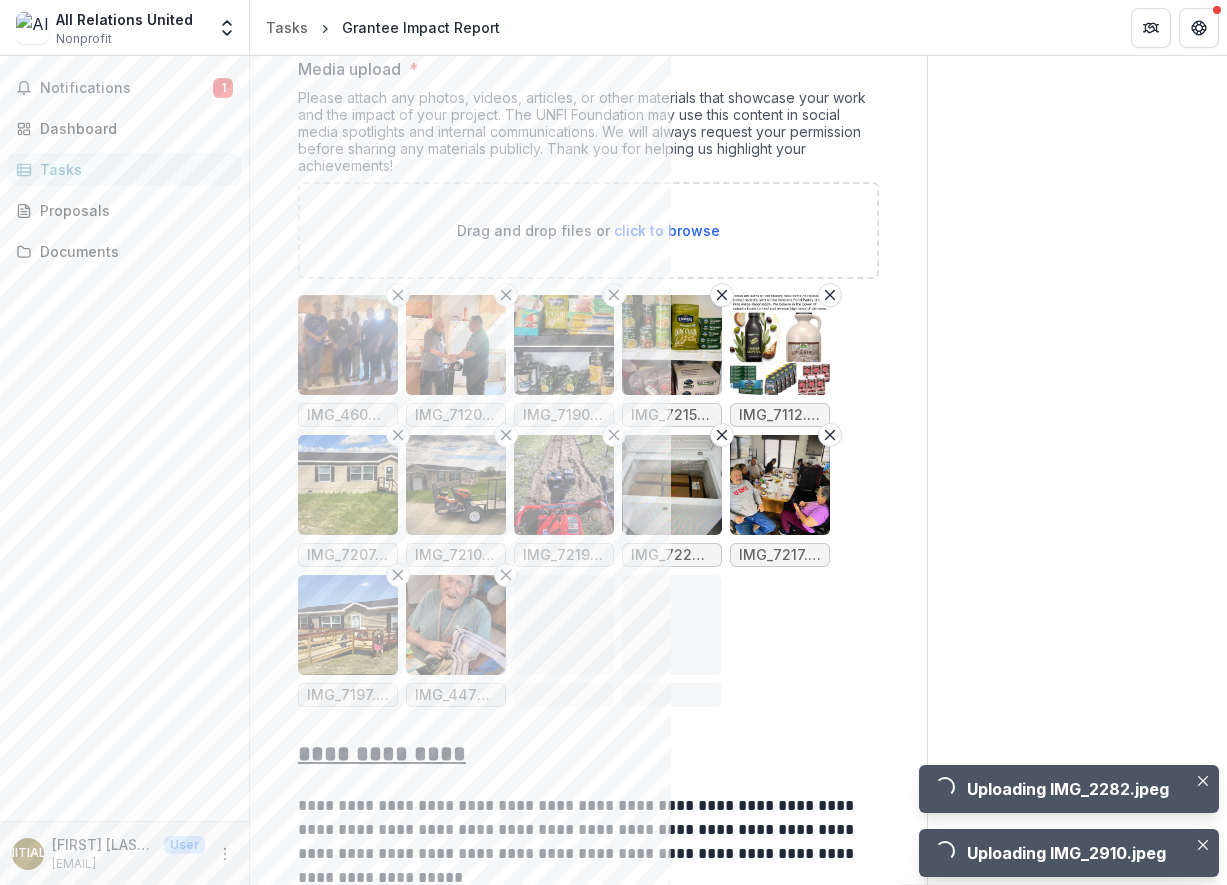 click on "click to browse" at bounding box center [667, 230] 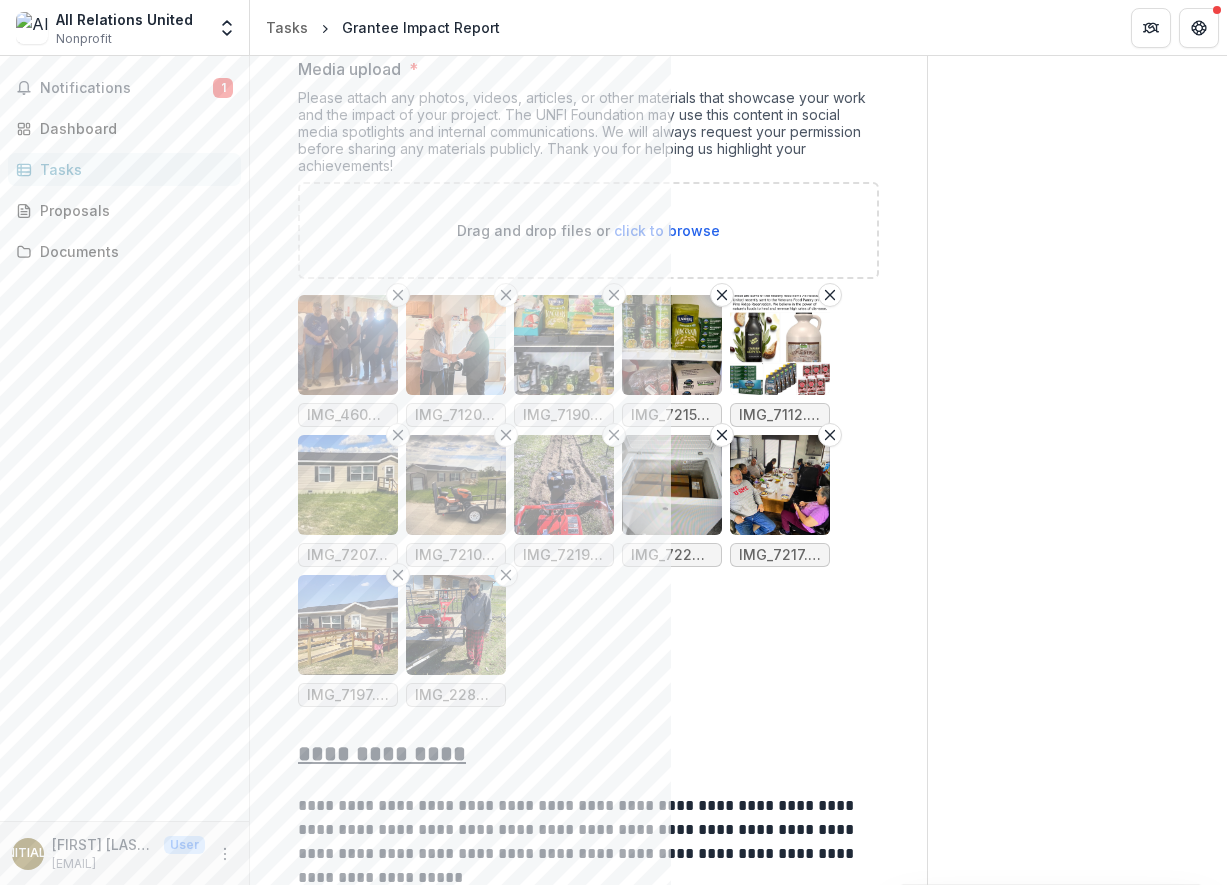 type on "**********" 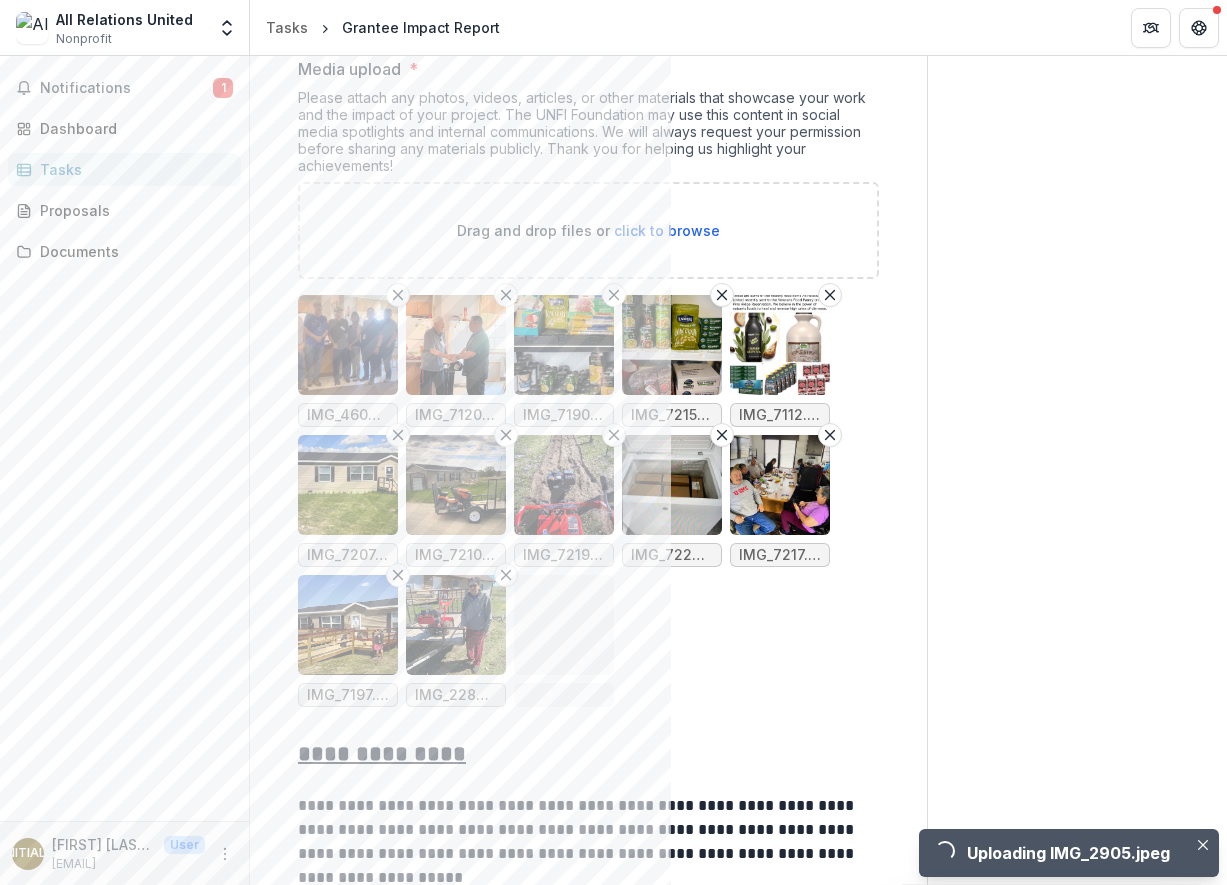 click on "click to browse" at bounding box center [667, 230] 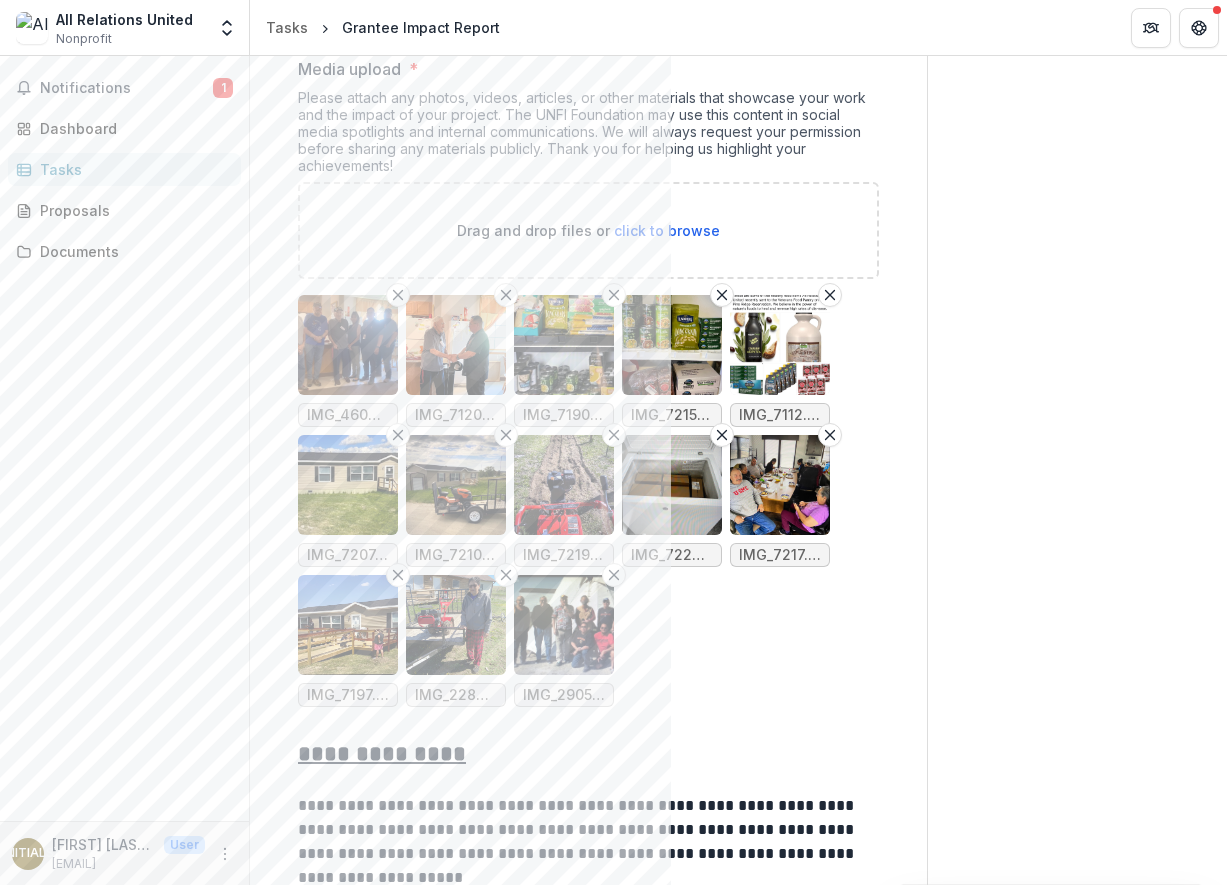 type on "**********" 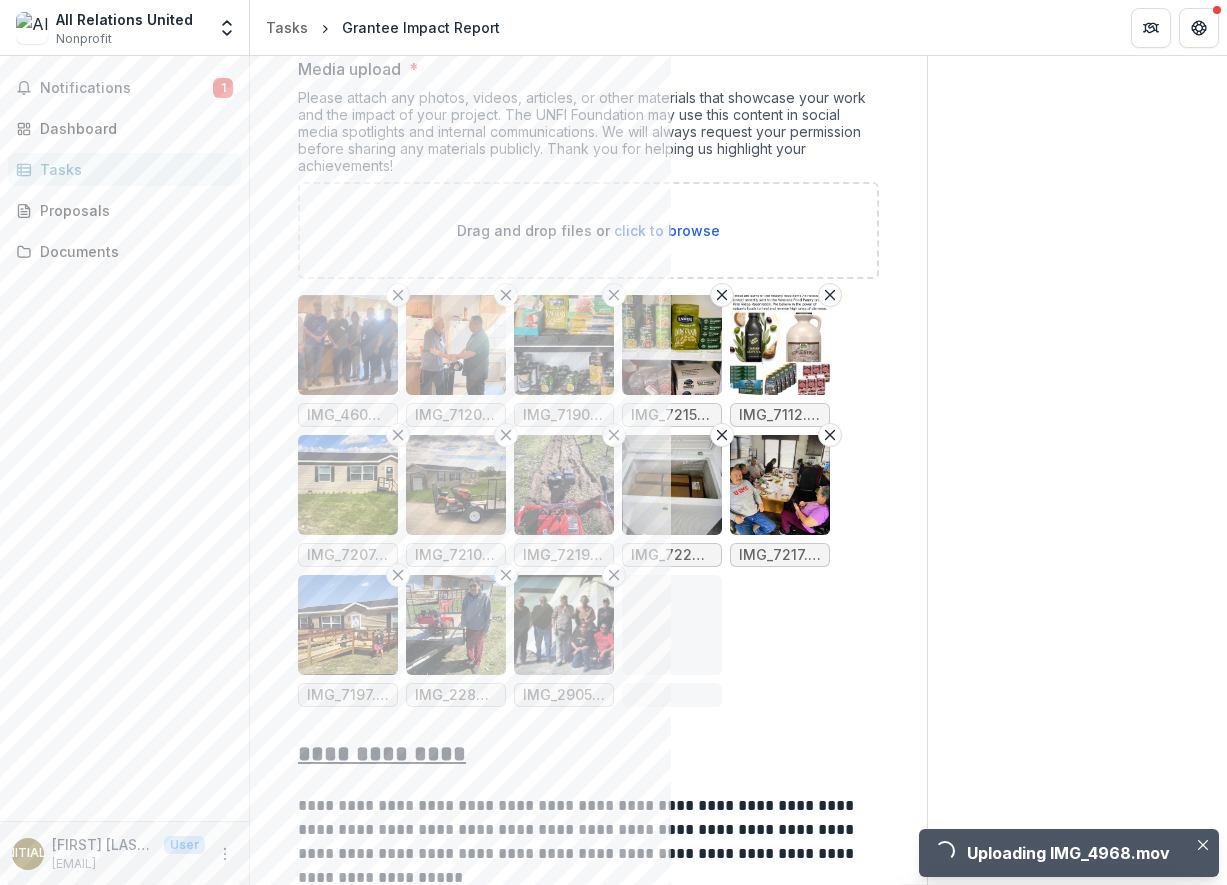 scroll, scrollTop: 925, scrollLeft: 0, axis: vertical 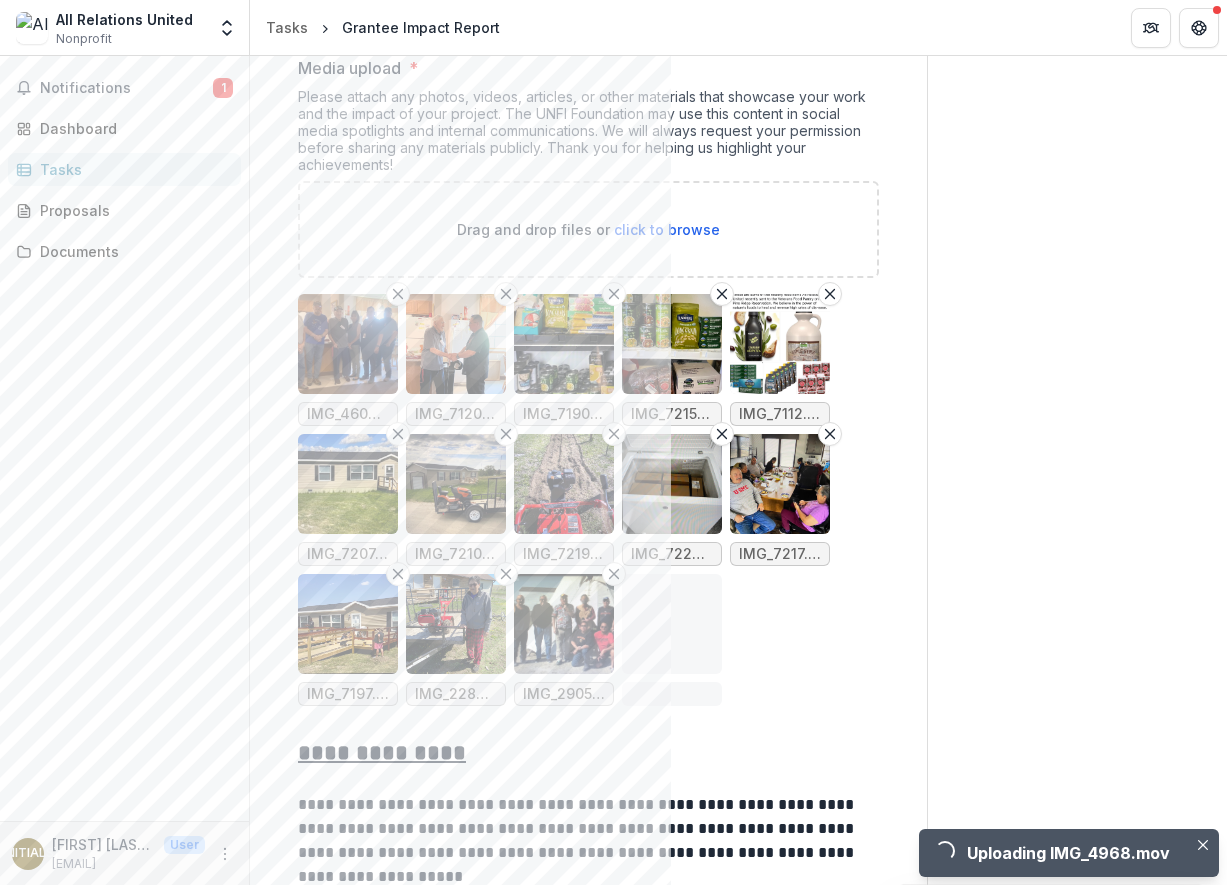 click on "click to browse" at bounding box center [667, 229] 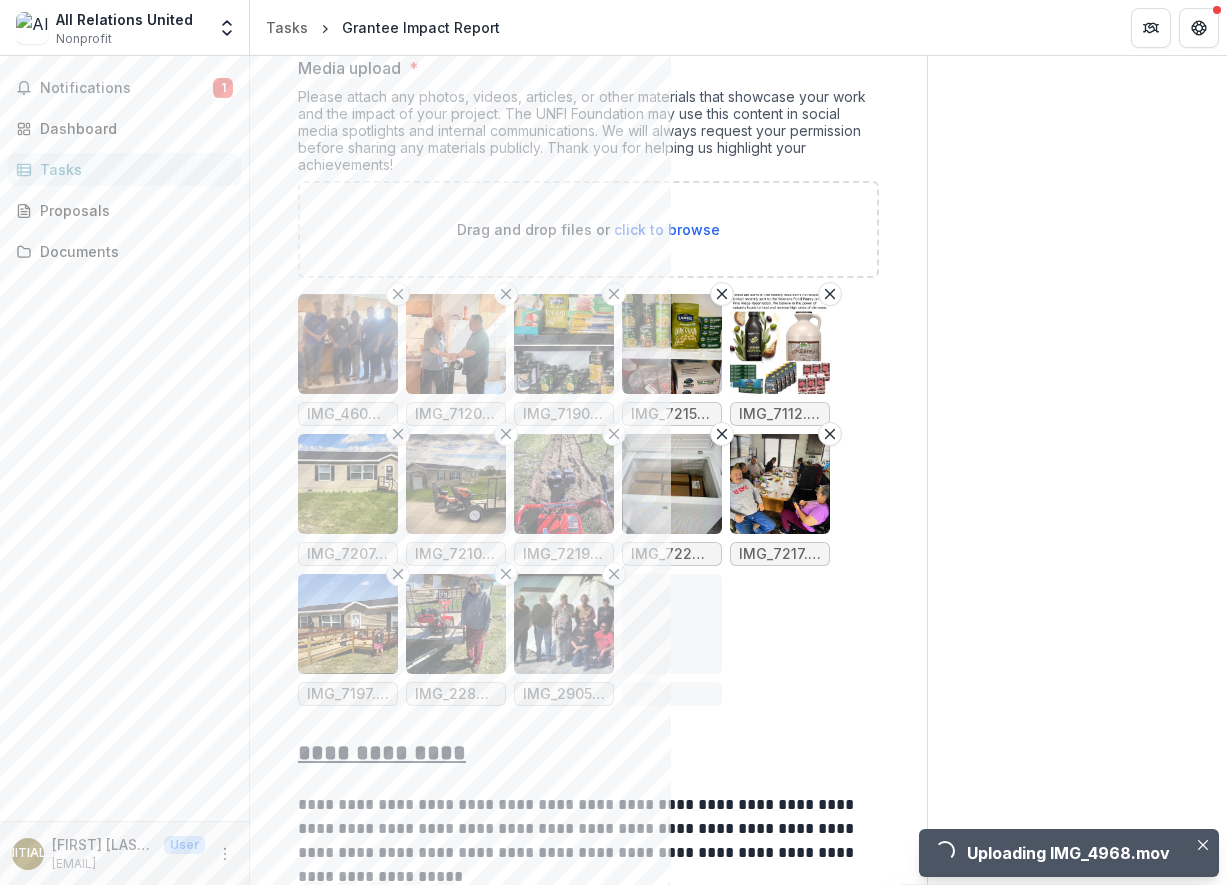 type on "**********" 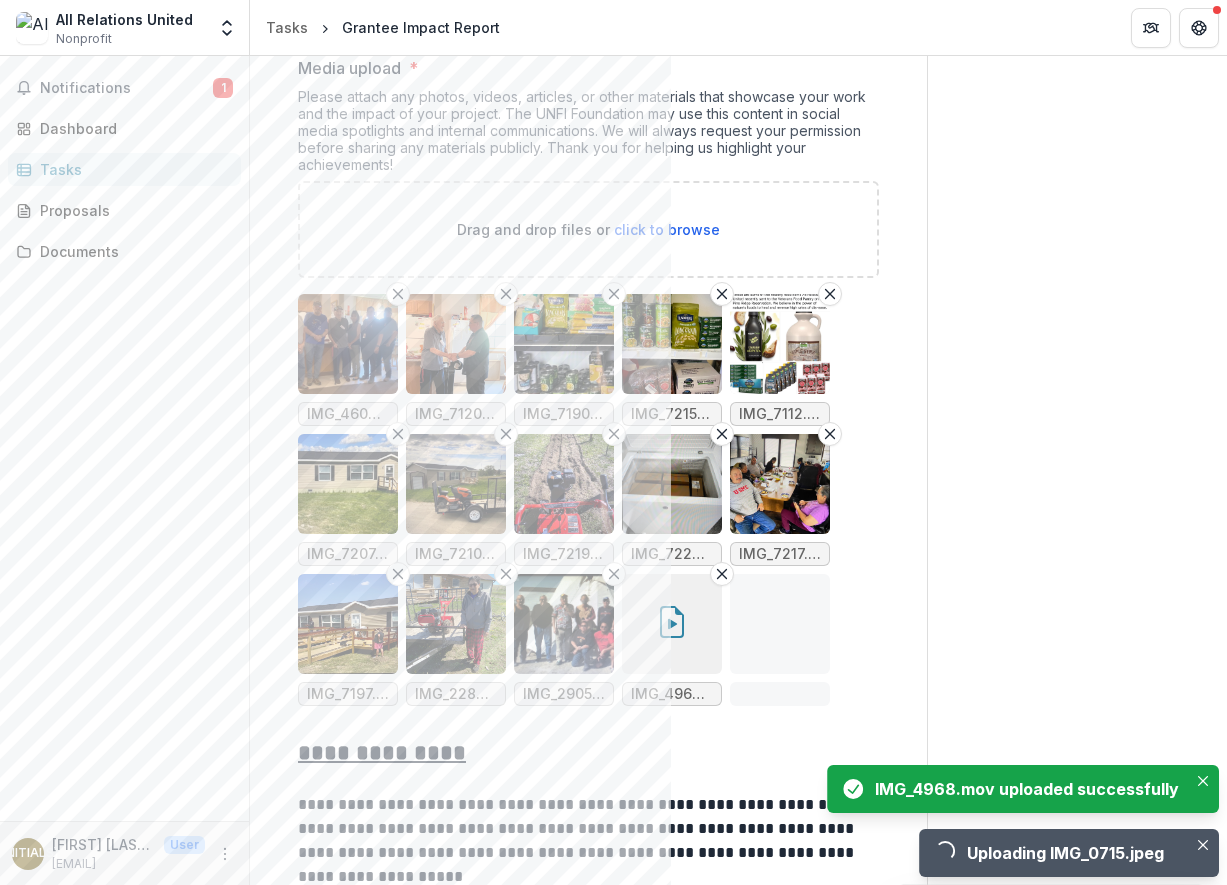 click on "click to browse" at bounding box center (667, 229) 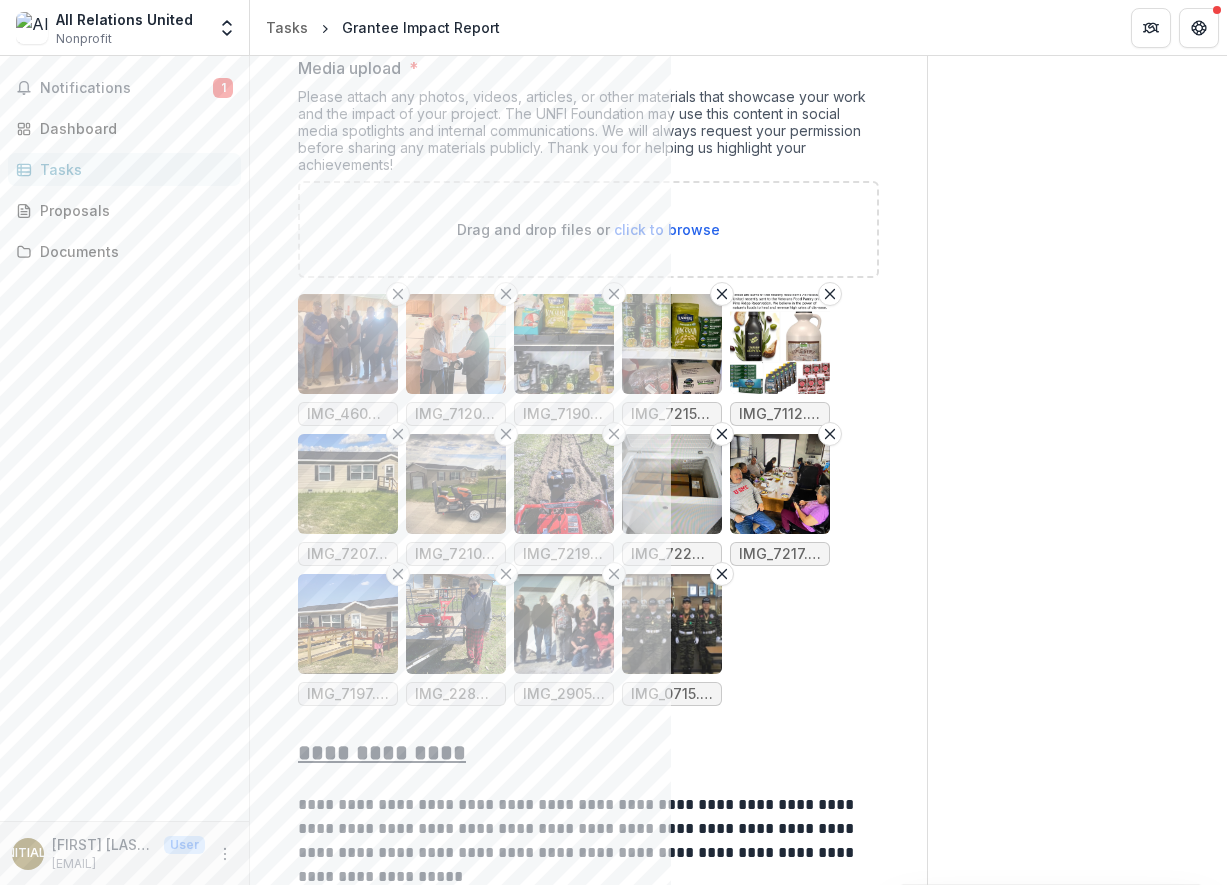 type on "**********" 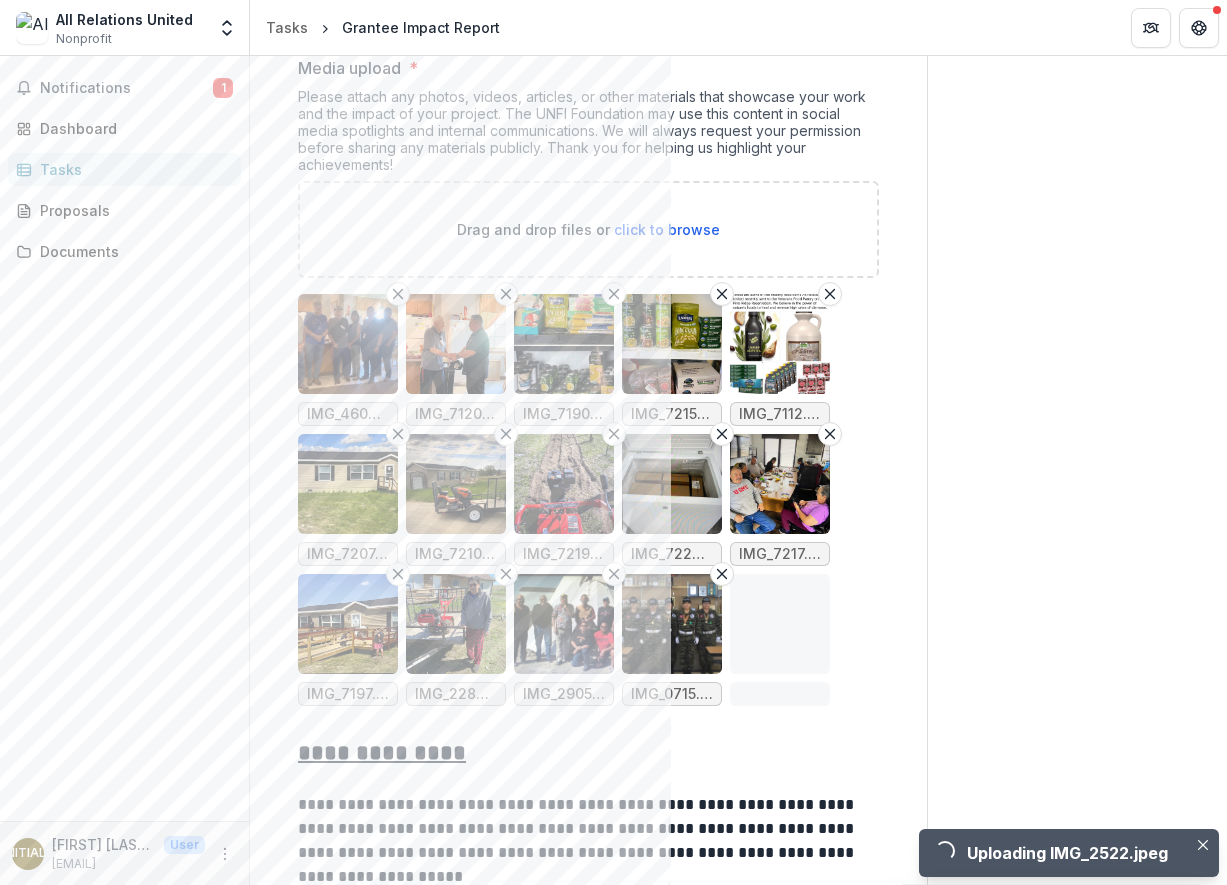 click on "click to browse" at bounding box center [667, 229] 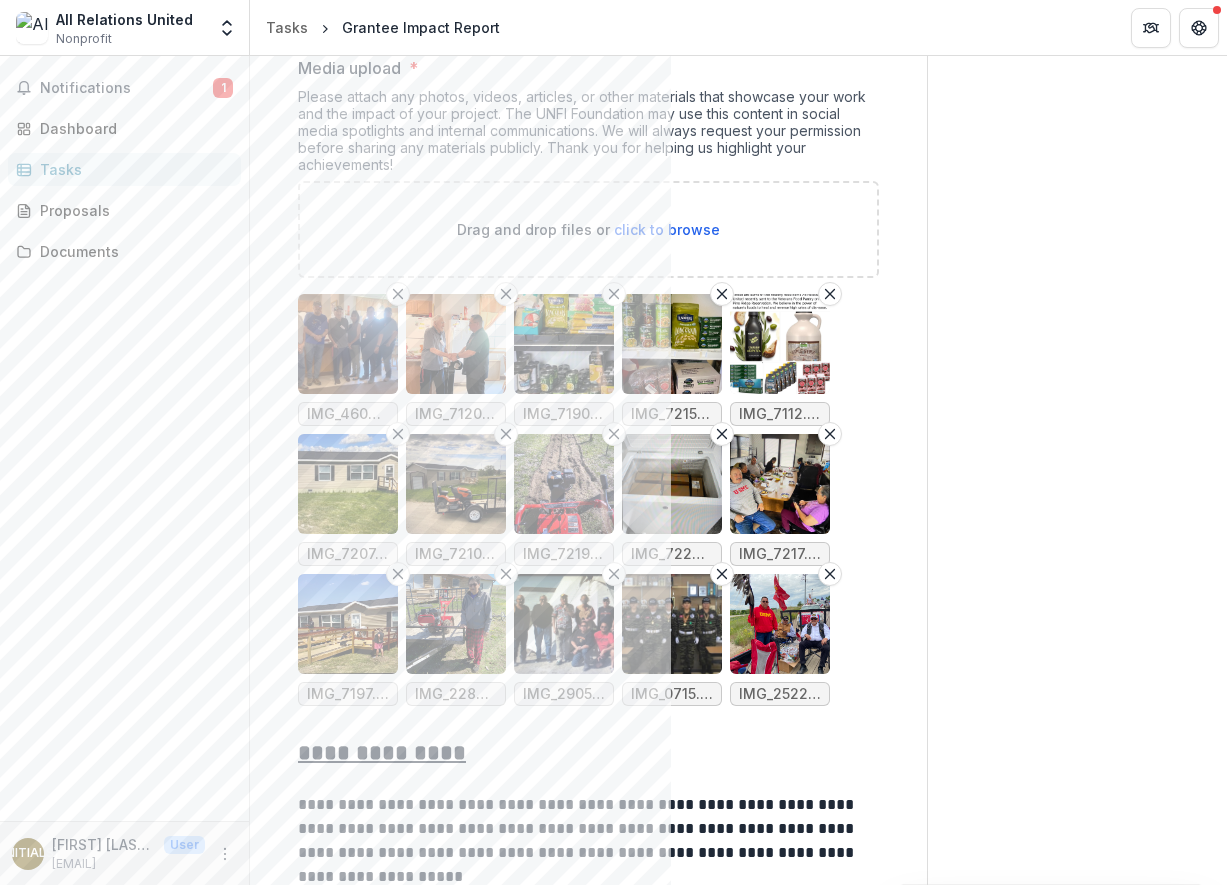 type on "**********" 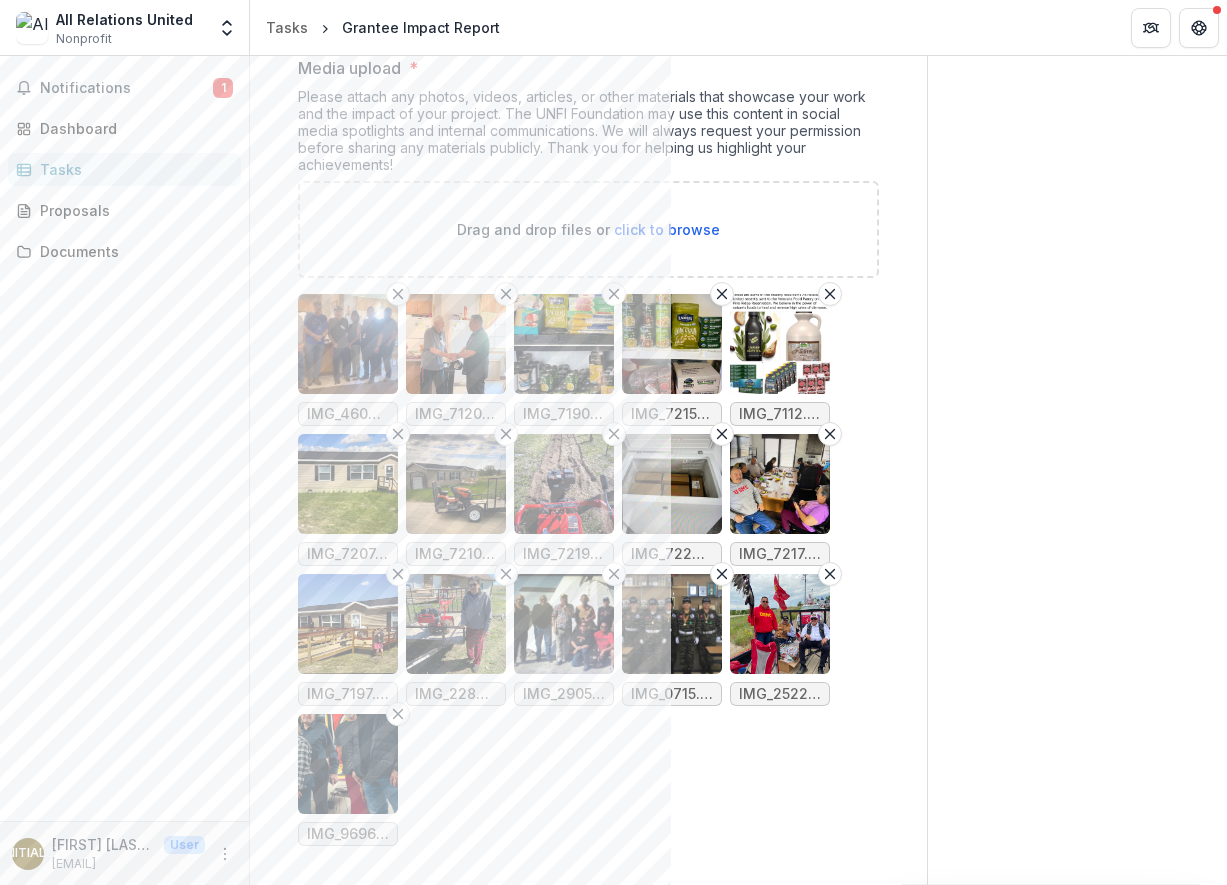 click at bounding box center (456, 624) 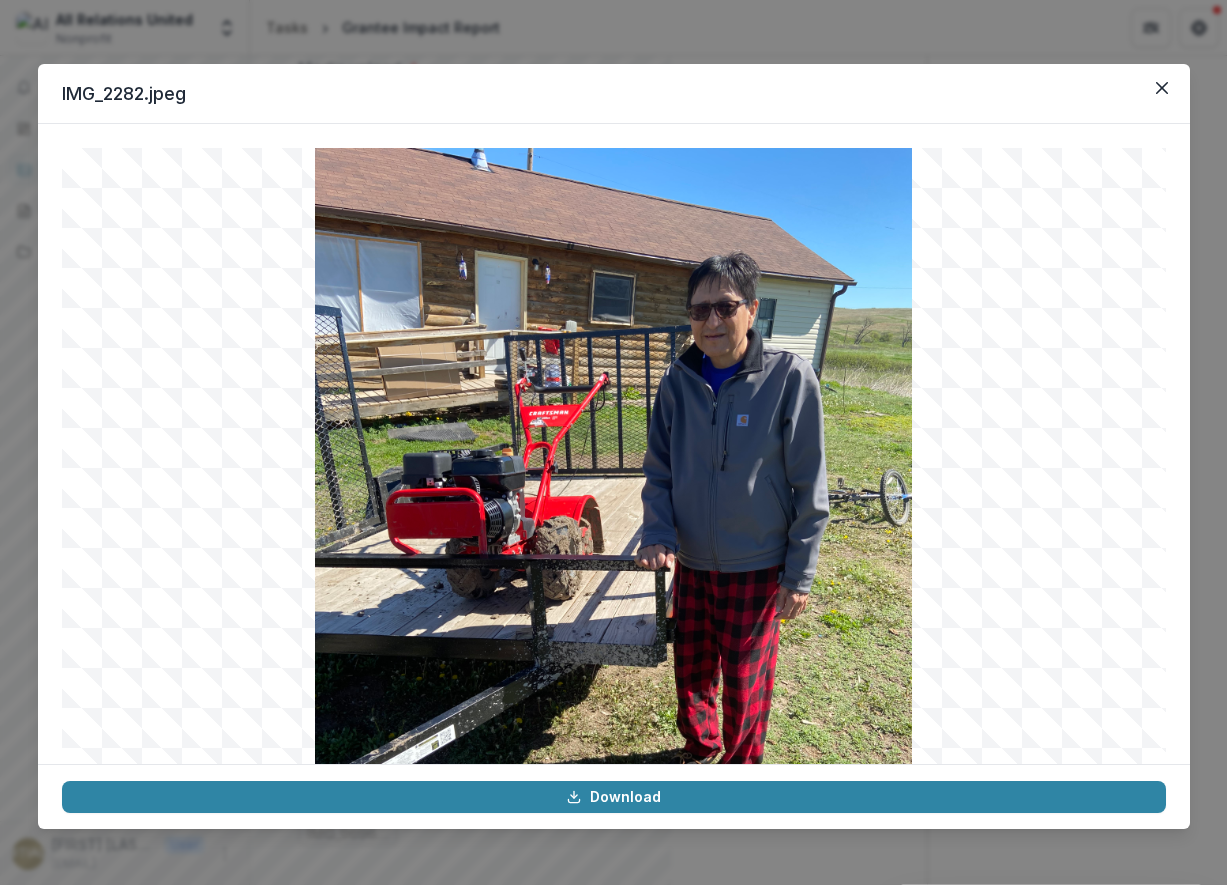 click at bounding box center (614, 546) 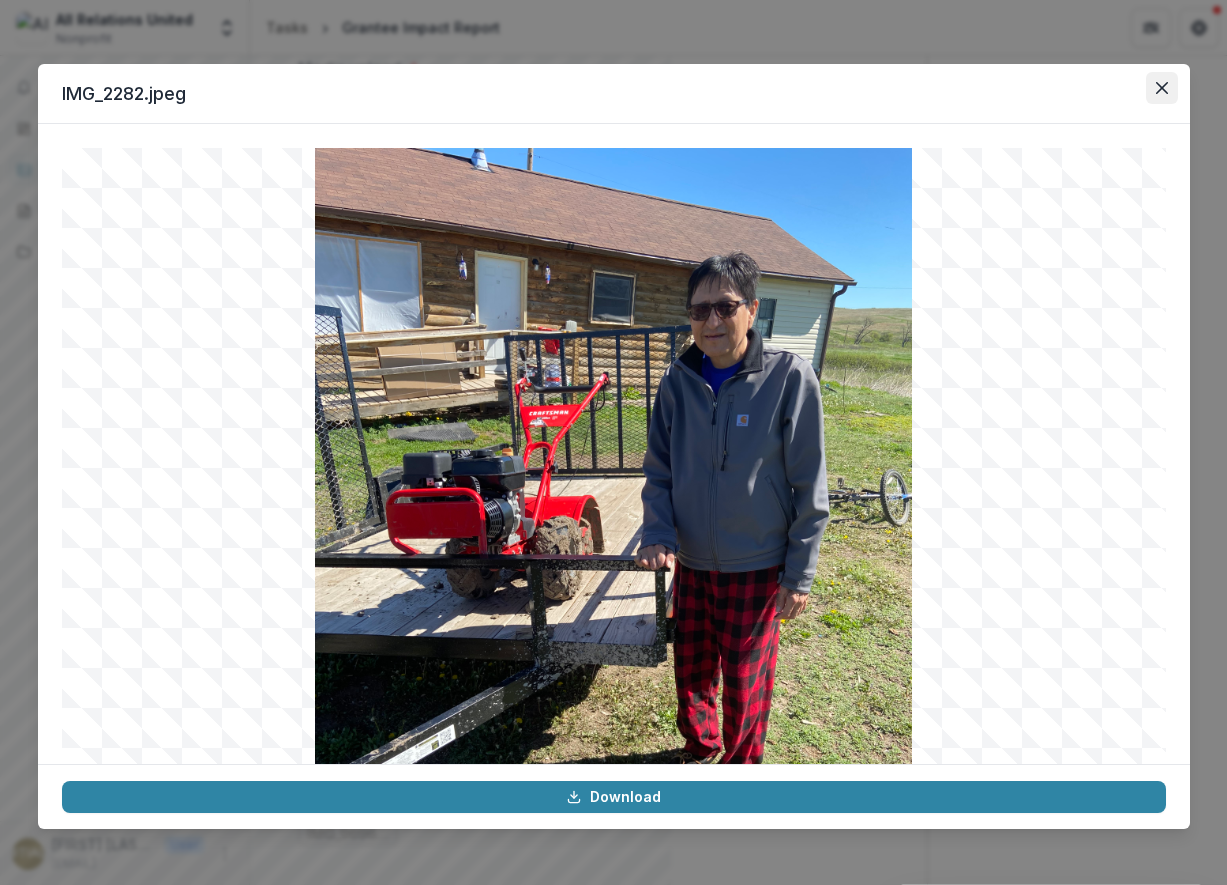 click 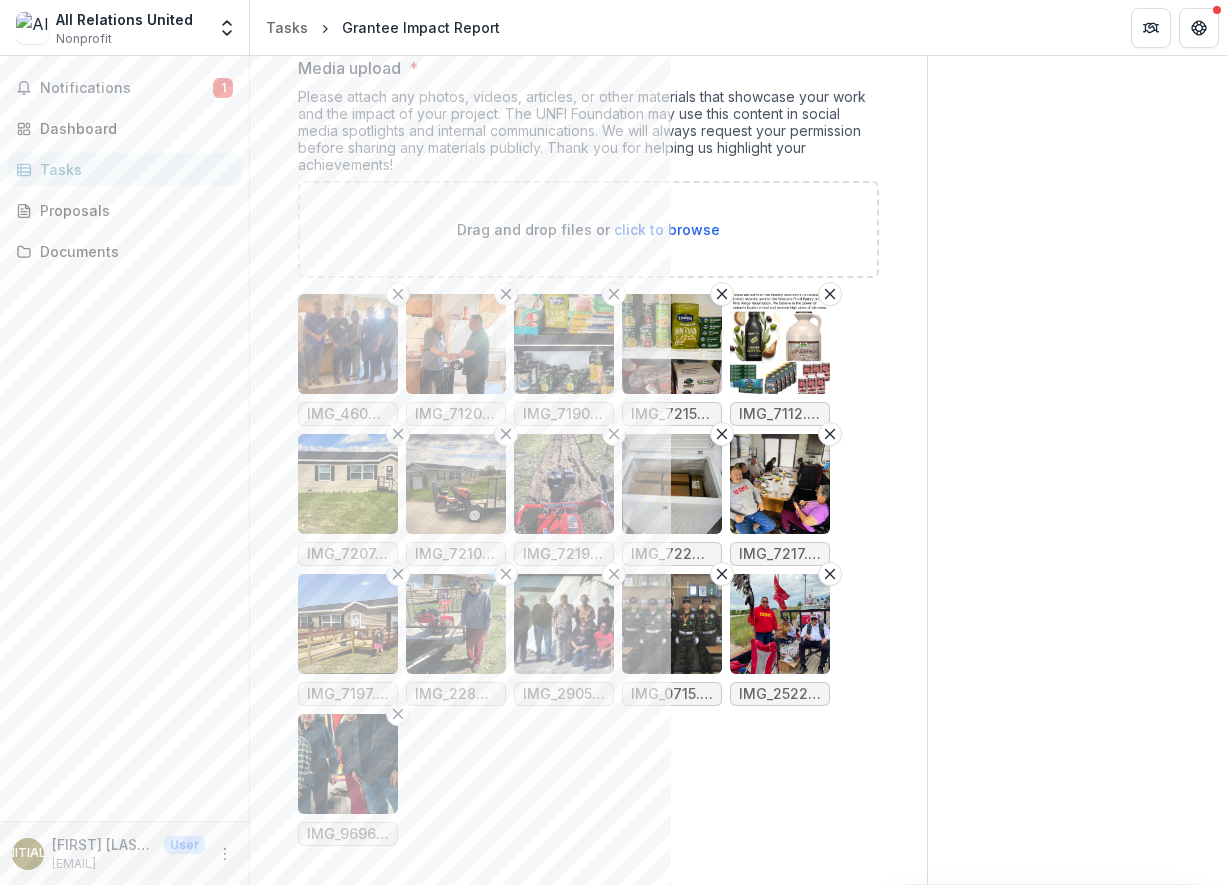 click at bounding box center [564, 624] 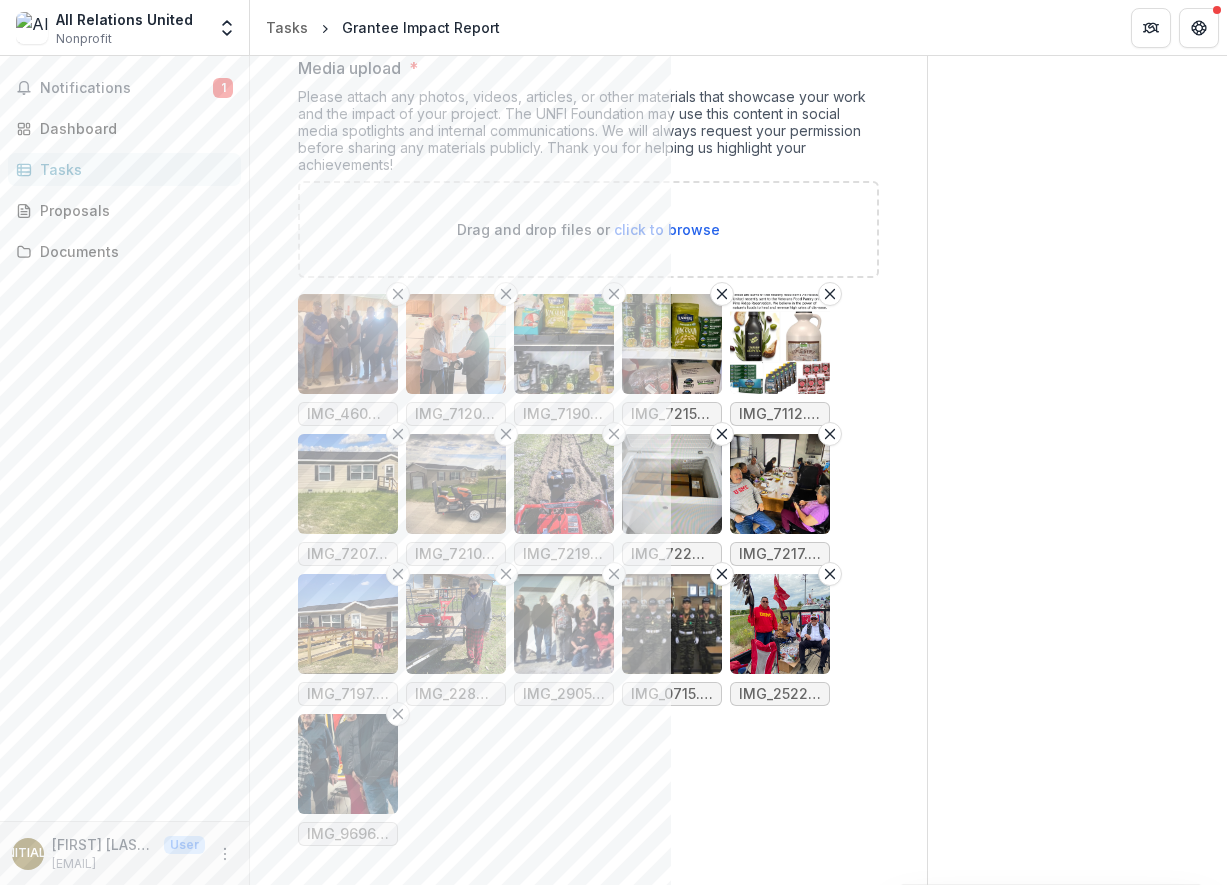 click at bounding box center (613, 543) 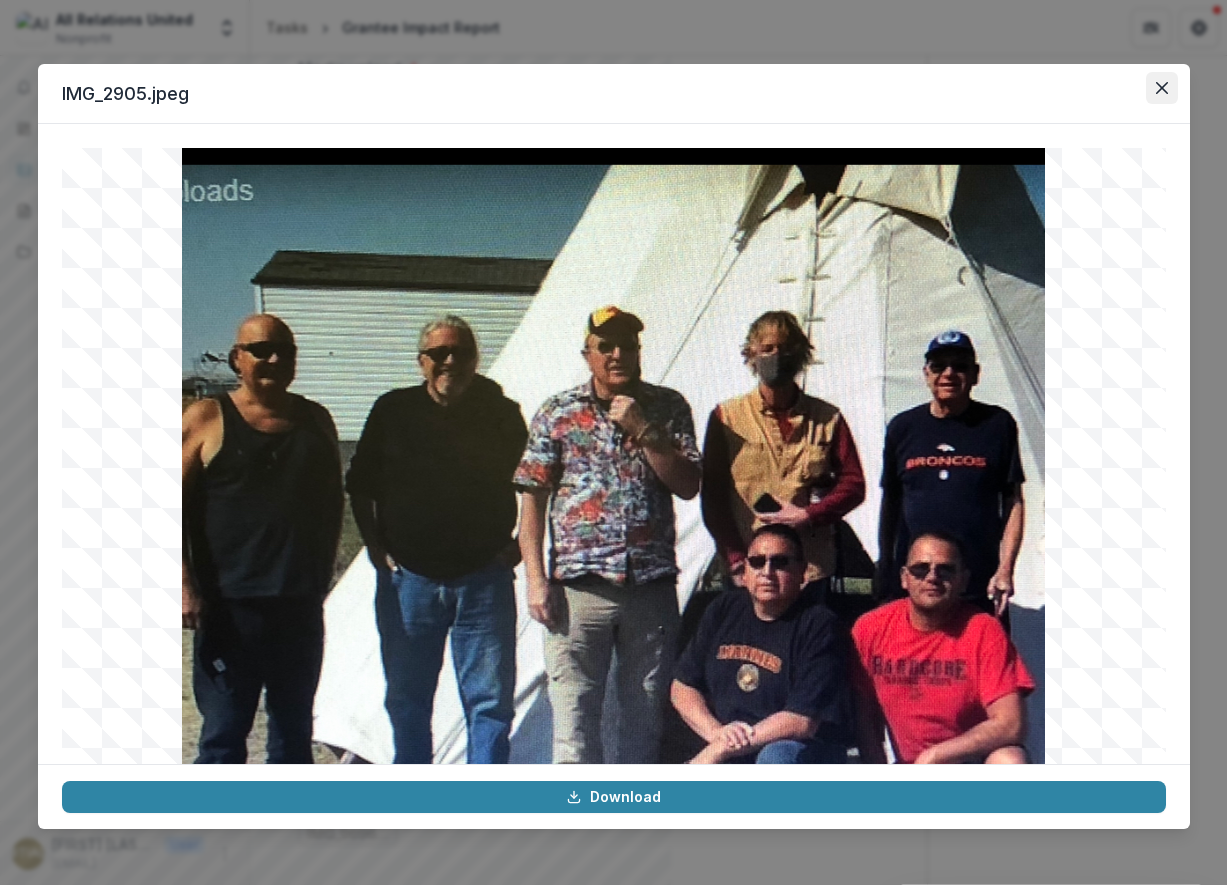 click 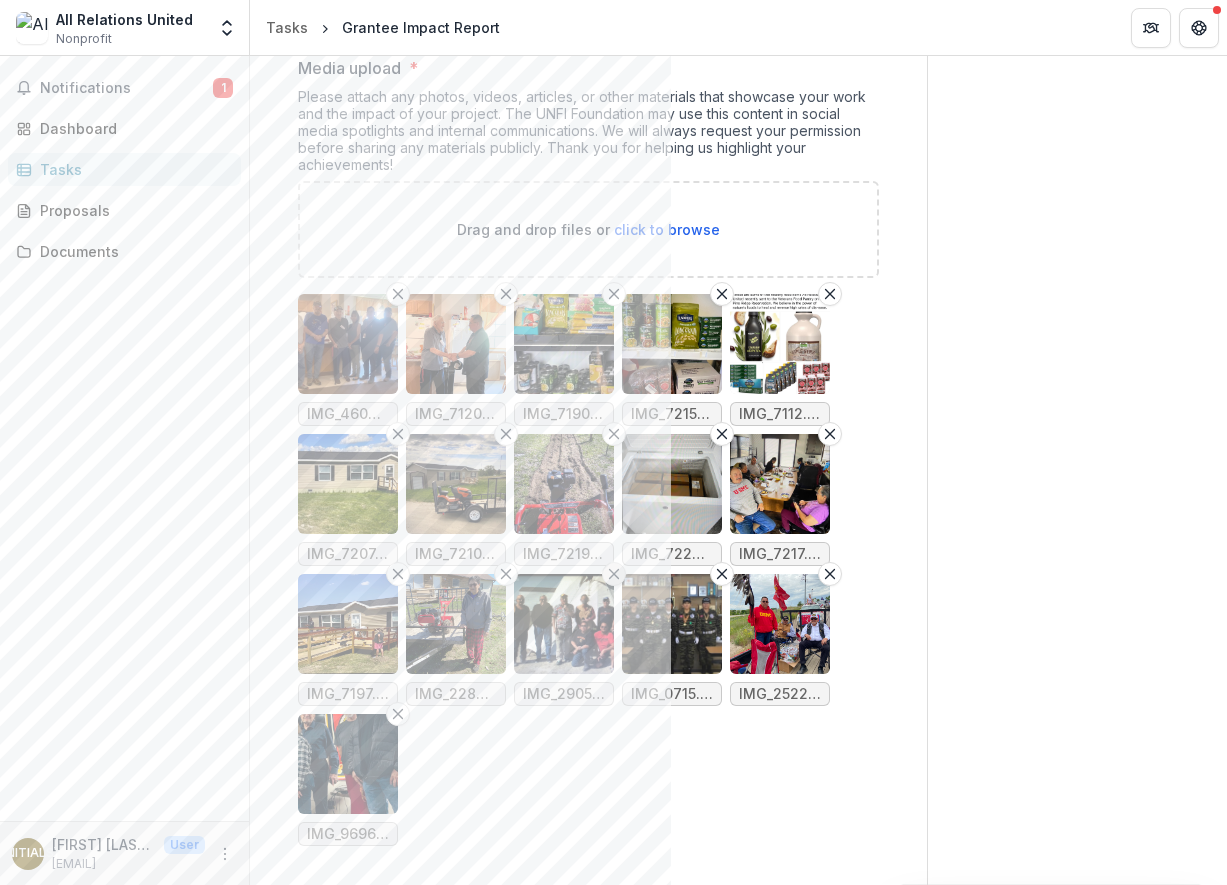 click 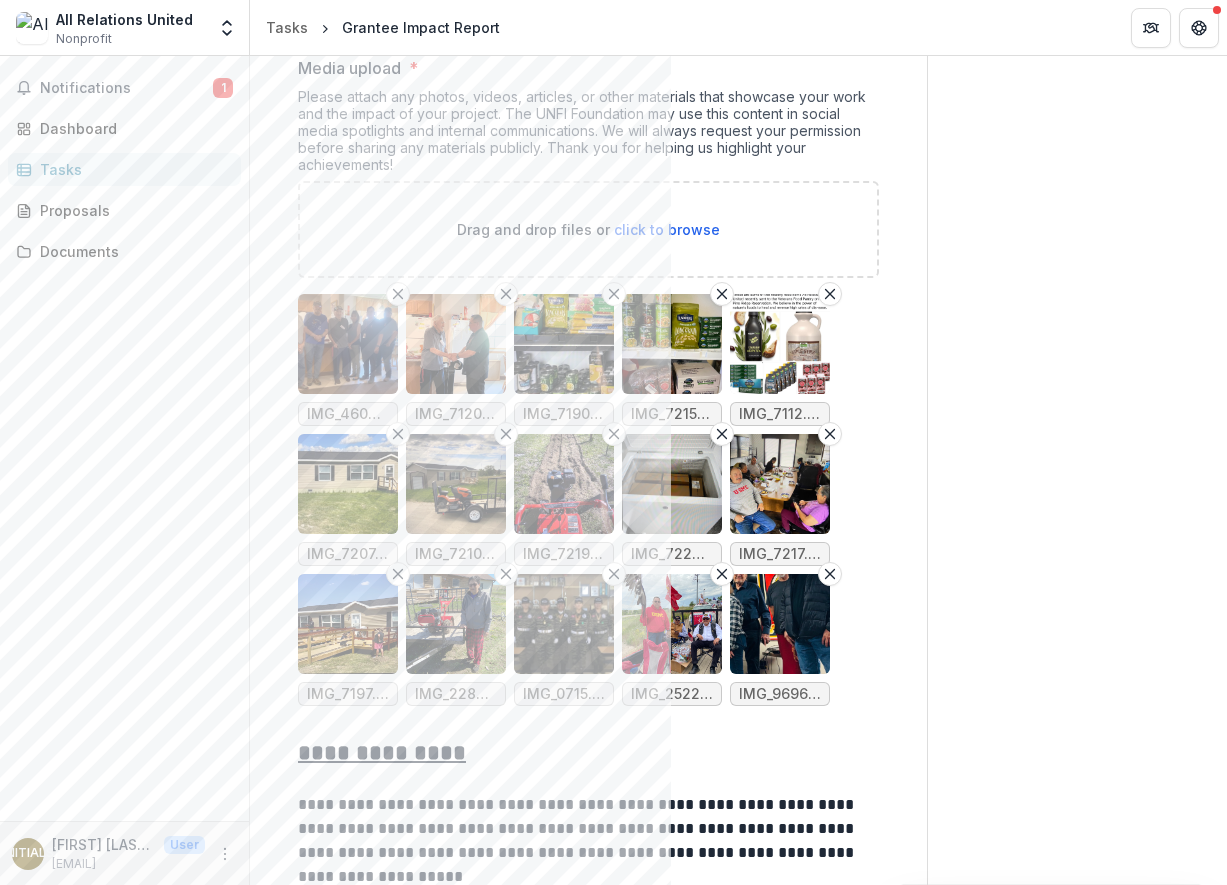 click at bounding box center (564, 624) 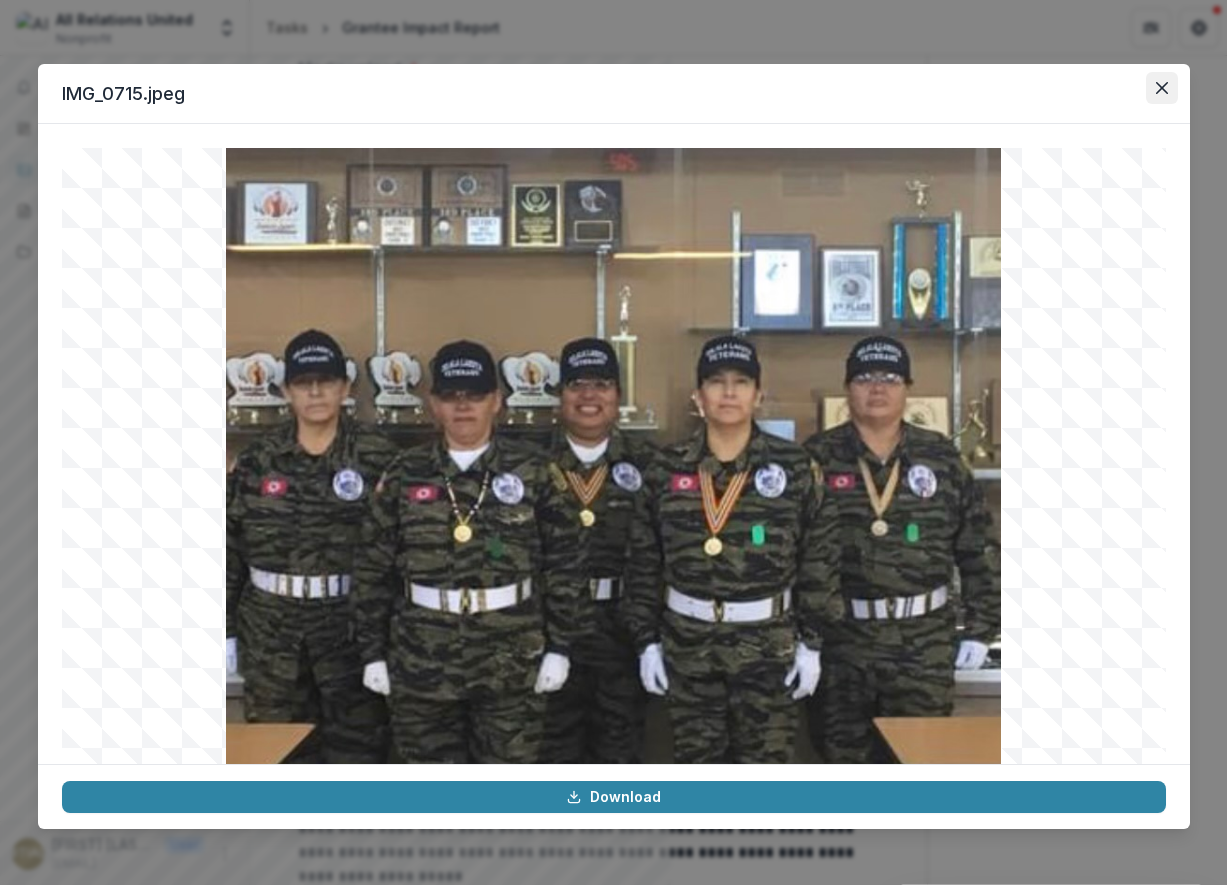 click at bounding box center [1162, 88] 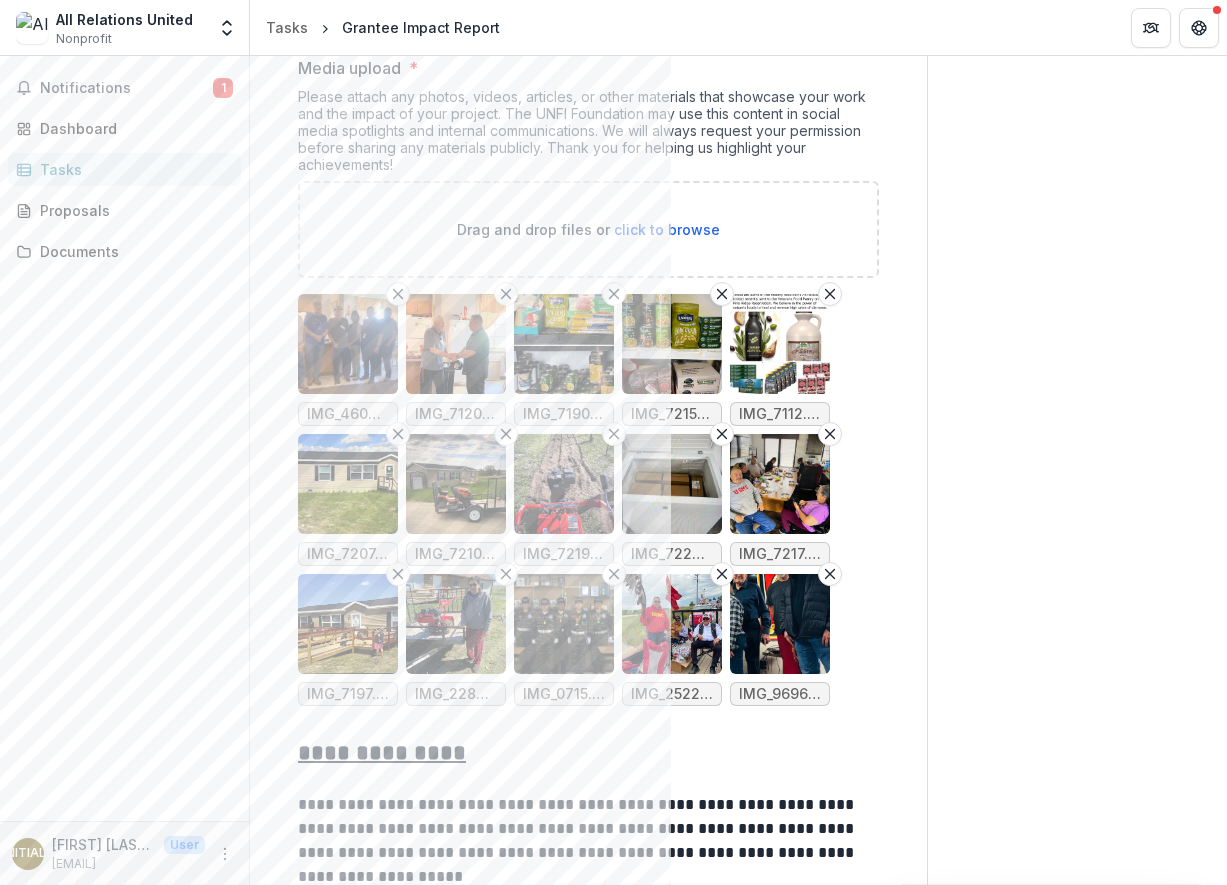 click at bounding box center (564, 624) 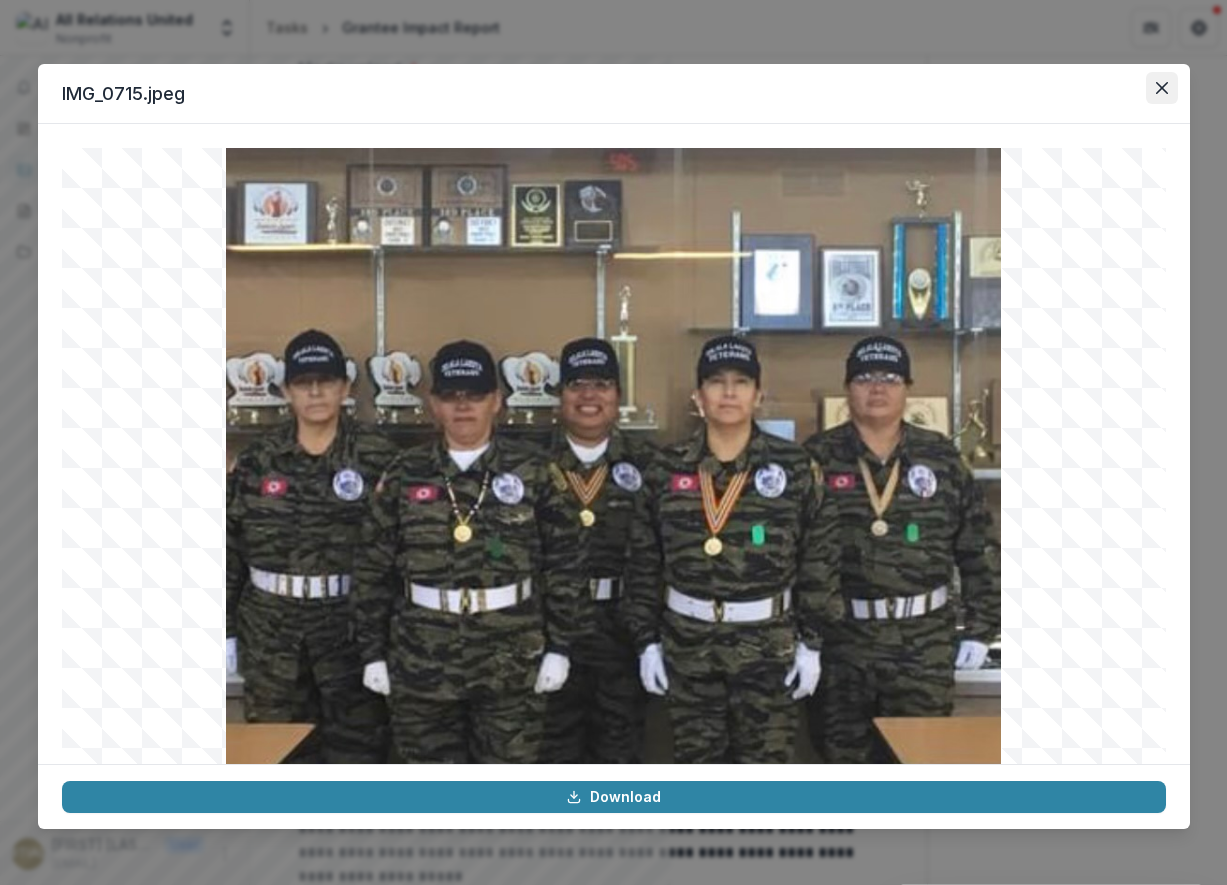 click 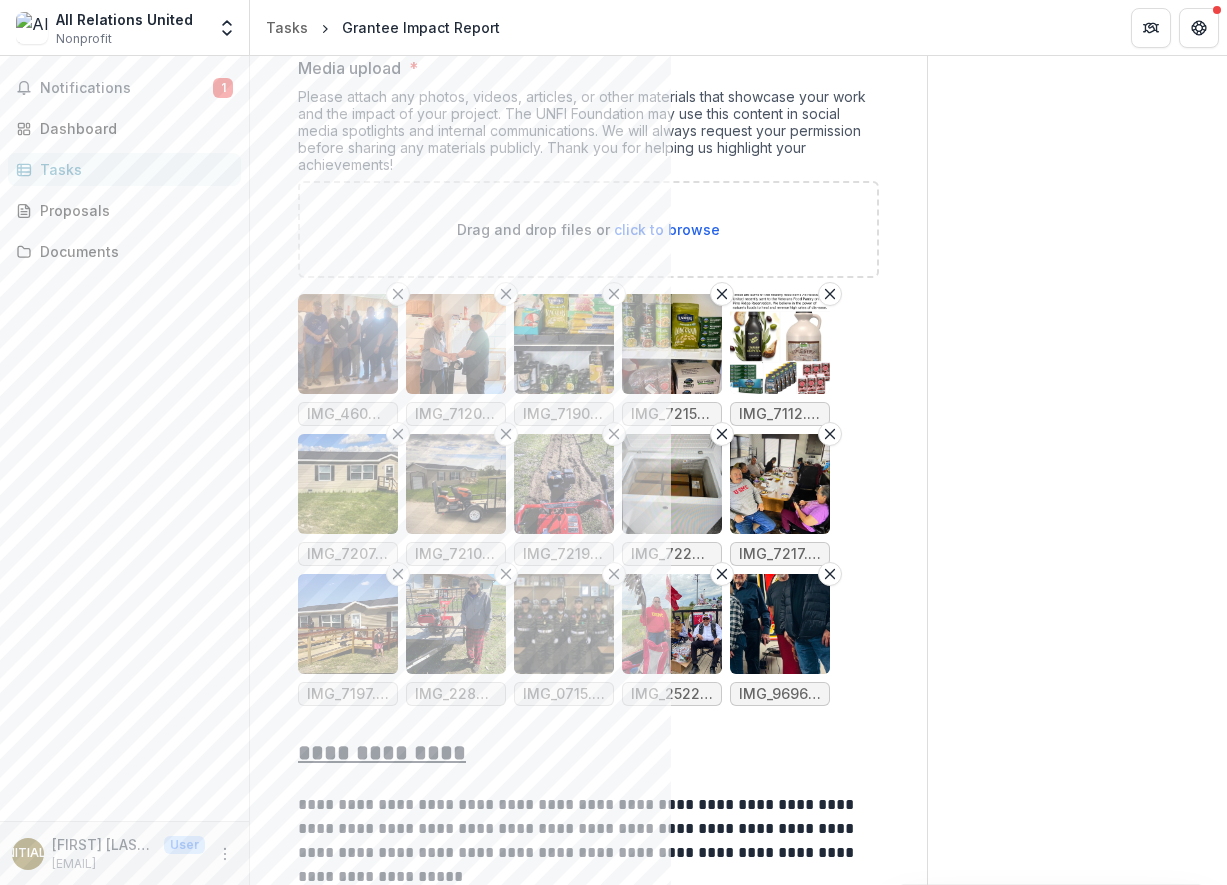 click at bounding box center [672, 624] 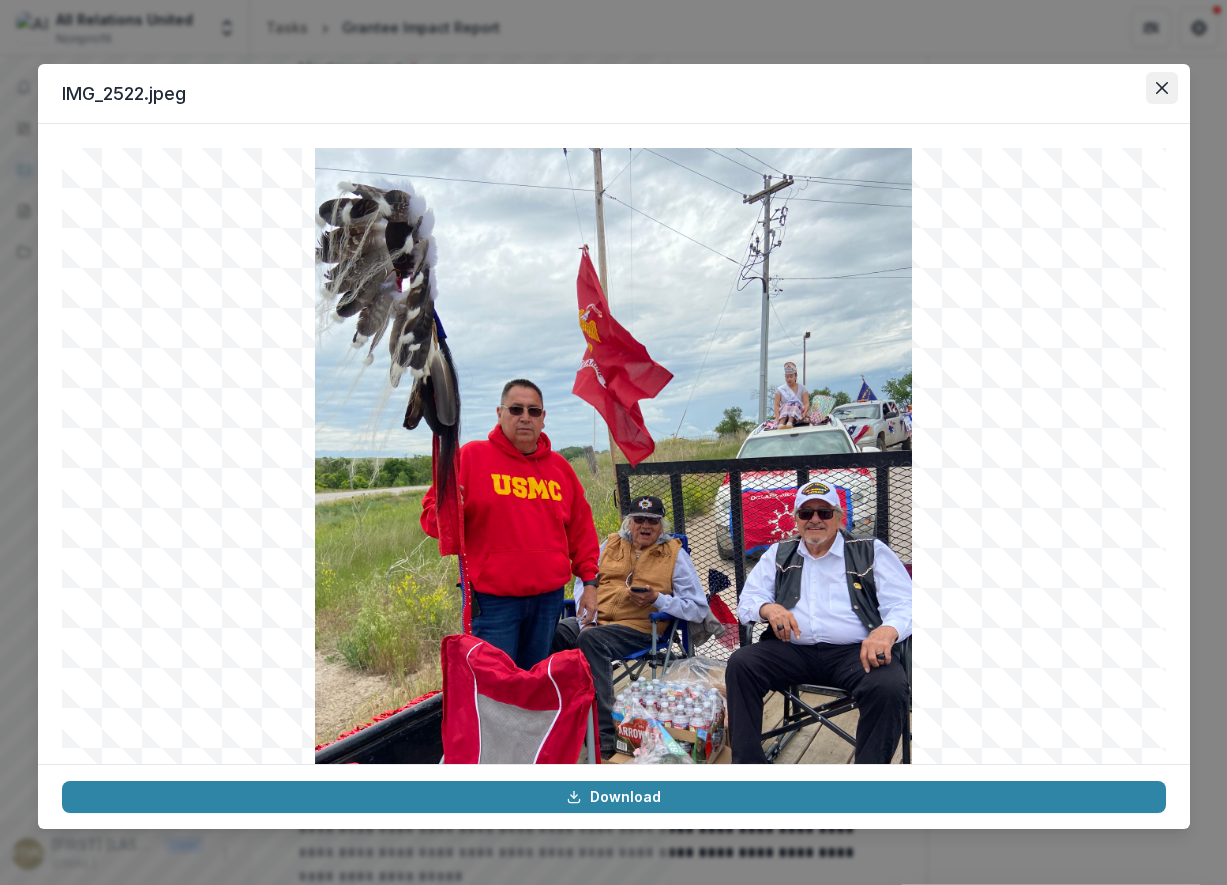 click 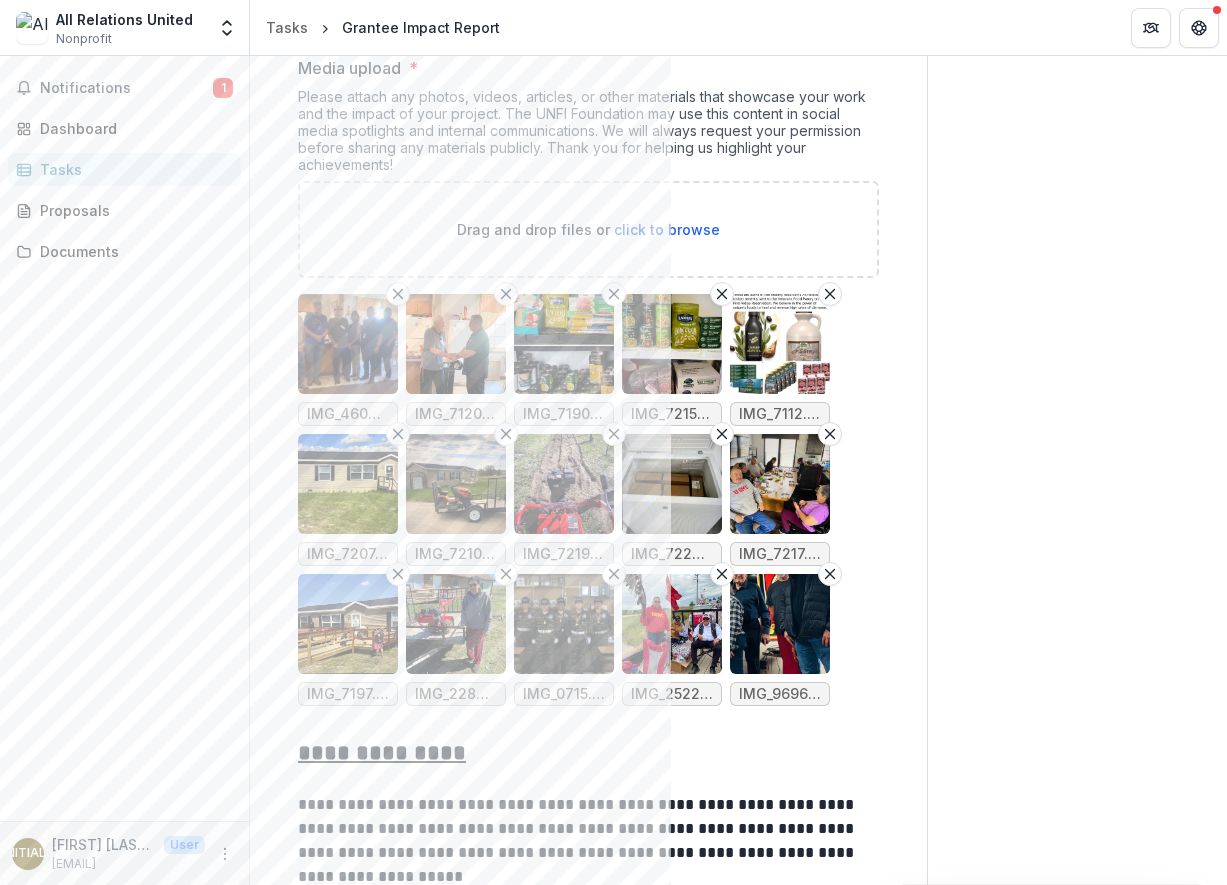 click at bounding box center (780, 624) 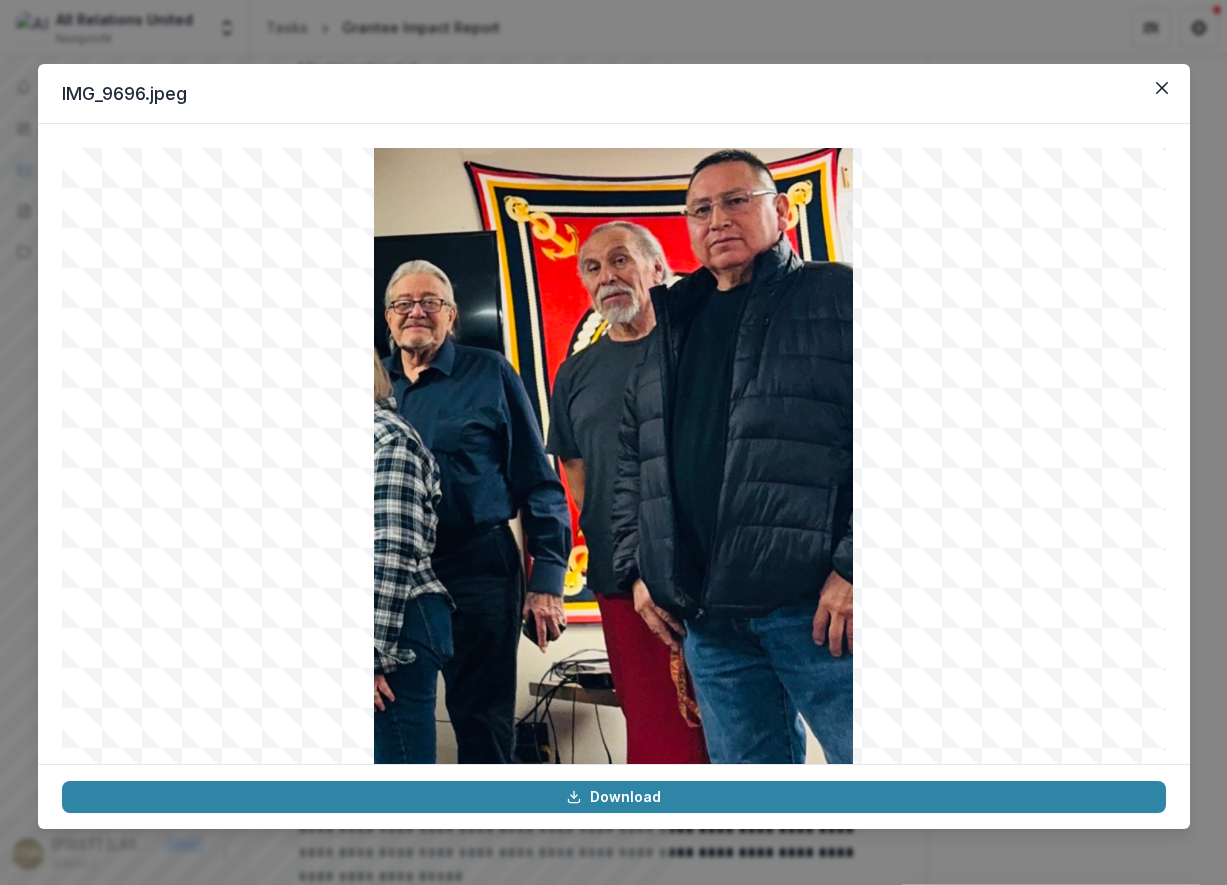 click at bounding box center (614, 546) 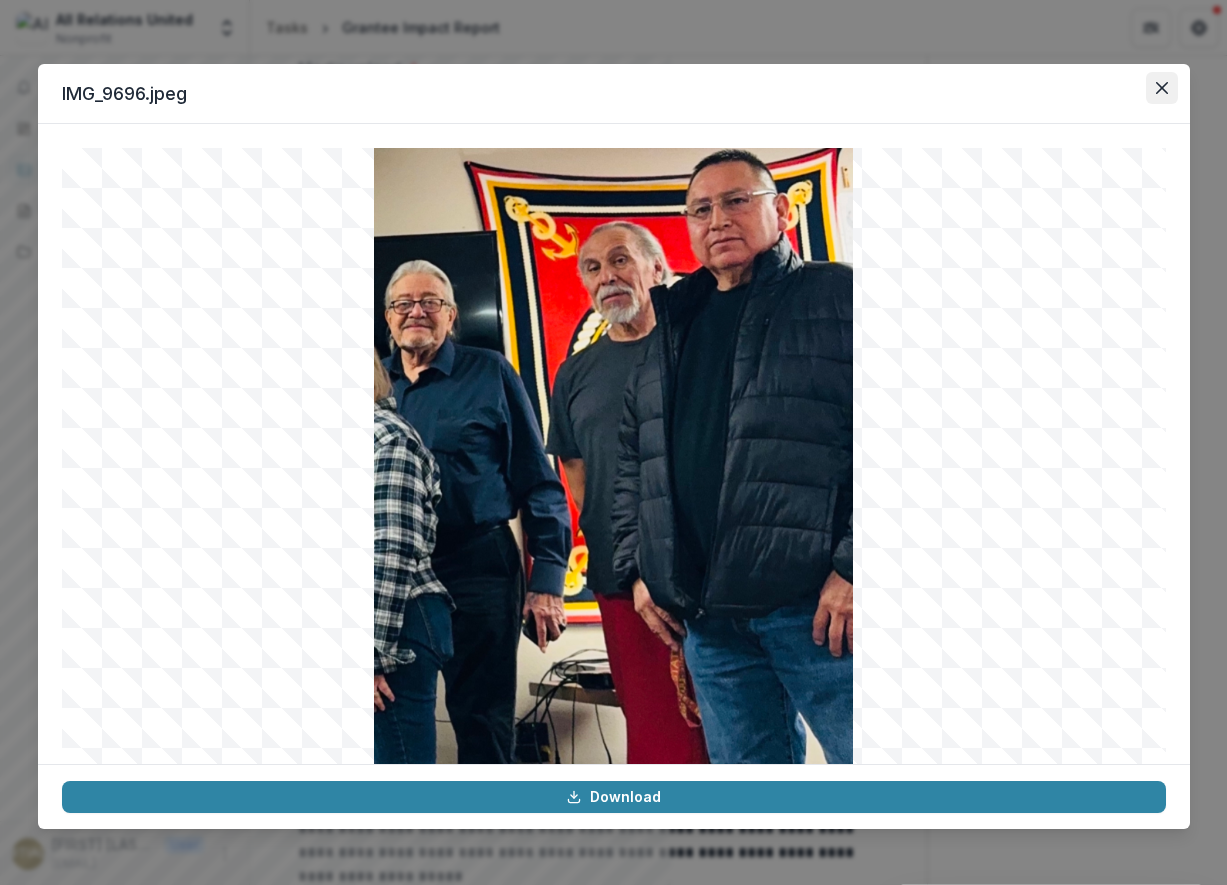 click 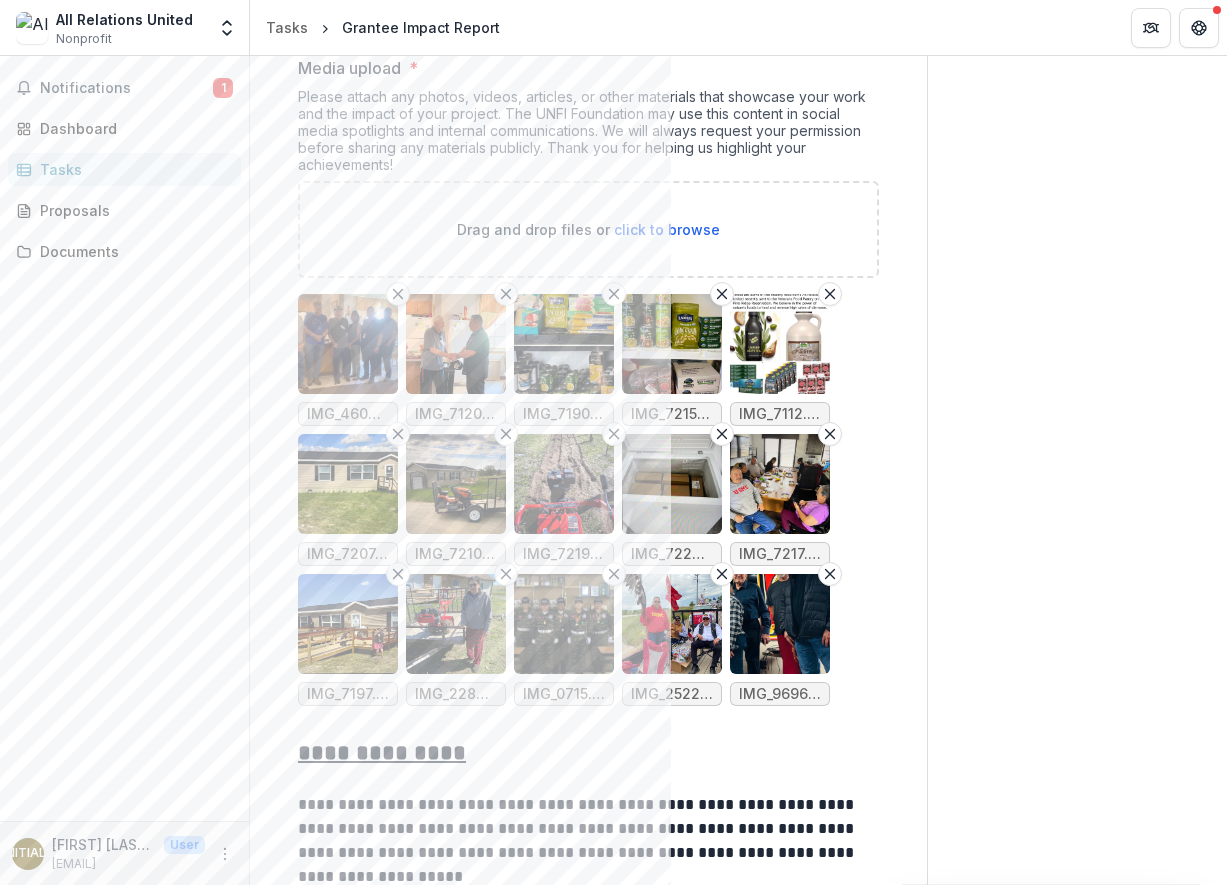 click at bounding box center [672, 624] 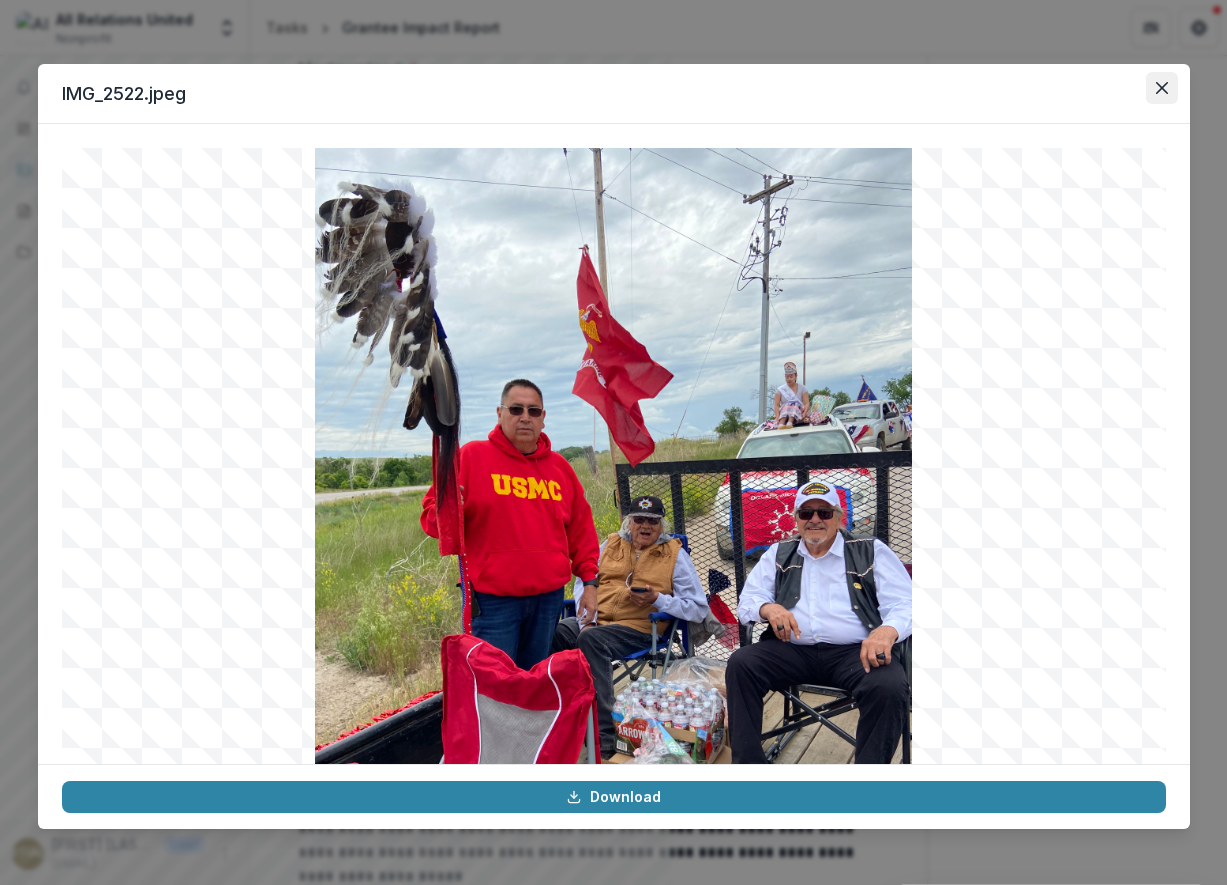 click 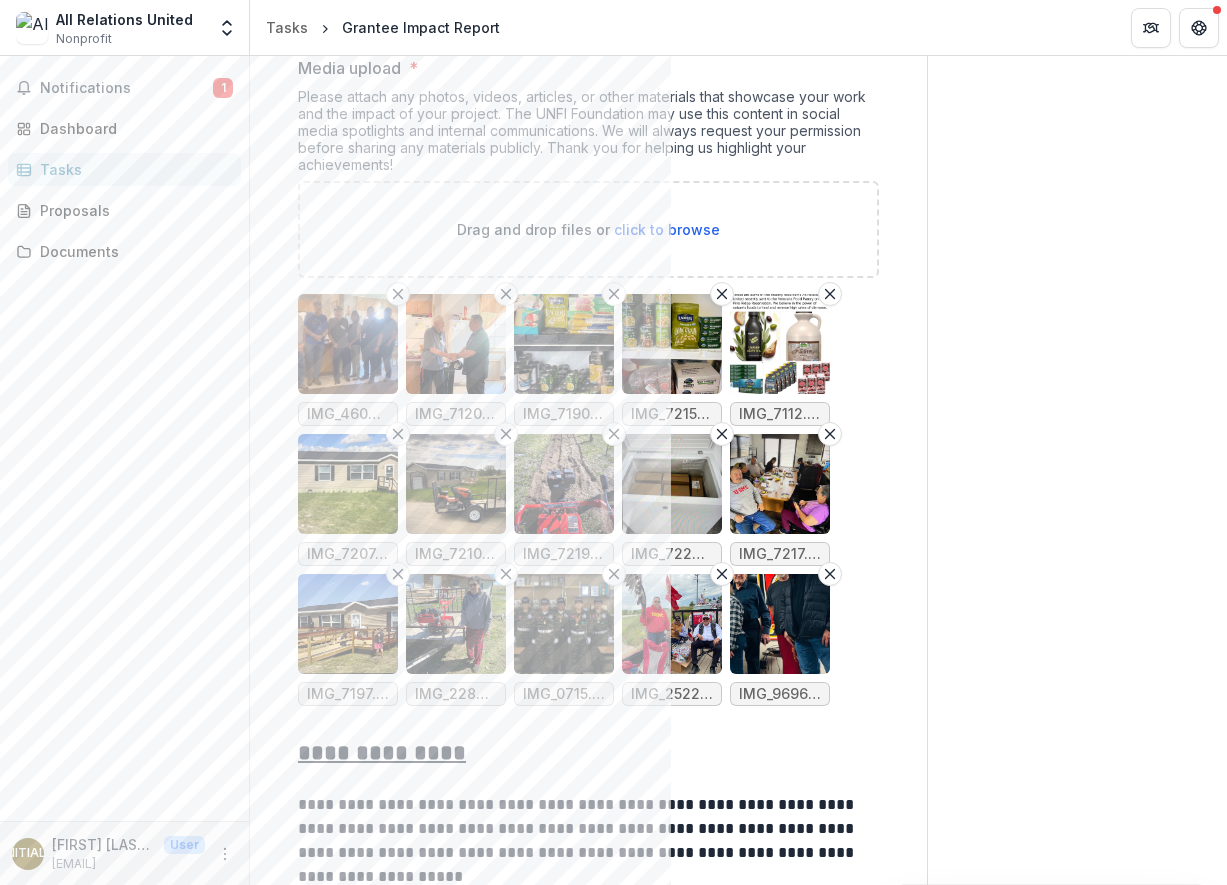 click at bounding box center (564, 624) 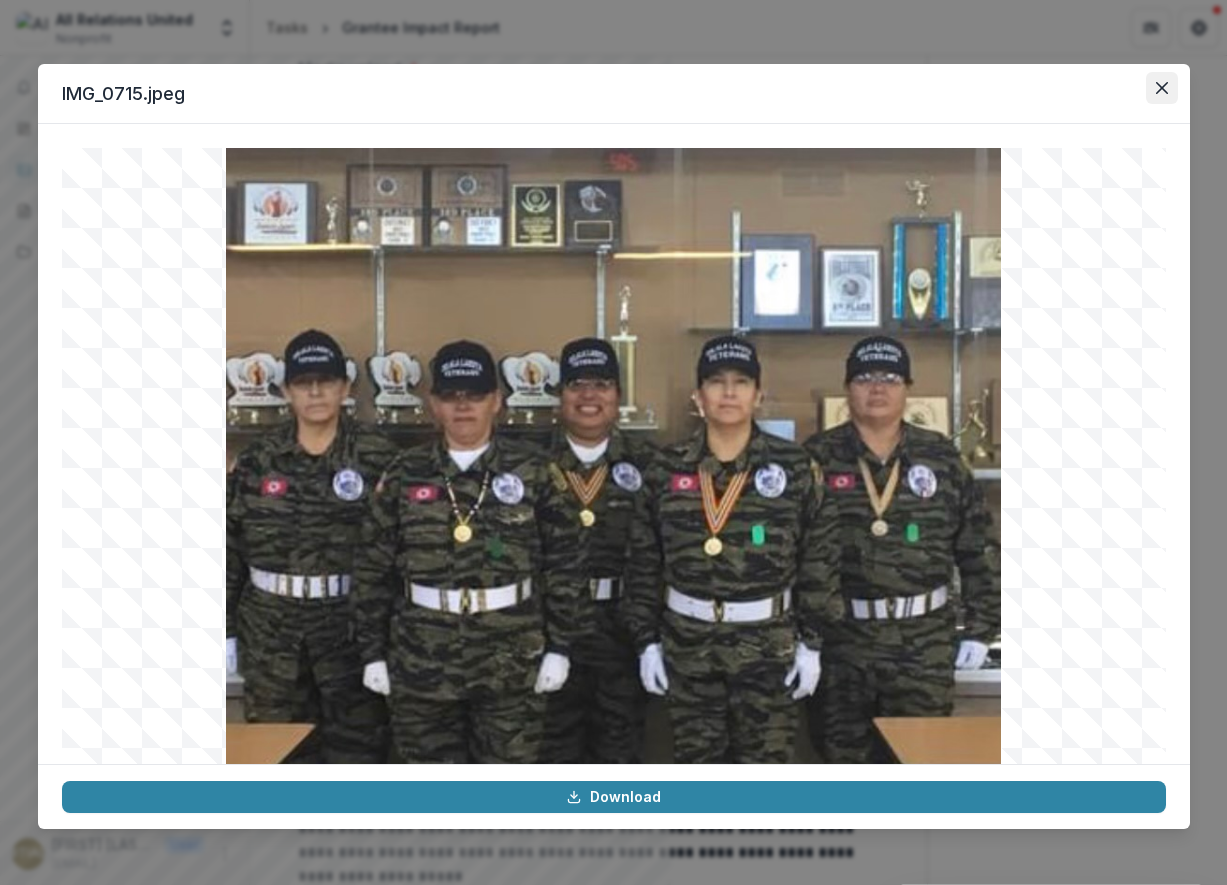 click 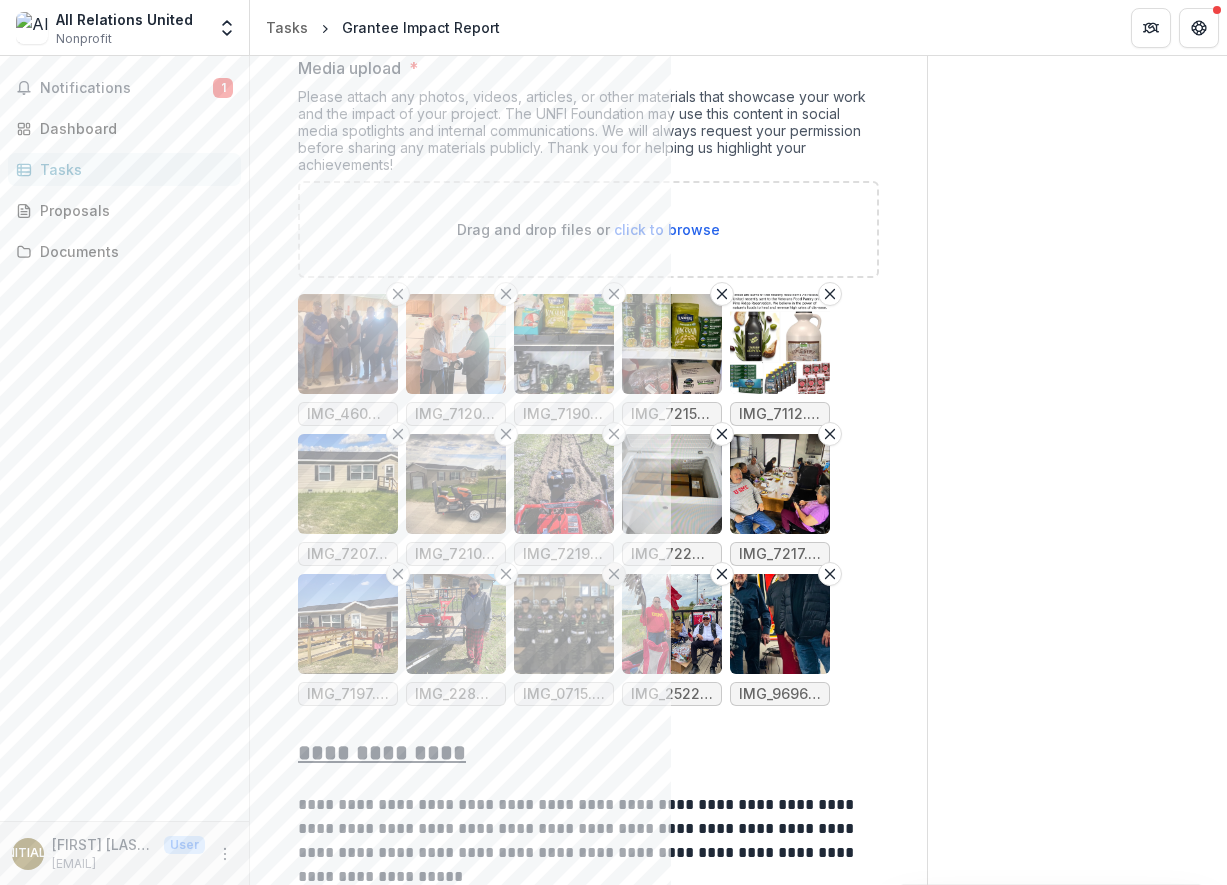 click 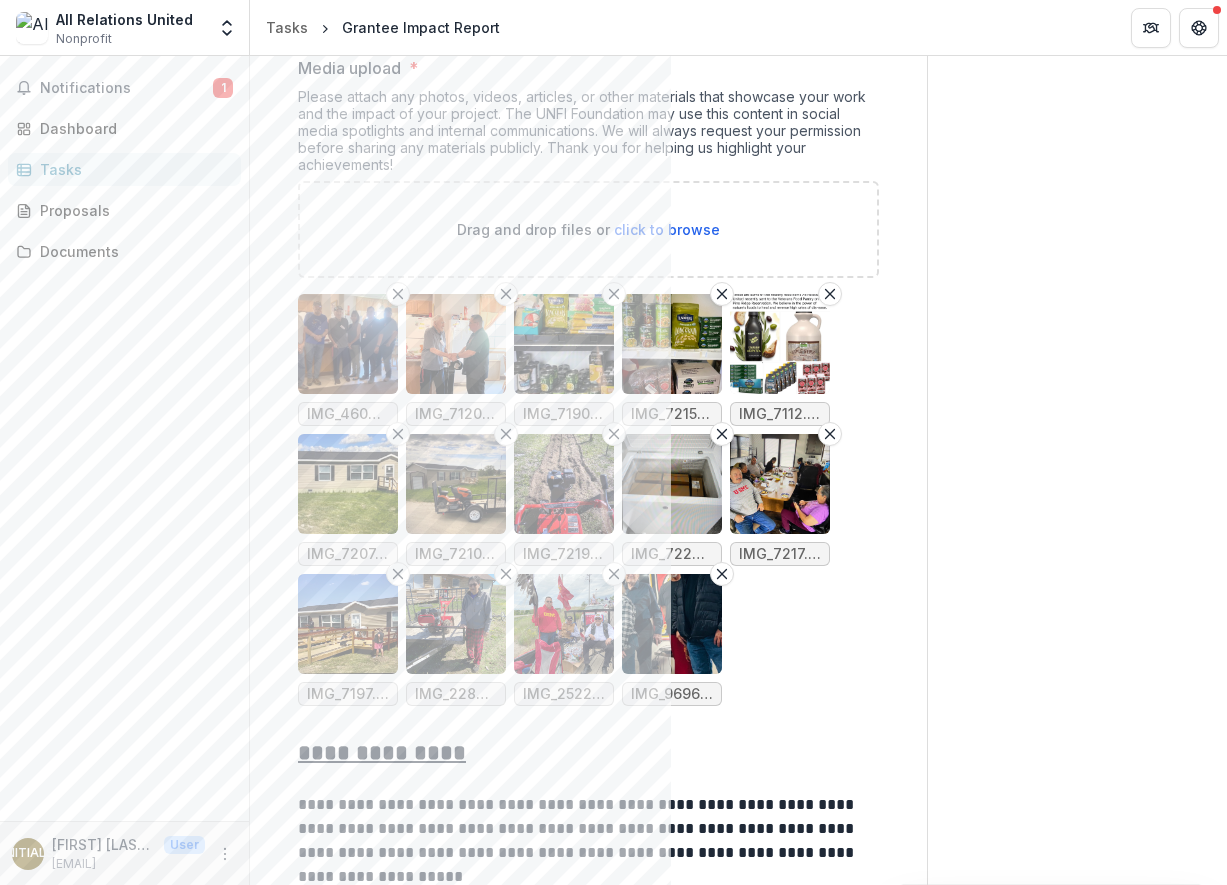 click at bounding box center (780, 484) 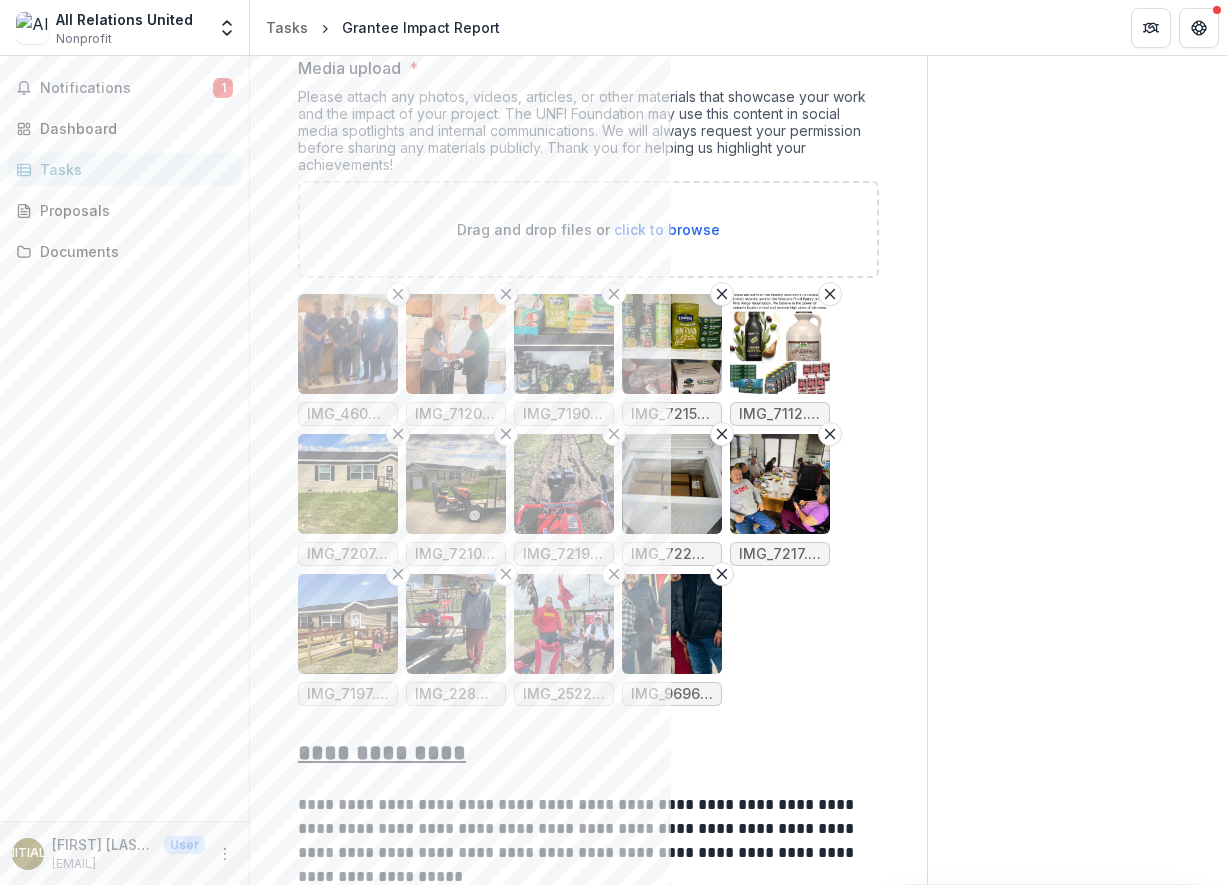 click at bounding box center (614, 542) 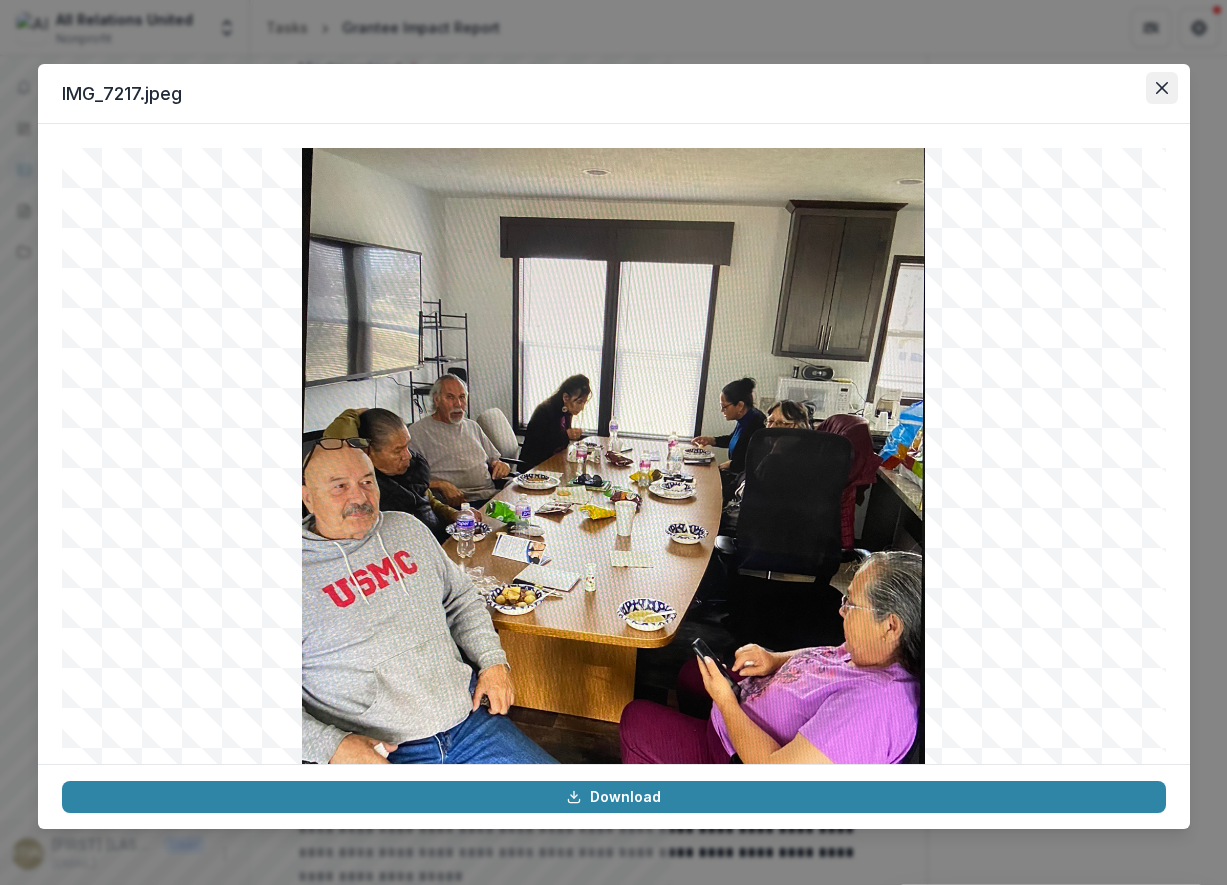 click 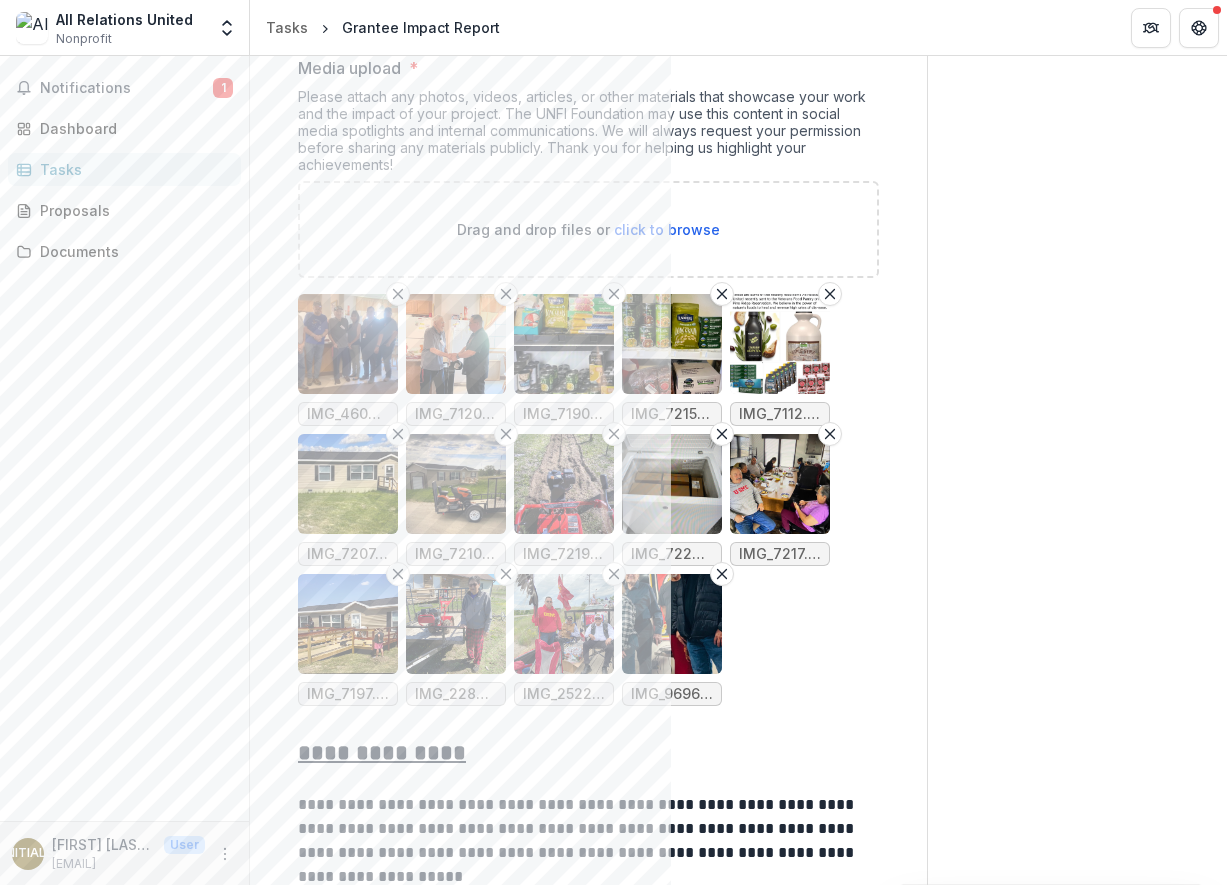 click on "click to browse" at bounding box center (667, 229) 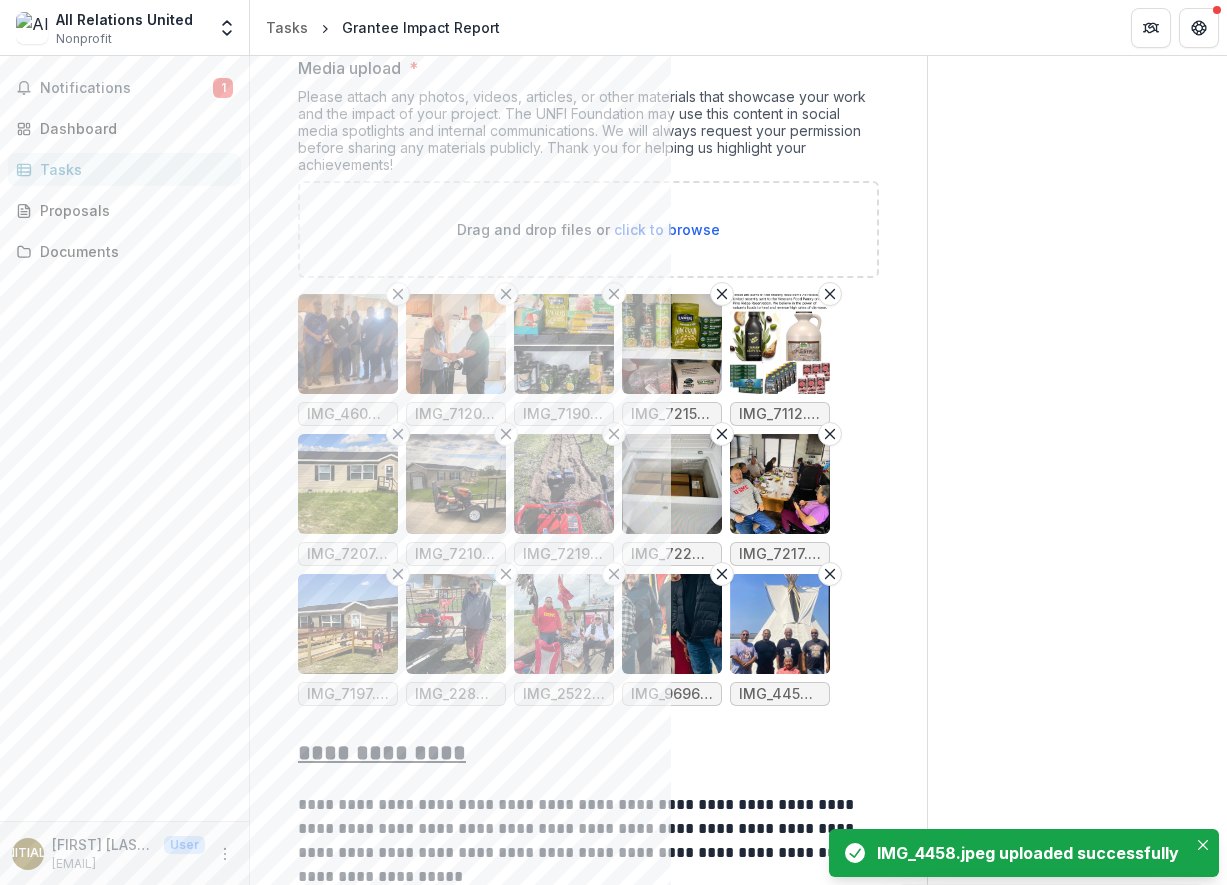 click at bounding box center (780, 624) 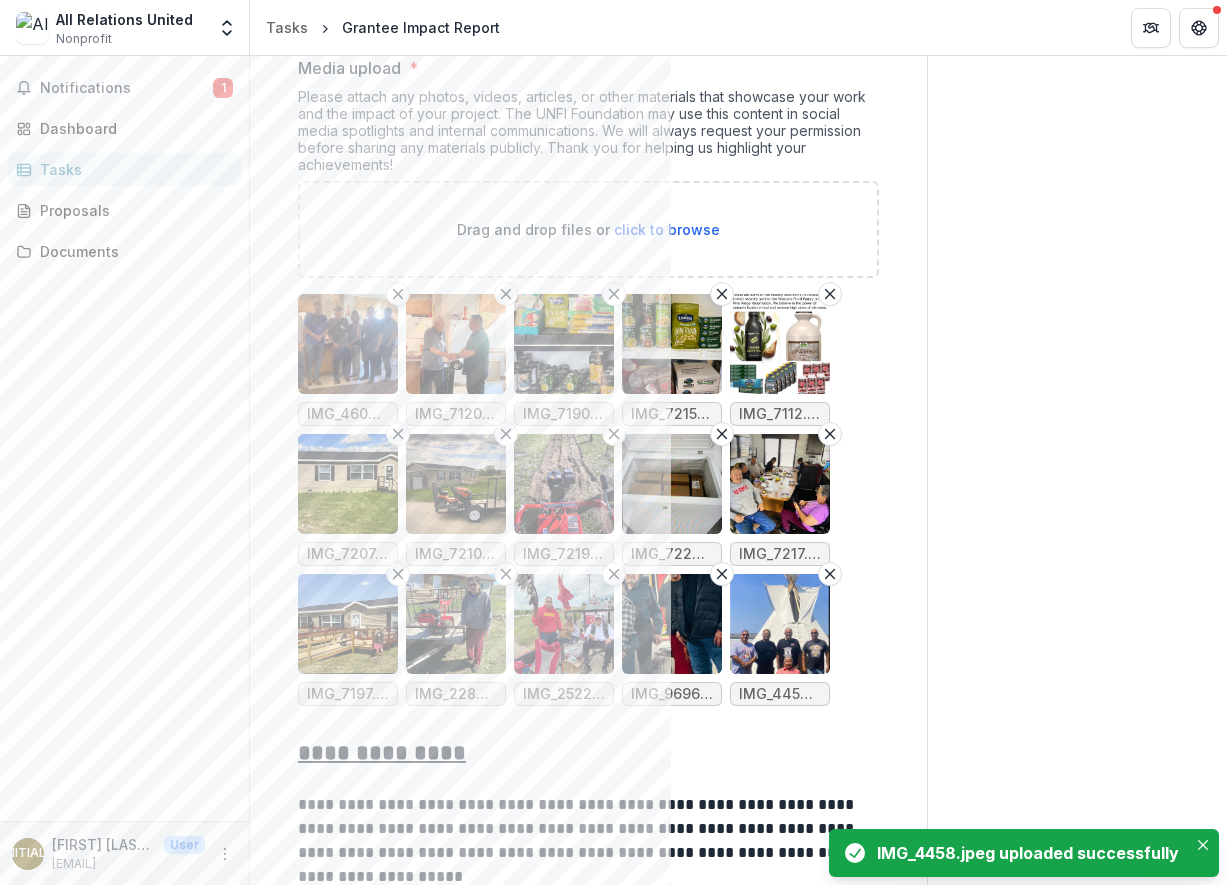 click at bounding box center (614, 542) 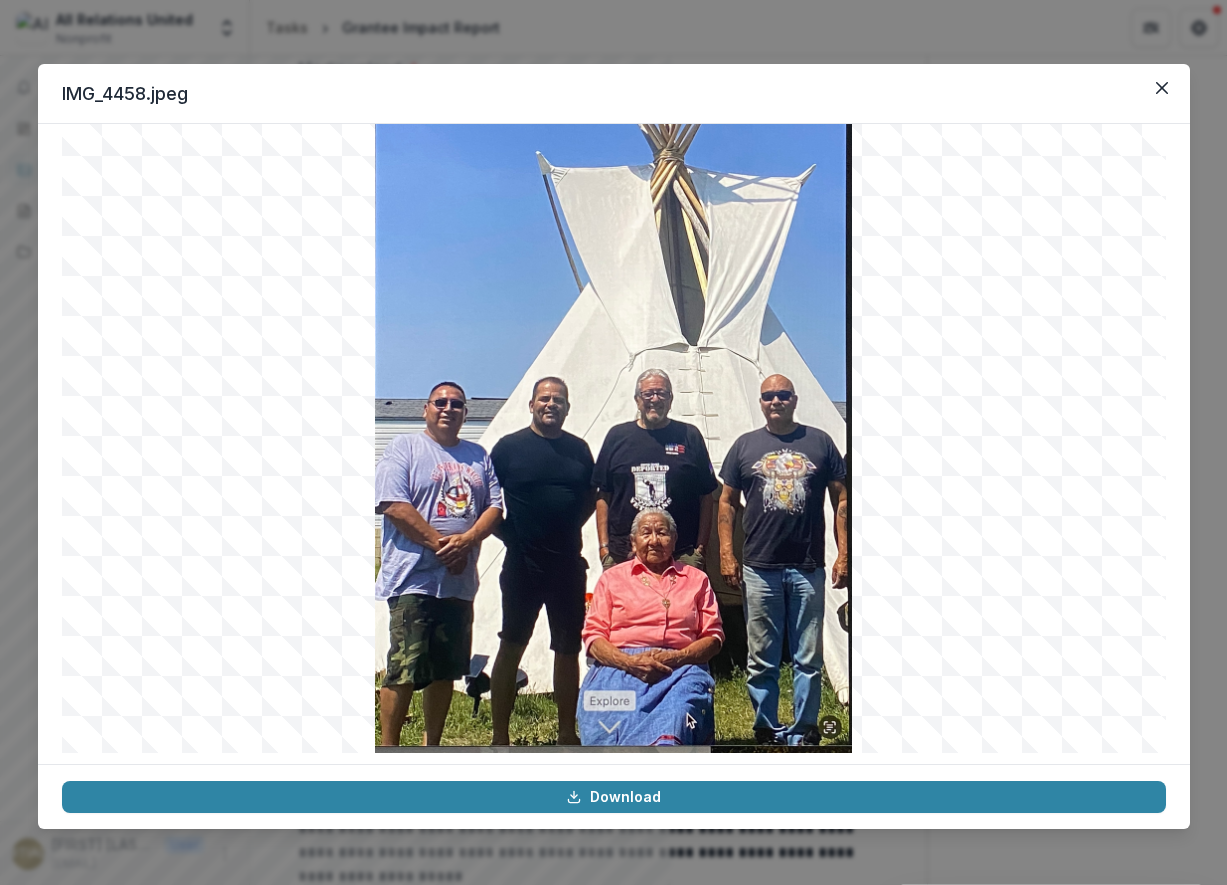 scroll, scrollTop: 181, scrollLeft: 0, axis: vertical 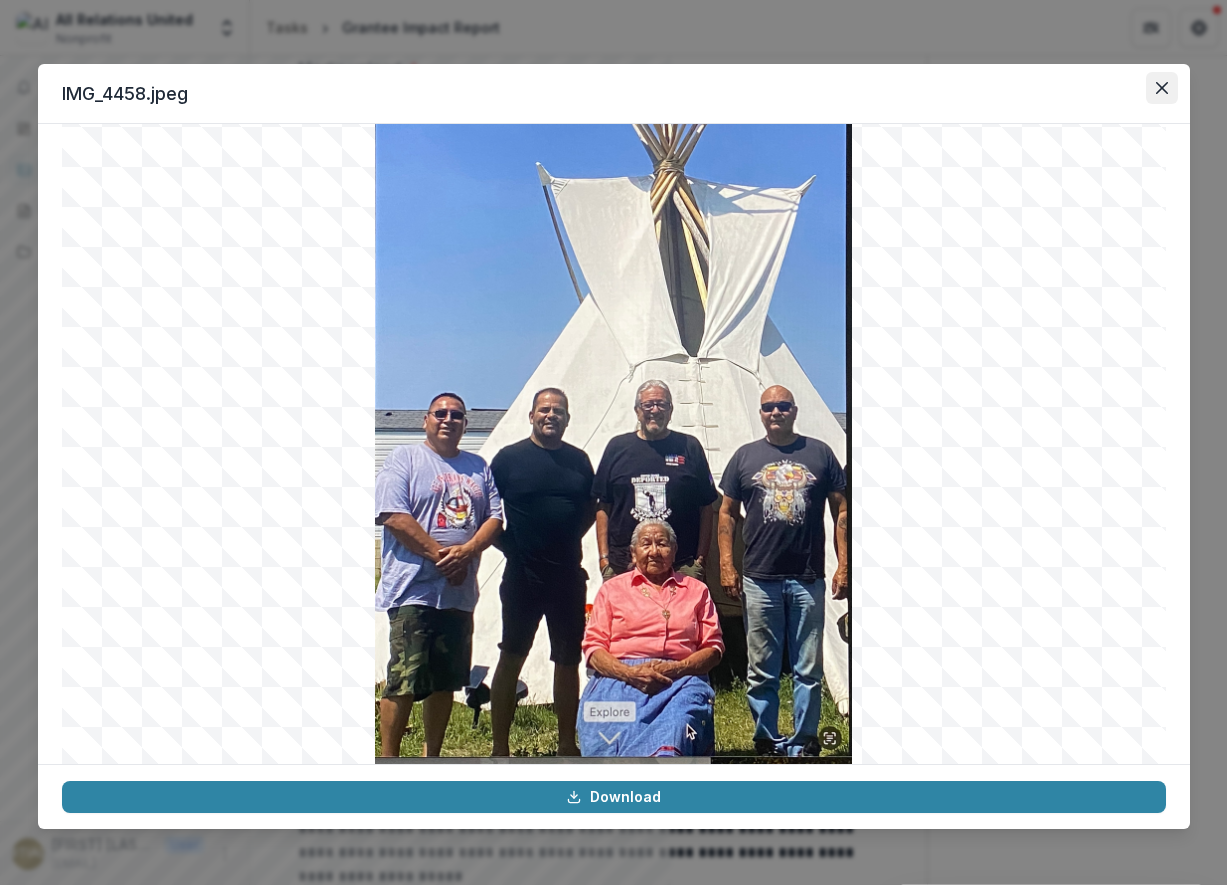 click 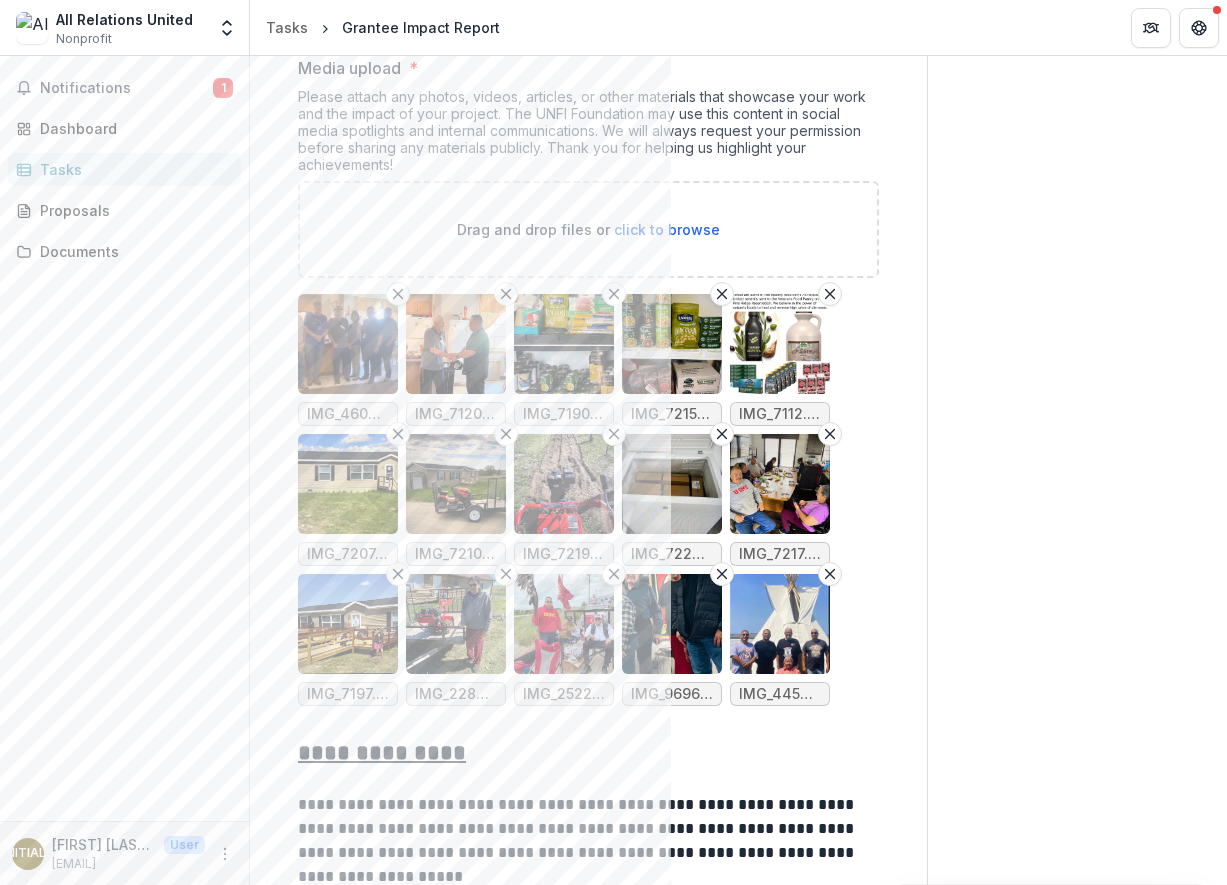 click at bounding box center (672, 624) 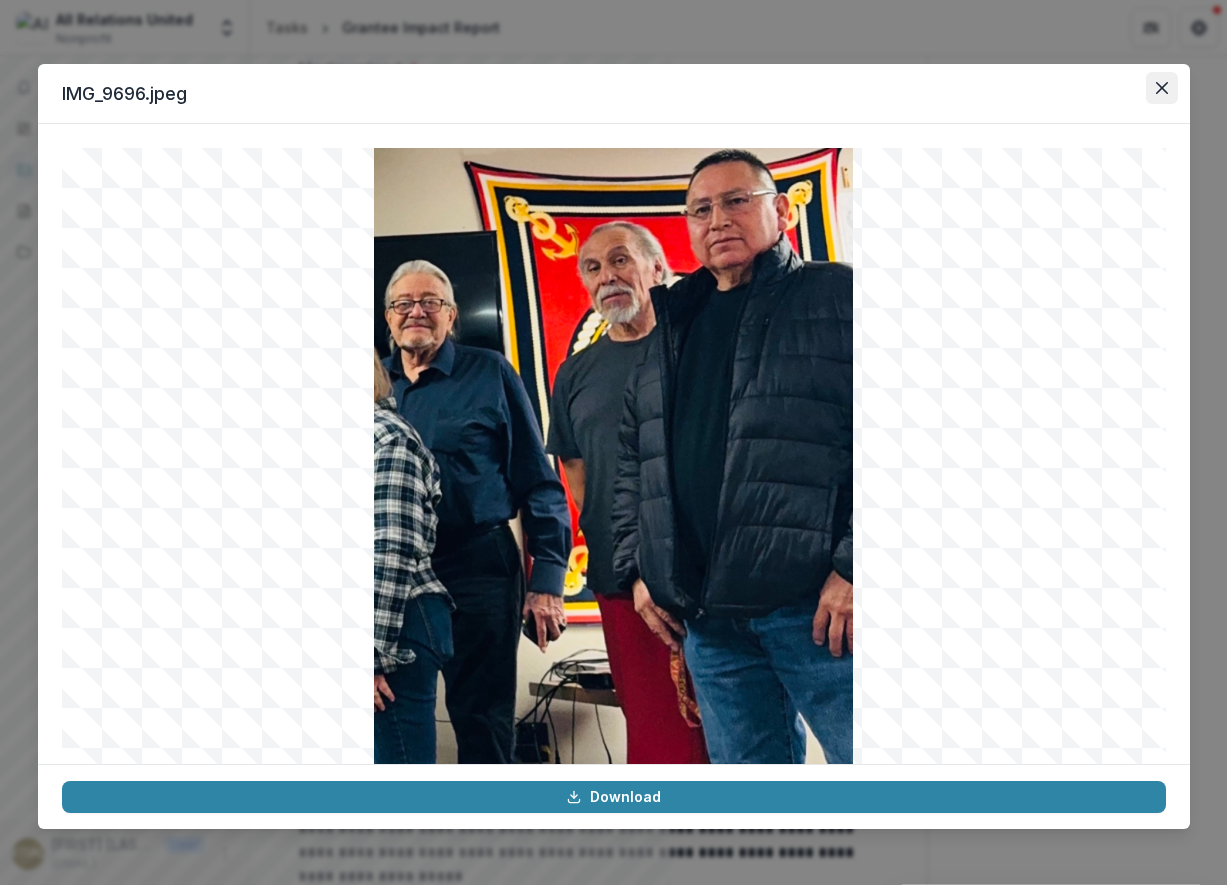 click 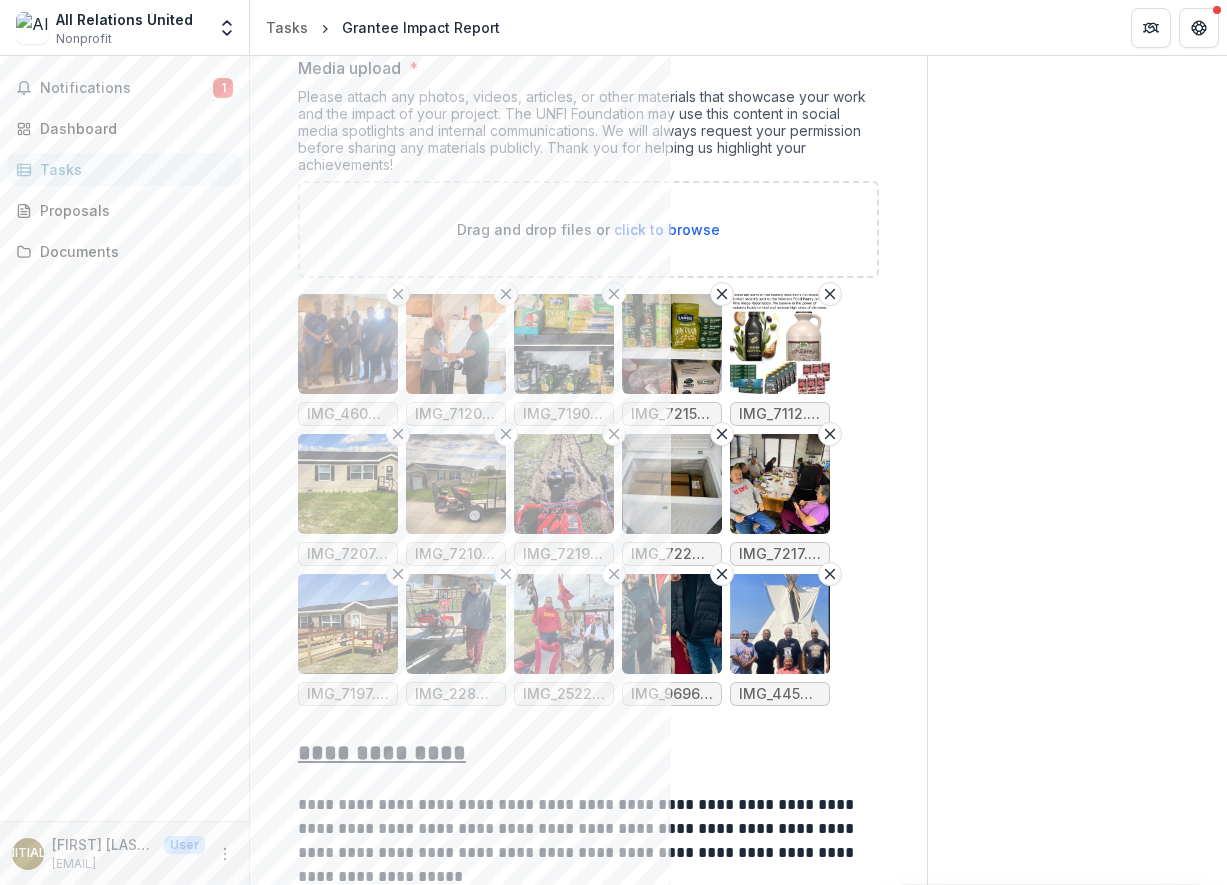 click at bounding box center [564, 624] 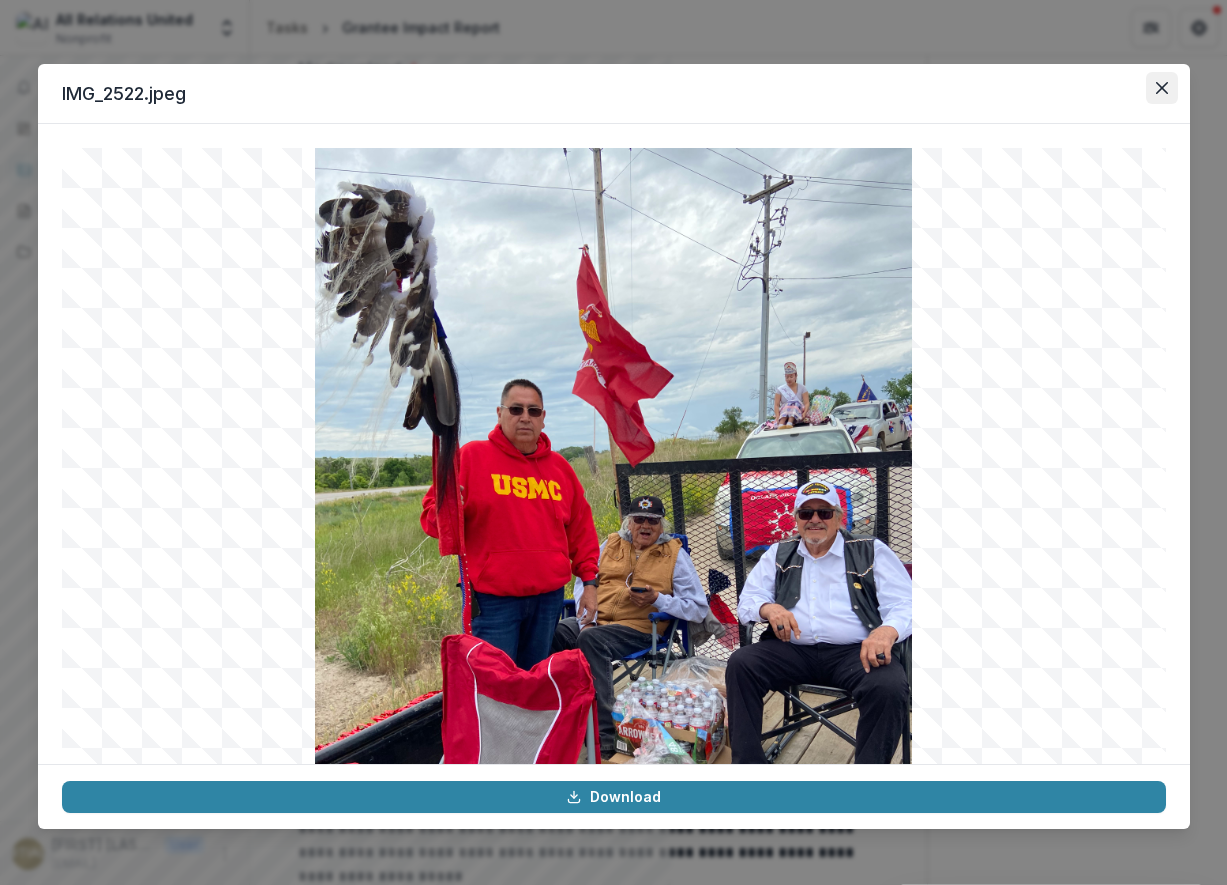 click at bounding box center [1162, 88] 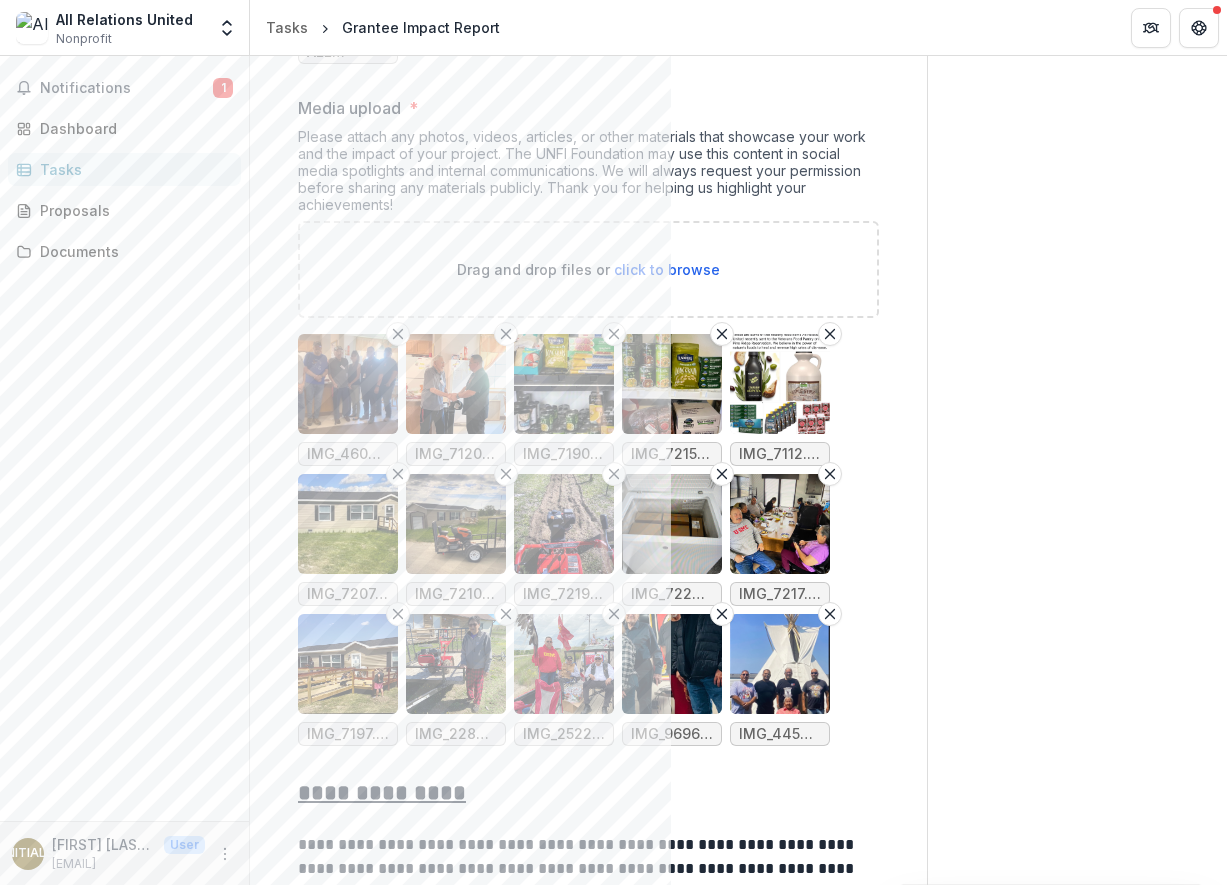 scroll, scrollTop: 884, scrollLeft: 0, axis: vertical 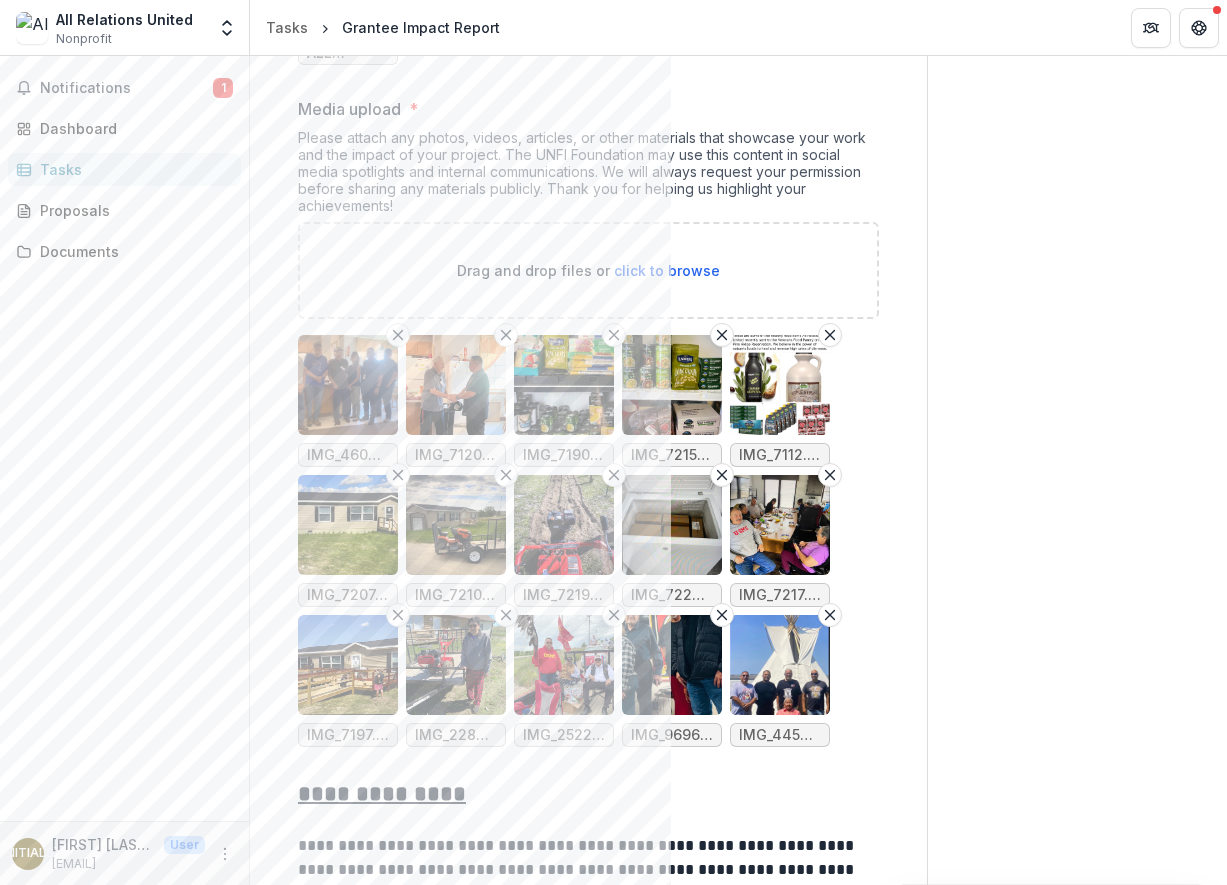 click at bounding box center [564, 665] 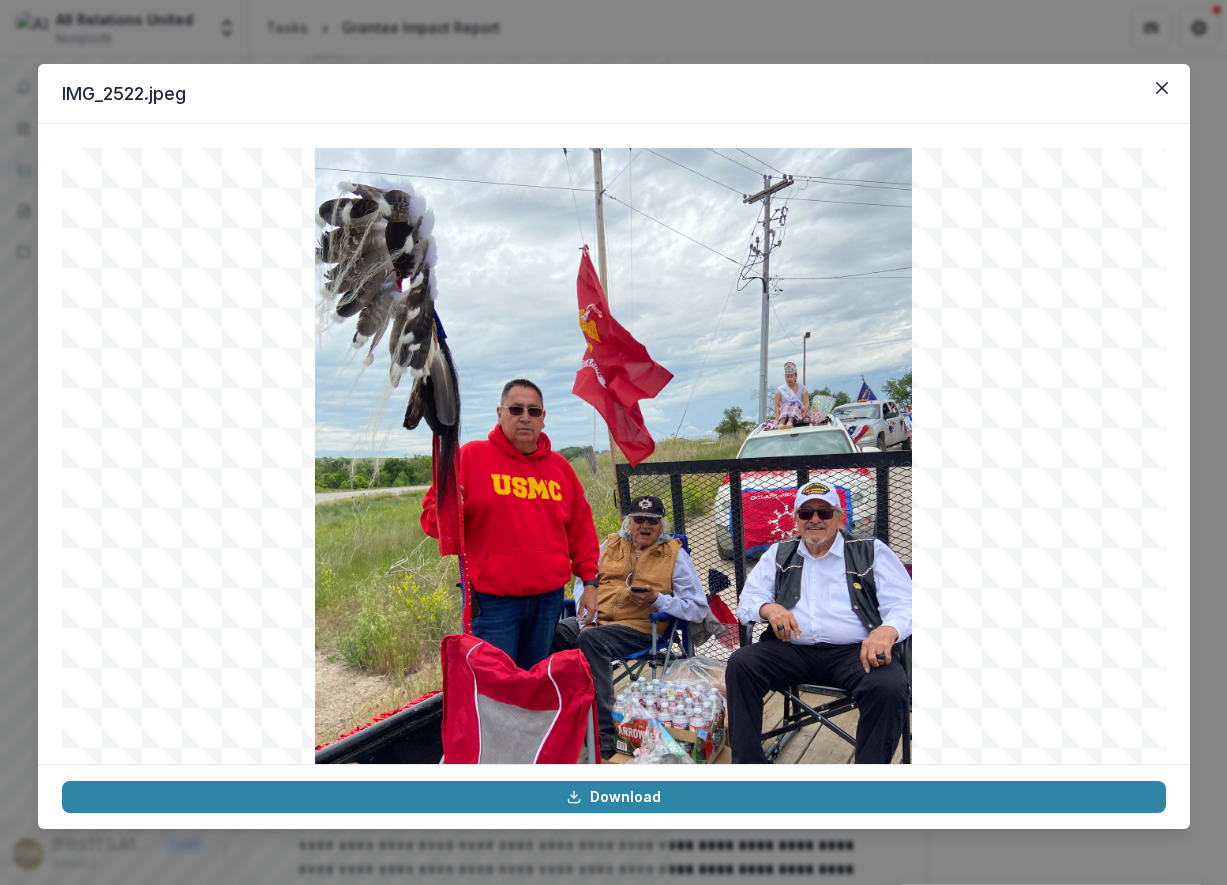 scroll, scrollTop: 204, scrollLeft: 0, axis: vertical 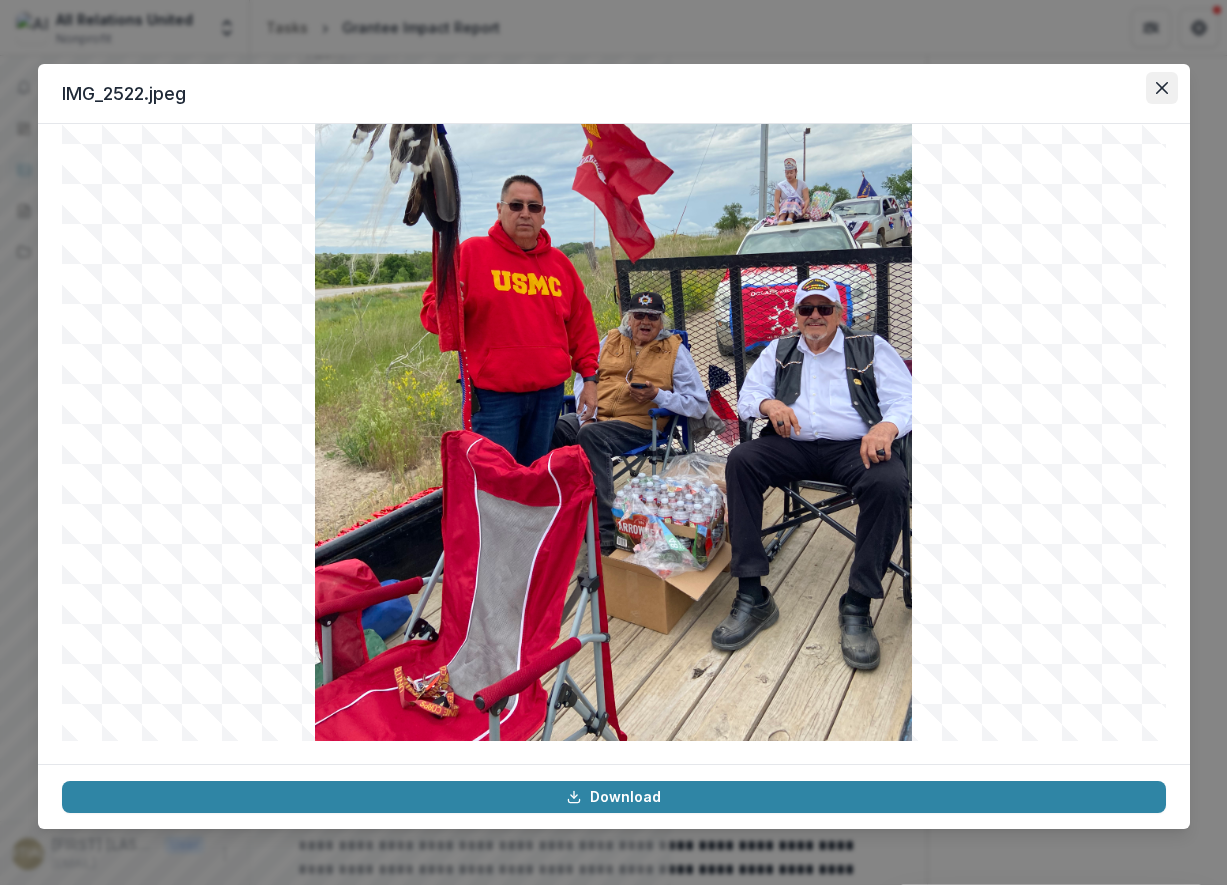 click 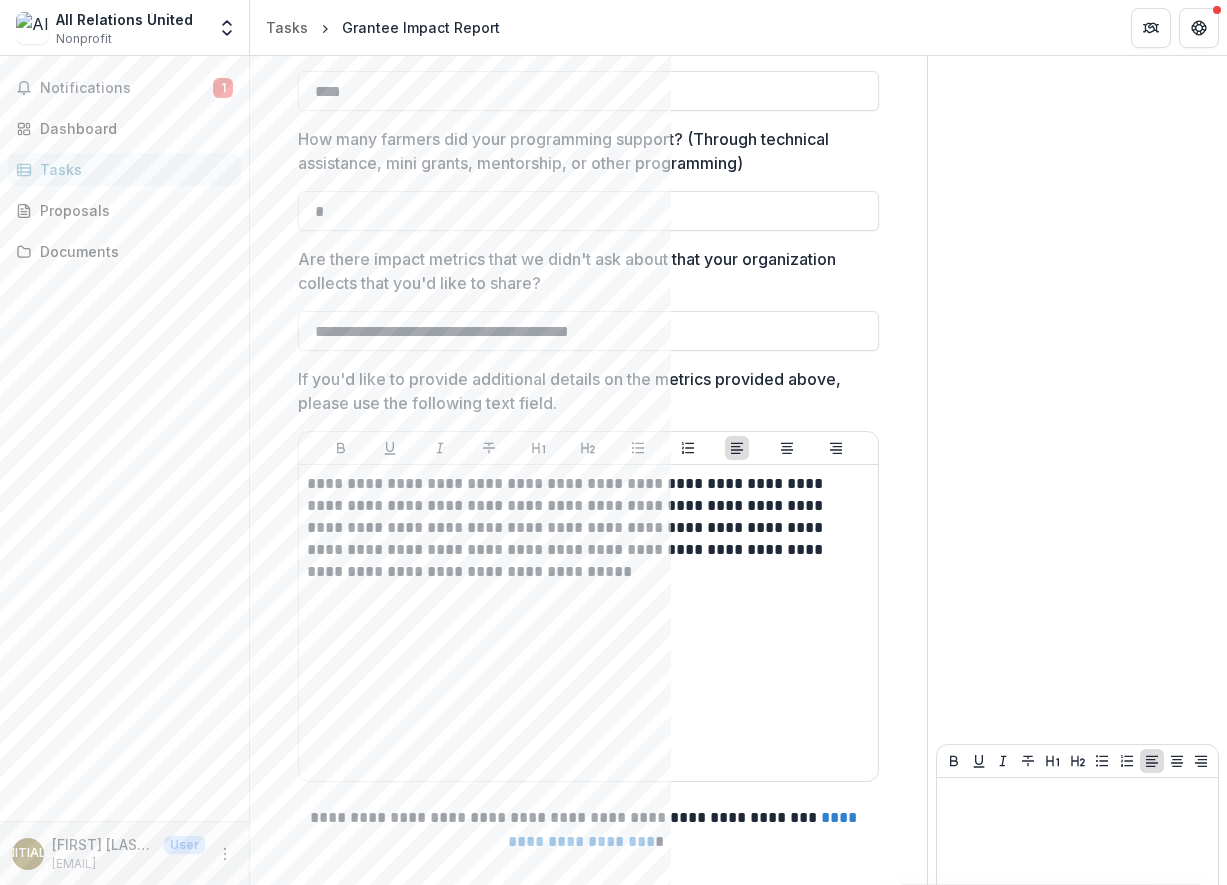 scroll, scrollTop: 2881, scrollLeft: 0, axis: vertical 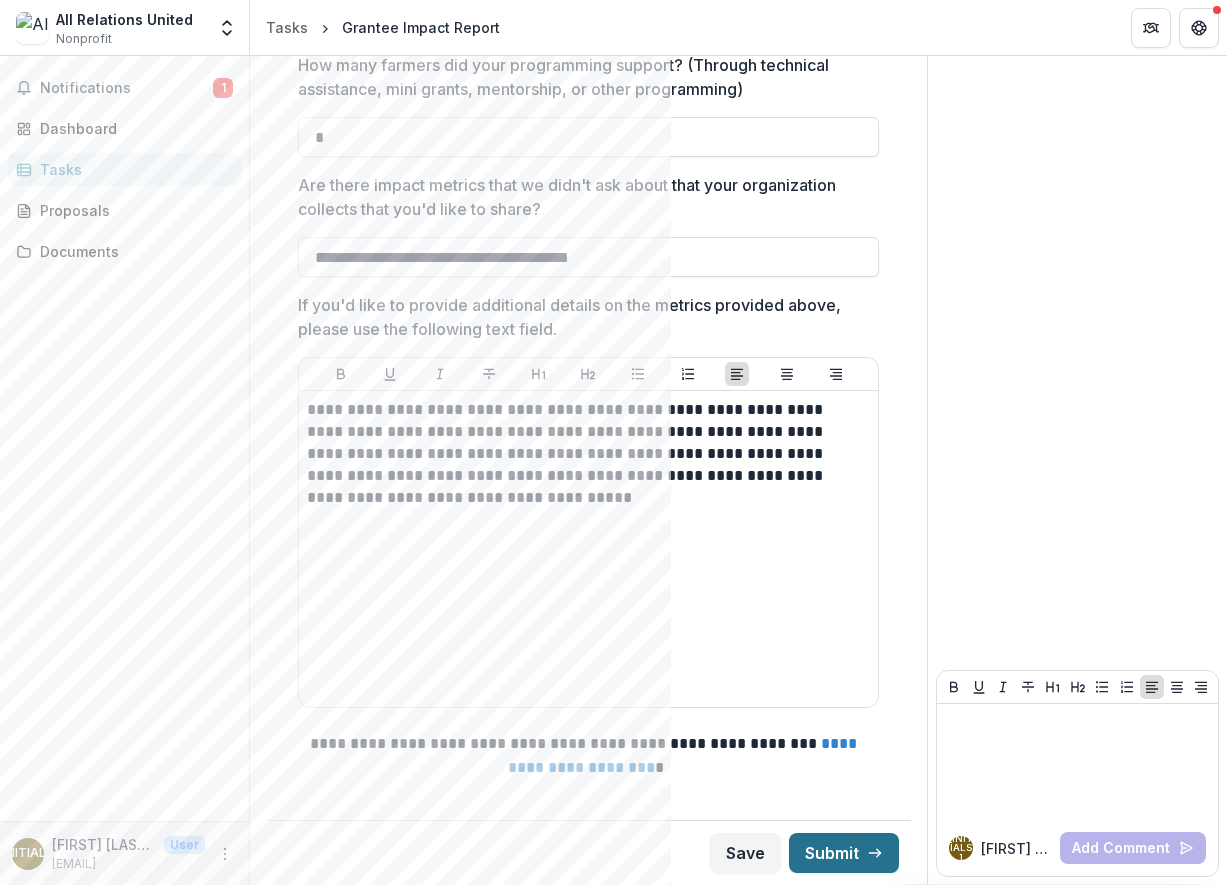 click on "Submit" at bounding box center [844, 853] 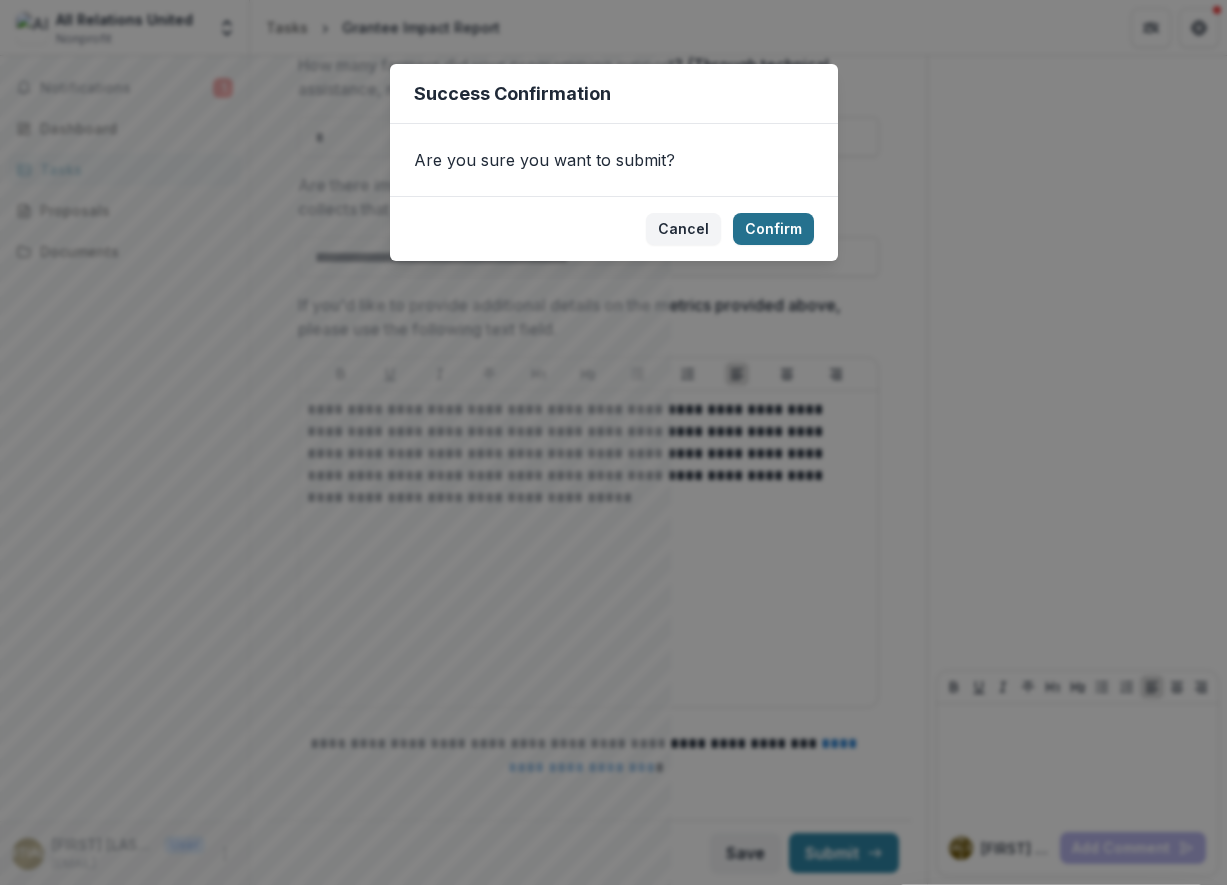 click on "Confirm" at bounding box center [773, 229] 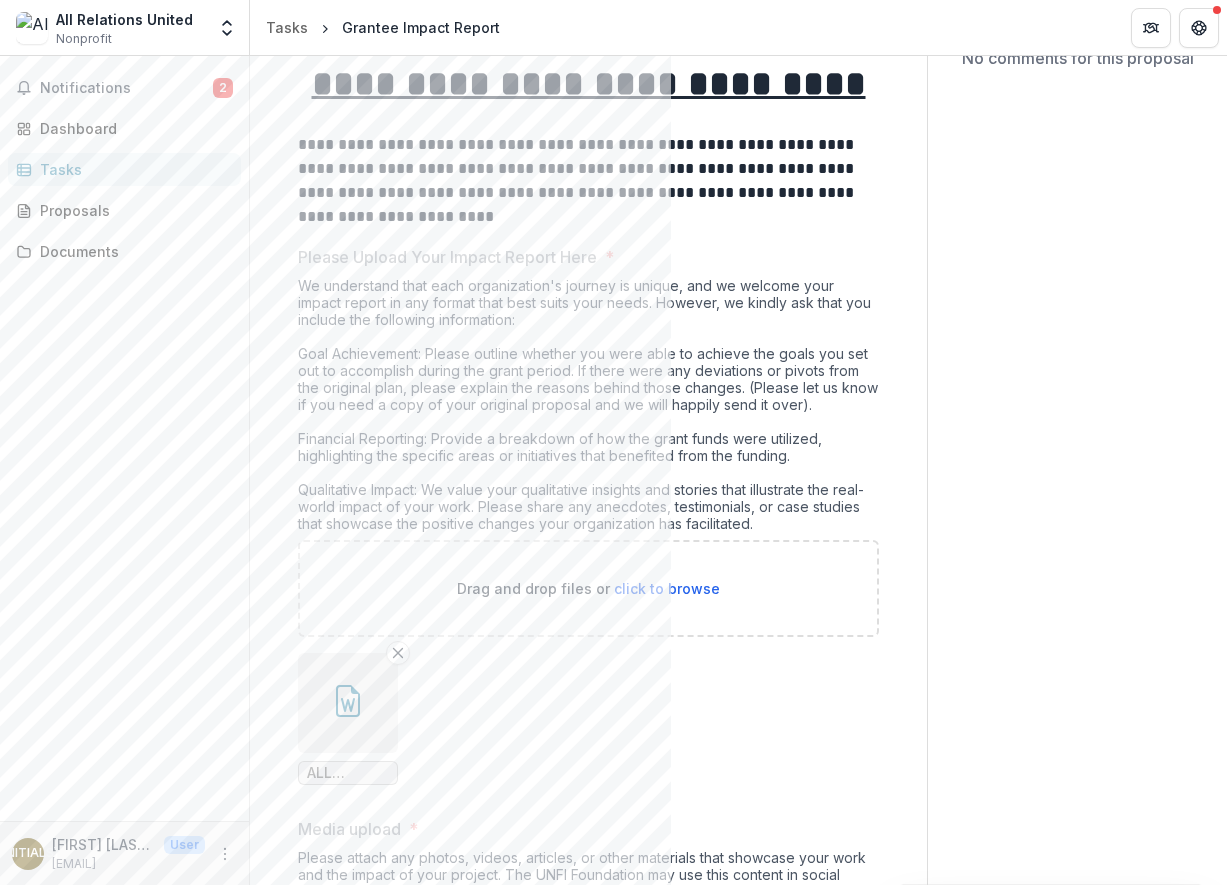 scroll, scrollTop: 0, scrollLeft: 0, axis: both 